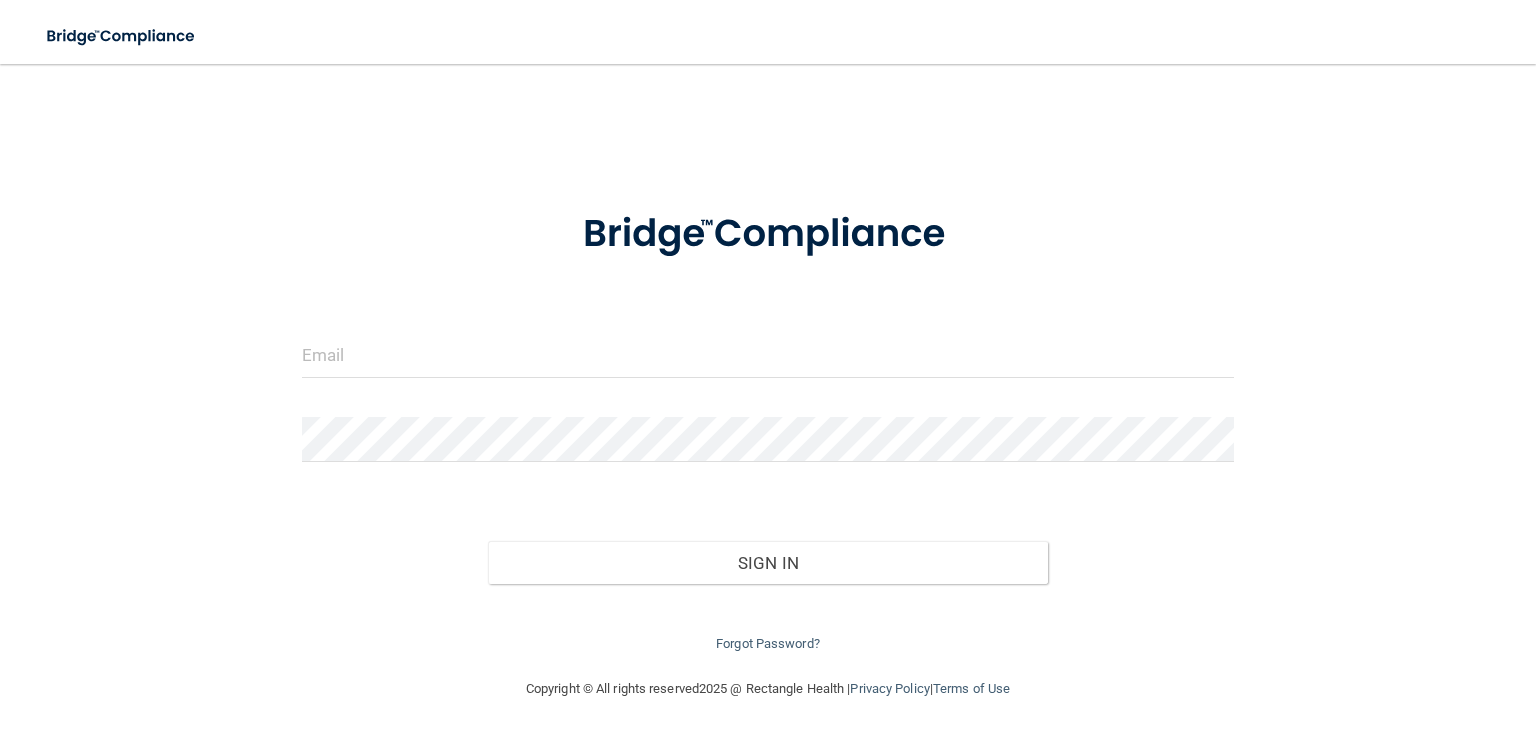 scroll, scrollTop: 0, scrollLeft: 0, axis: both 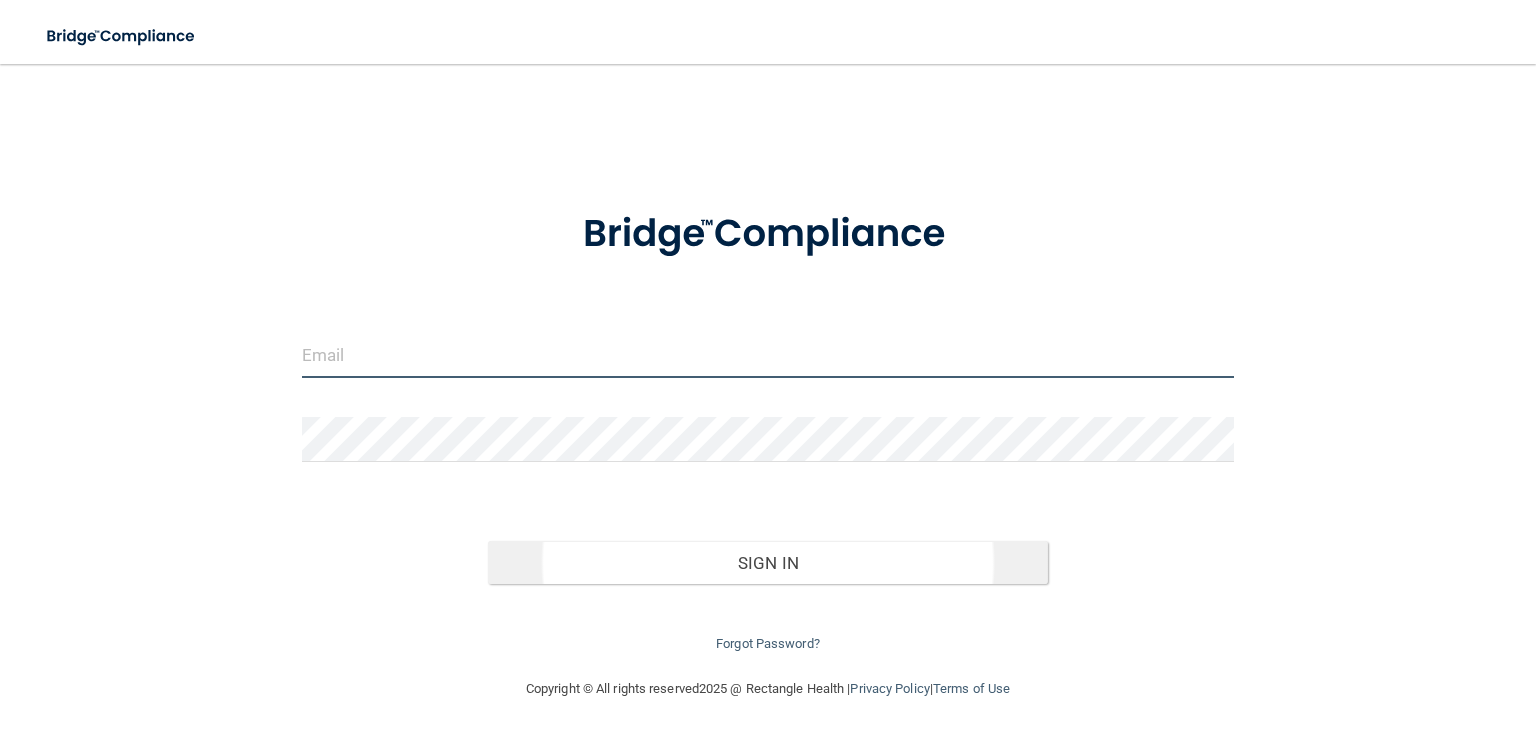 type on "[EMAIL_ADDRESS][DOMAIN_NAME]" 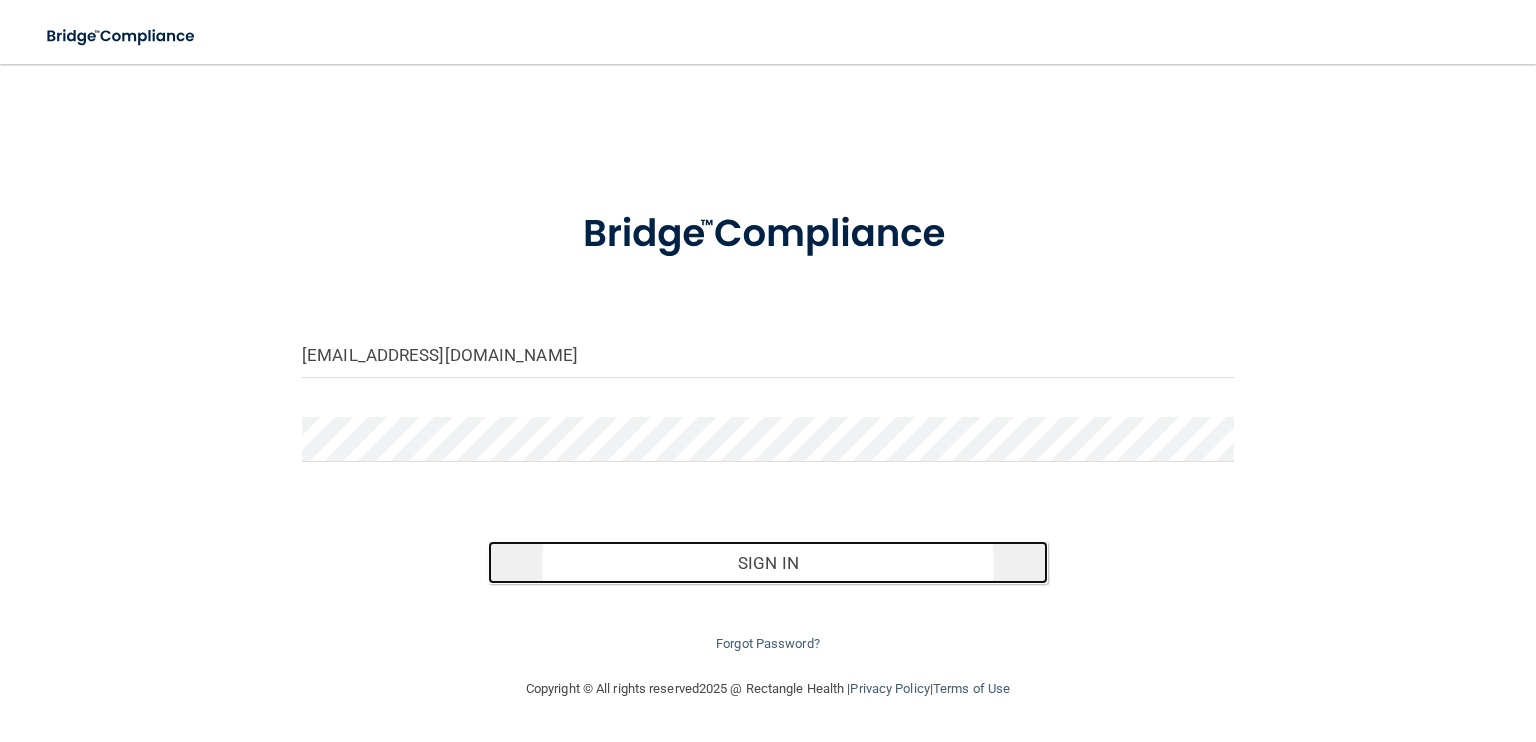 click on "Sign In" at bounding box center [767, 563] 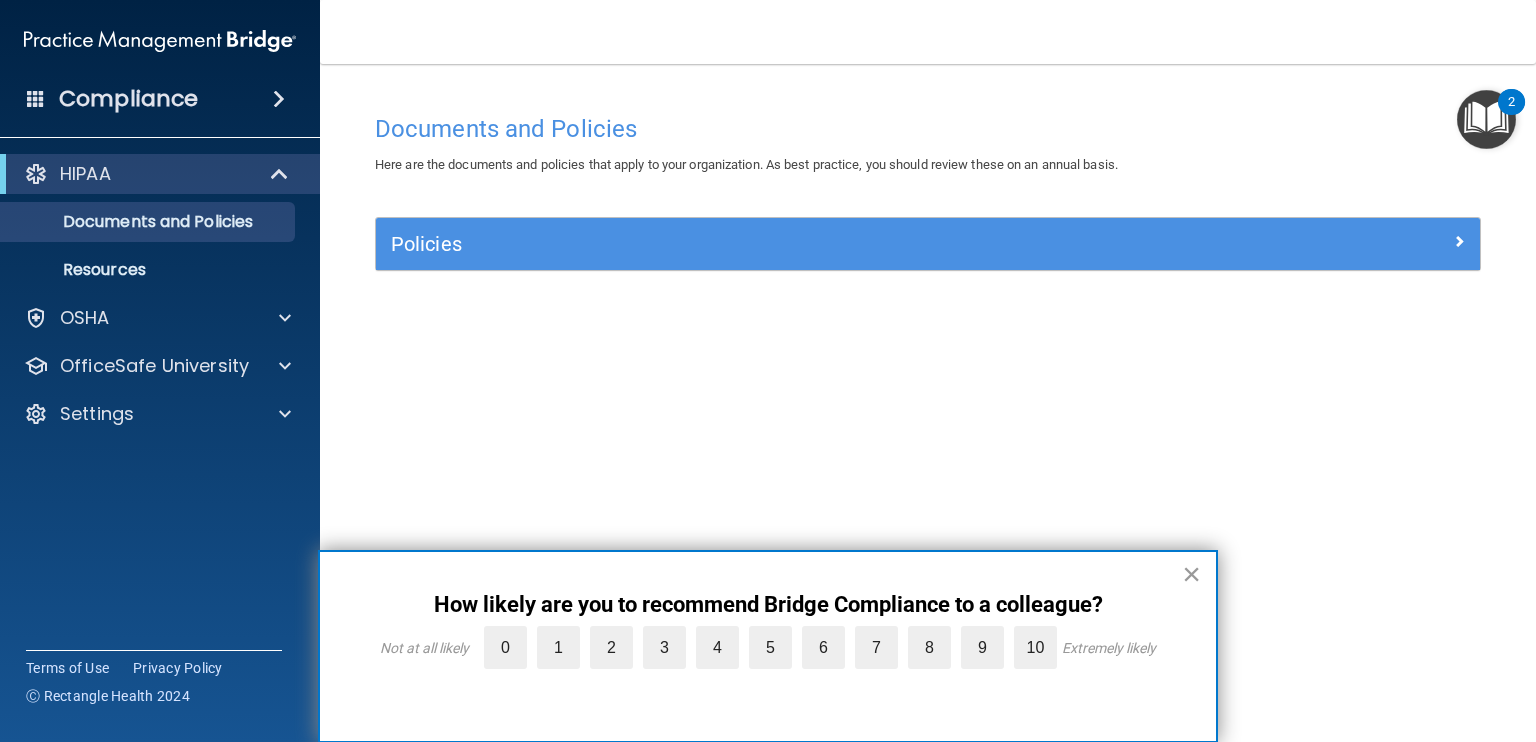 click on "×" at bounding box center (1191, 574) 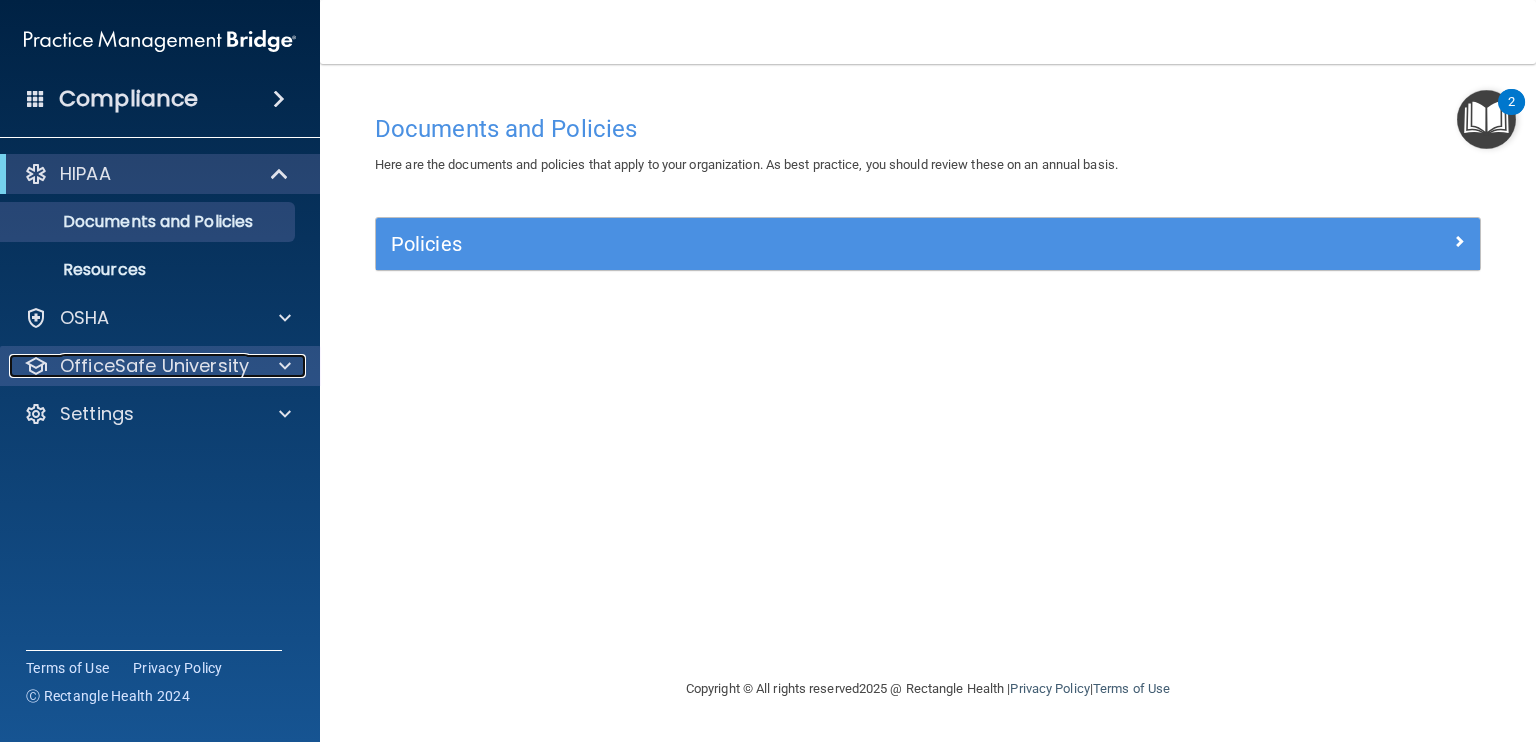 click on "OfficeSafe University" at bounding box center [154, 366] 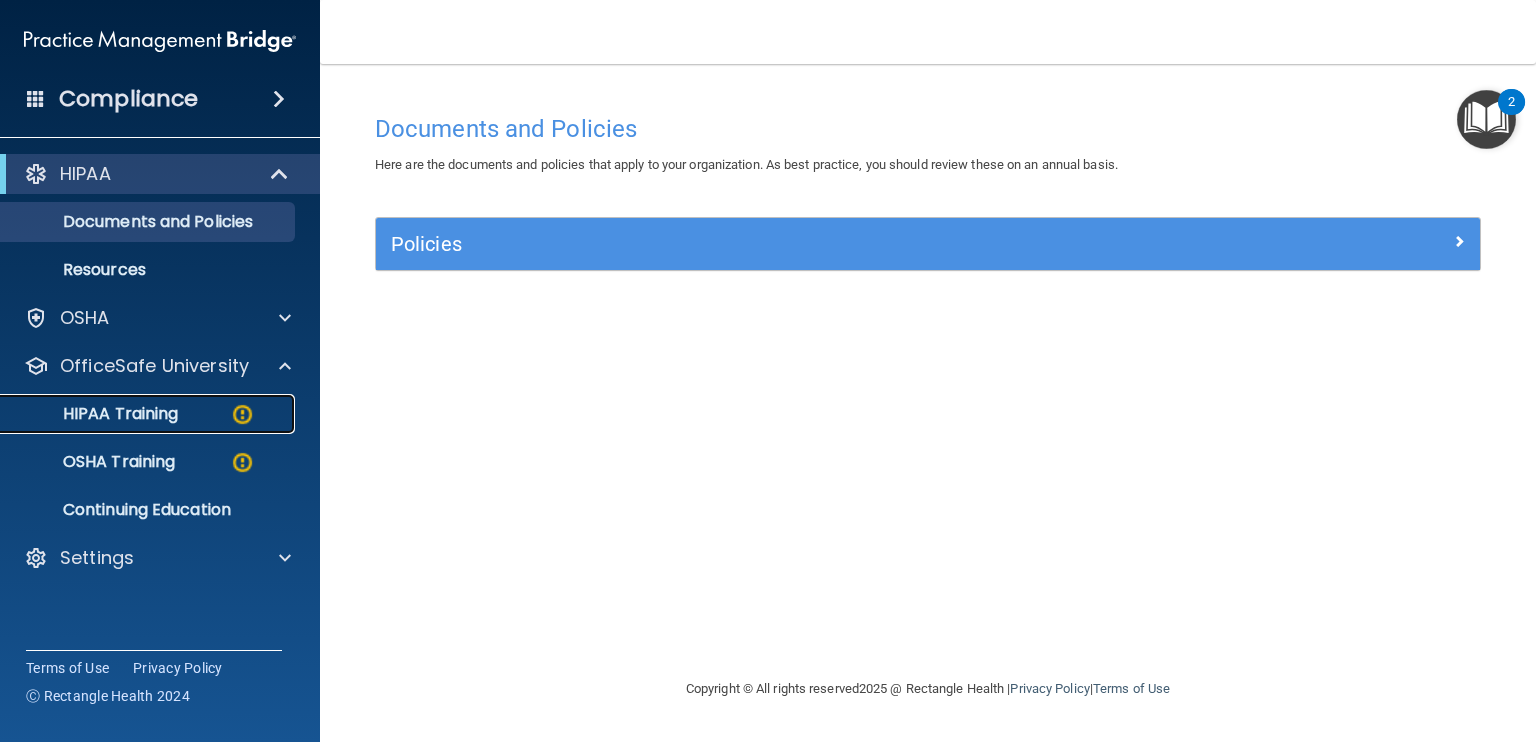 click on "HIPAA Training" at bounding box center (95, 414) 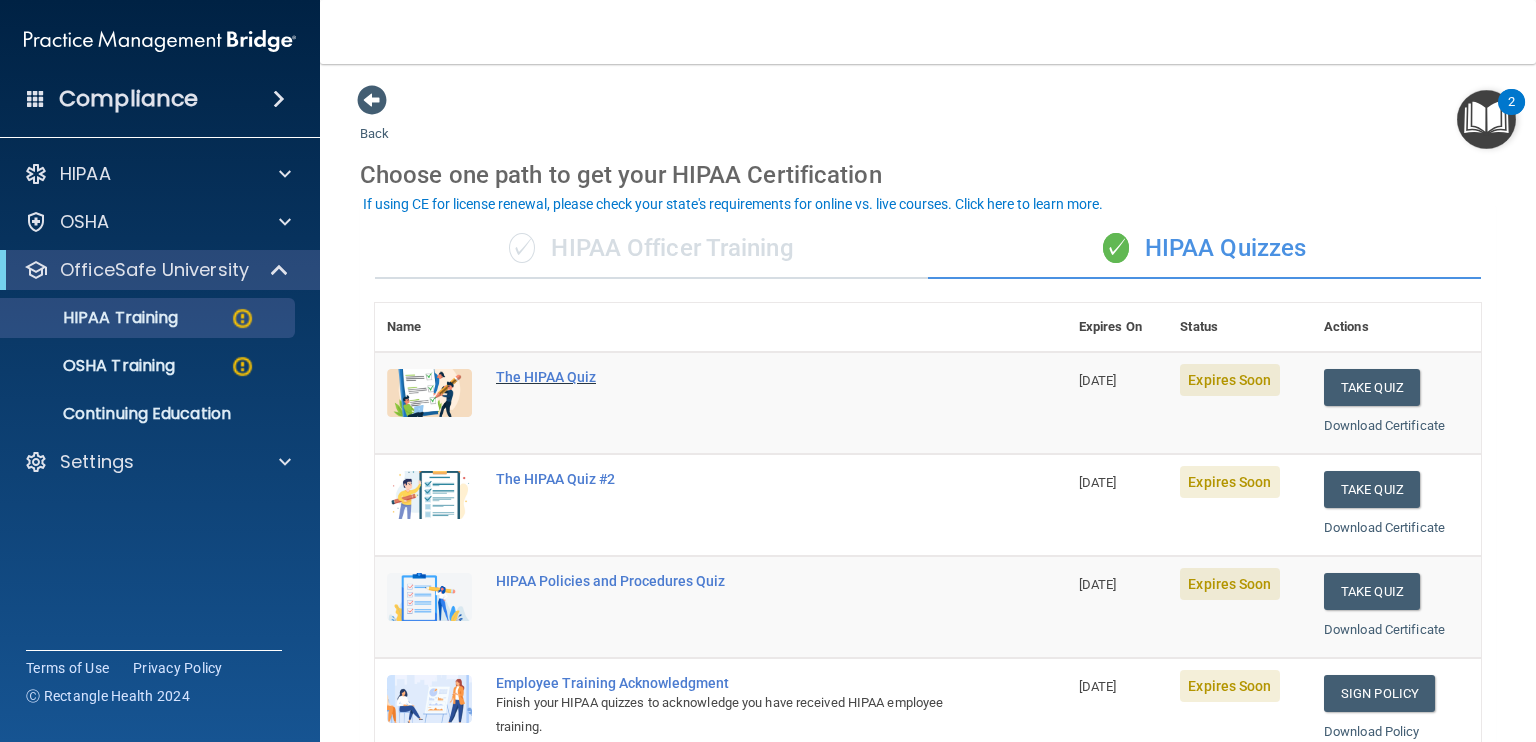 click on "The HIPAA Quiz" at bounding box center [731, 377] 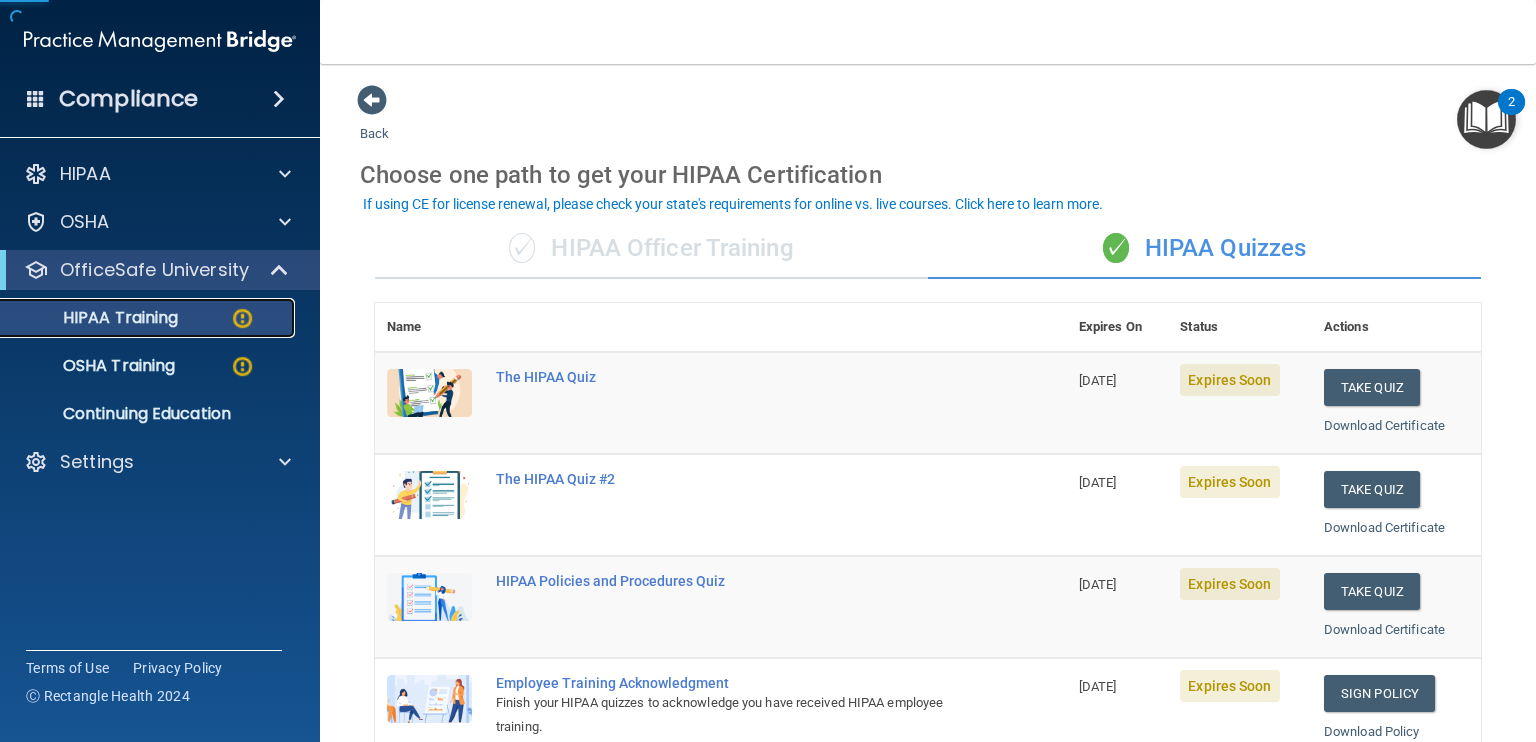 click on "HIPAA Training" at bounding box center (149, 318) 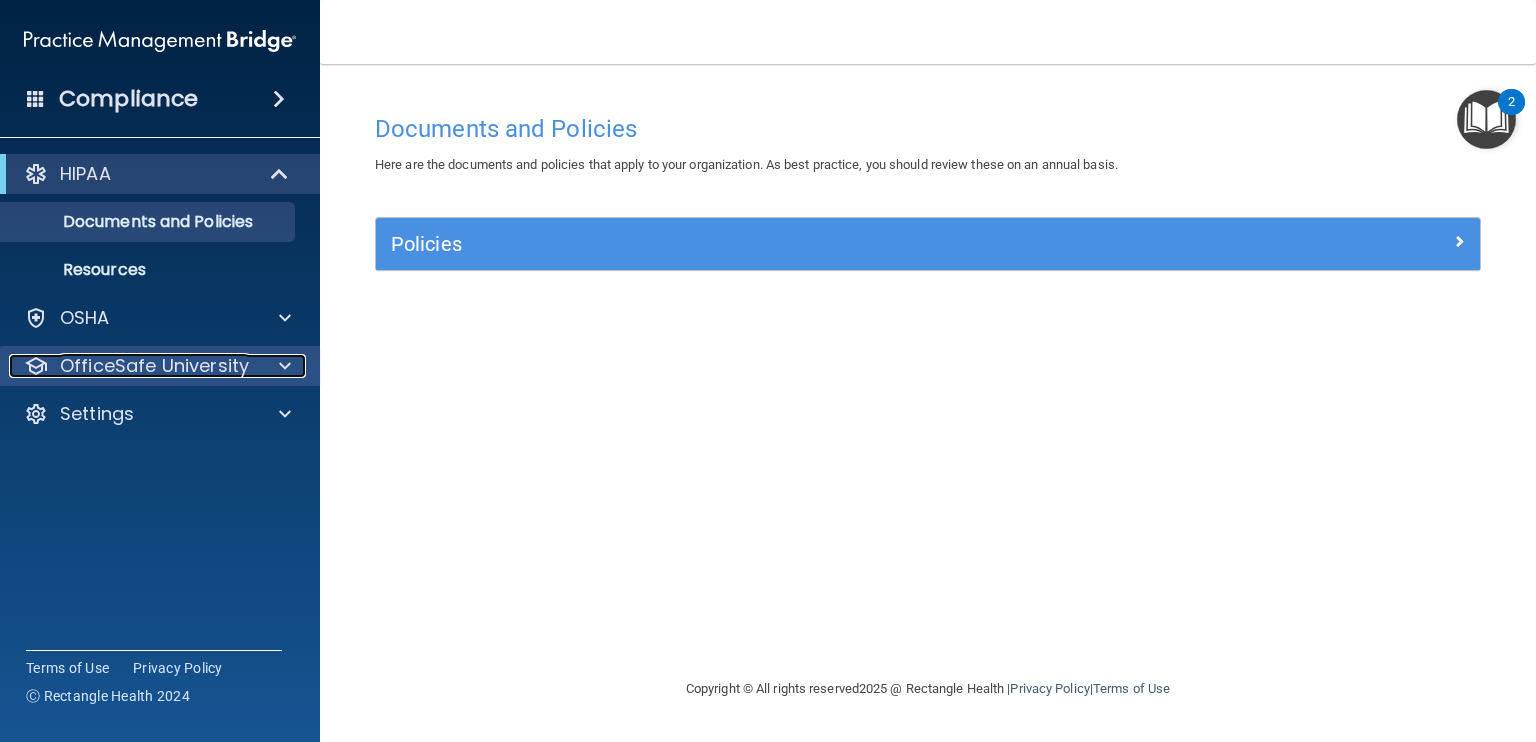 click at bounding box center (282, 366) 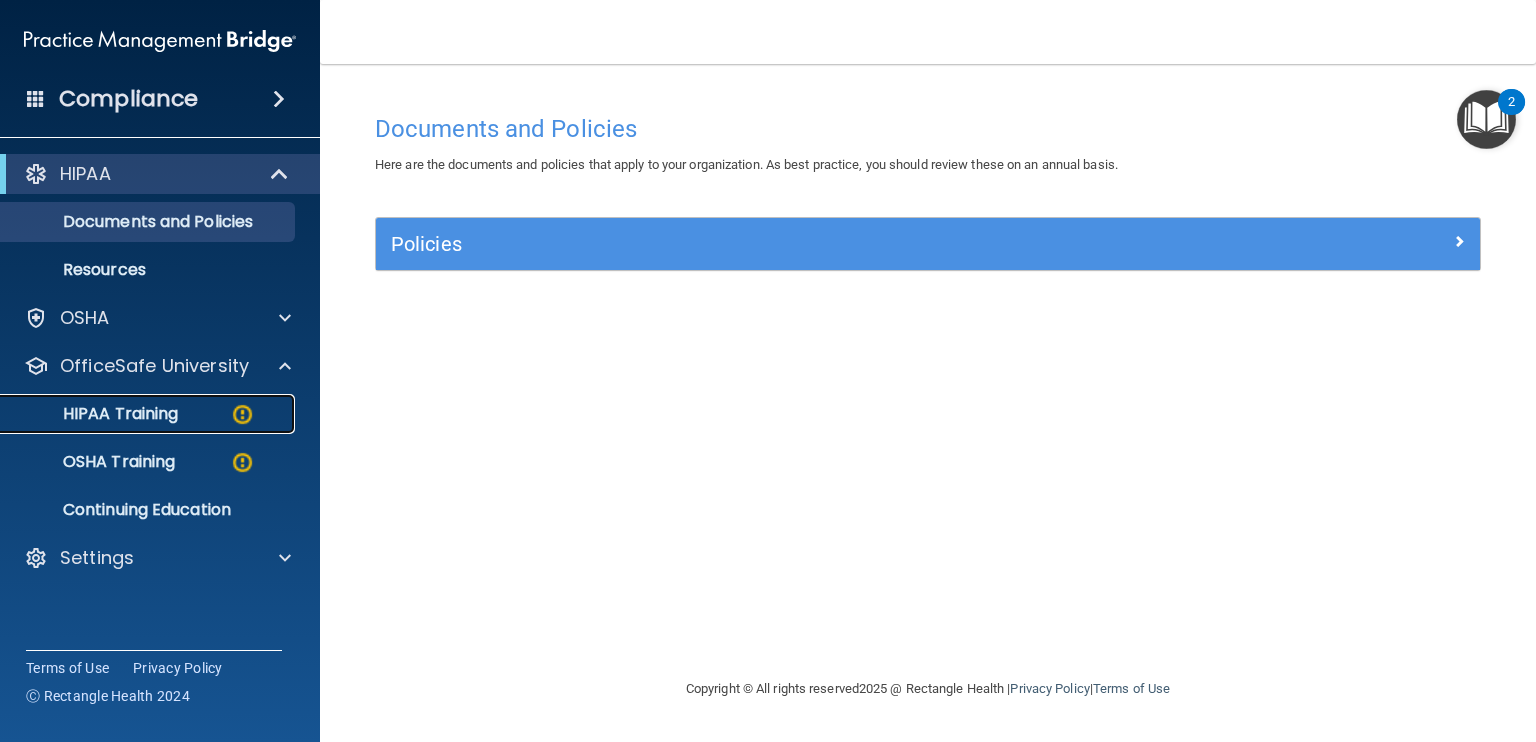 click on "HIPAA Training" at bounding box center [149, 414] 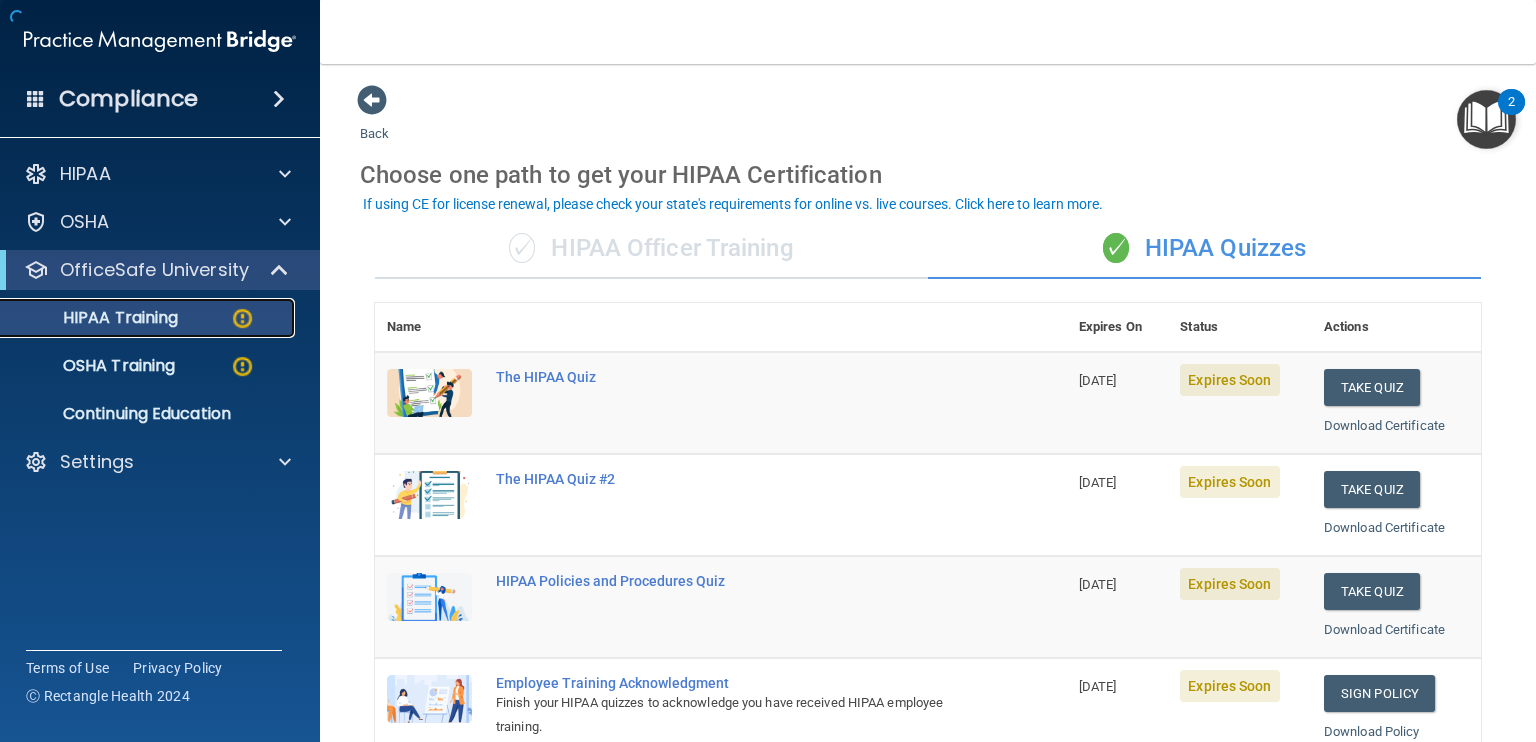 click at bounding box center [242, 318] 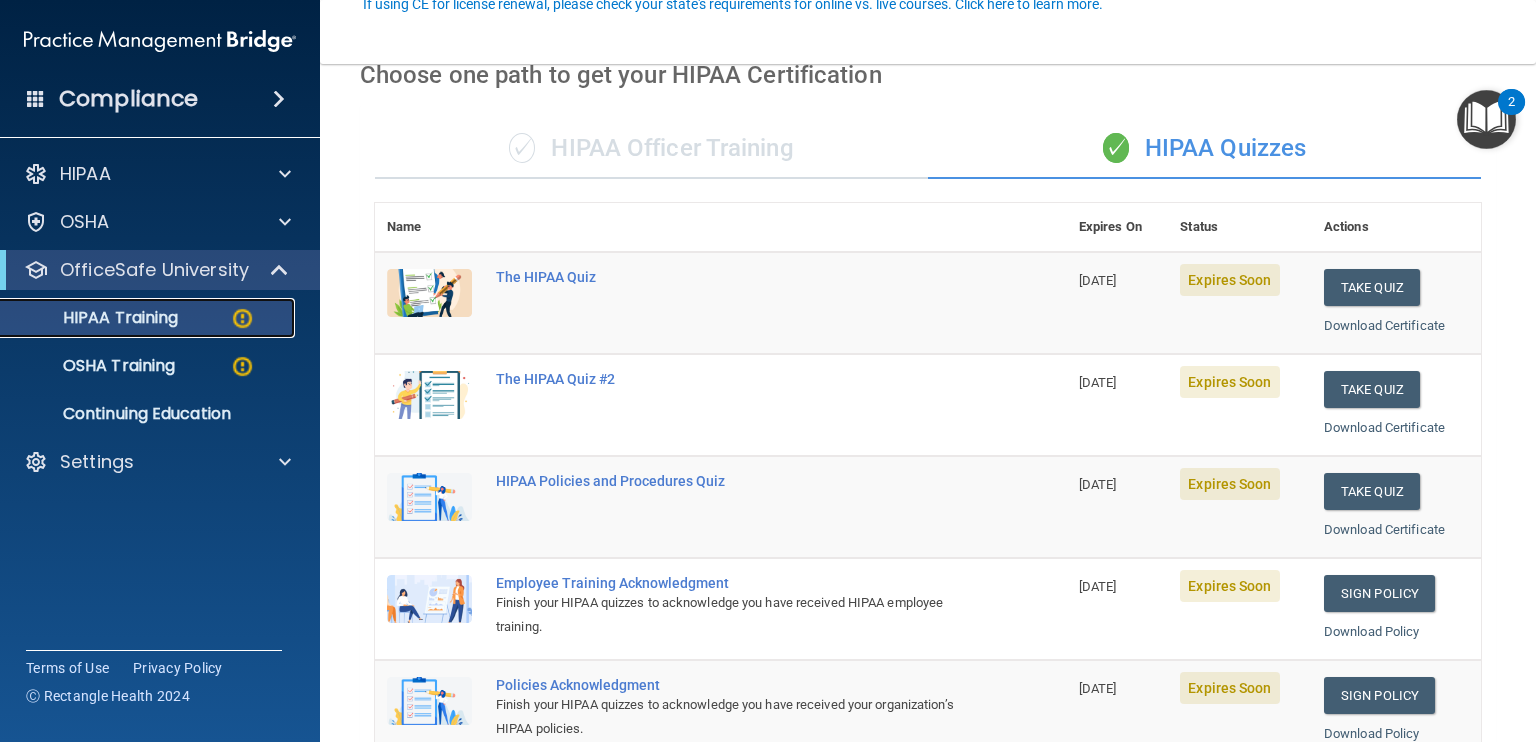 scroll, scrollTop: 200, scrollLeft: 0, axis: vertical 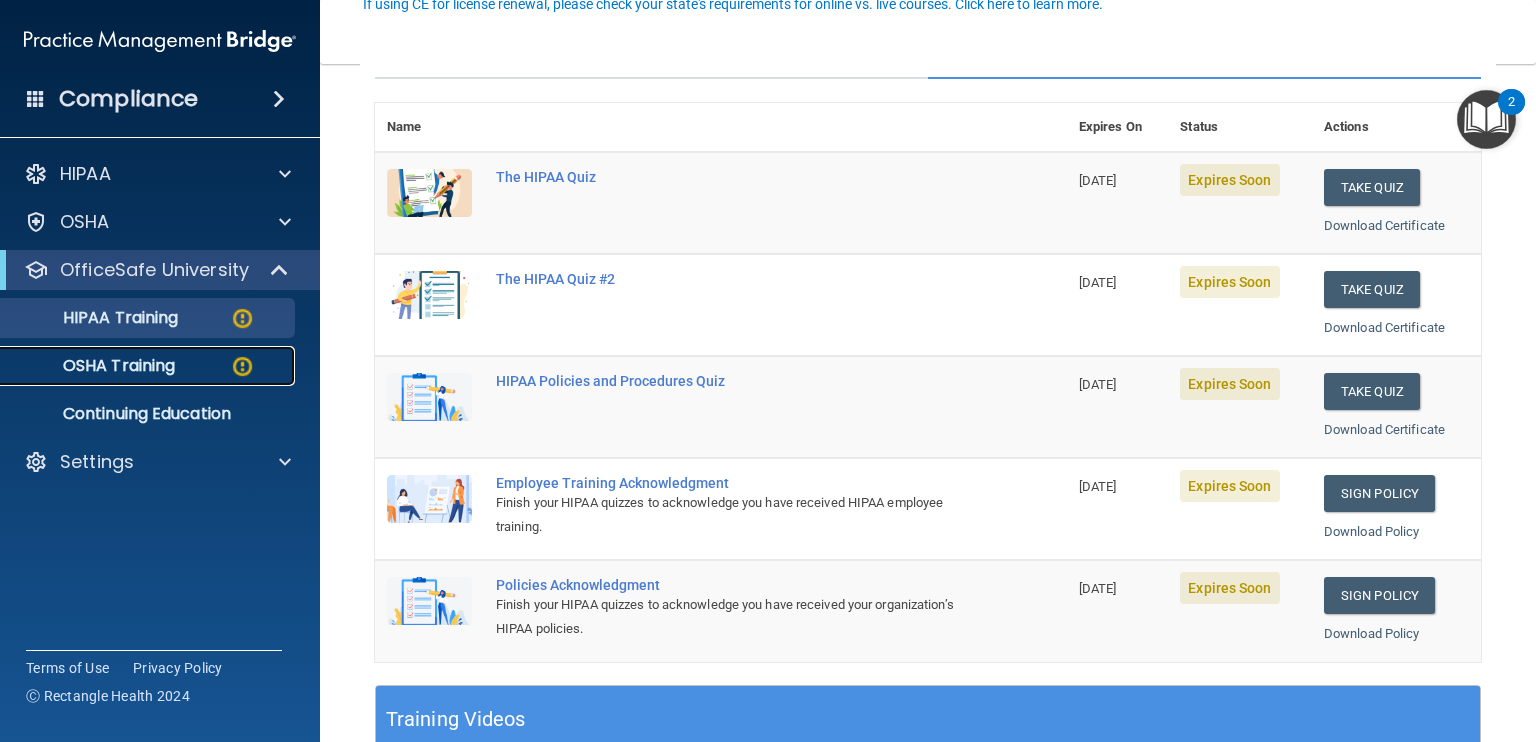click on "OSHA Training" at bounding box center [94, 366] 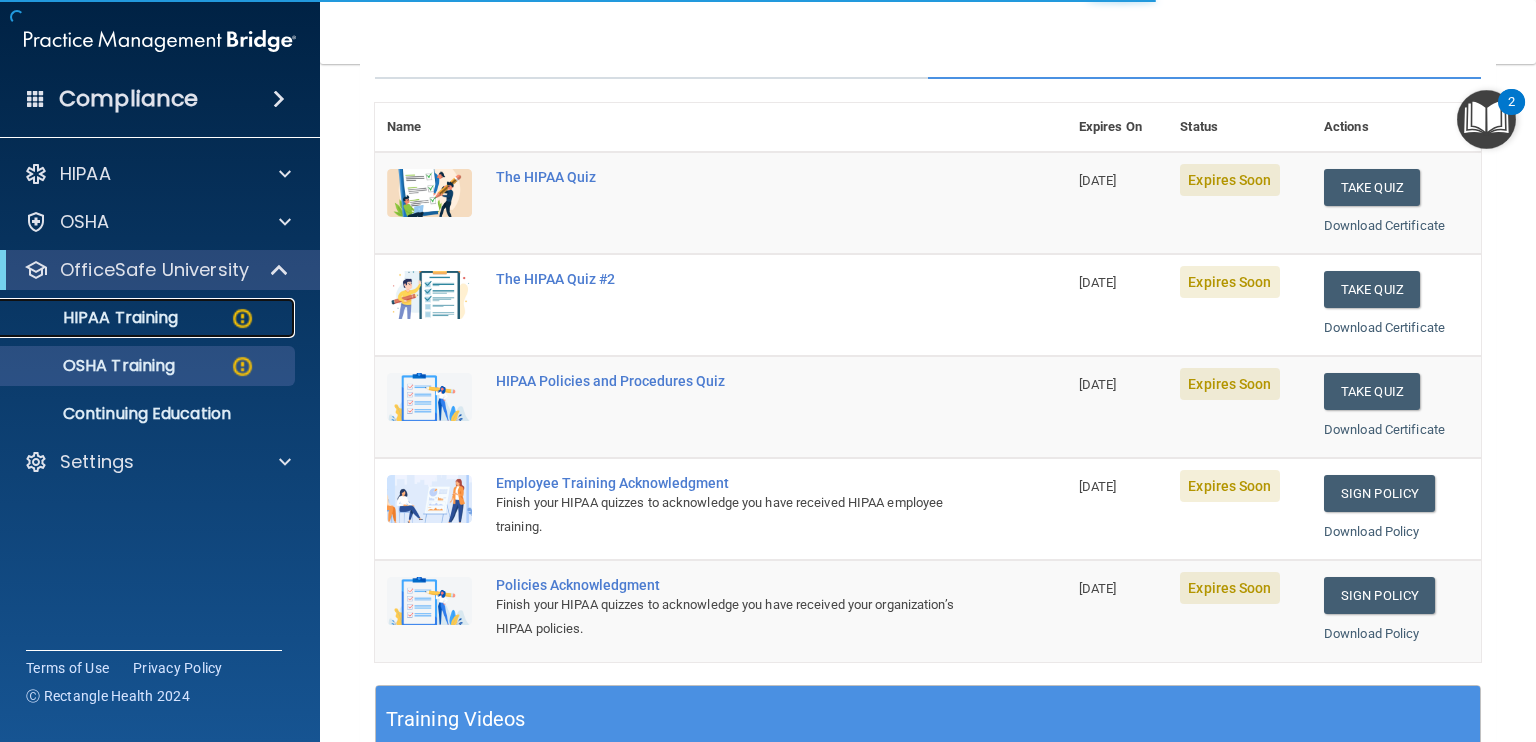 click on "HIPAA Training" at bounding box center (137, 318) 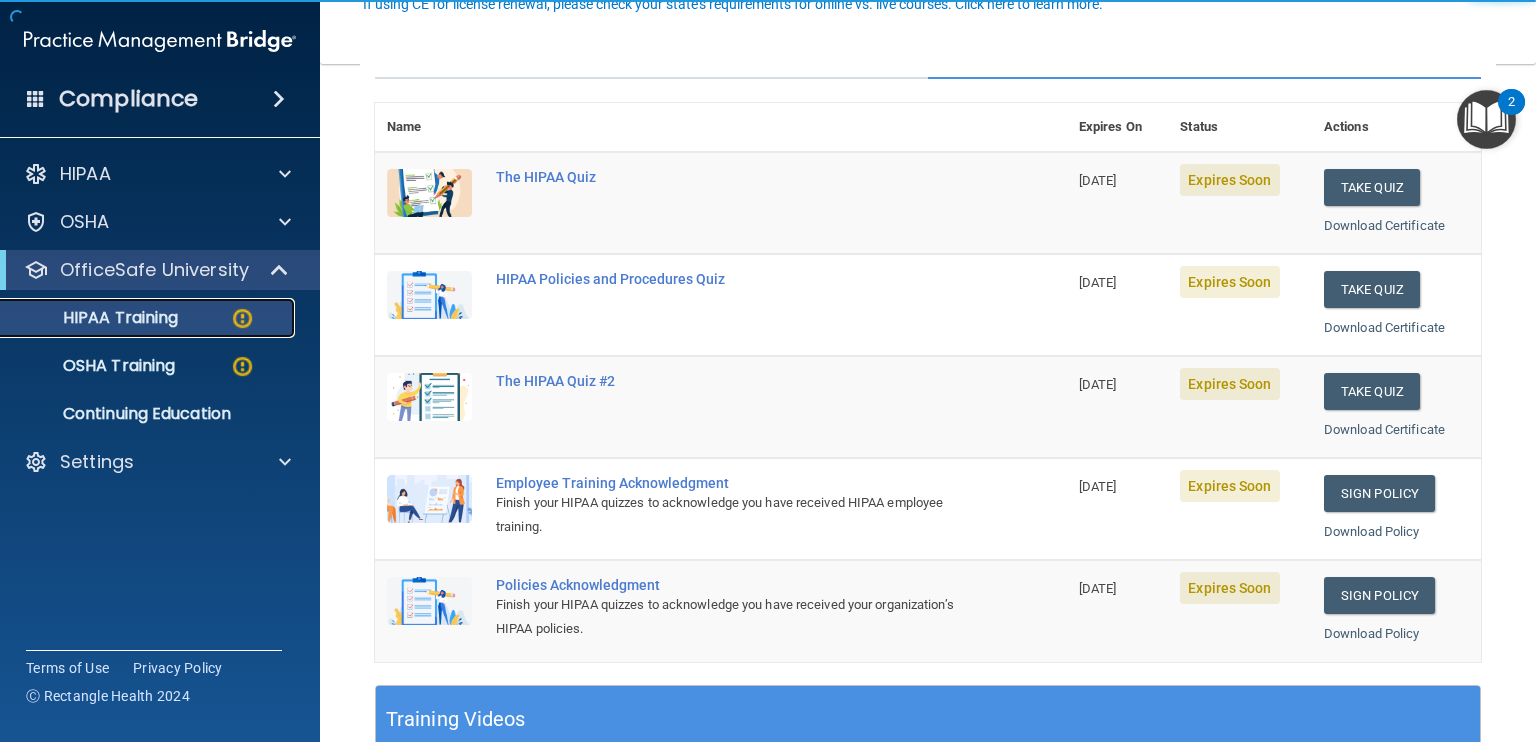 click on "HIPAA Training" at bounding box center [137, 318] 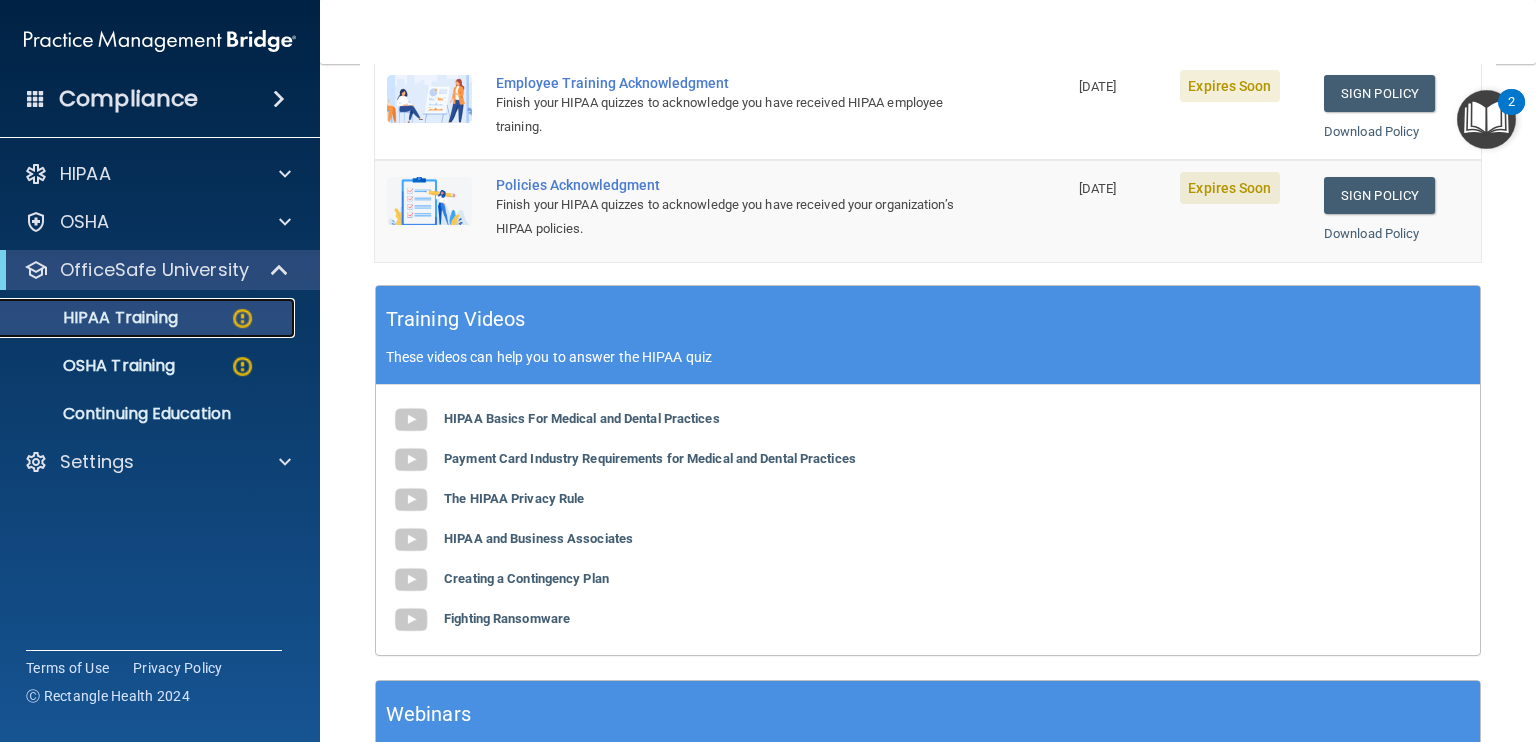 scroll, scrollTop: 700, scrollLeft: 0, axis: vertical 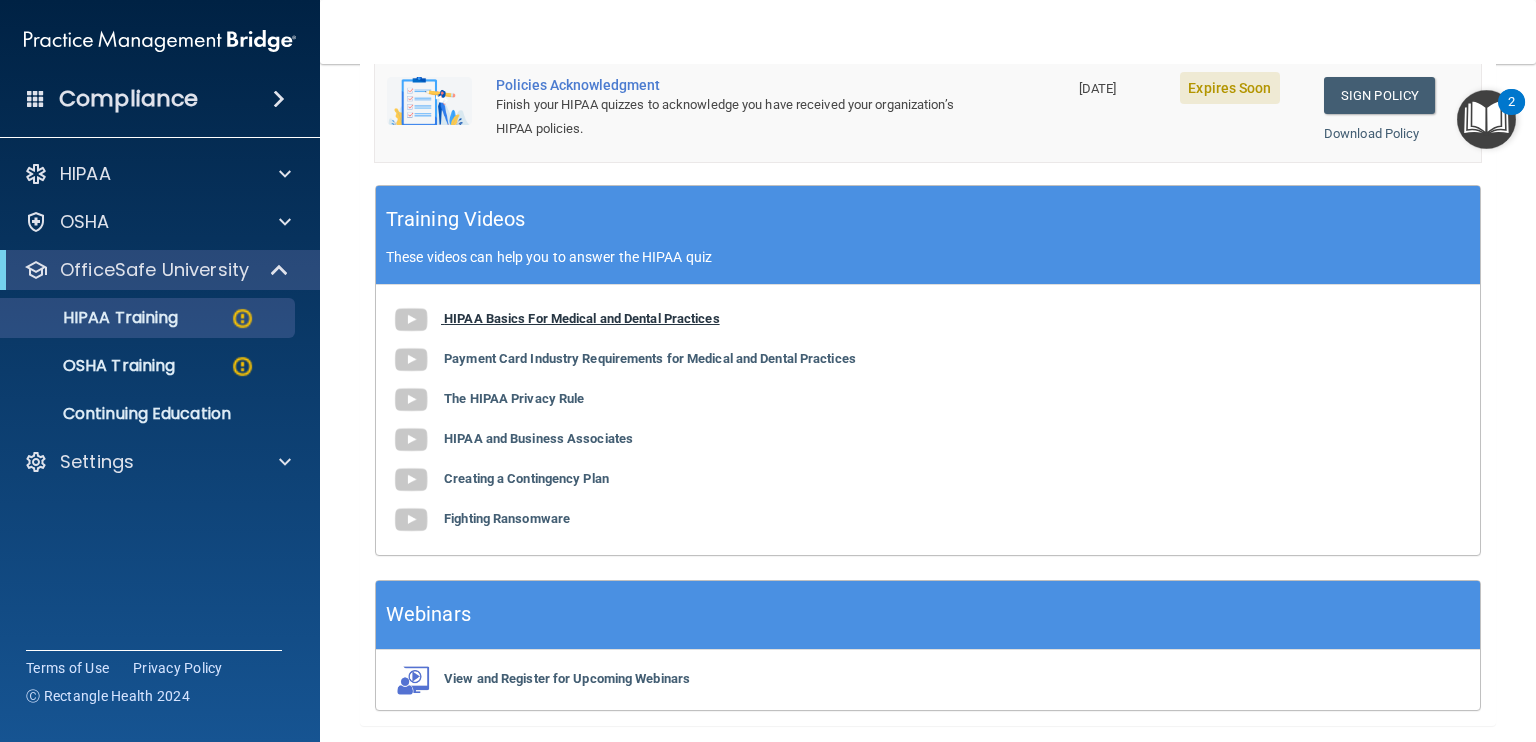 click on "HIPAA Basics For Medical and Dental Practices" at bounding box center [582, 318] 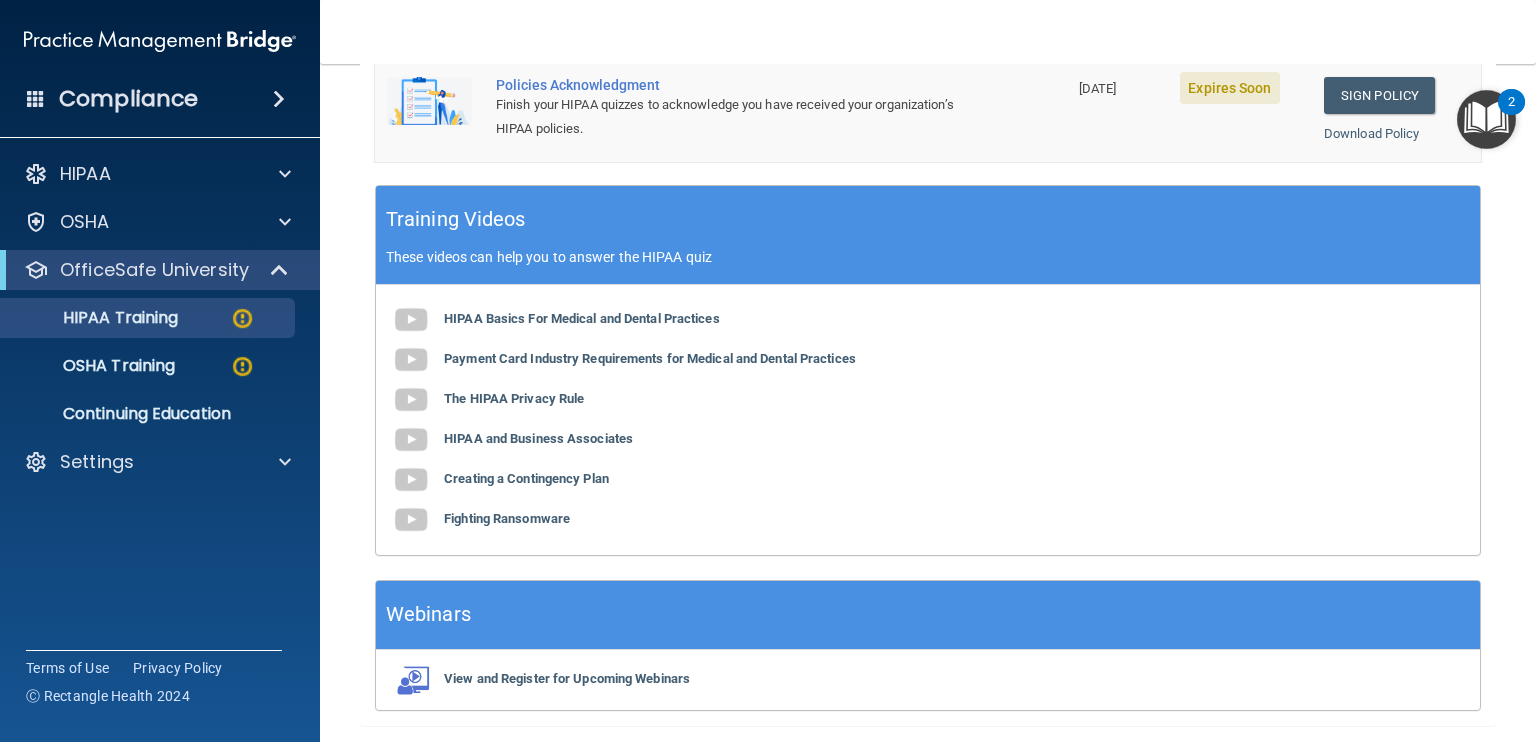 scroll, scrollTop: 100, scrollLeft: 0, axis: vertical 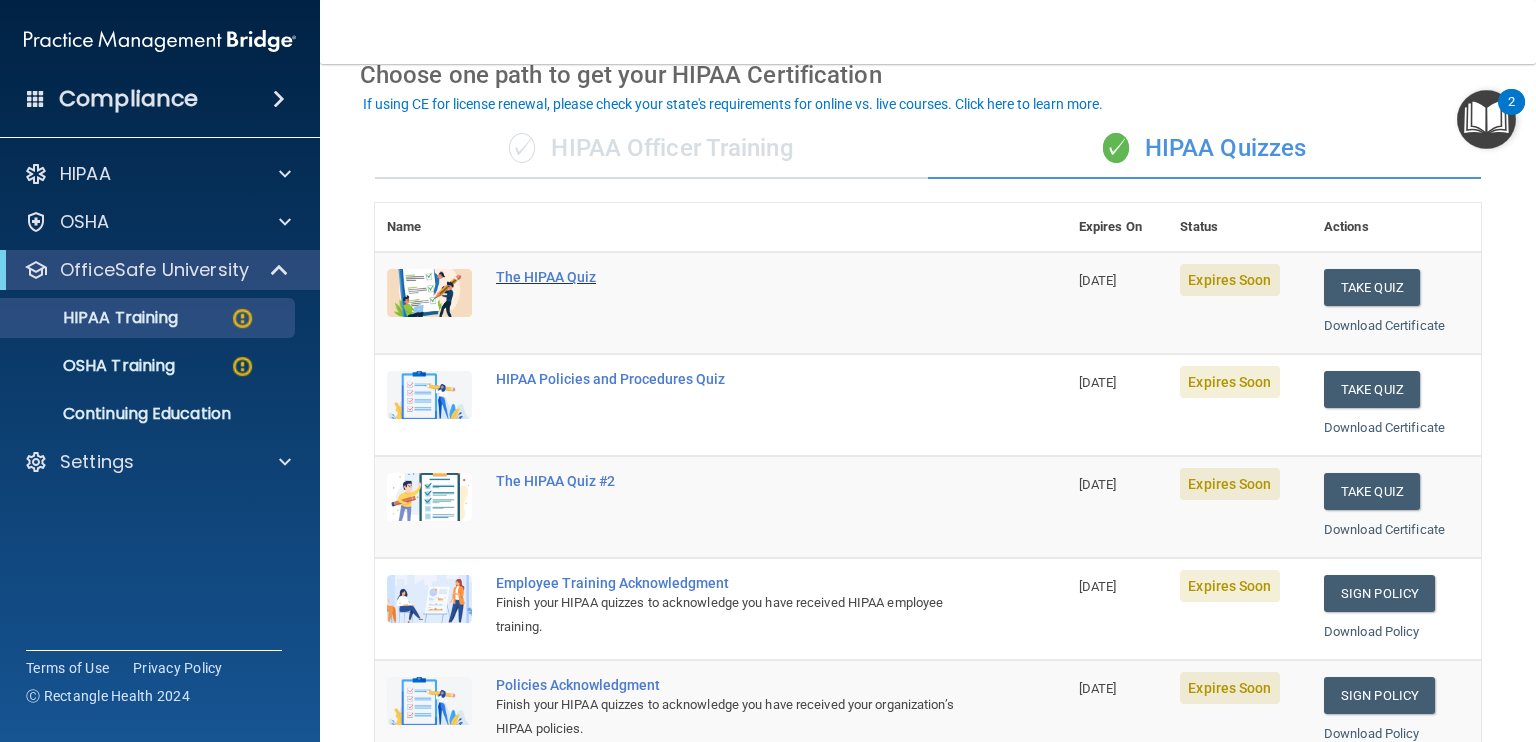 click on "The HIPAA Quiz" at bounding box center (731, 277) 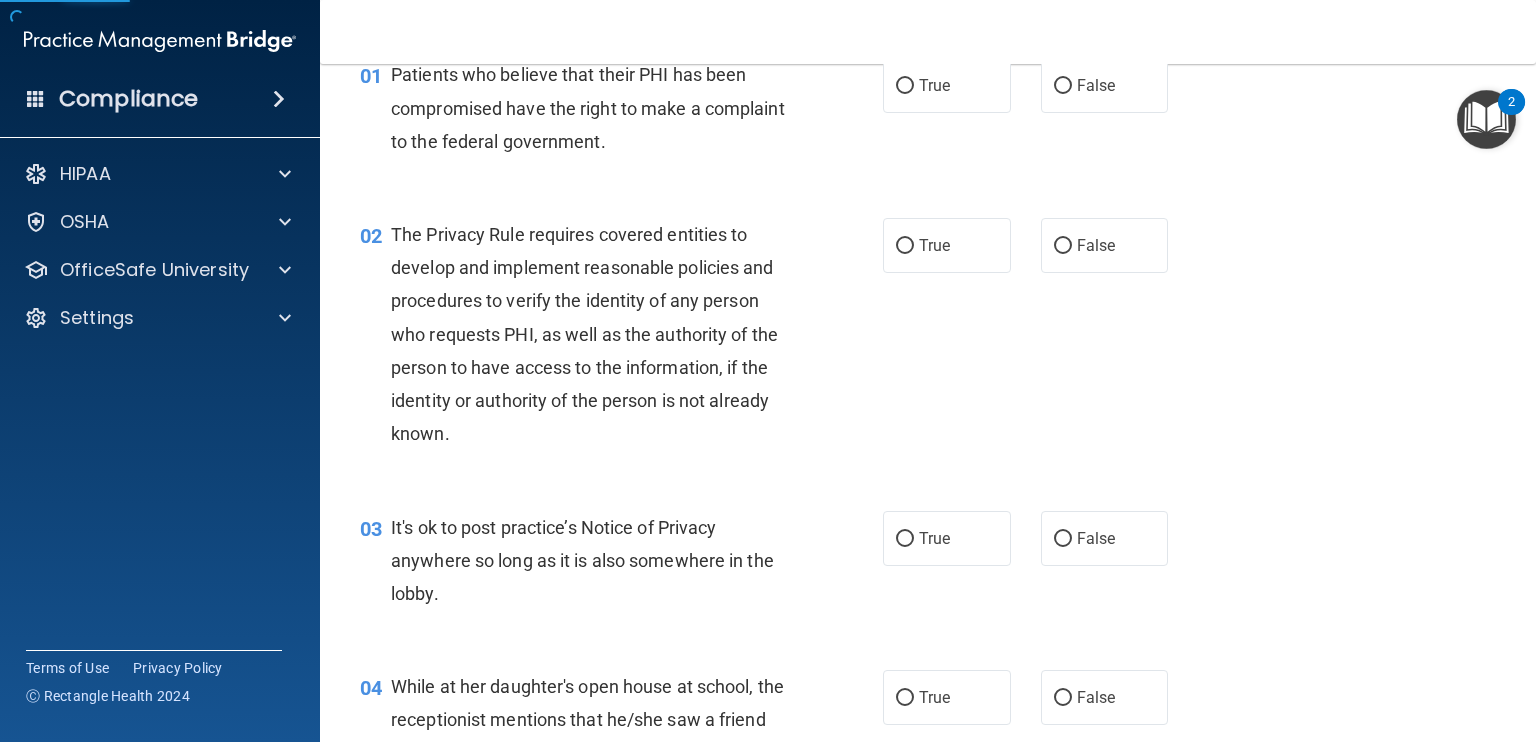 scroll, scrollTop: 0, scrollLeft: 0, axis: both 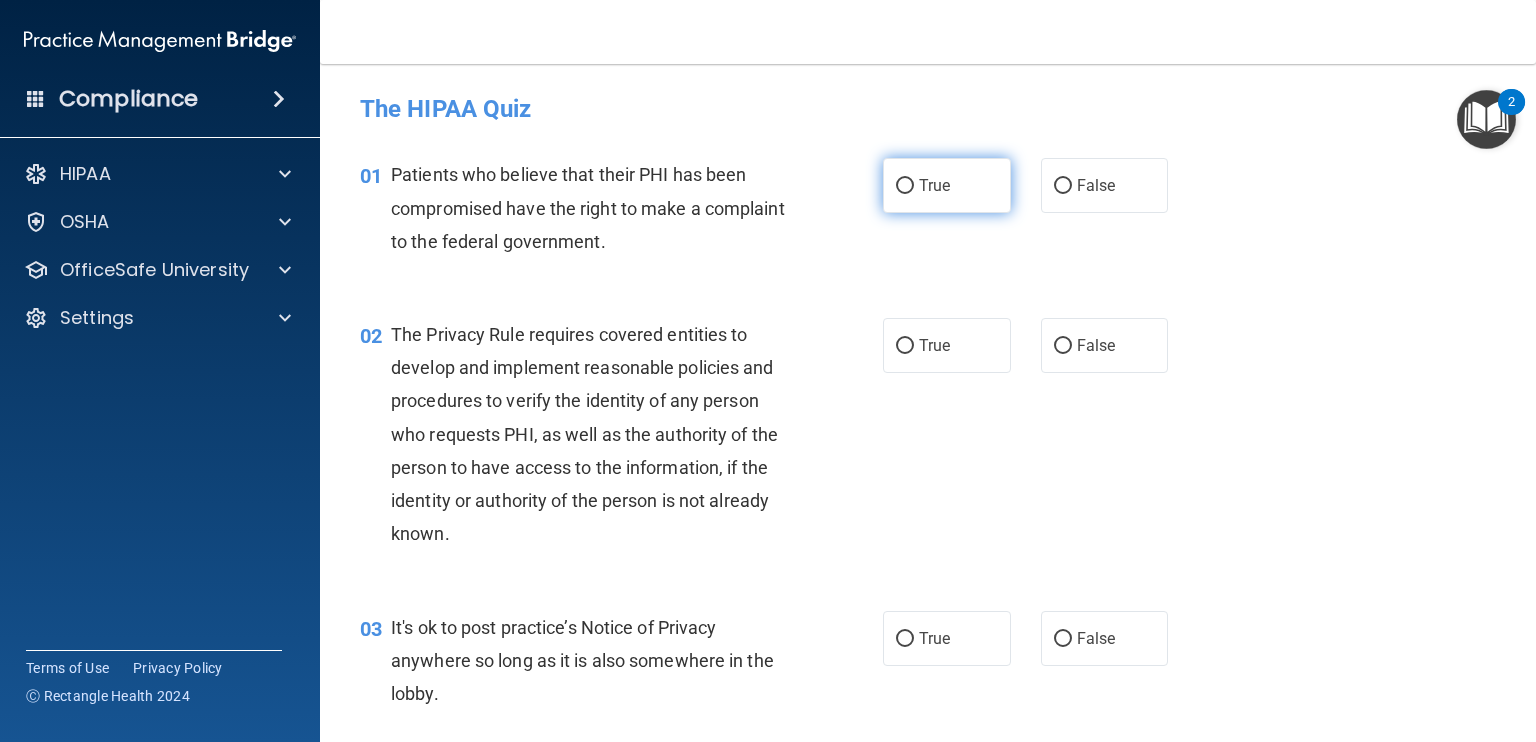 click on "True" at bounding box center (905, 186) 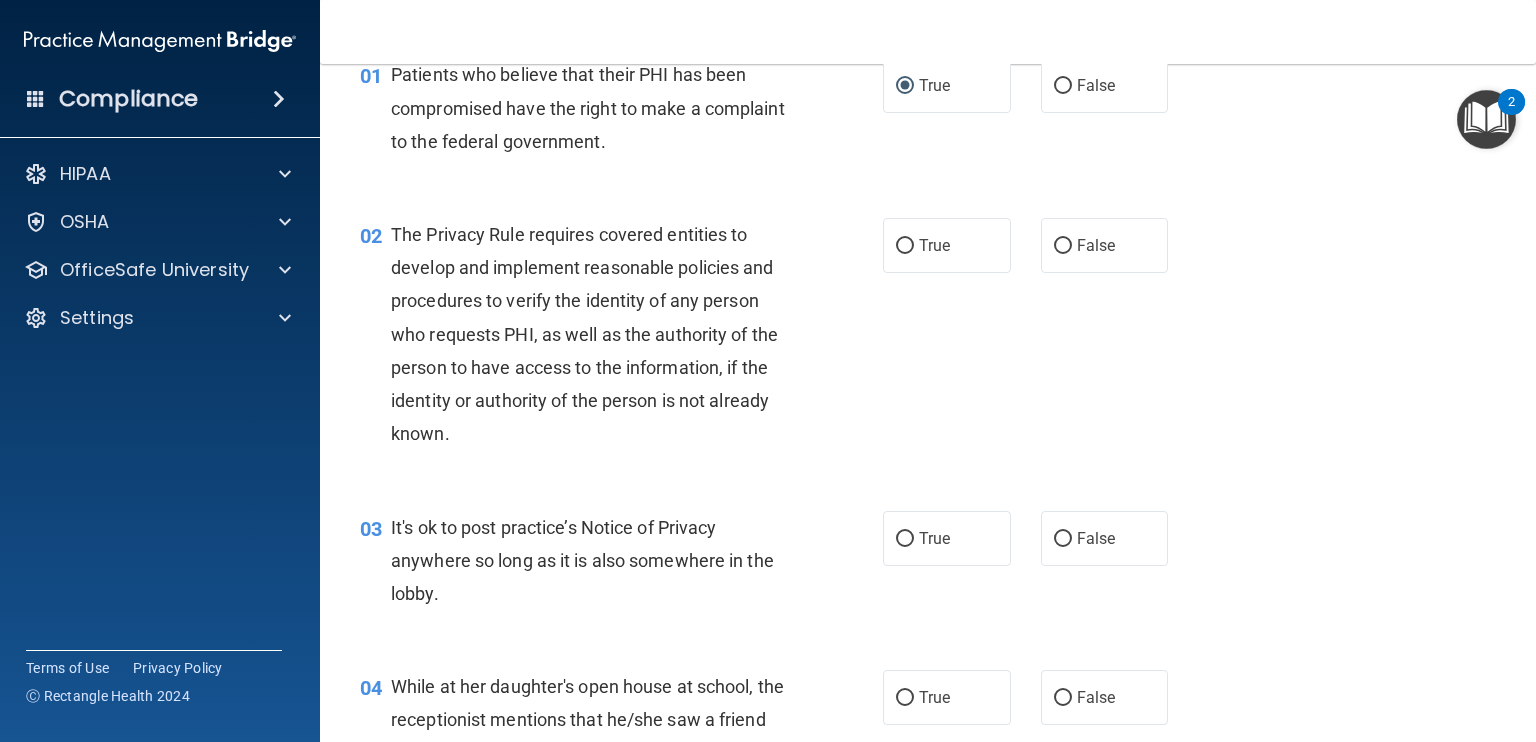 scroll, scrollTop: 200, scrollLeft: 0, axis: vertical 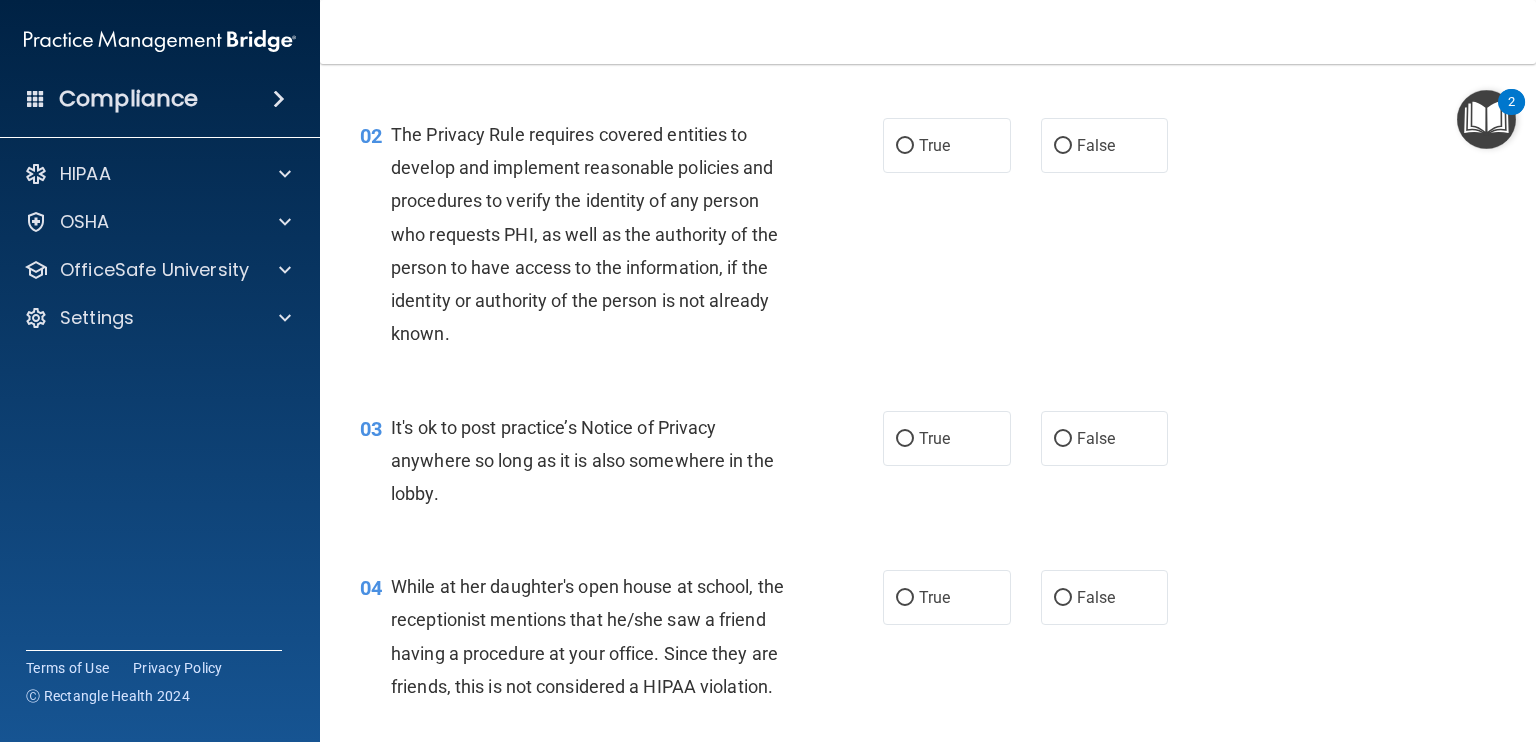drag, startPoint x: 894, startPoint y: 143, endPoint x: 888, endPoint y: 196, distance: 53.338543 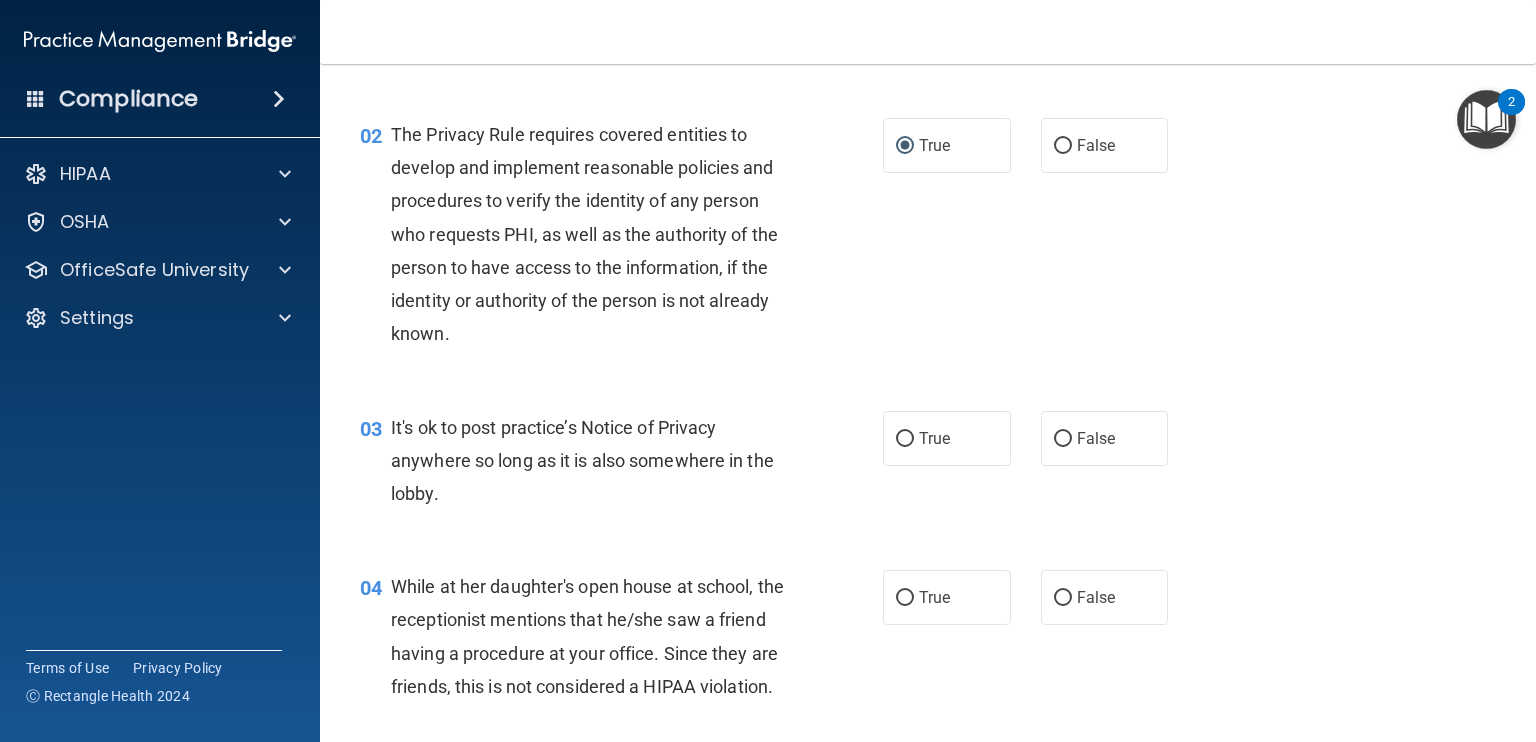 scroll, scrollTop: 300, scrollLeft: 0, axis: vertical 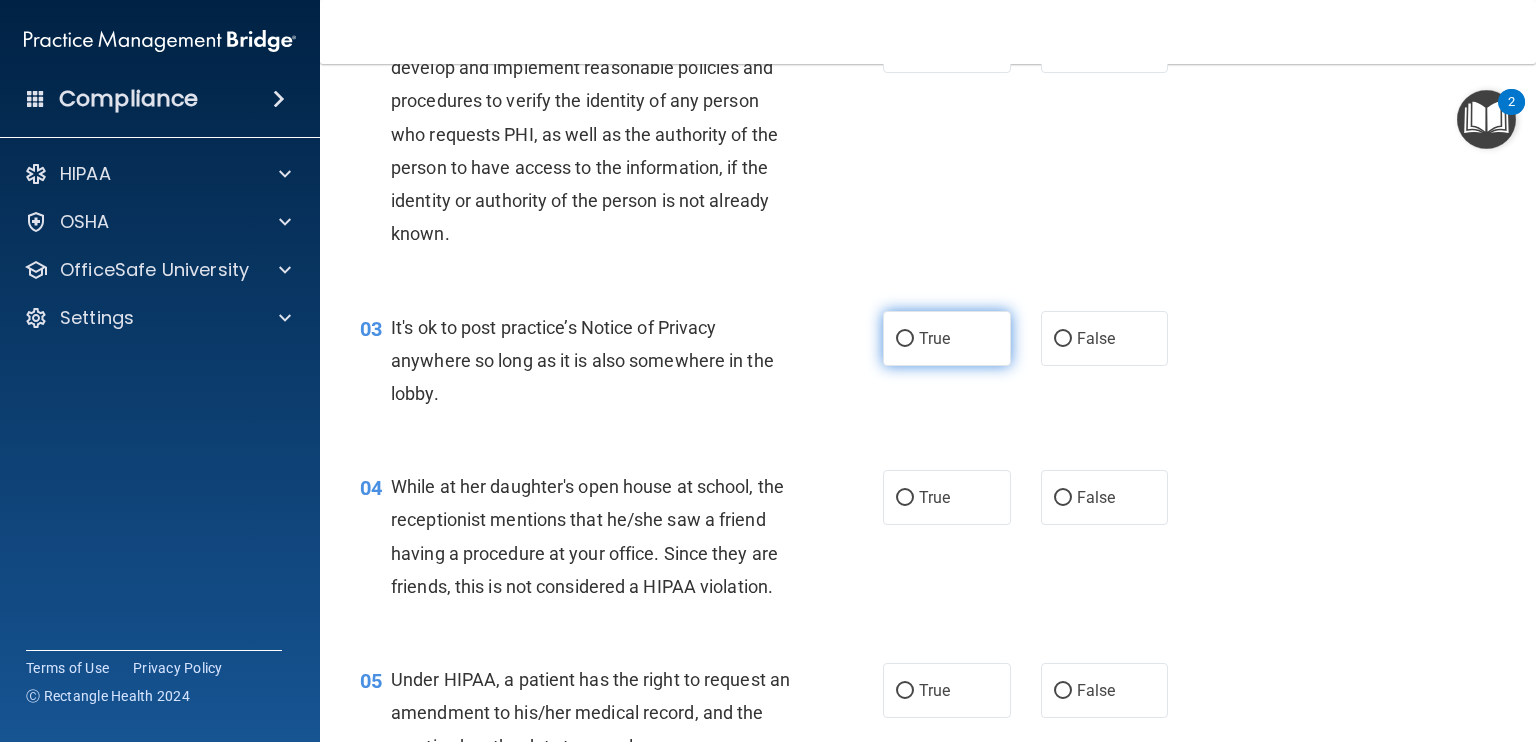 click on "True" at bounding box center (905, 339) 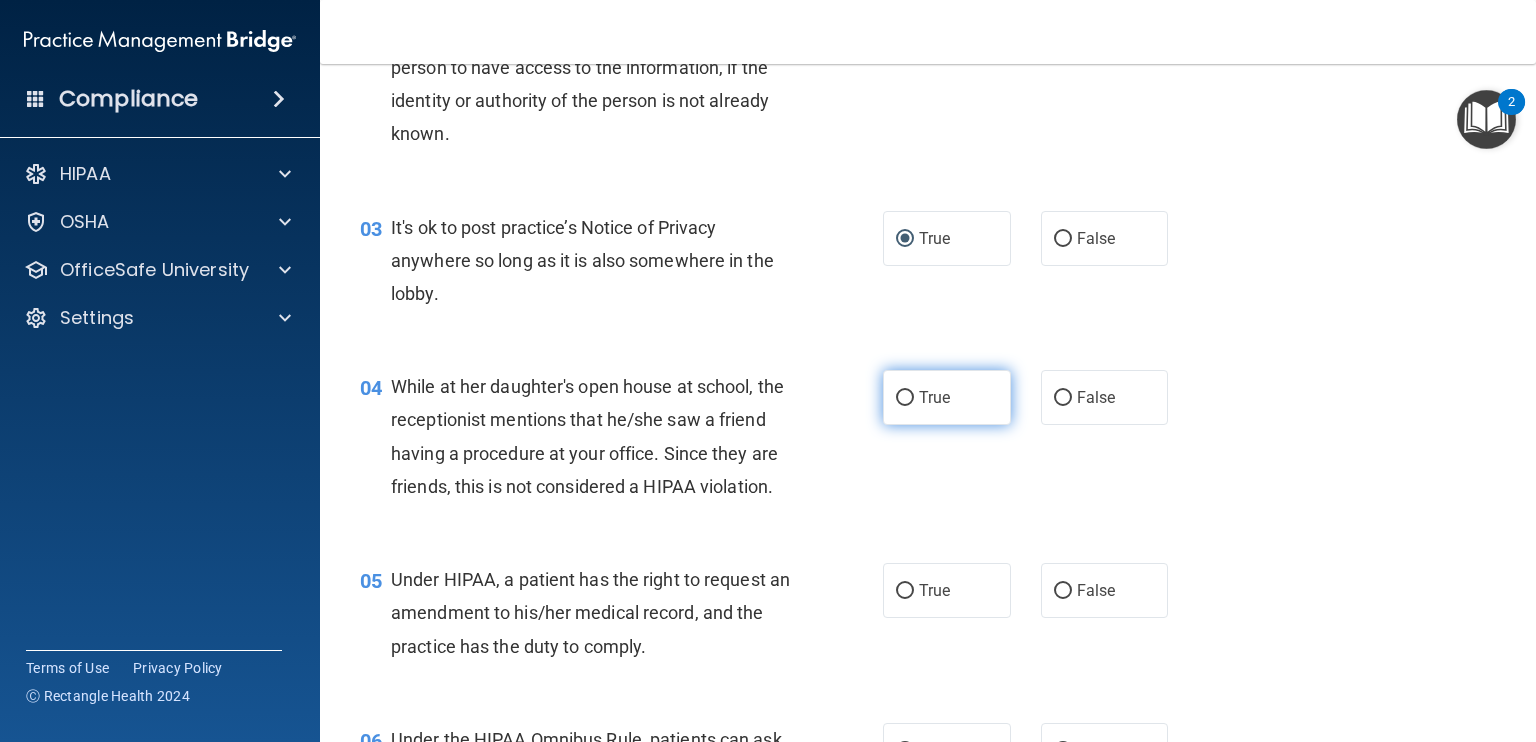 scroll, scrollTop: 500, scrollLeft: 0, axis: vertical 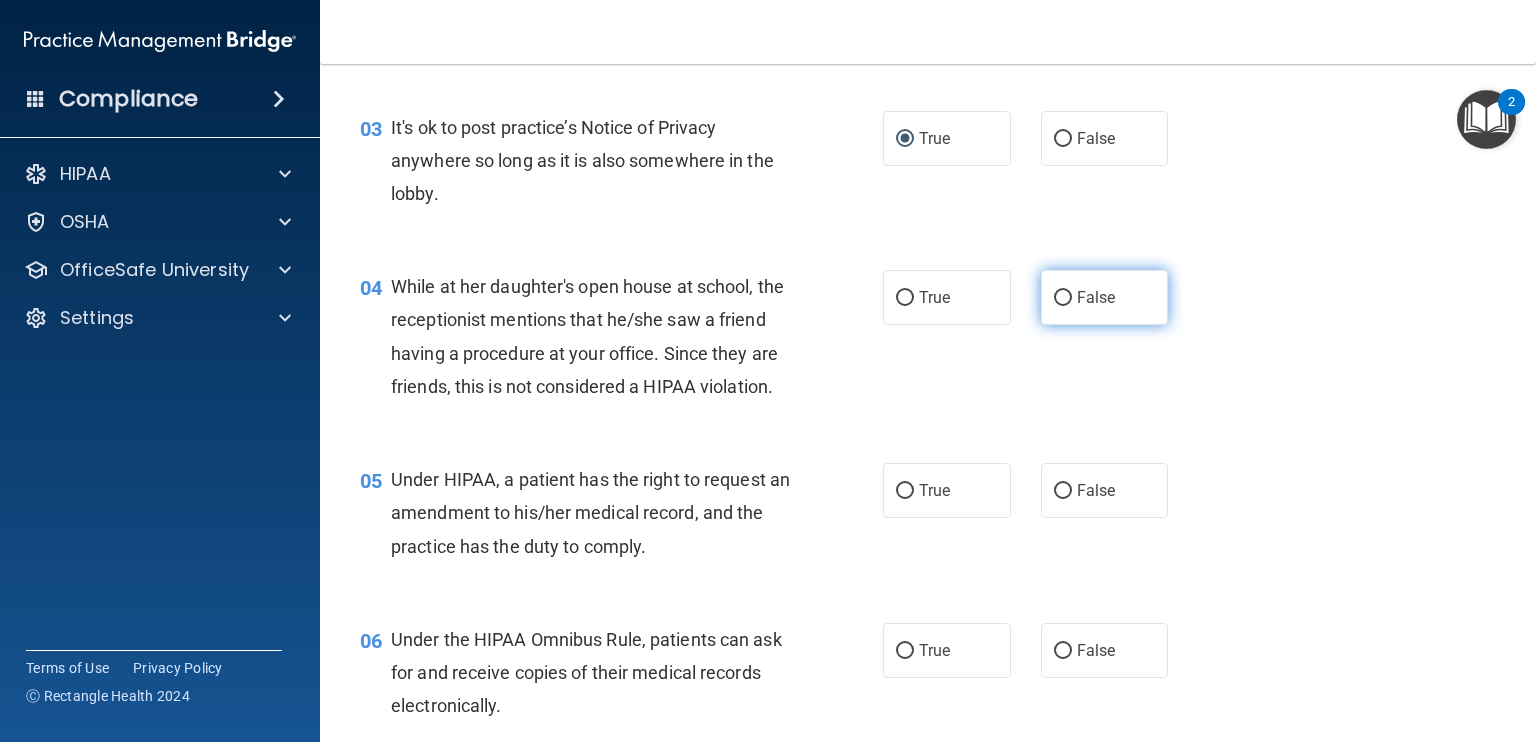 drag, startPoint x: 1052, startPoint y: 291, endPoint x: 1044, endPoint y: 299, distance: 11.313708 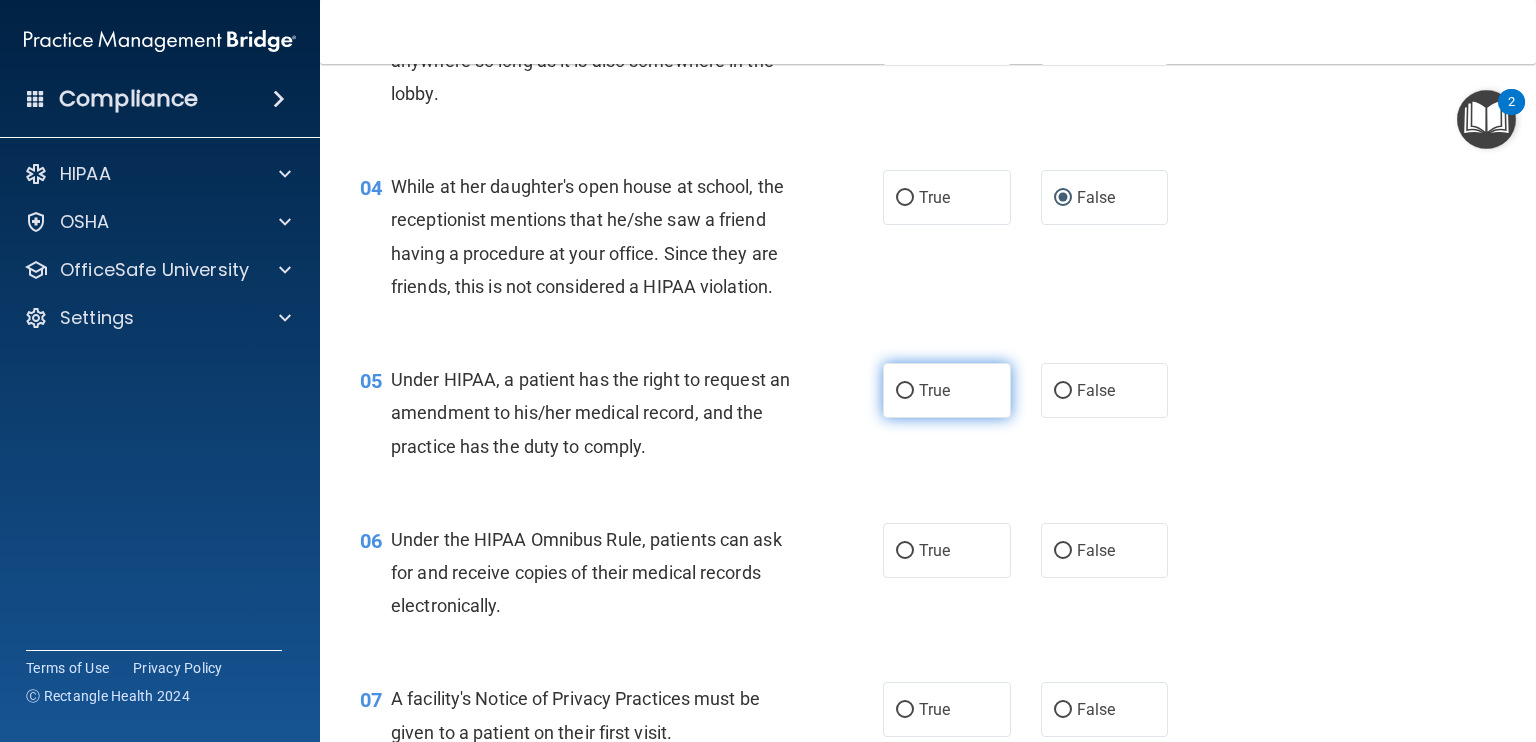 scroll, scrollTop: 700, scrollLeft: 0, axis: vertical 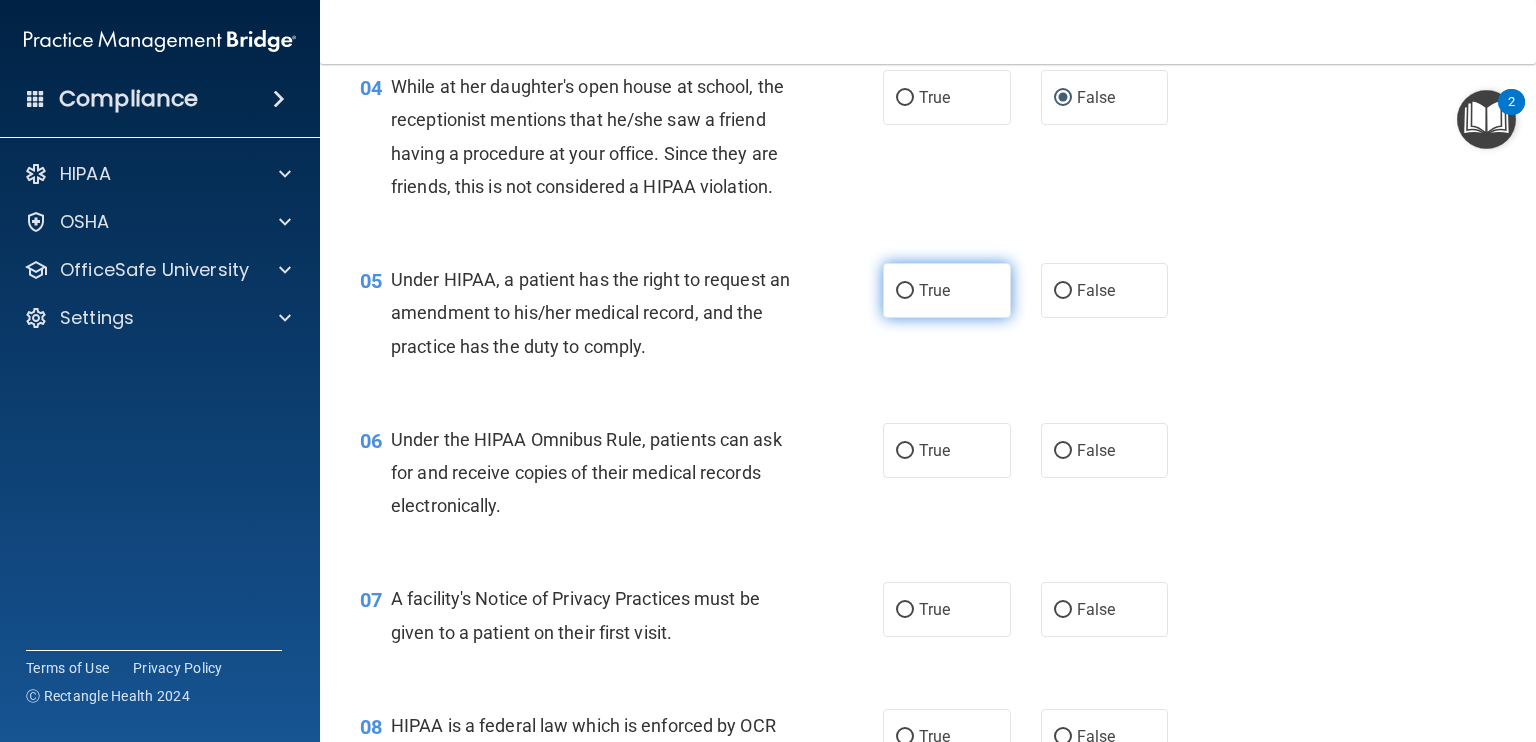 click on "True" at bounding box center [905, 291] 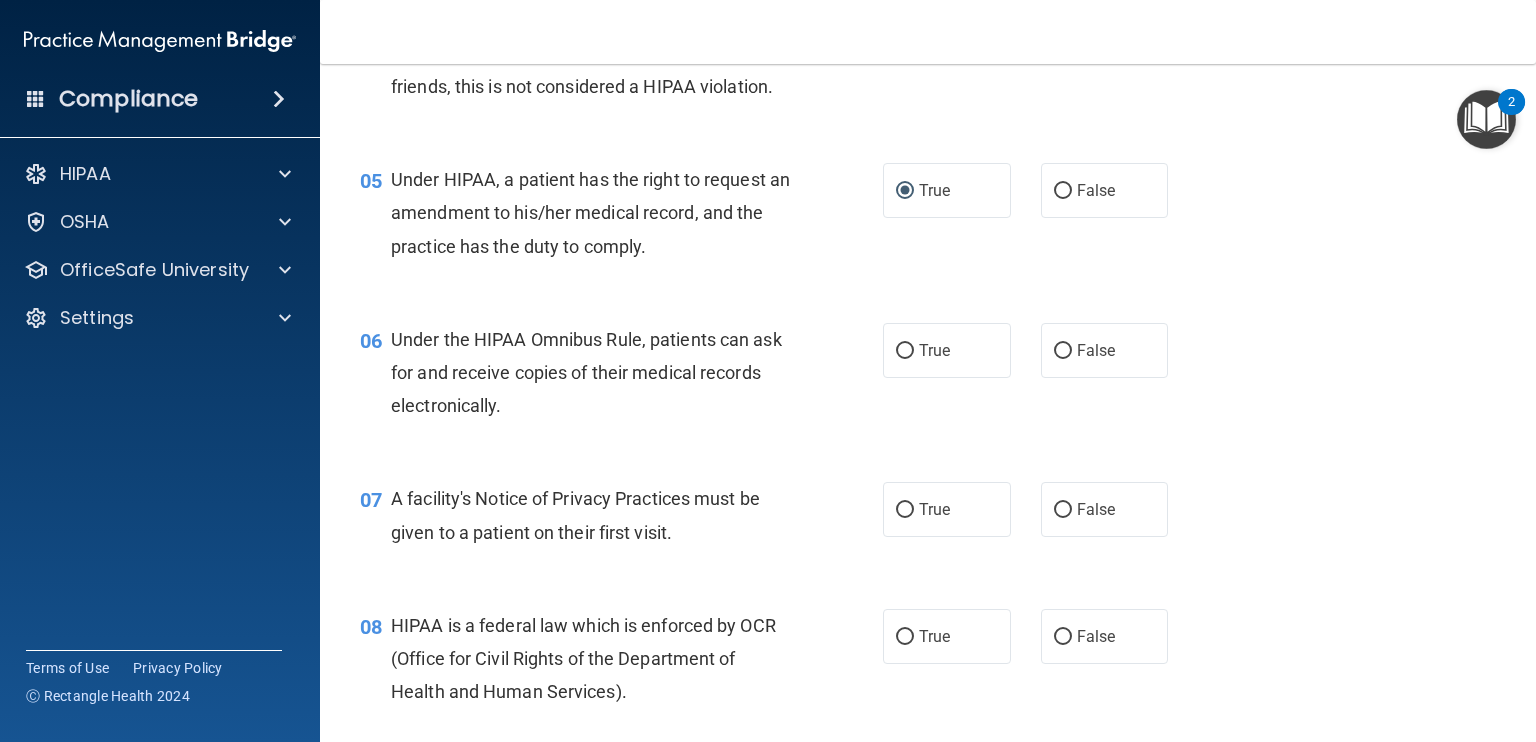 scroll, scrollTop: 900, scrollLeft: 0, axis: vertical 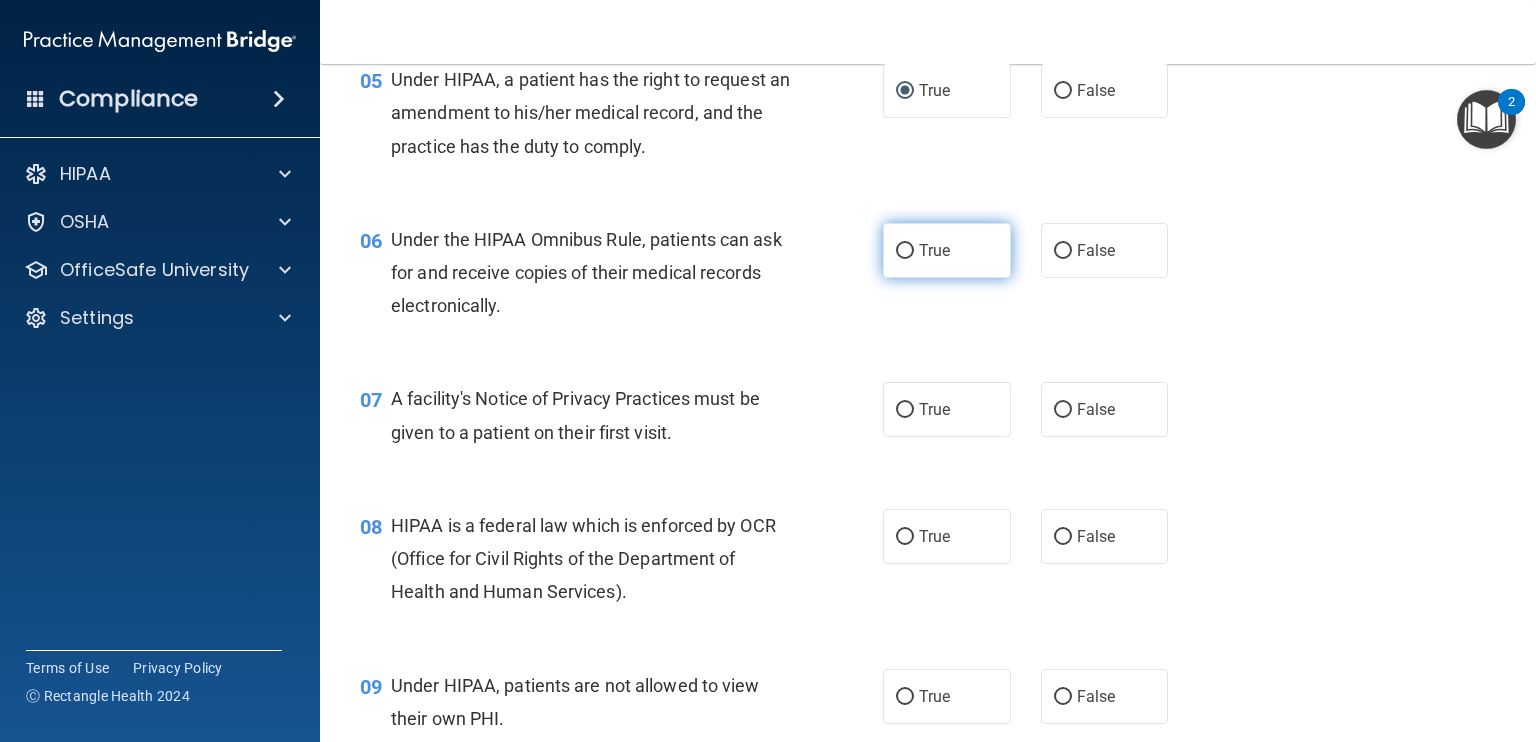 click on "True" at bounding box center [905, 251] 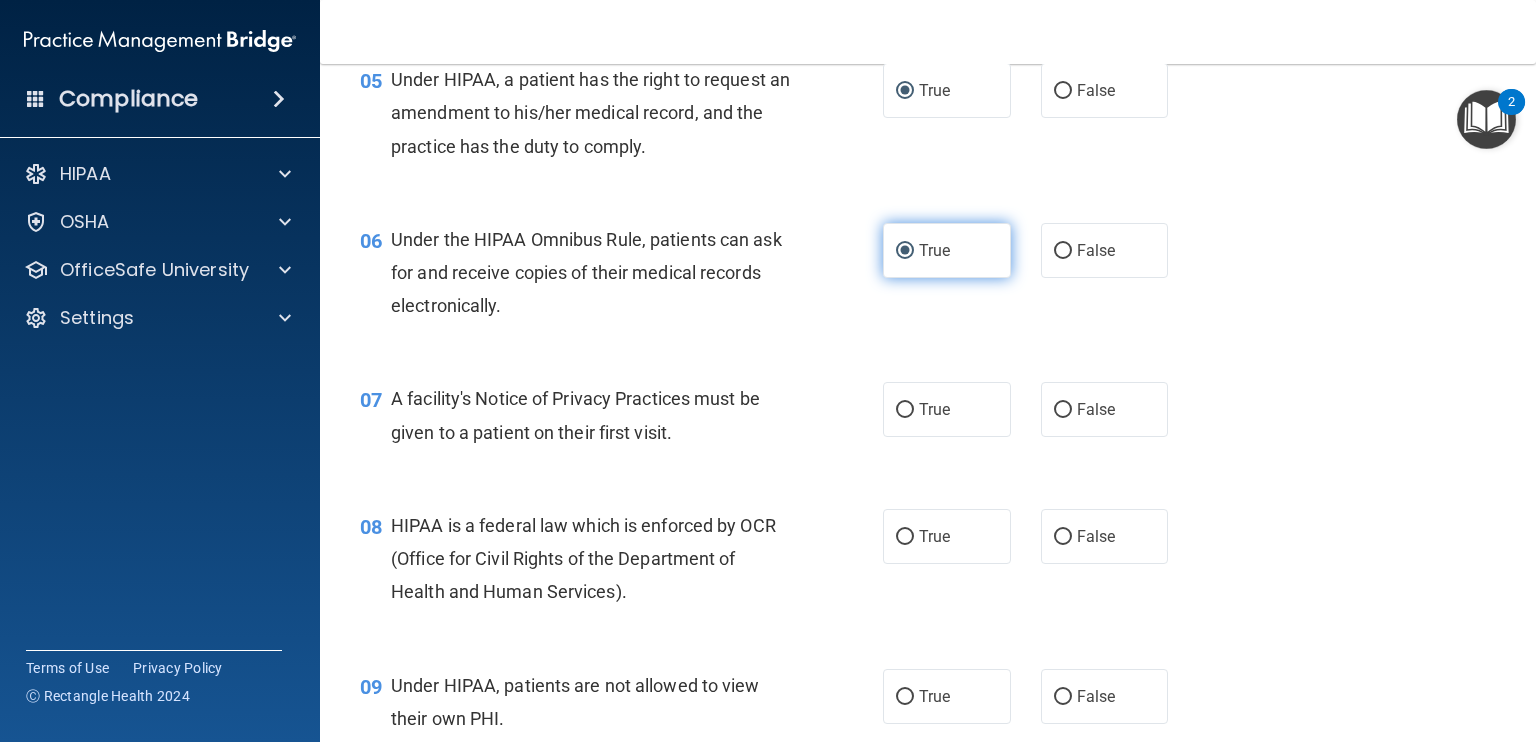 scroll, scrollTop: 1100, scrollLeft: 0, axis: vertical 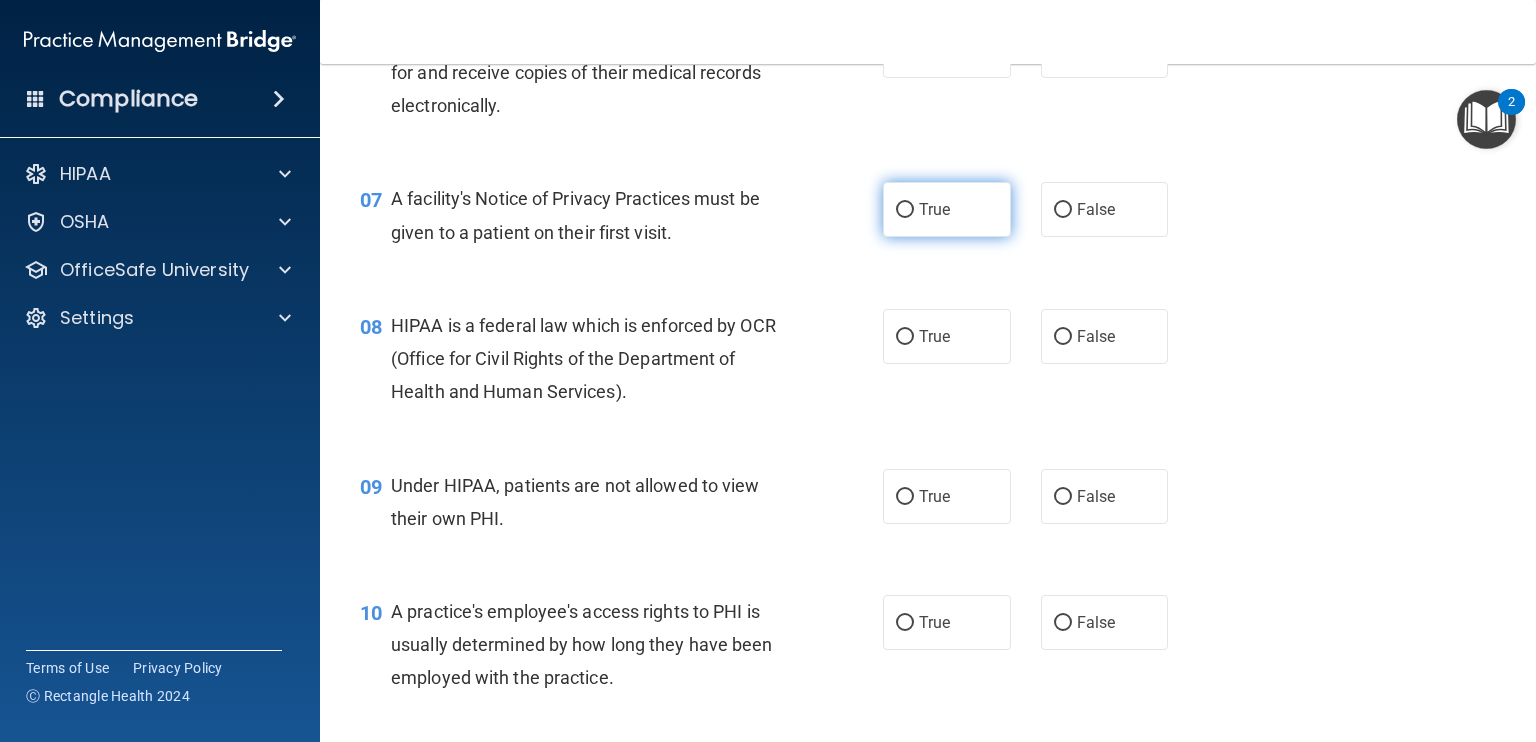 click on "True" at bounding box center (947, 209) 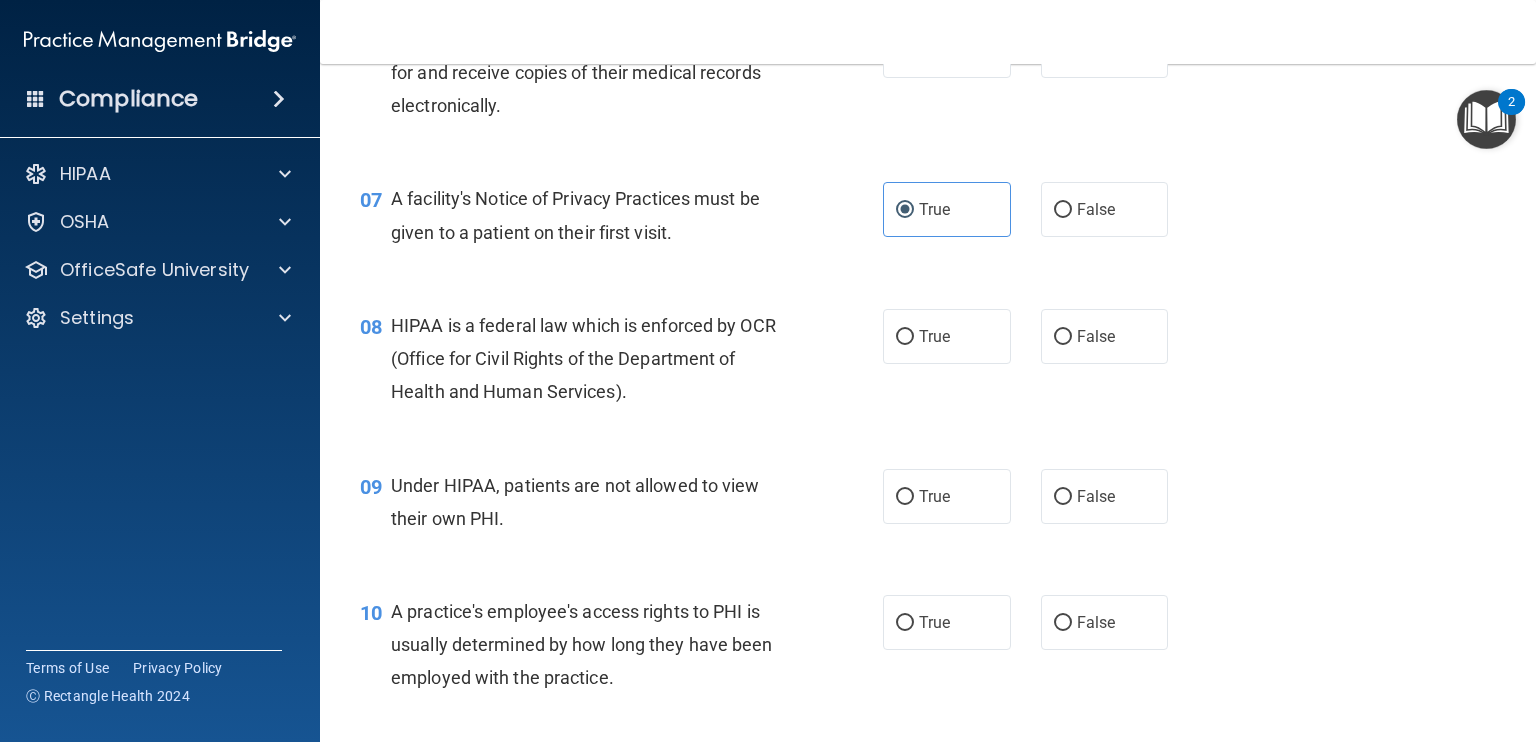 scroll, scrollTop: 1200, scrollLeft: 0, axis: vertical 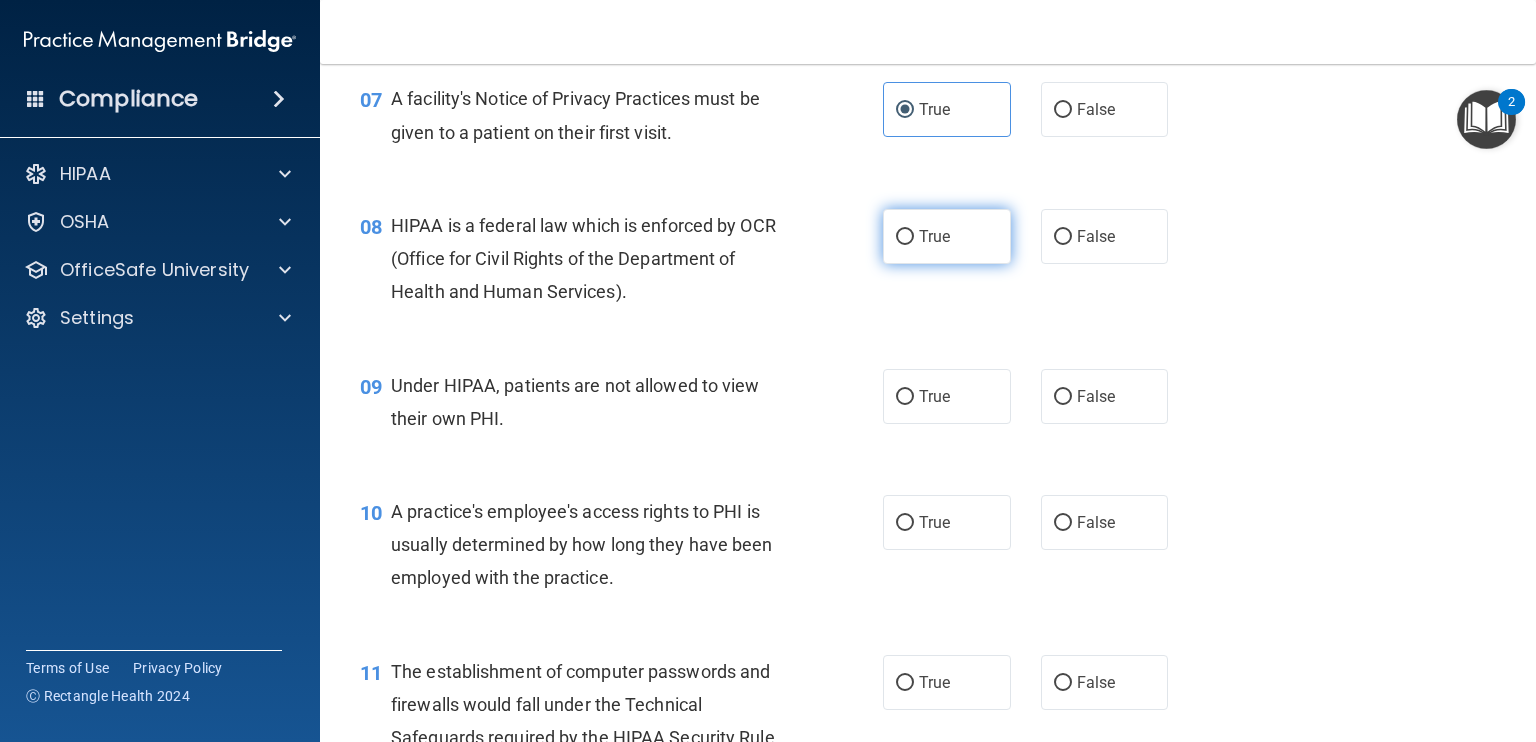 click on "True" at bounding box center (905, 237) 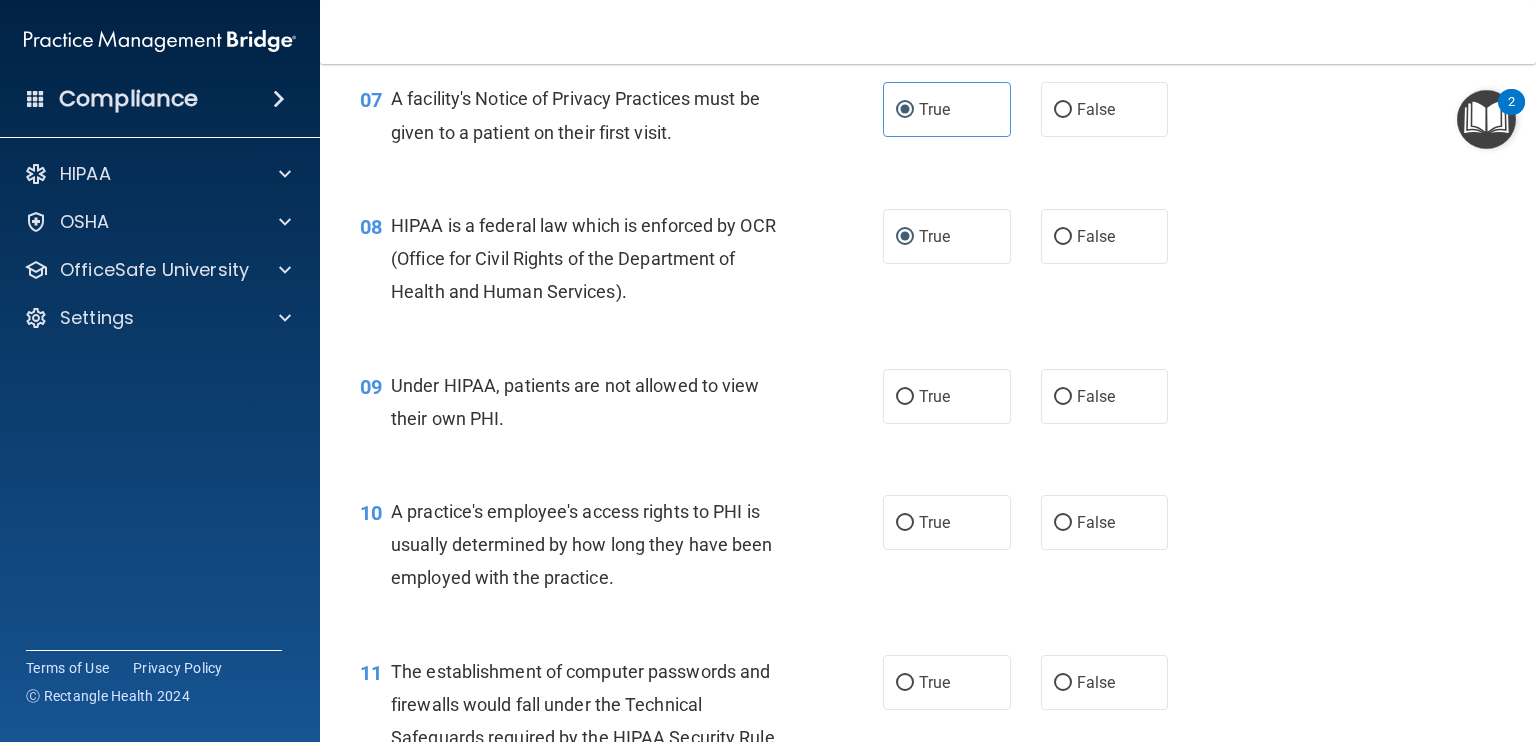 scroll, scrollTop: 1300, scrollLeft: 0, axis: vertical 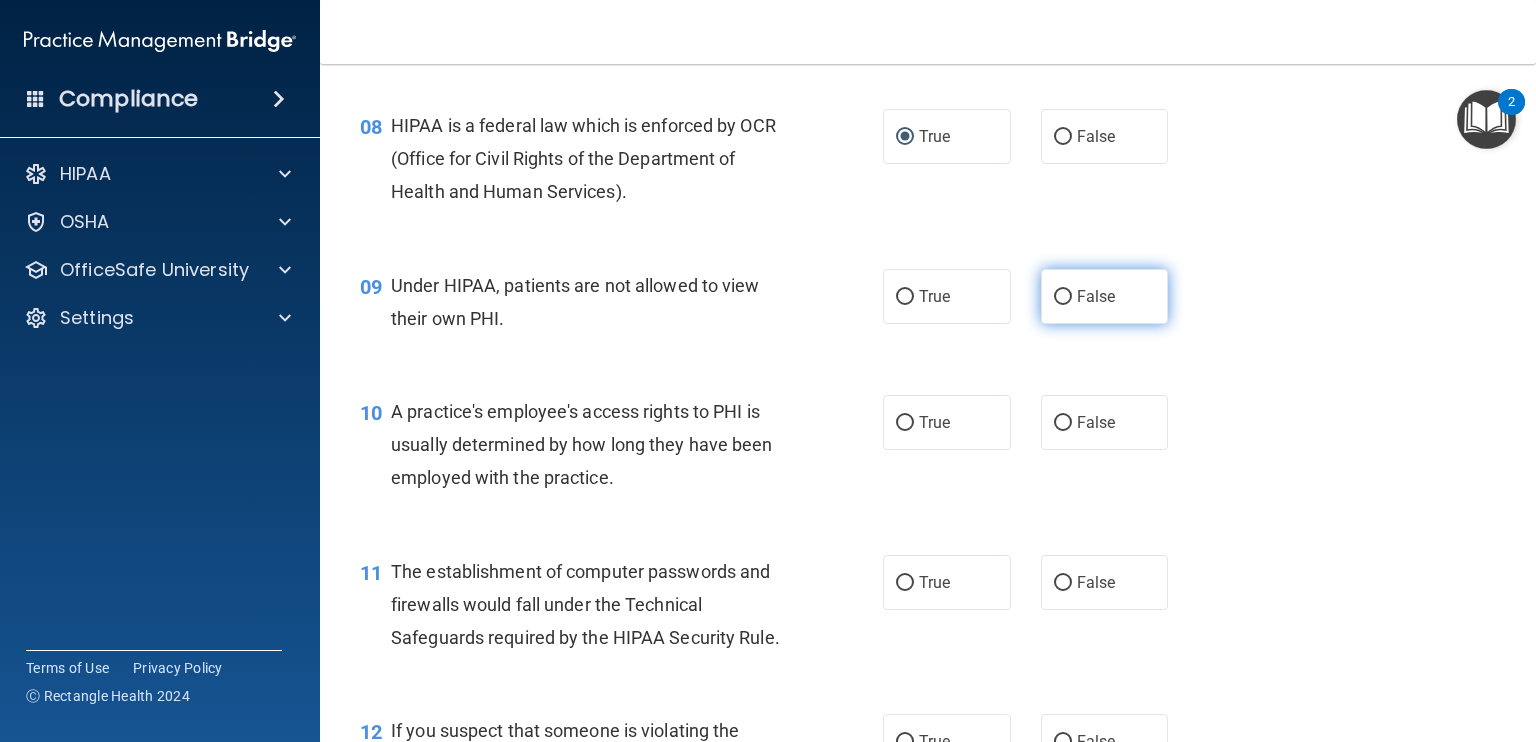 click on "False" at bounding box center [1105, 296] 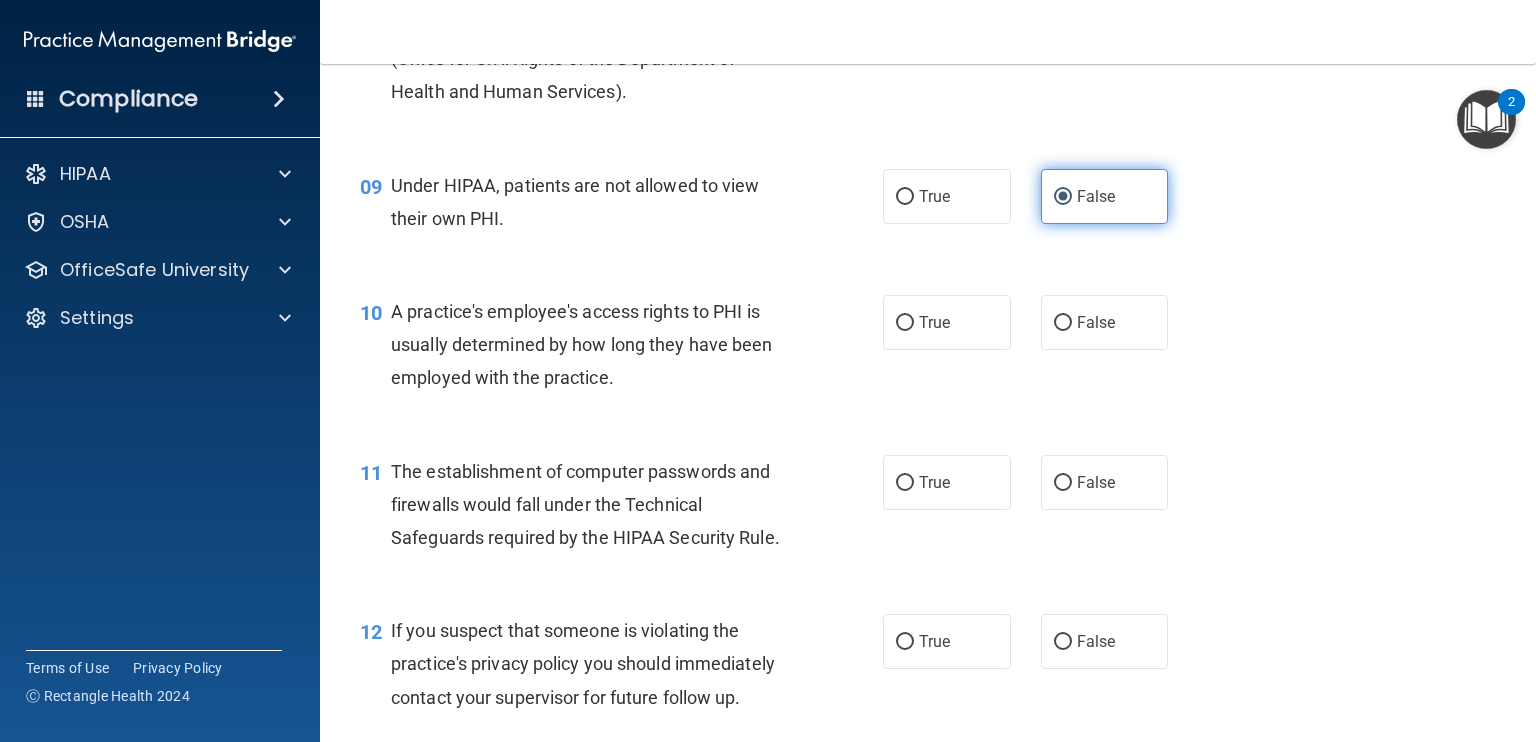 scroll, scrollTop: 1500, scrollLeft: 0, axis: vertical 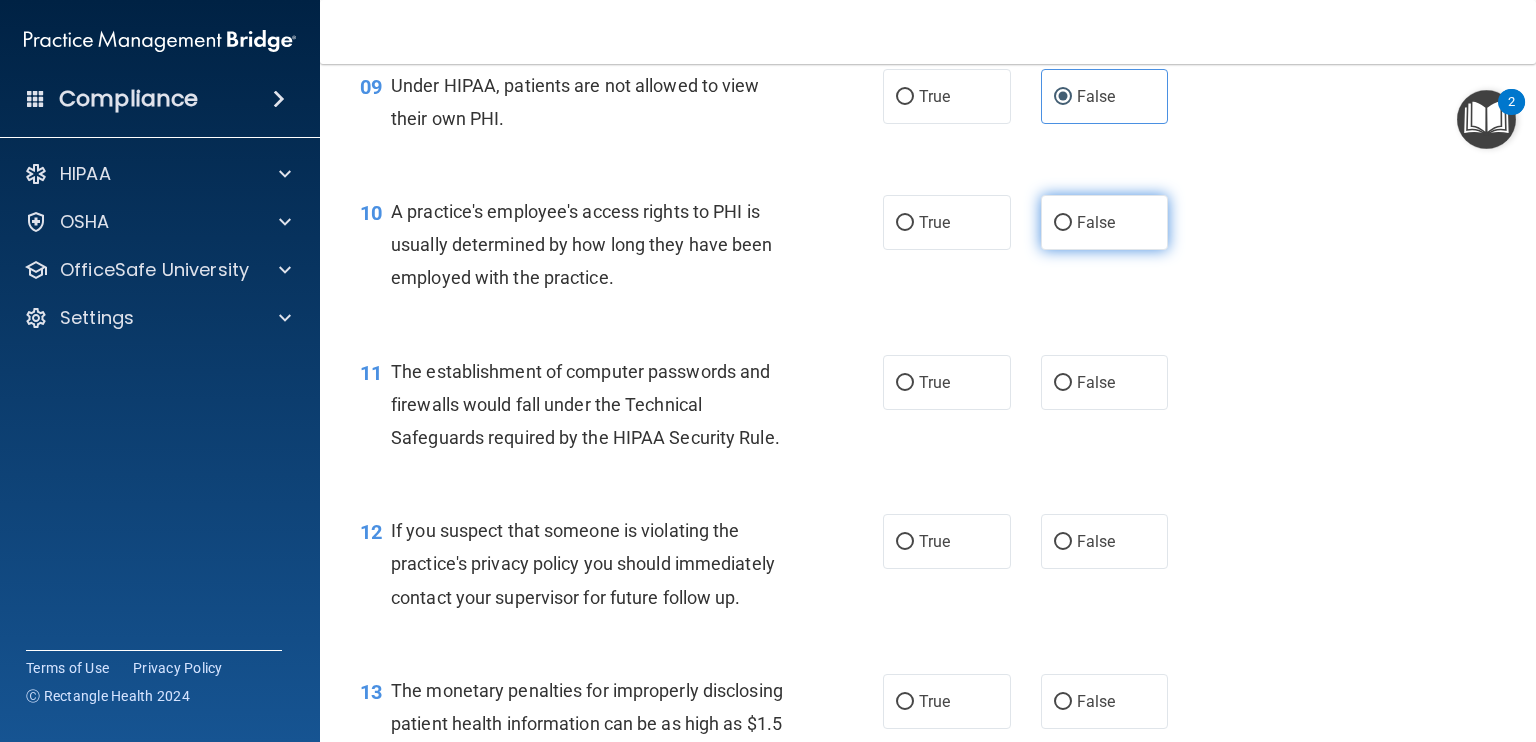 click on "False" at bounding box center [1105, 222] 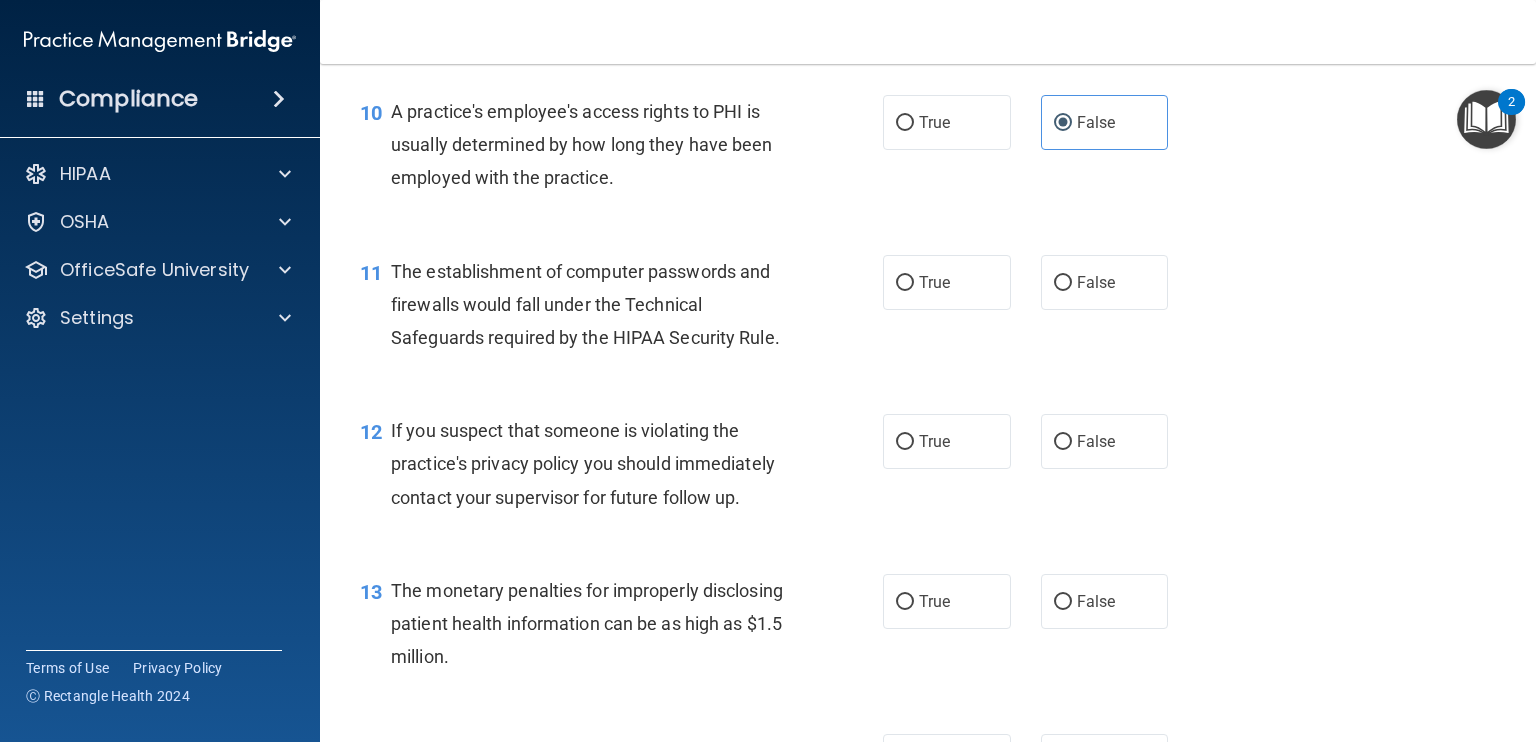scroll, scrollTop: 1700, scrollLeft: 0, axis: vertical 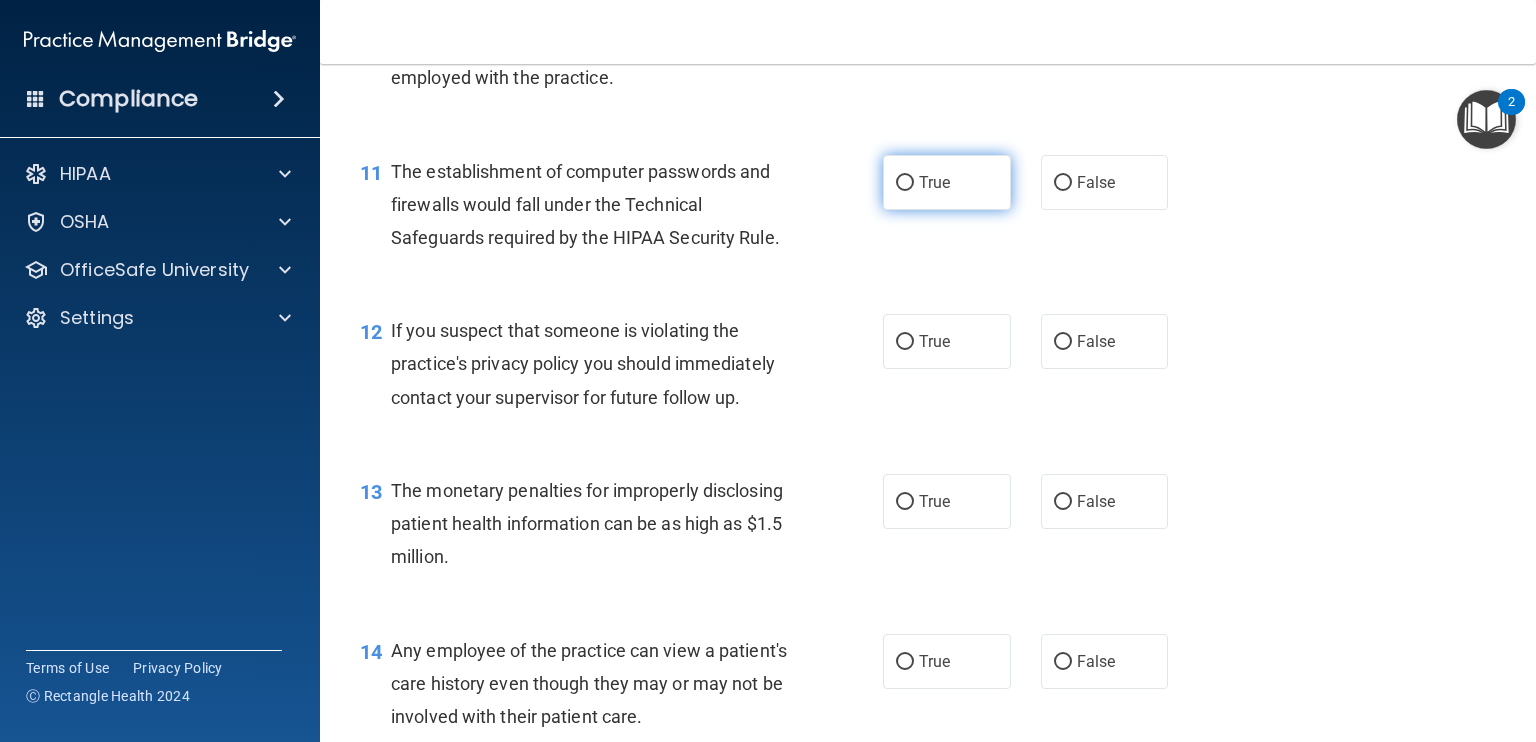 click on "True" at bounding box center [905, 183] 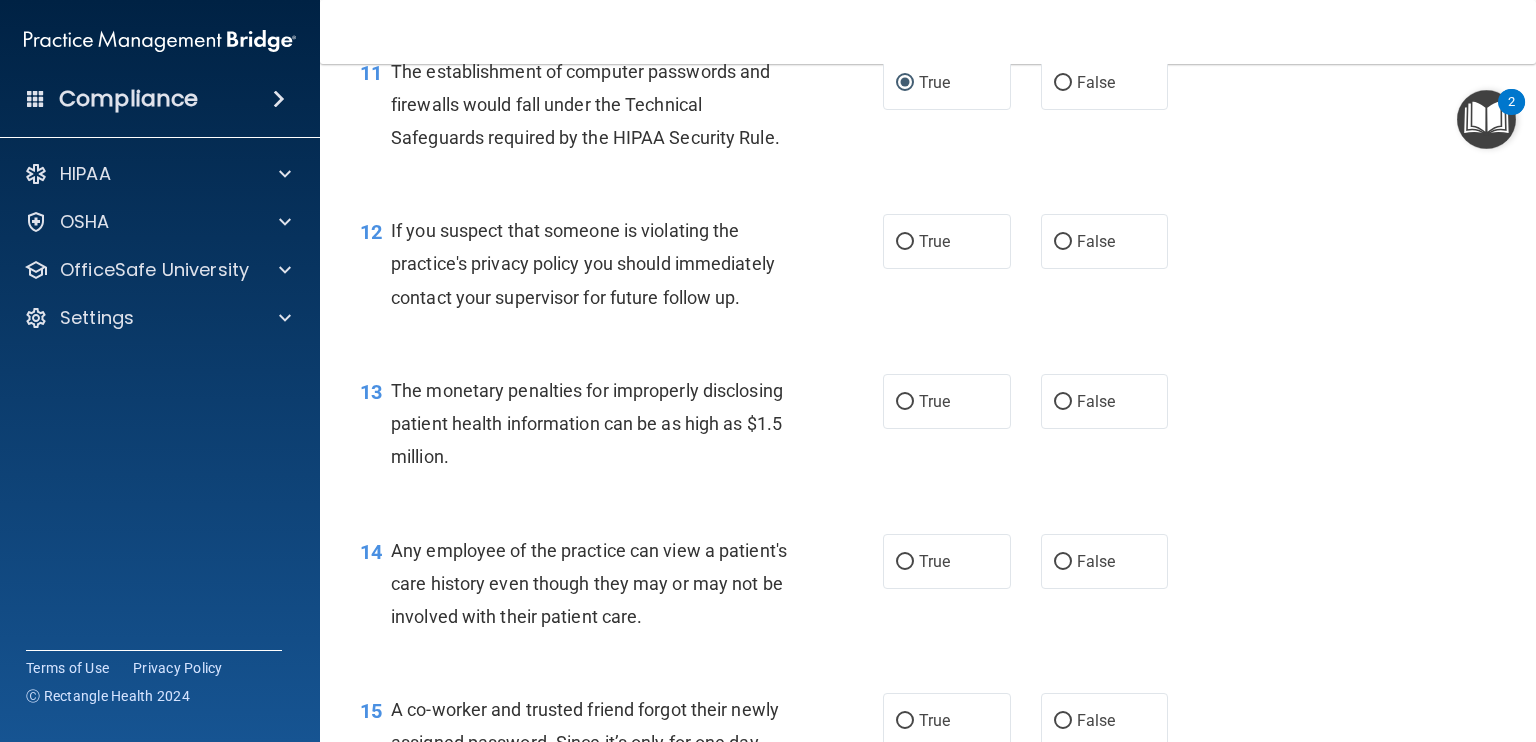 scroll, scrollTop: 1900, scrollLeft: 0, axis: vertical 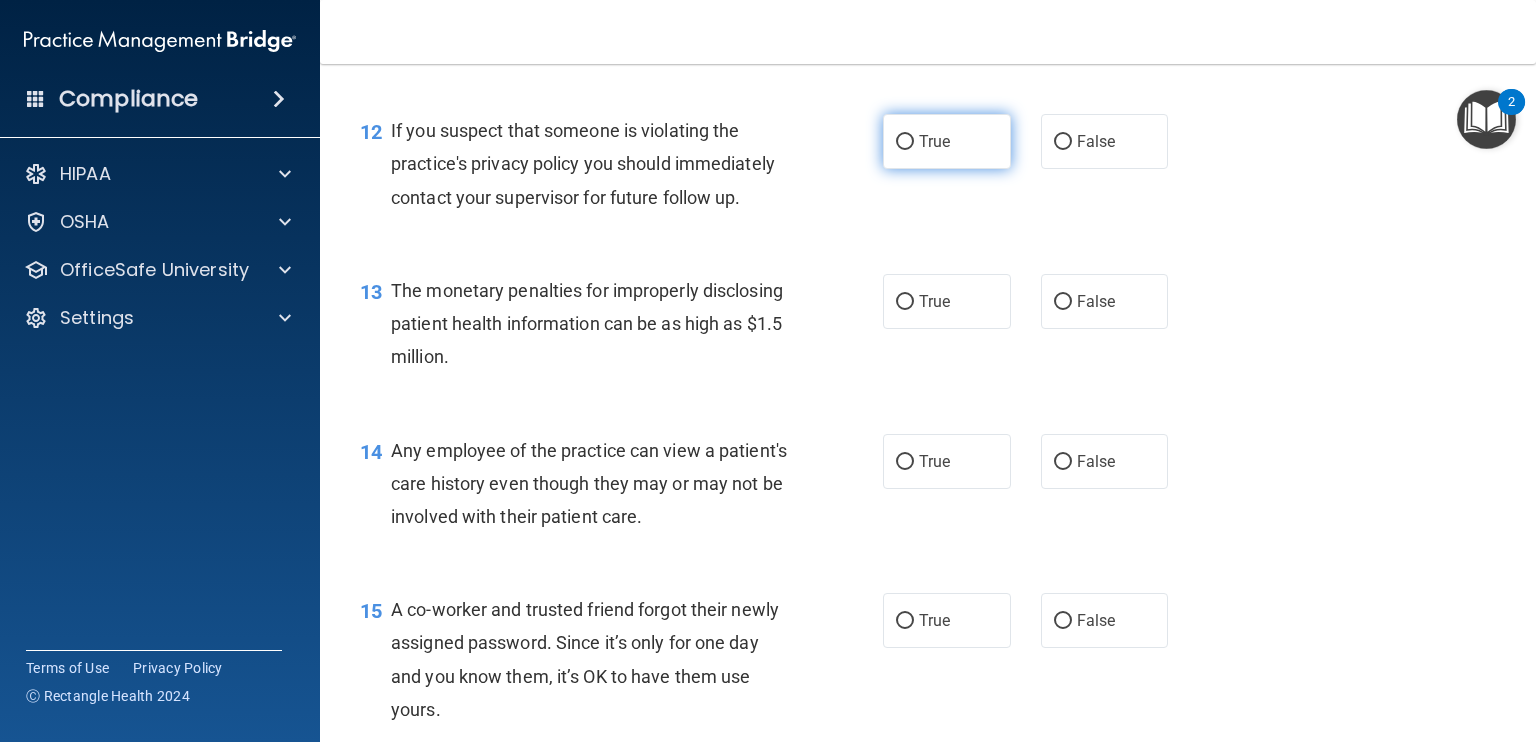 click on "True" at bounding box center [905, 142] 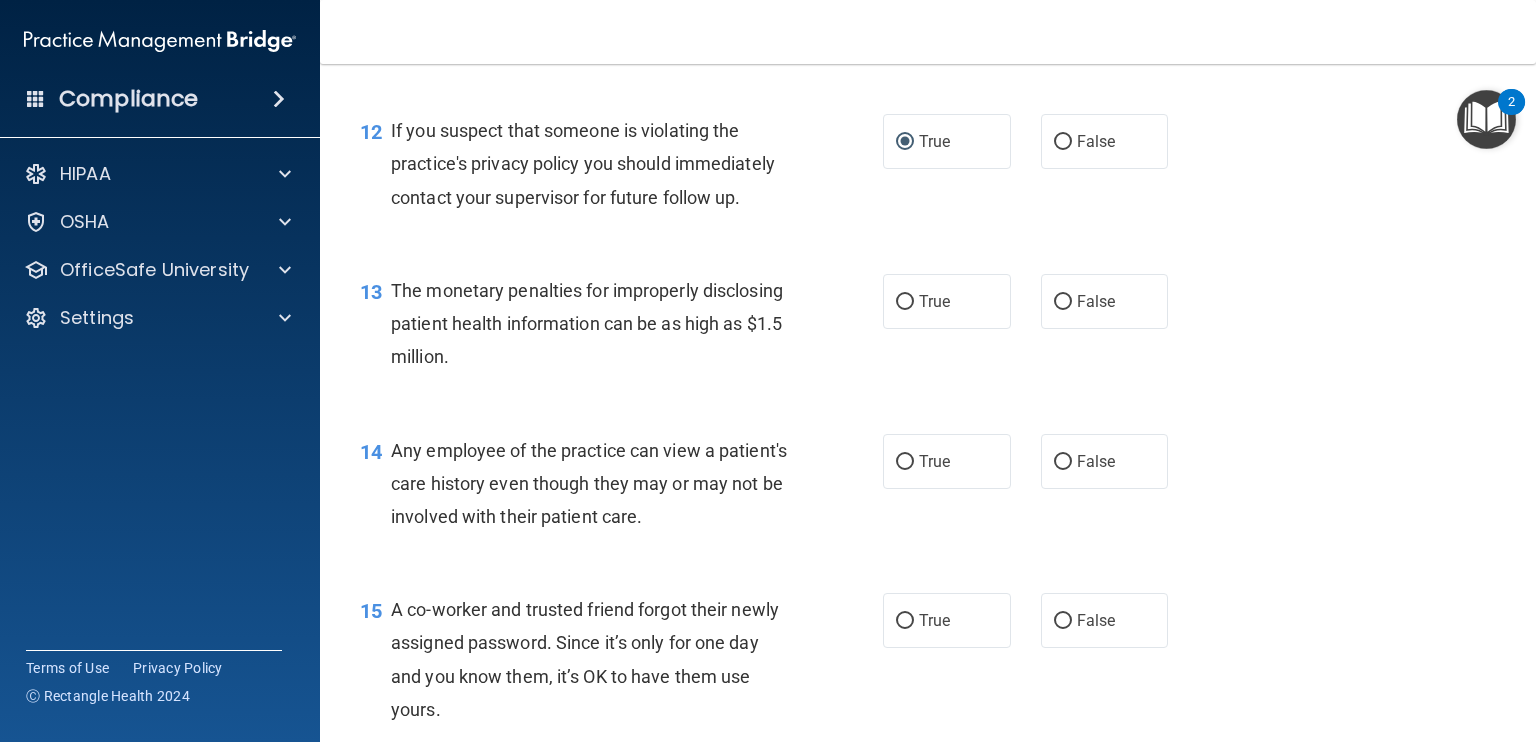 scroll, scrollTop: 2000, scrollLeft: 0, axis: vertical 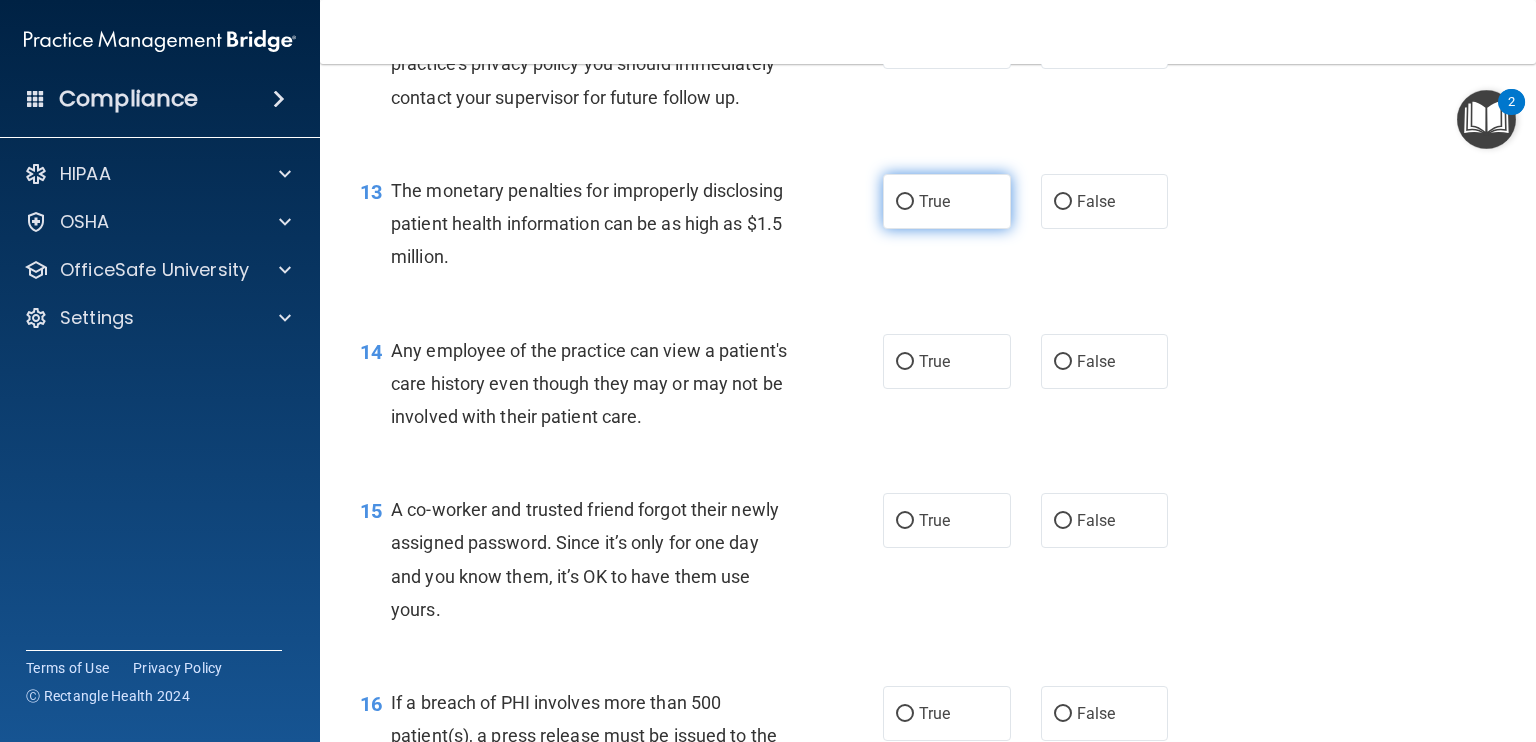 click on "True" at bounding box center [905, 202] 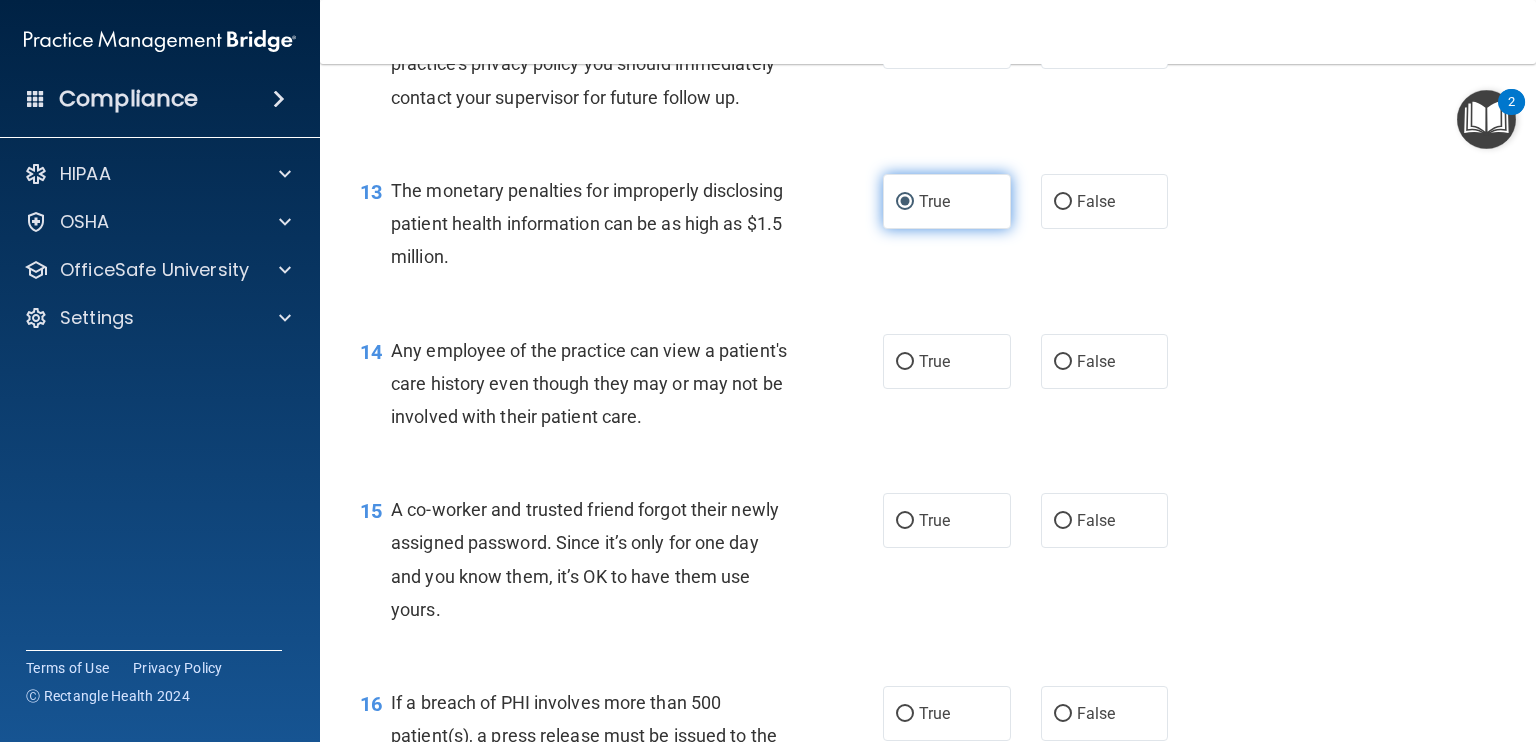 scroll, scrollTop: 2100, scrollLeft: 0, axis: vertical 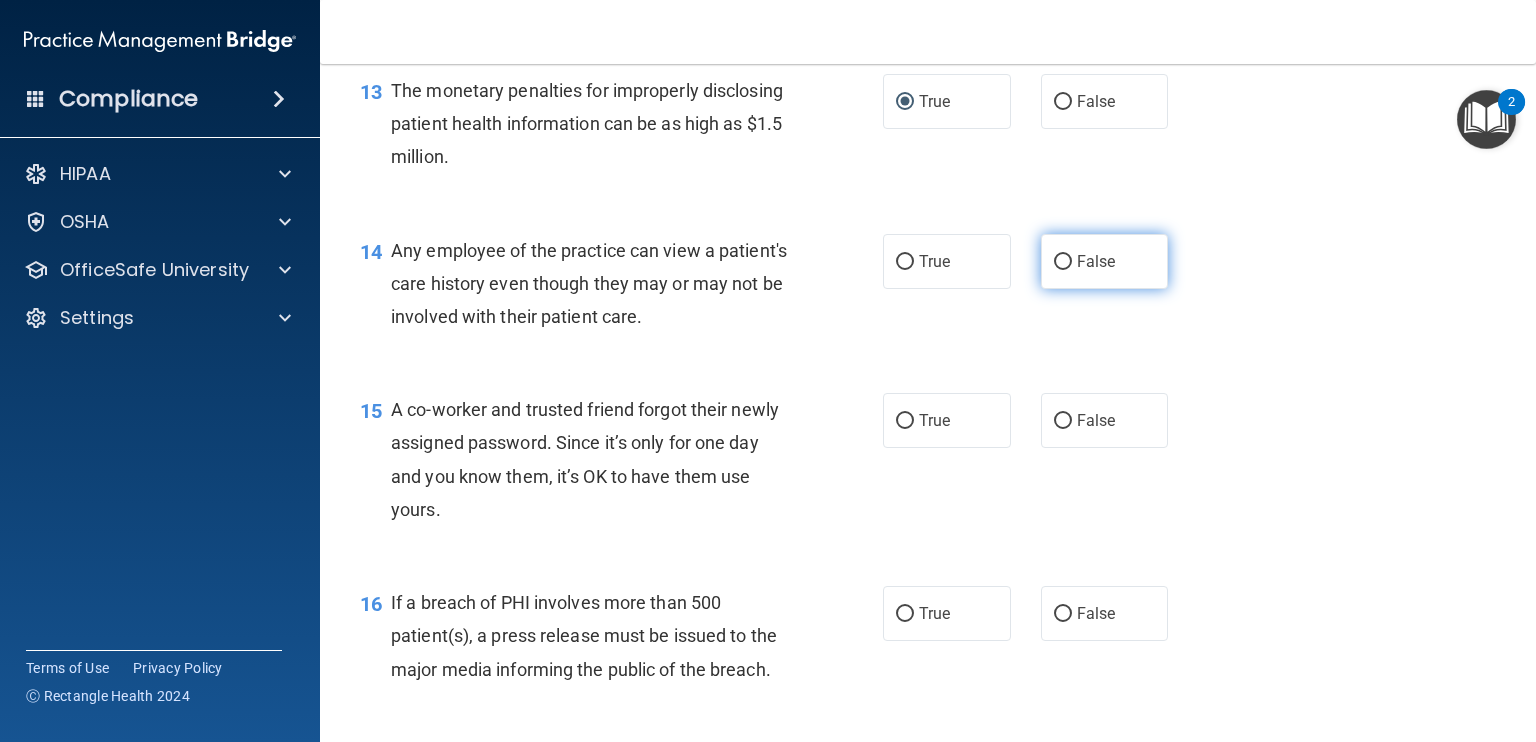click on "False" at bounding box center [1063, 262] 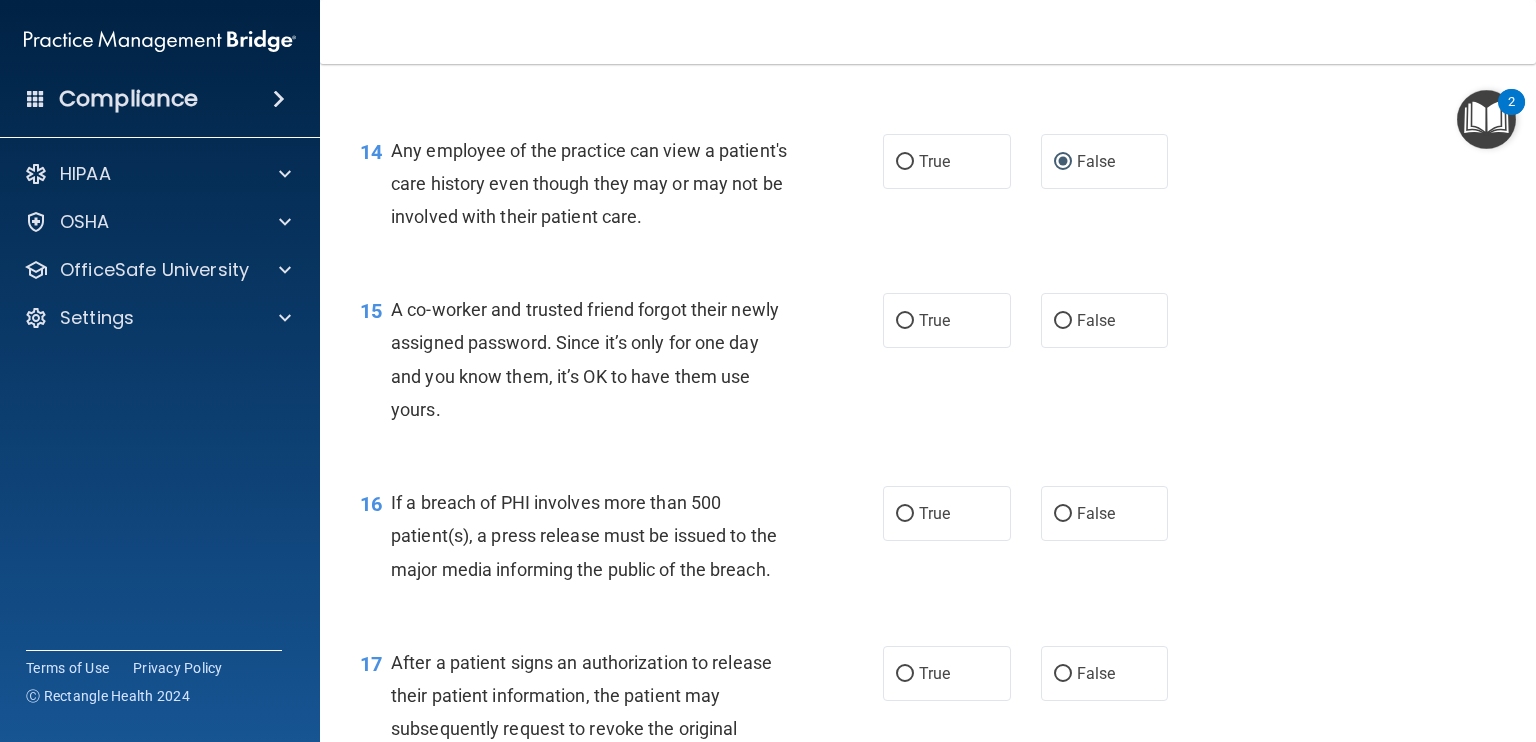 scroll, scrollTop: 2300, scrollLeft: 0, axis: vertical 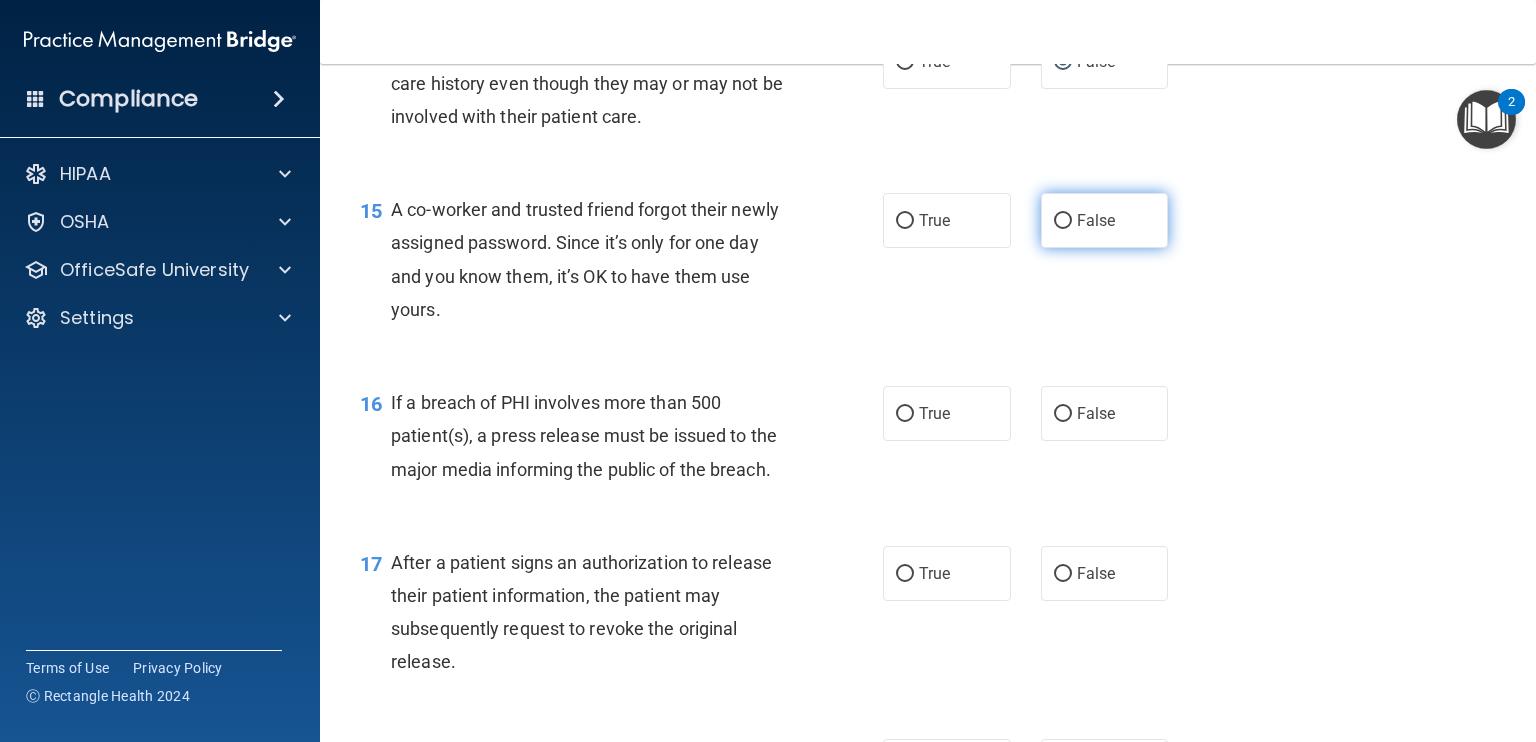 click on "False" at bounding box center (1063, 221) 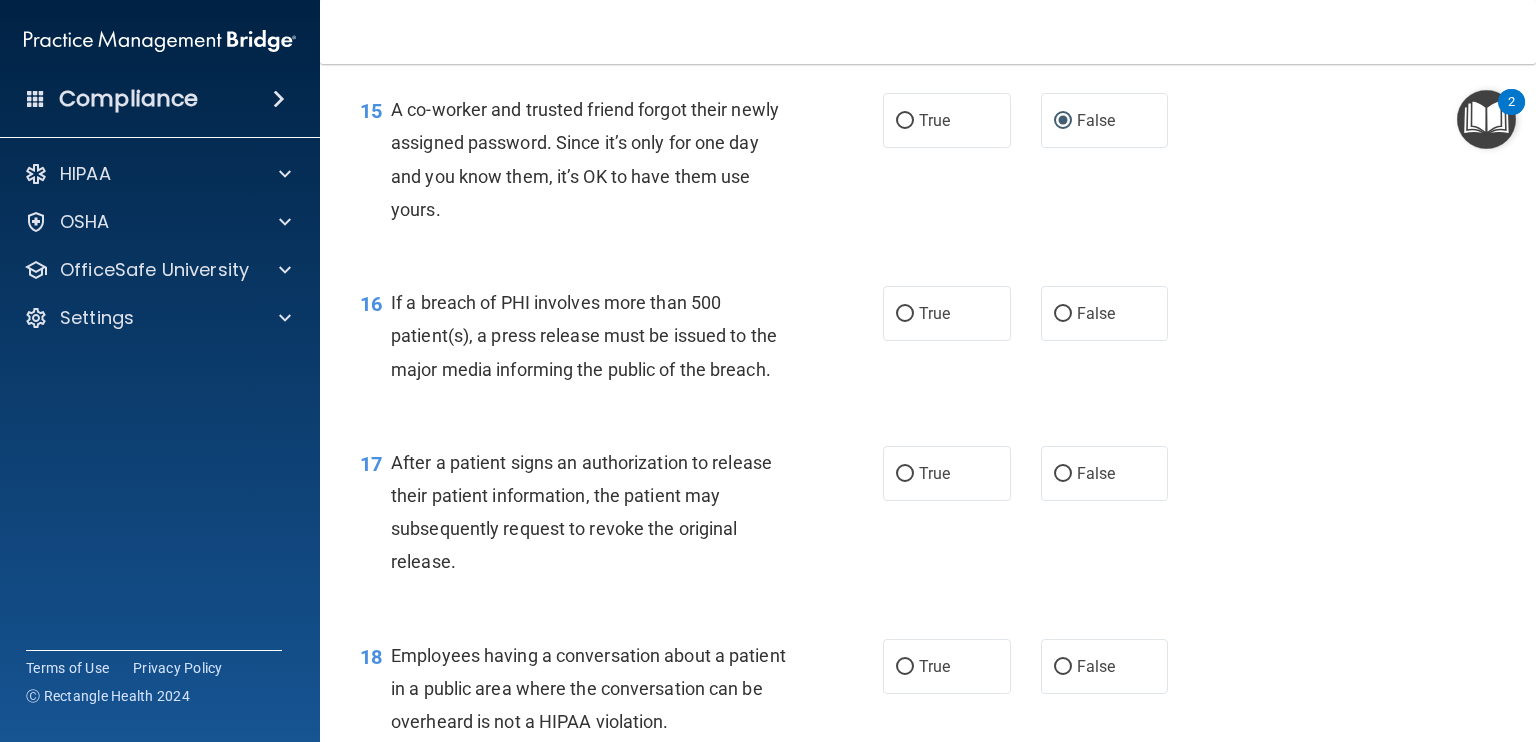 scroll, scrollTop: 2500, scrollLeft: 0, axis: vertical 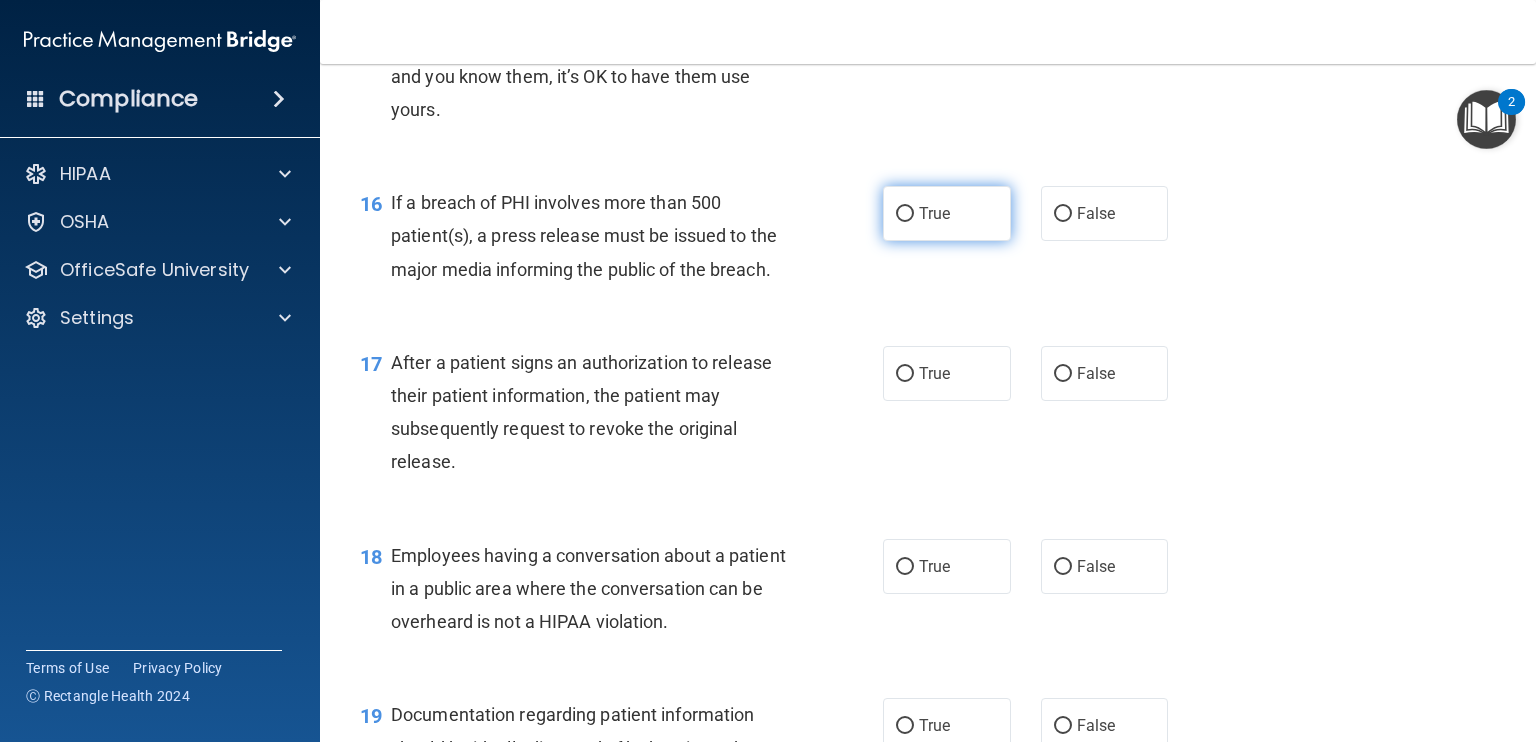 click on "True" at bounding box center [905, 214] 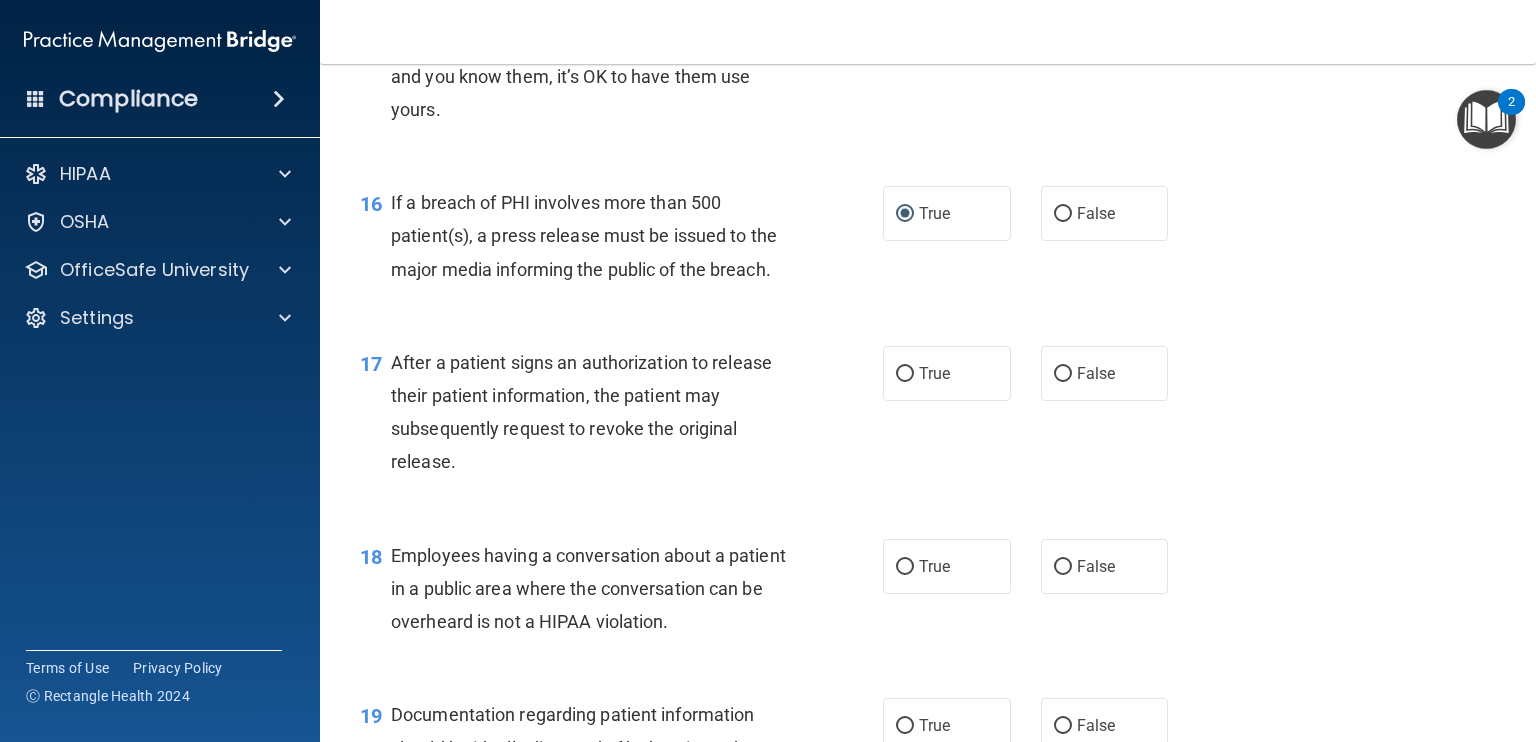 scroll, scrollTop: 2600, scrollLeft: 0, axis: vertical 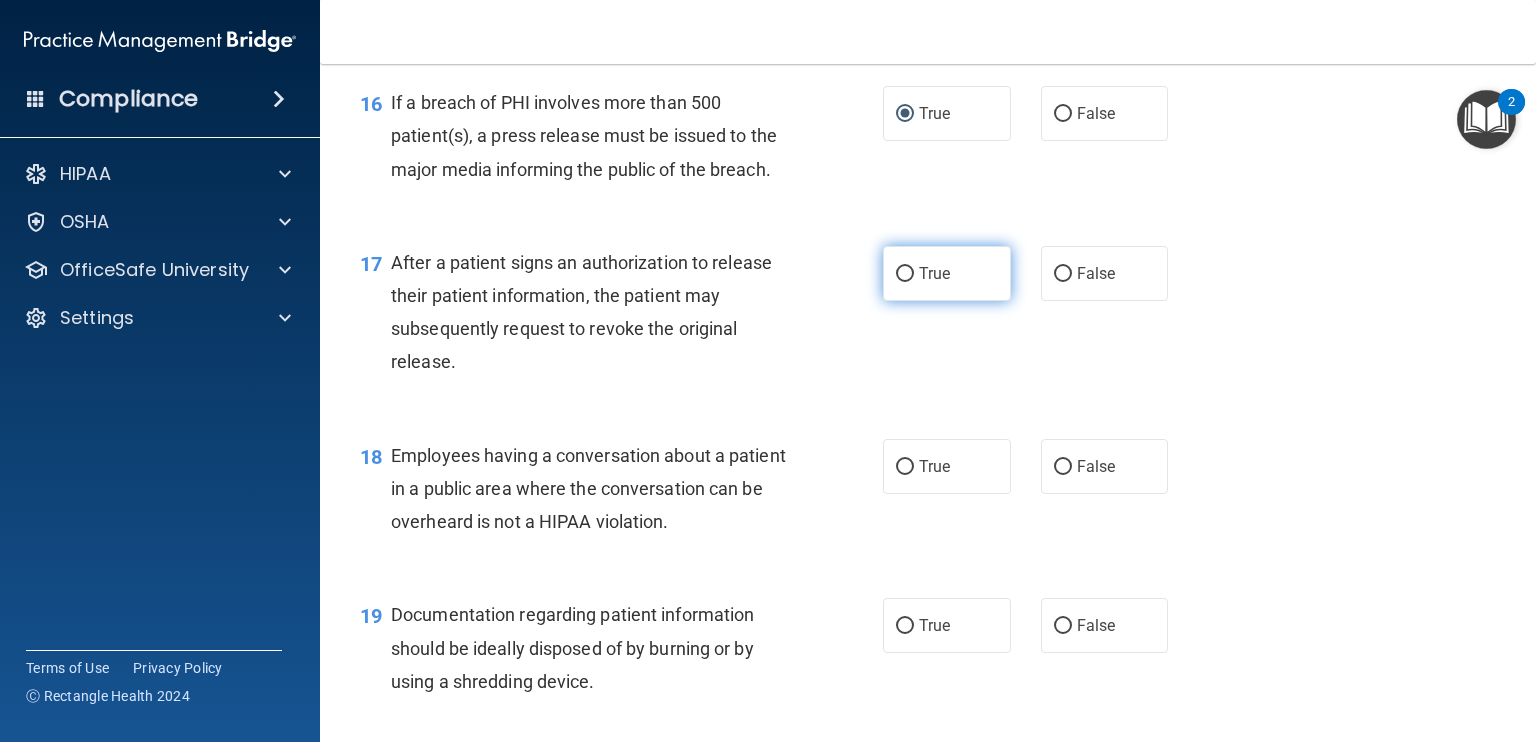 click on "True" at bounding box center [947, 273] 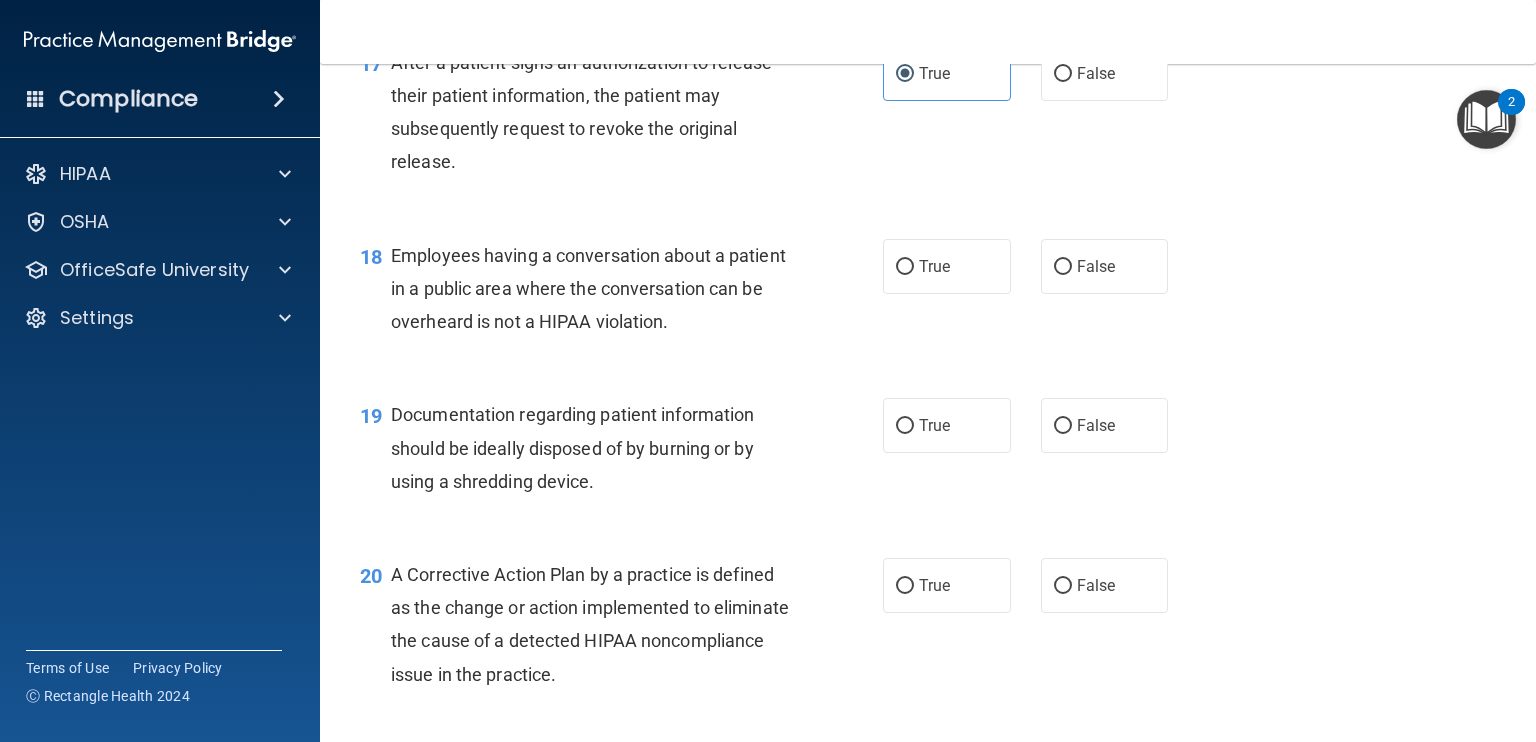 scroll, scrollTop: 2900, scrollLeft: 0, axis: vertical 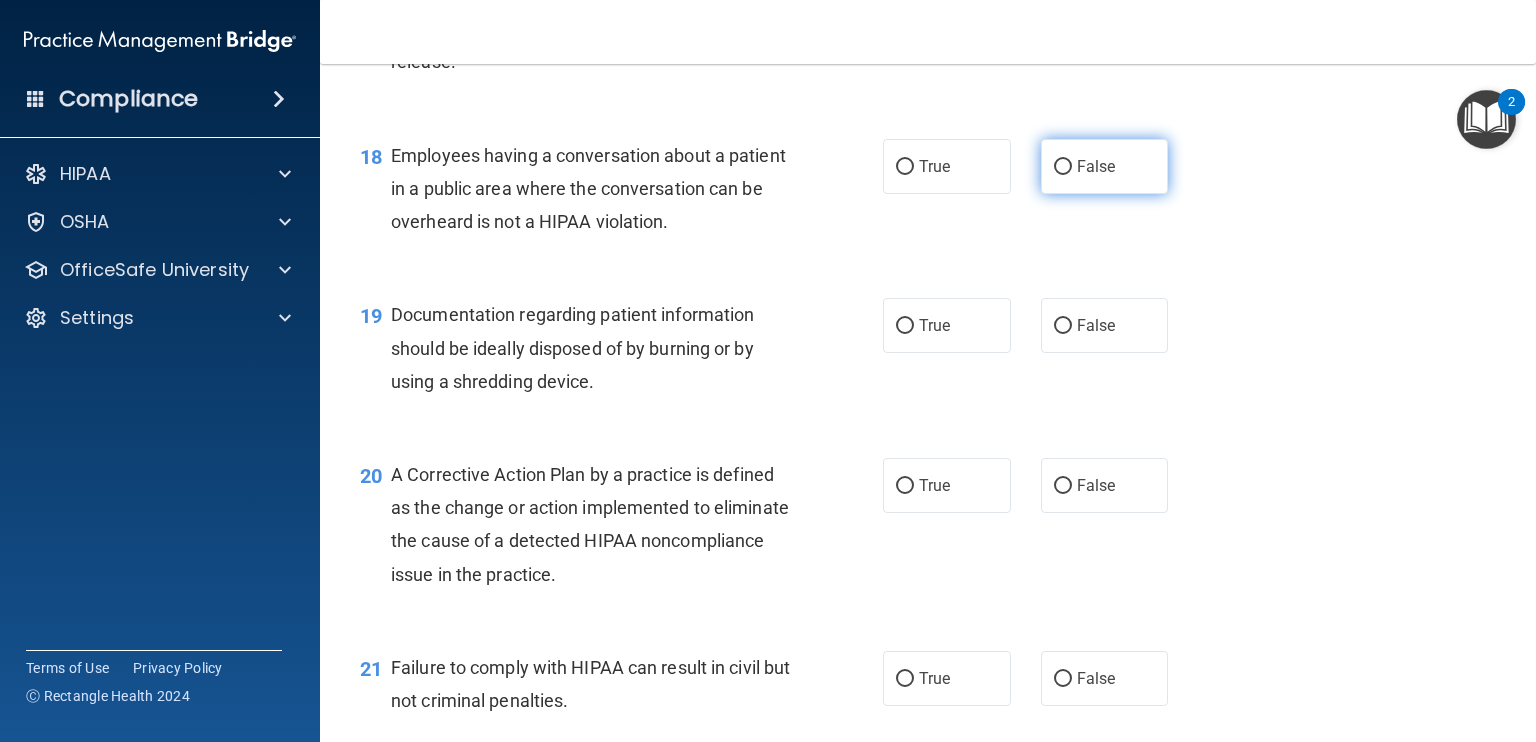 click on "False" at bounding box center [1063, 167] 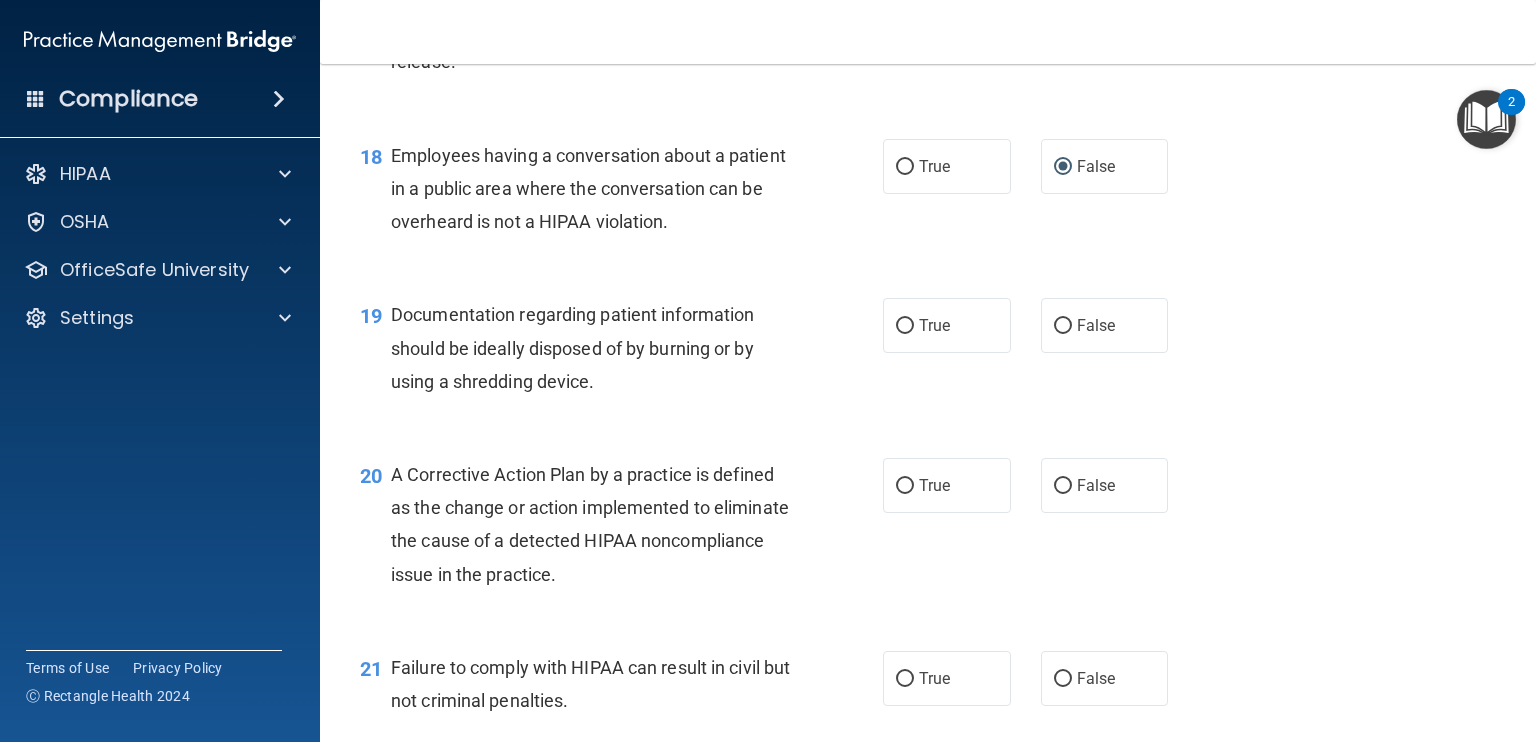 scroll, scrollTop: 3000, scrollLeft: 0, axis: vertical 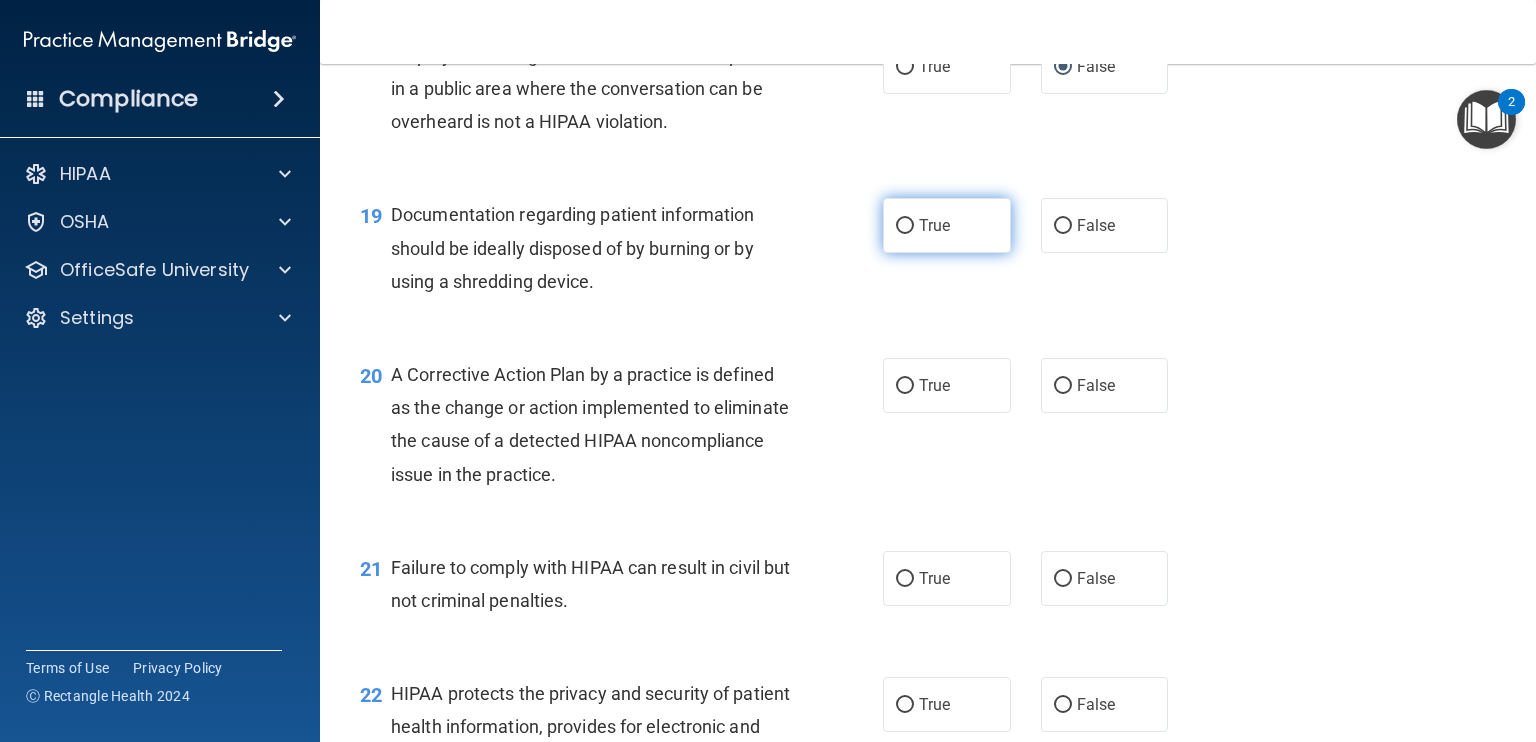 click on "True" at bounding box center [905, 226] 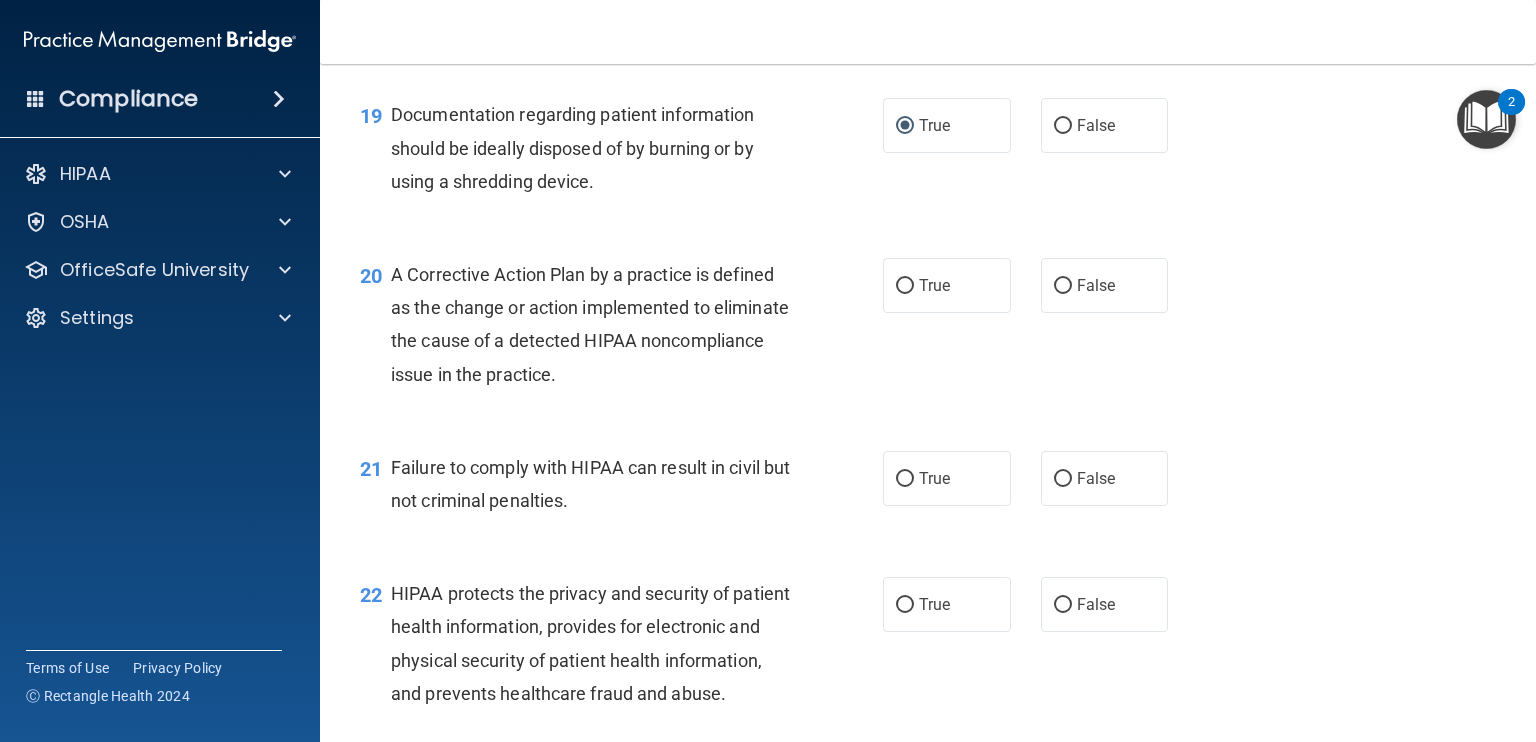 scroll, scrollTop: 3200, scrollLeft: 0, axis: vertical 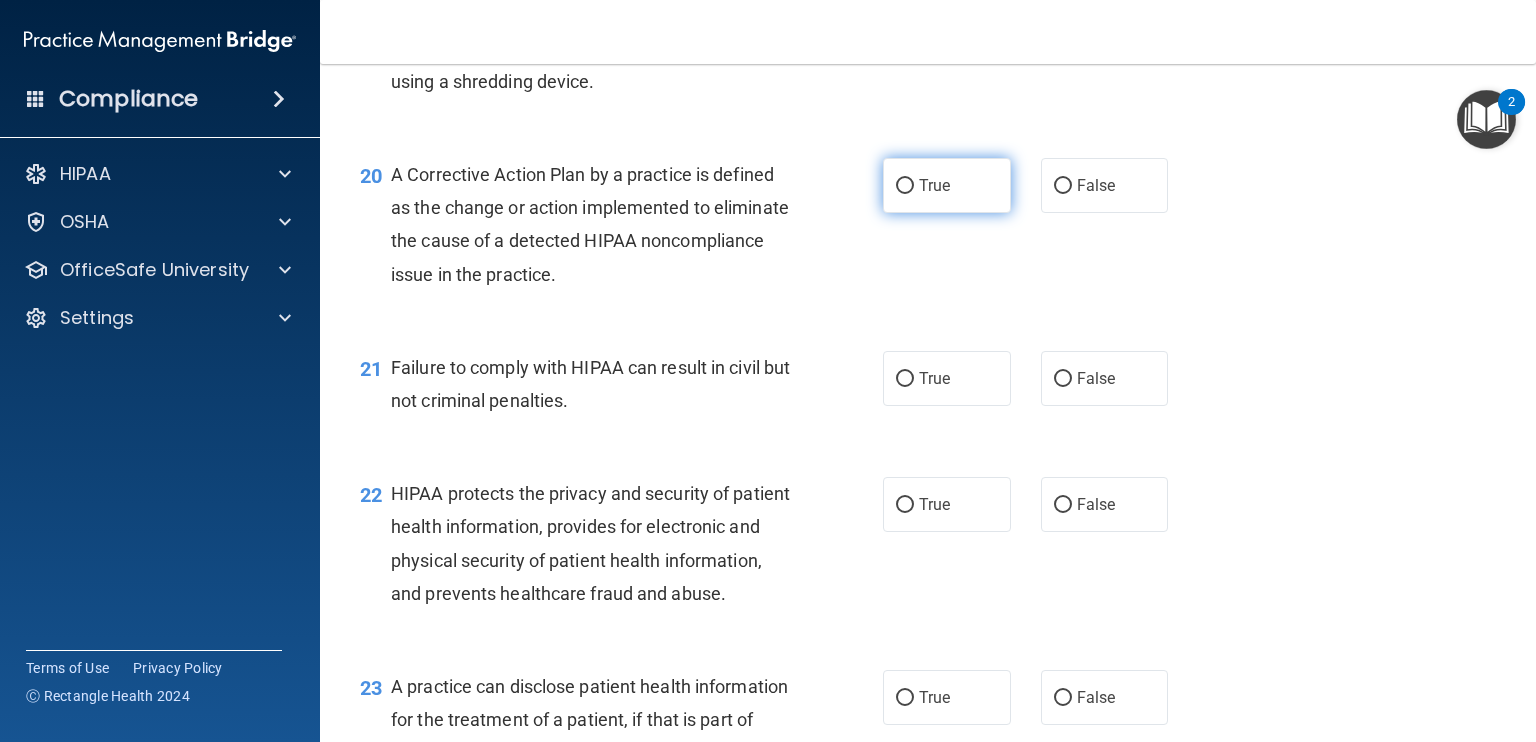 click on "True" at bounding box center [905, 186] 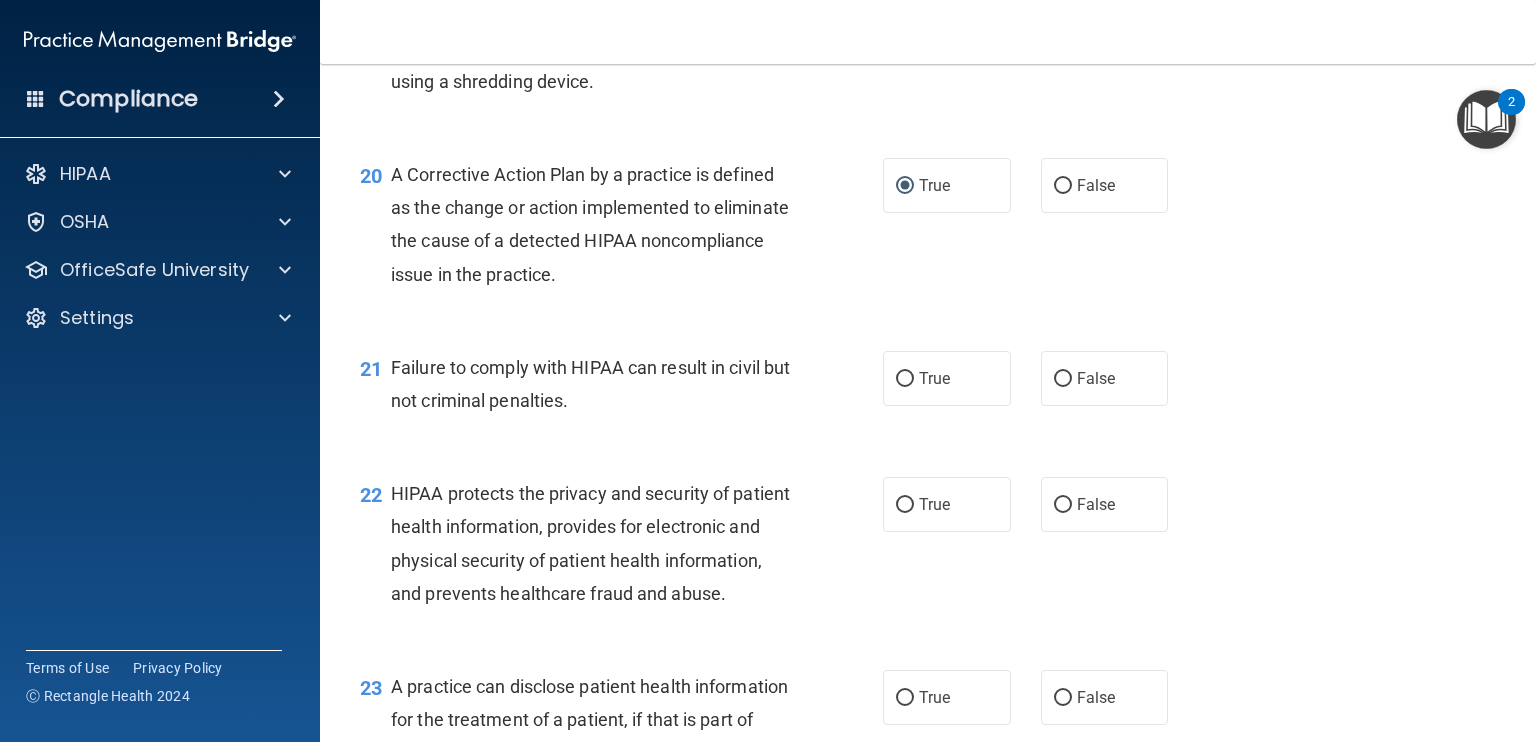 scroll, scrollTop: 3300, scrollLeft: 0, axis: vertical 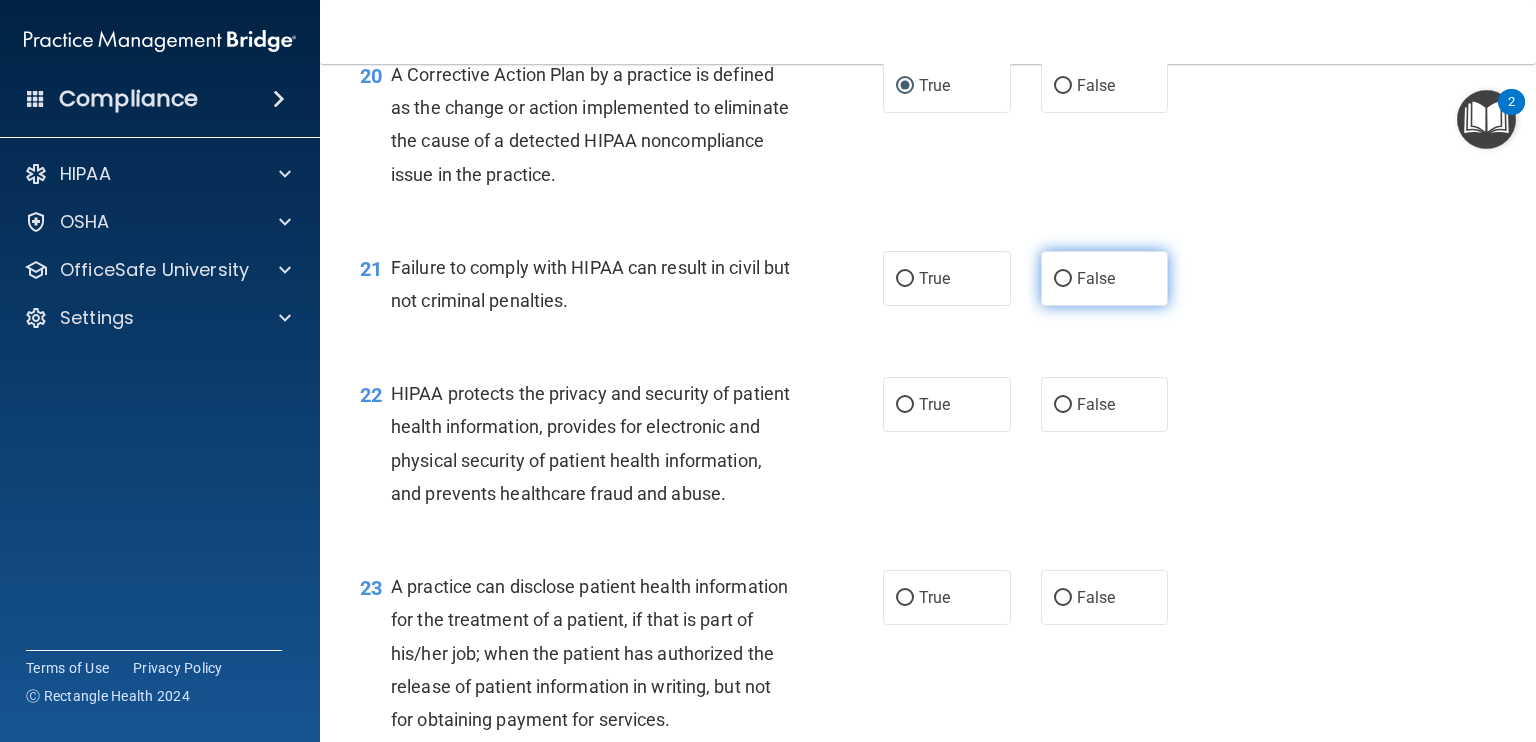 click on "False" at bounding box center [1063, 279] 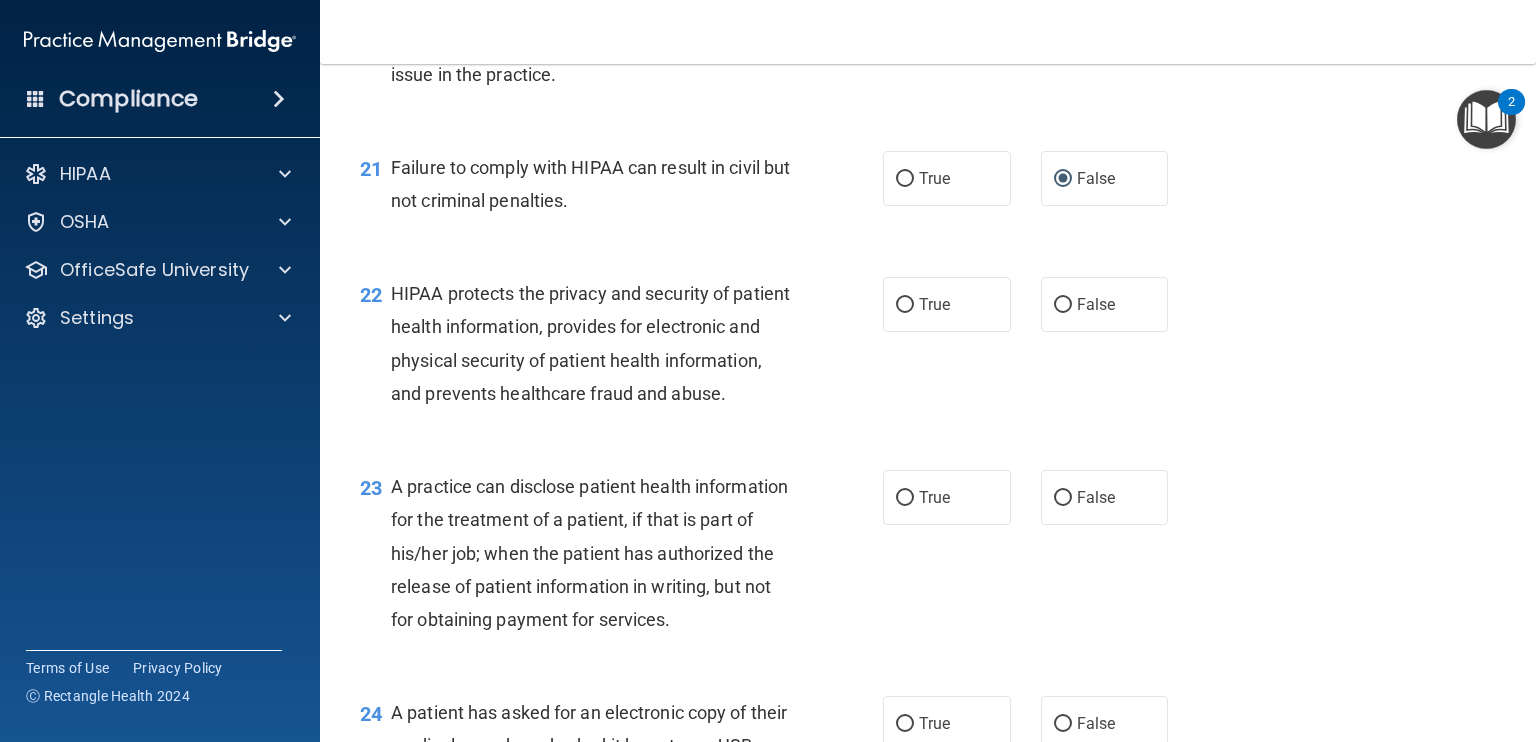 scroll, scrollTop: 3500, scrollLeft: 0, axis: vertical 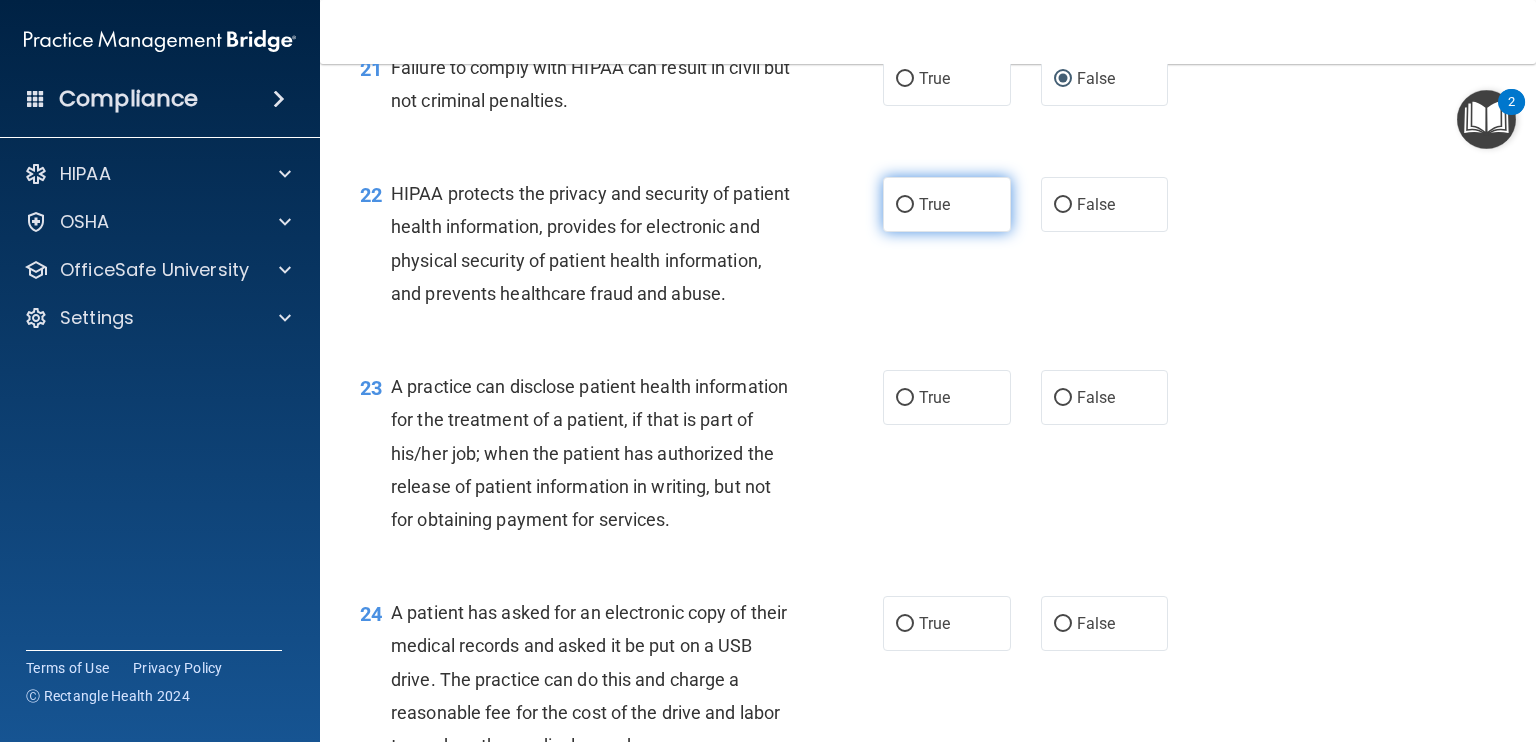 click on "True" at bounding box center [905, 205] 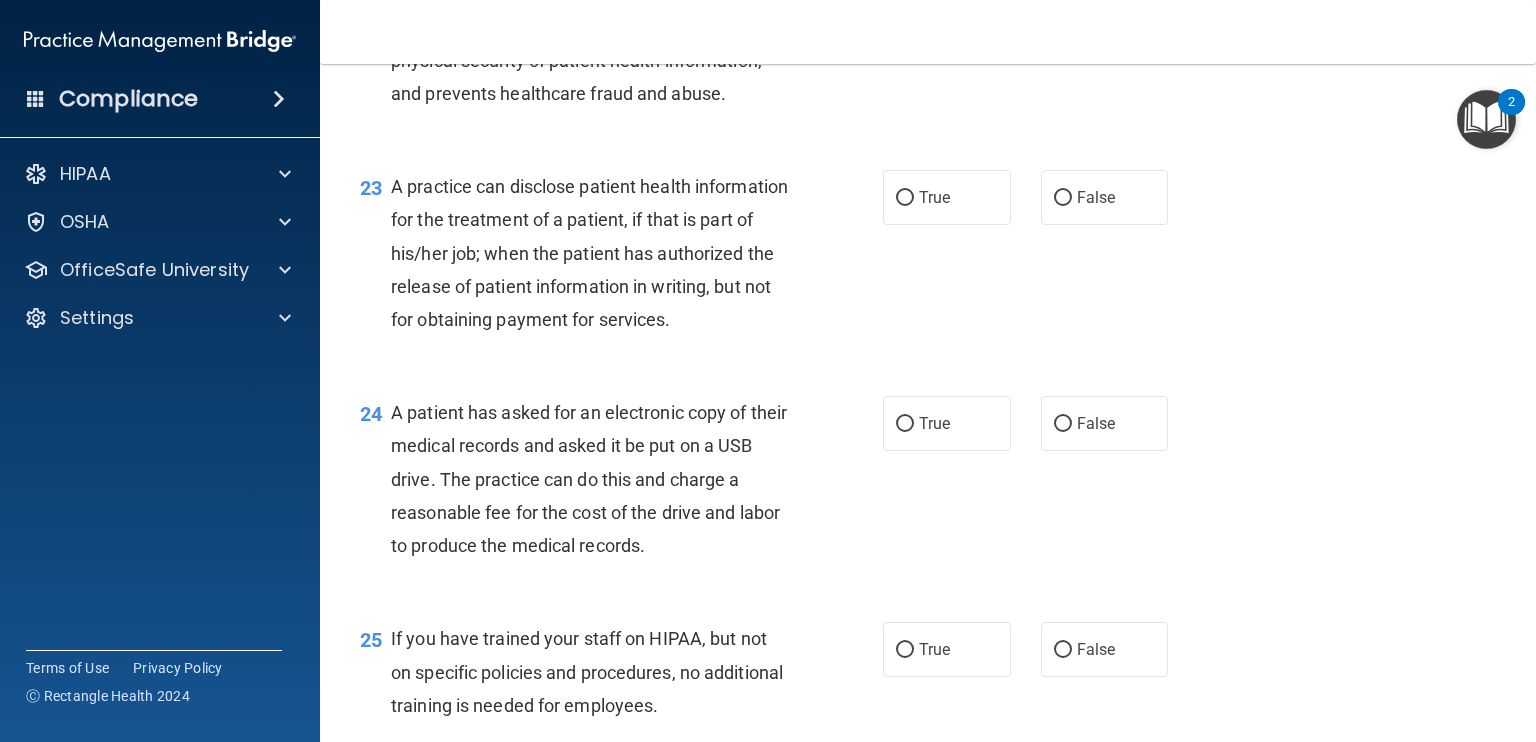 scroll, scrollTop: 3800, scrollLeft: 0, axis: vertical 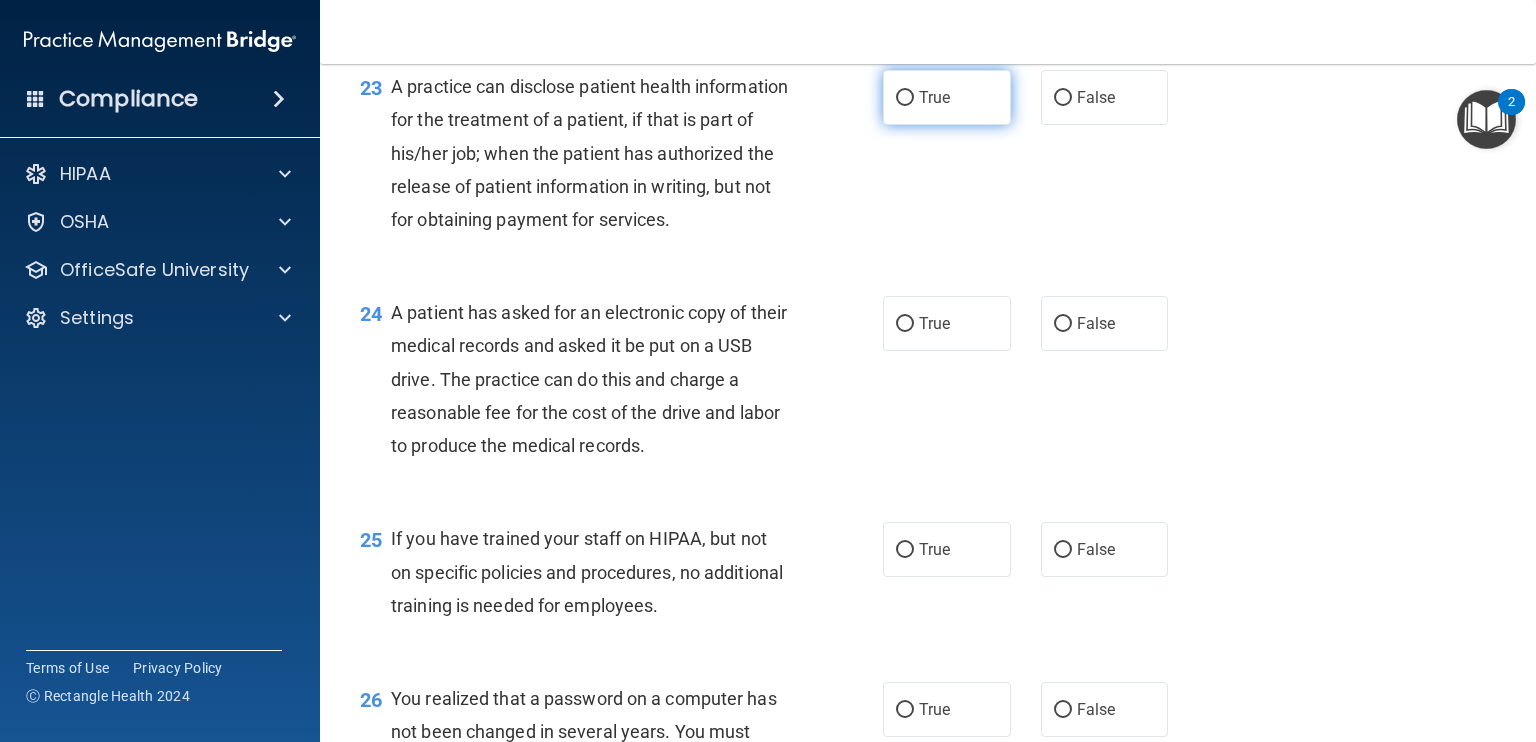 click on "True" at bounding box center [905, 98] 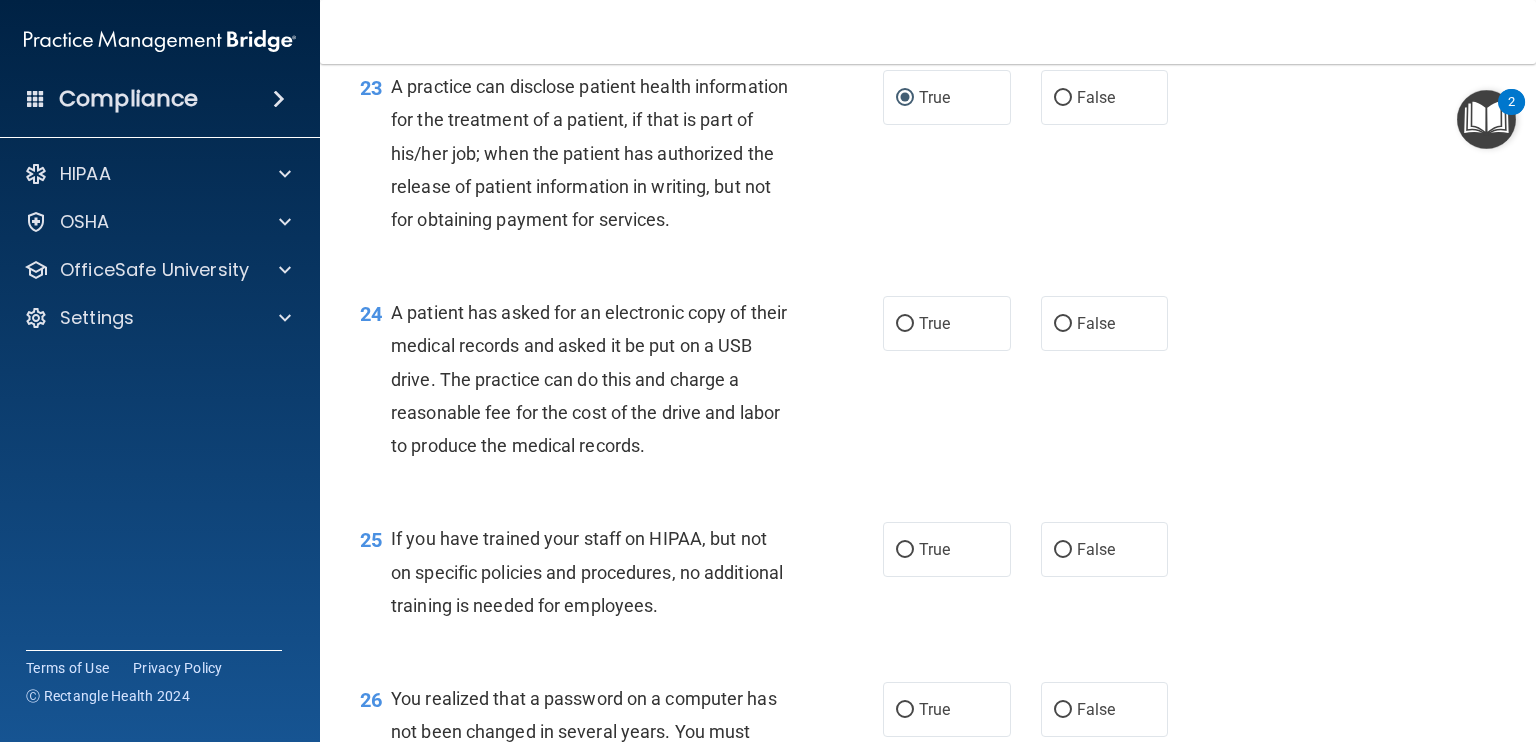scroll, scrollTop: 3900, scrollLeft: 0, axis: vertical 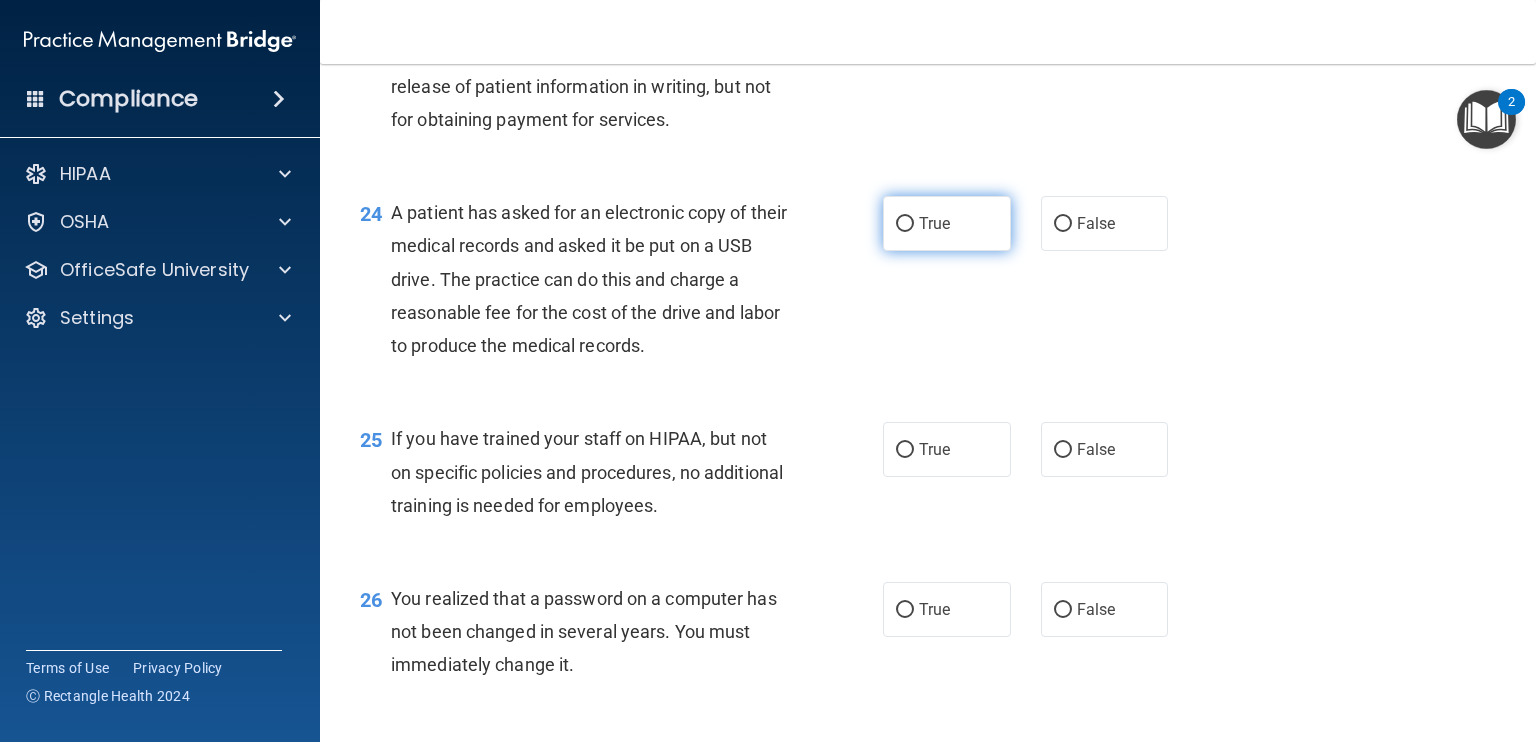 click on "True" at bounding box center [905, 224] 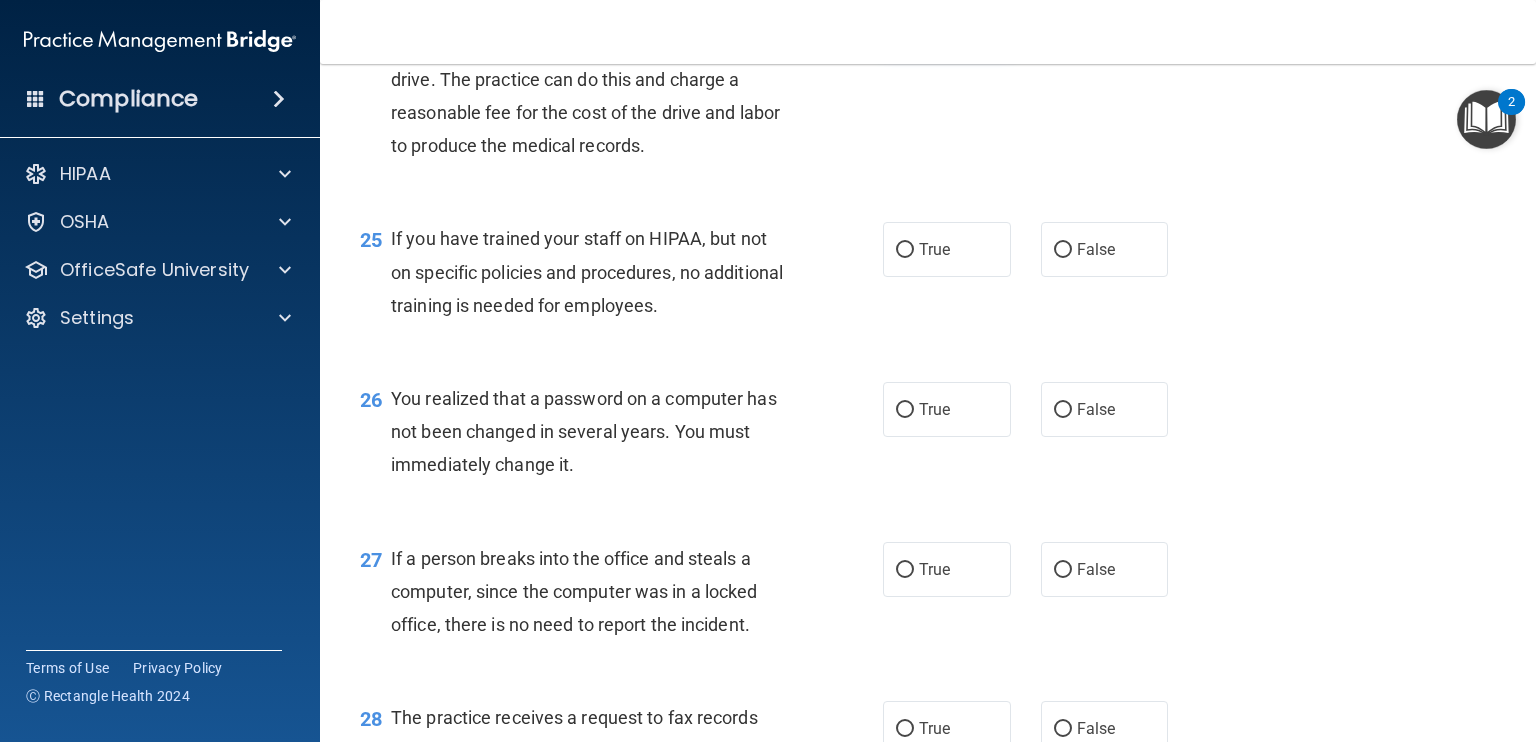 scroll, scrollTop: 4200, scrollLeft: 0, axis: vertical 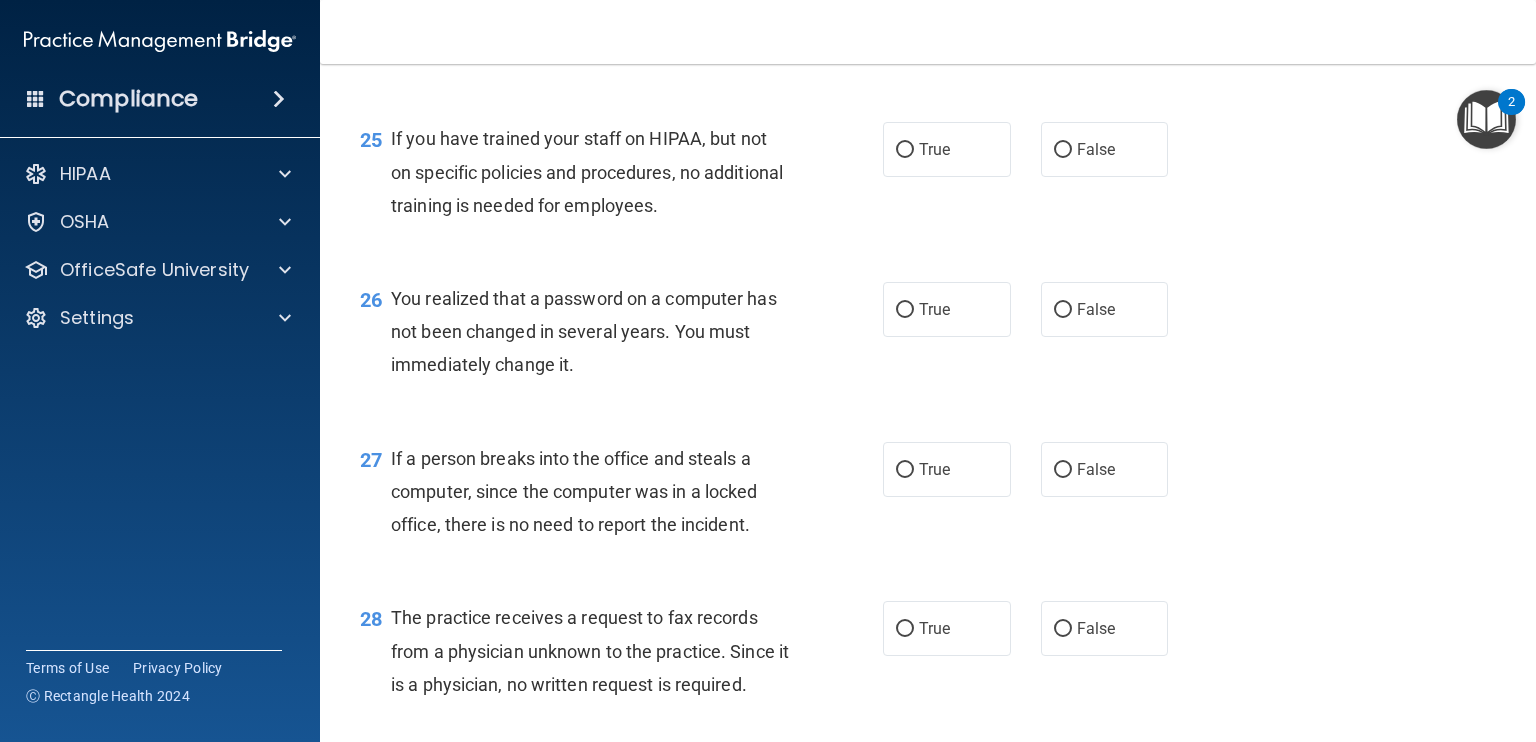 drag, startPoint x: 1049, startPoint y: 246, endPoint x: 1015, endPoint y: 264, distance: 38.470768 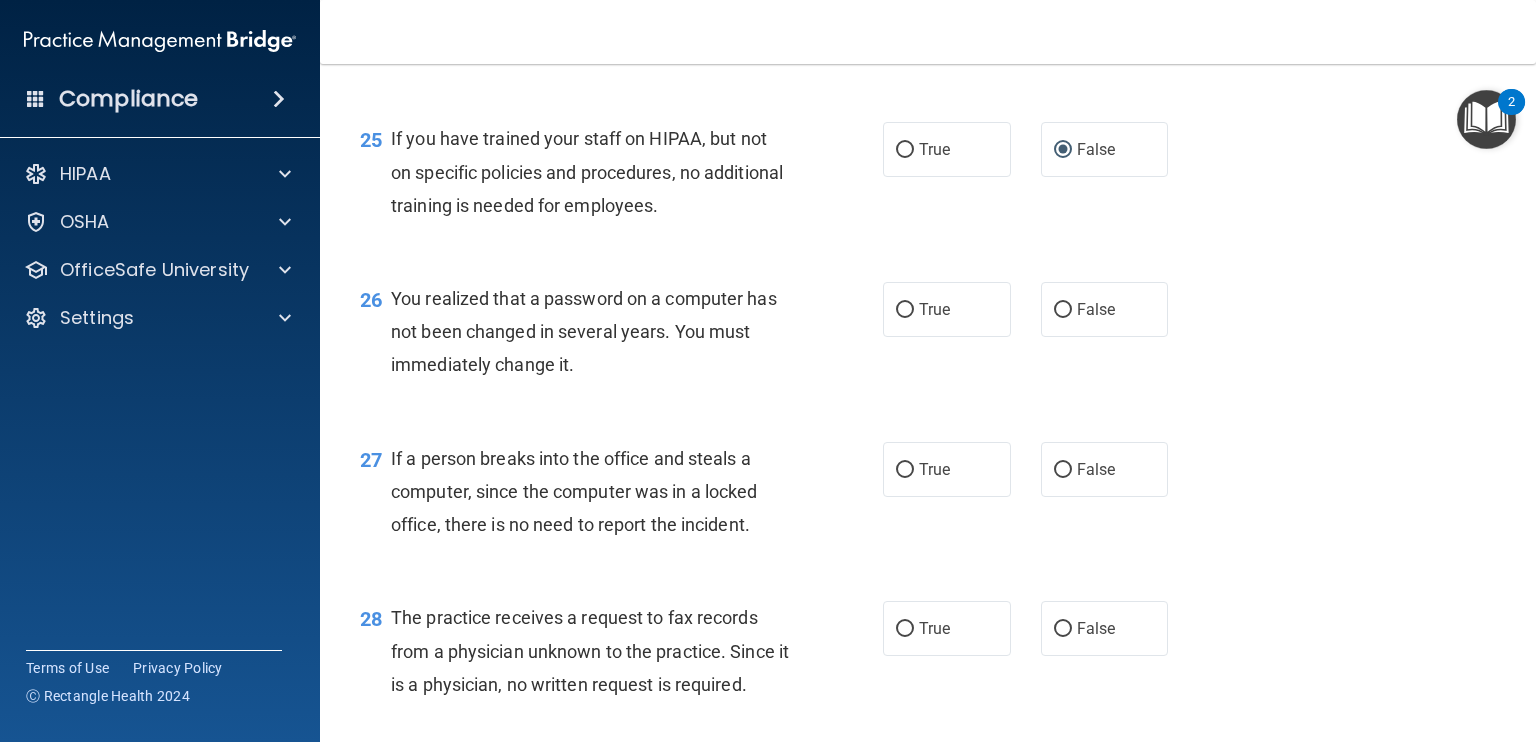 scroll, scrollTop: 4300, scrollLeft: 0, axis: vertical 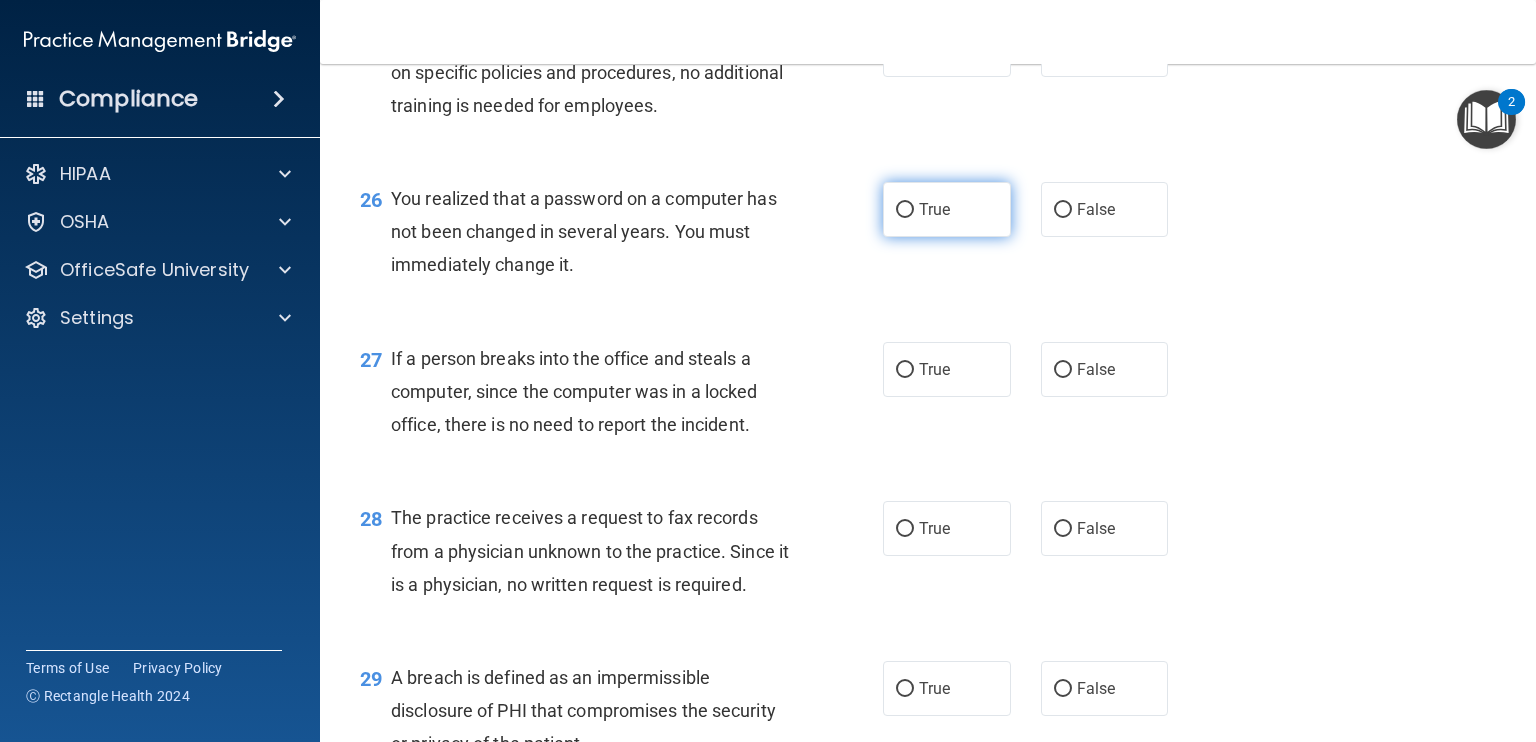 click on "True" at bounding box center (905, 210) 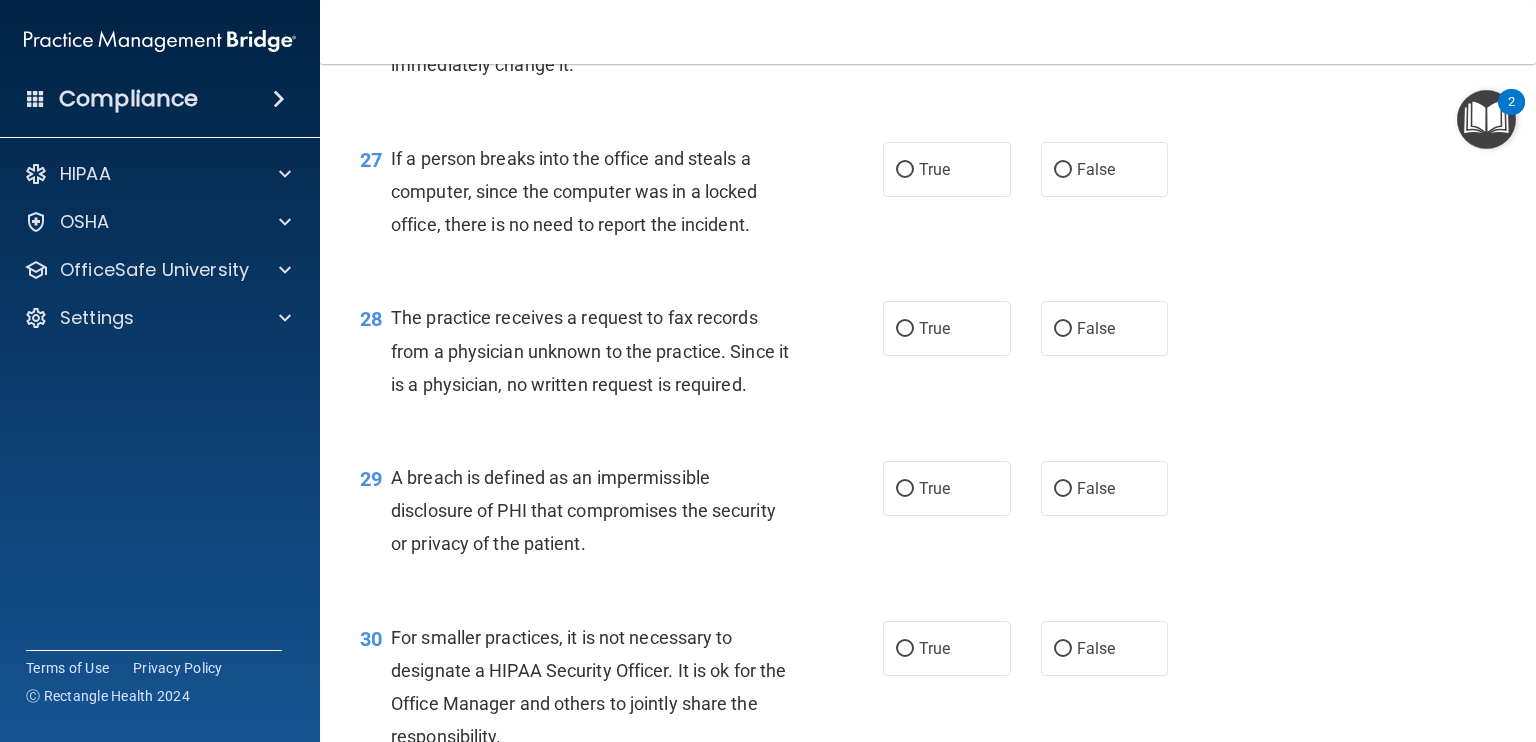 scroll, scrollTop: 4600, scrollLeft: 0, axis: vertical 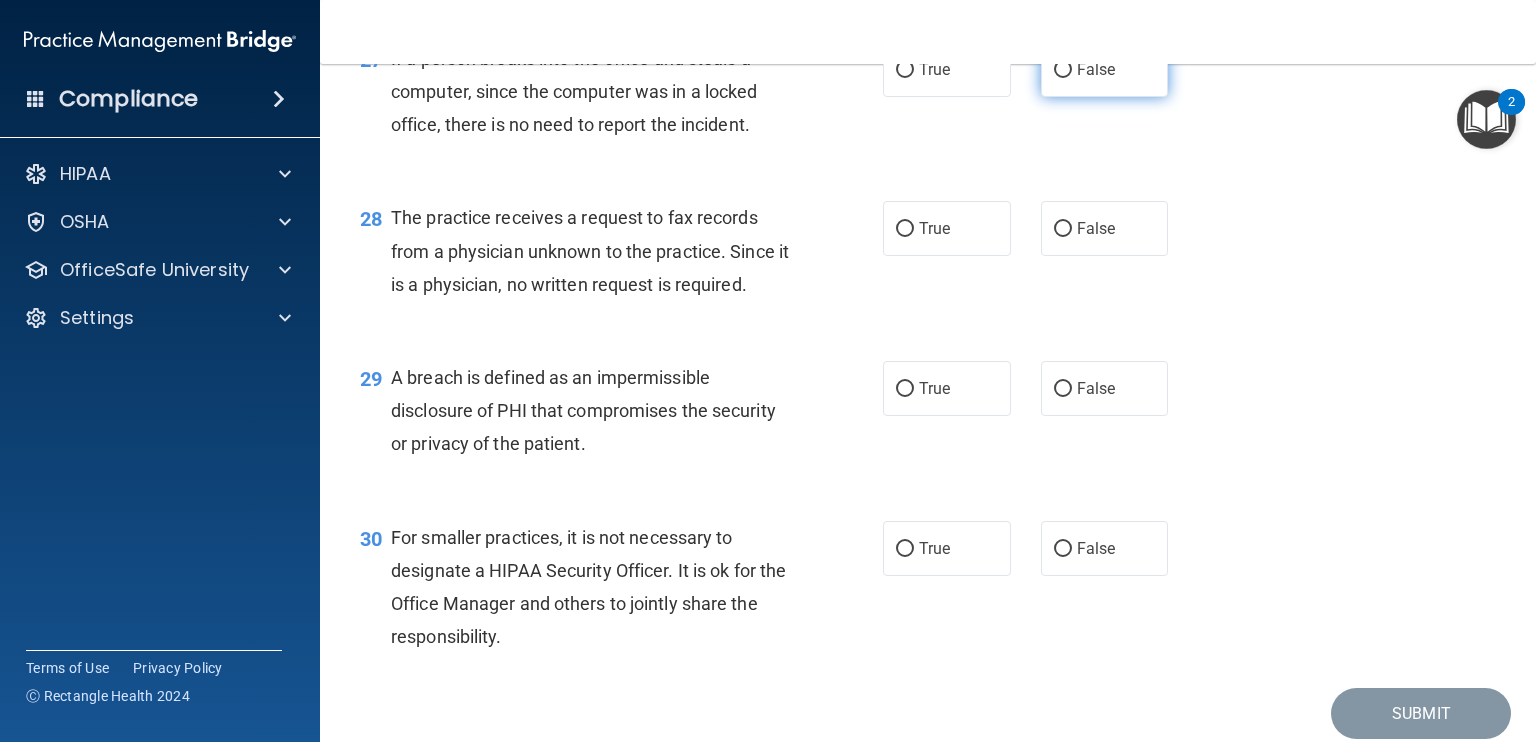 drag, startPoint x: 1057, startPoint y: 160, endPoint x: 1034, endPoint y: 182, distance: 31.827662 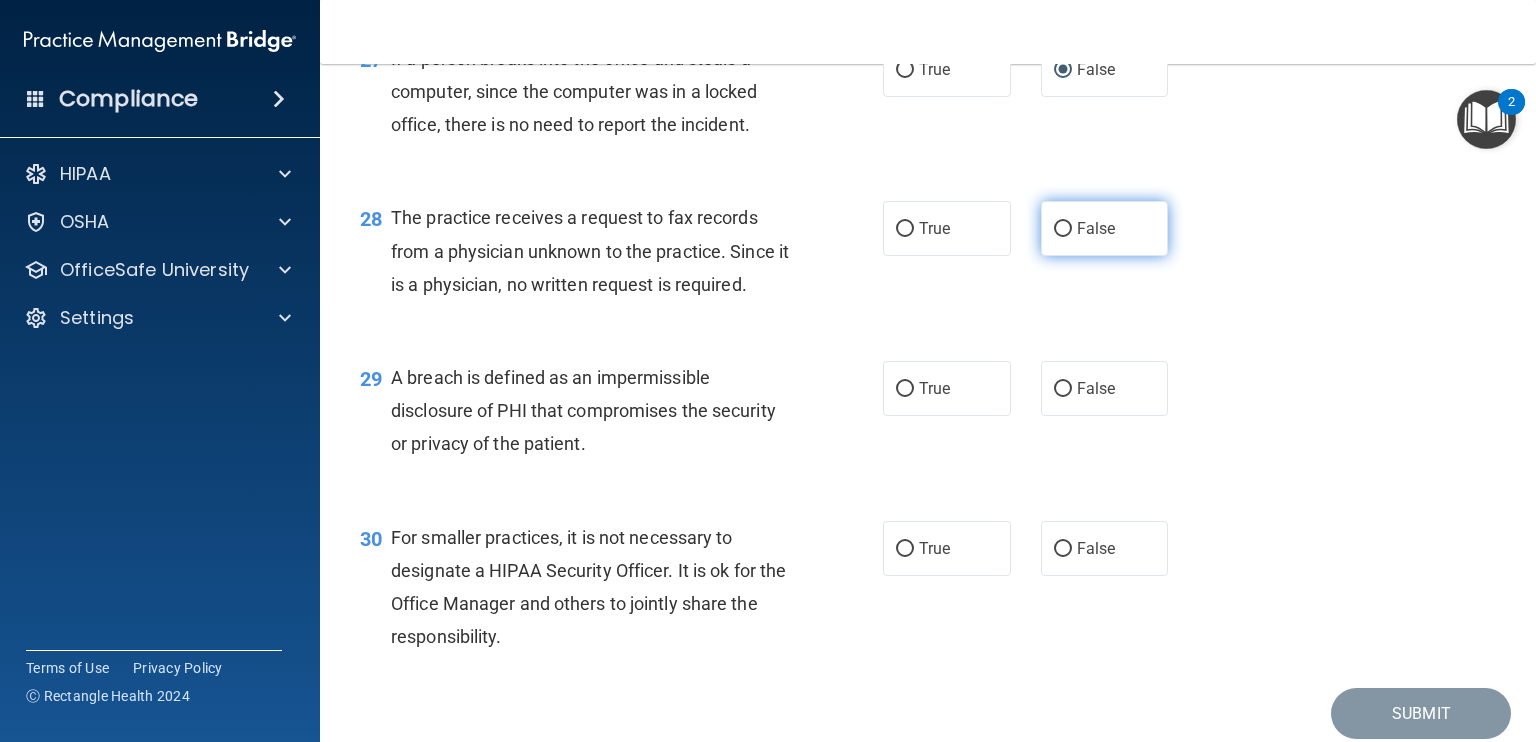 click on "False" at bounding box center [1105, 228] 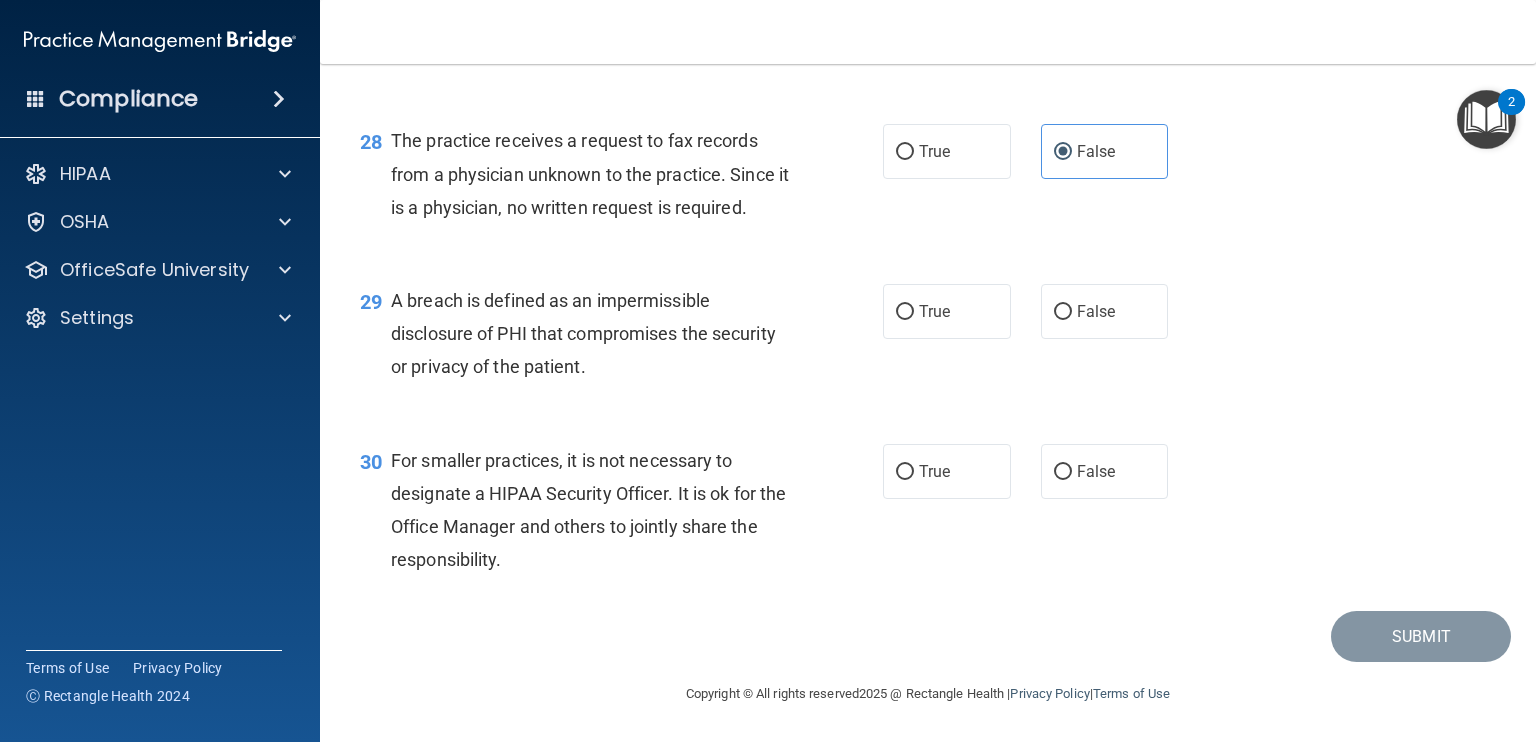 scroll, scrollTop: 4776, scrollLeft: 0, axis: vertical 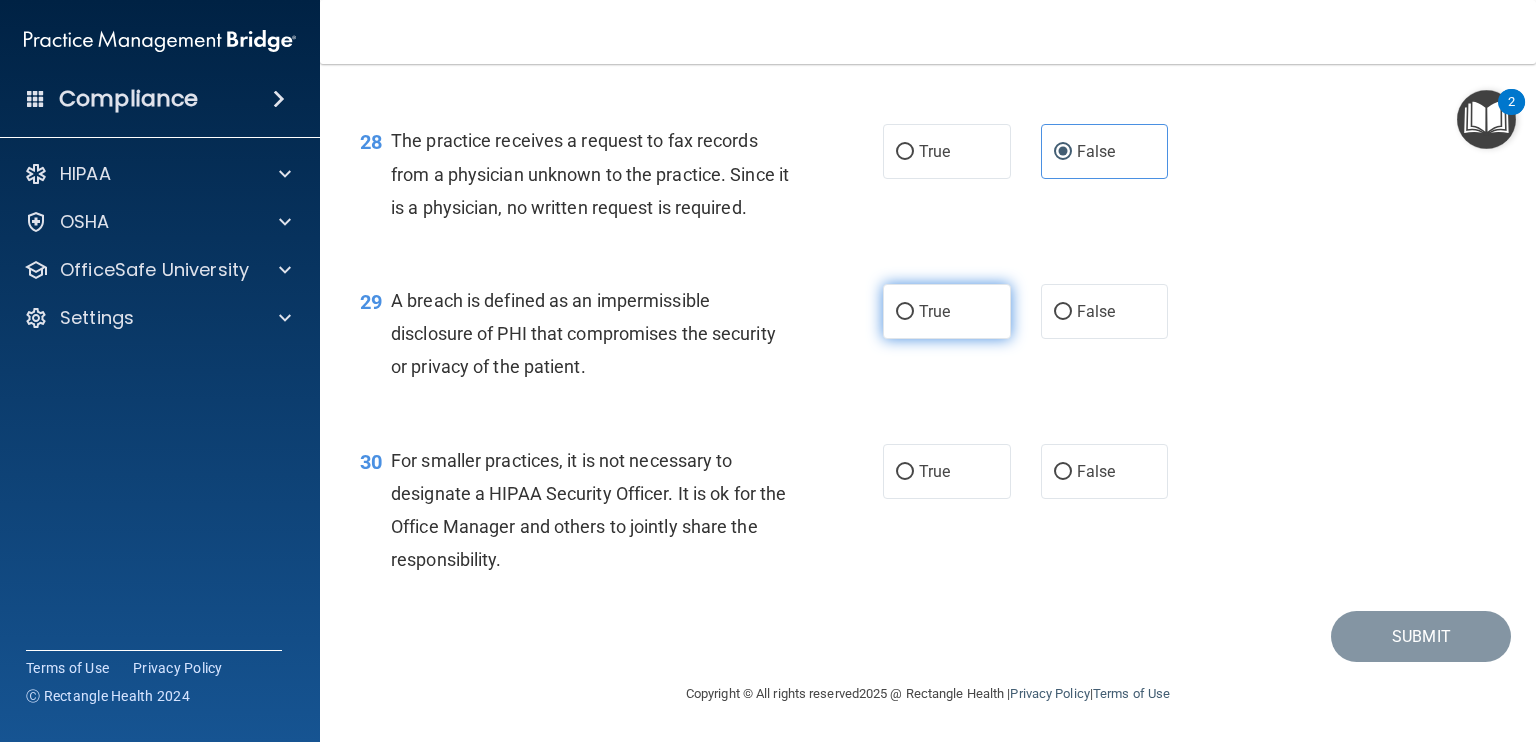 click on "True" at bounding box center [905, 312] 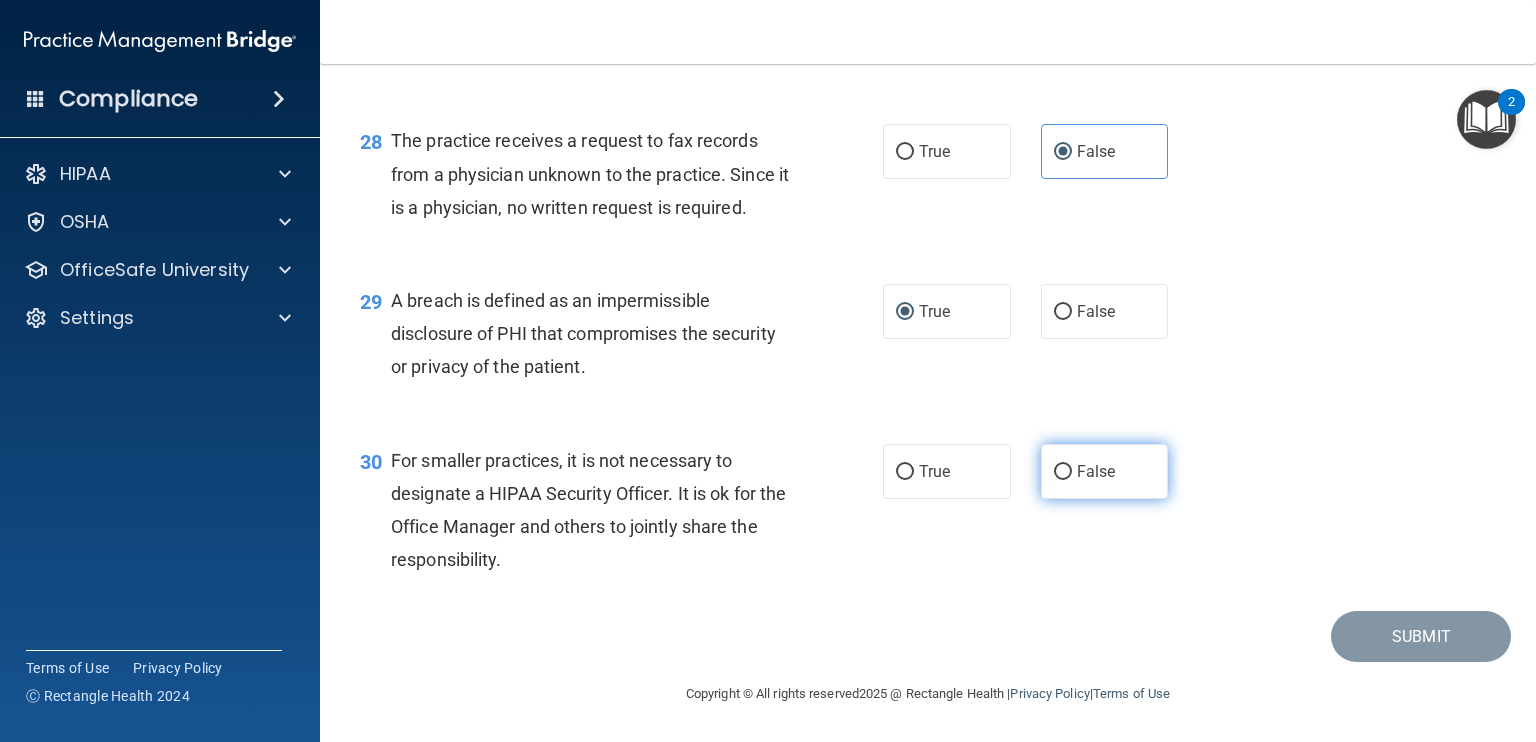 click on "False" at bounding box center [1105, 471] 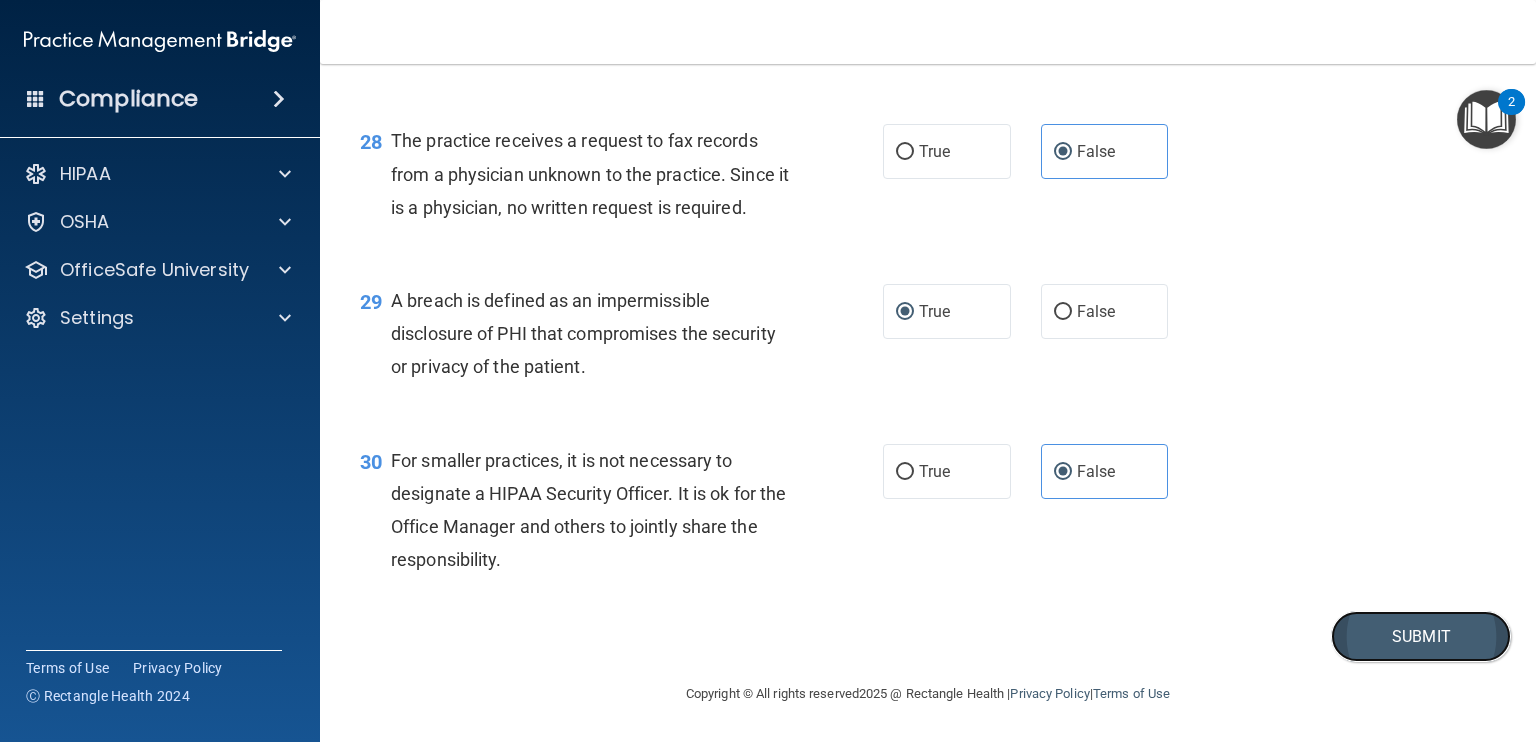 click on "Submit" at bounding box center (1421, 636) 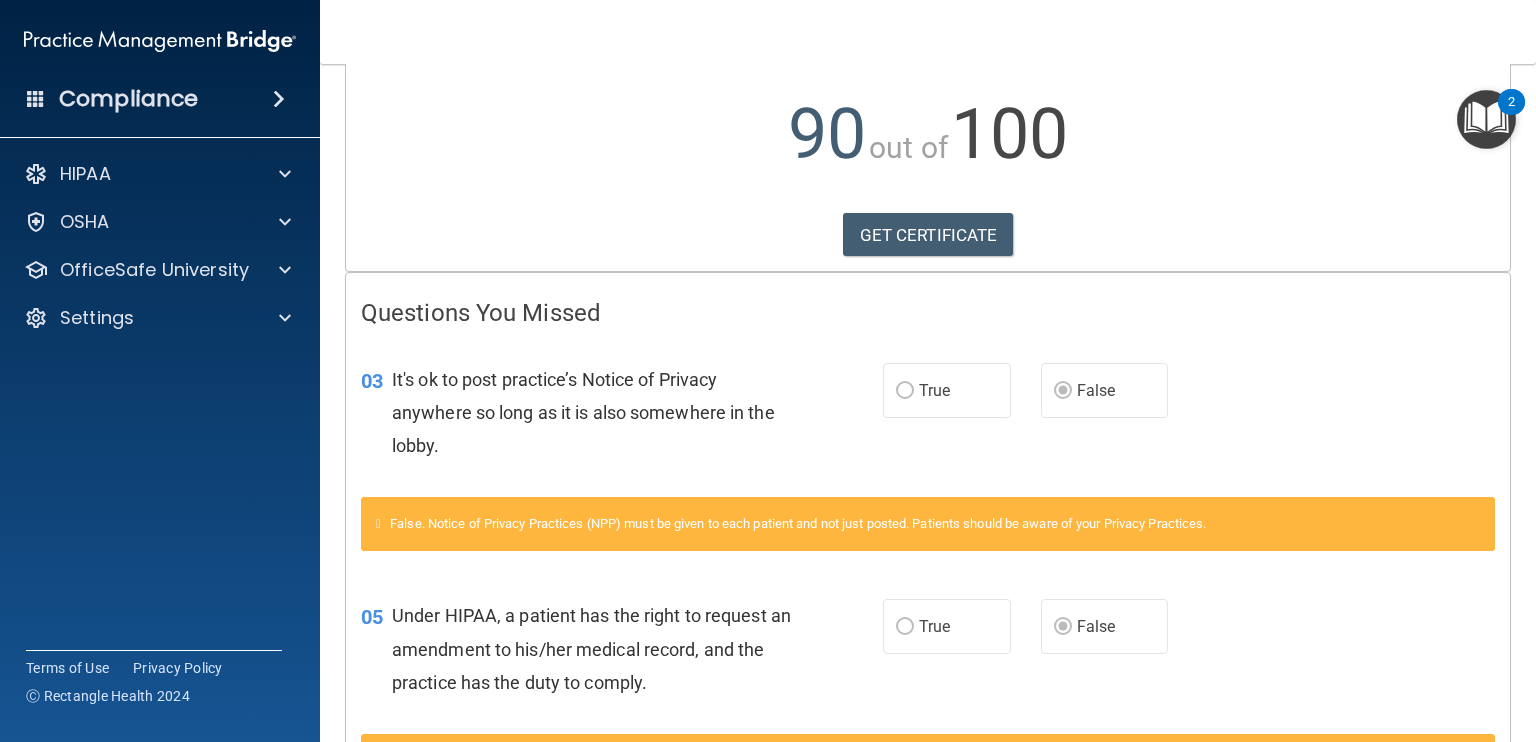 scroll, scrollTop: 99, scrollLeft: 0, axis: vertical 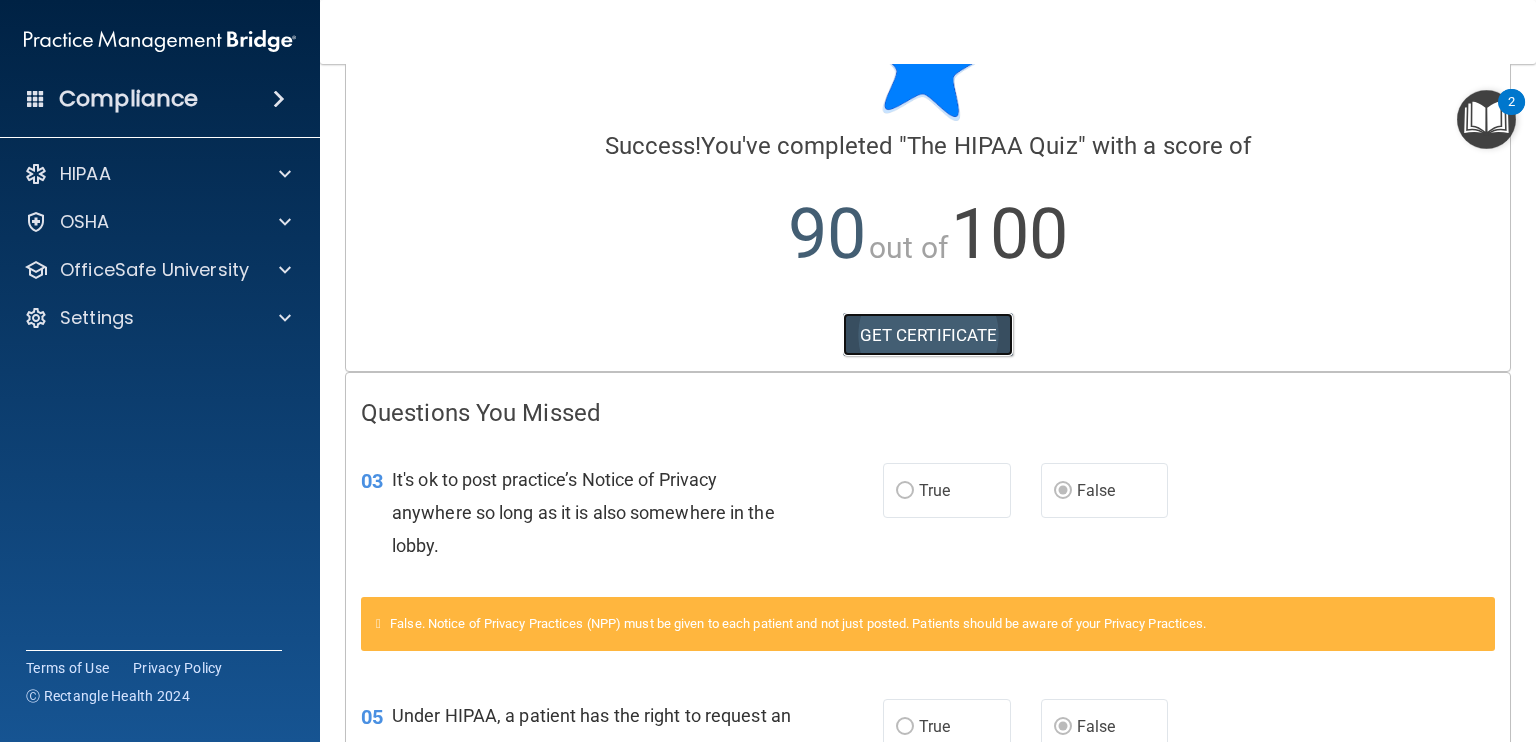 click on "GET CERTIFICATE" at bounding box center [928, 335] 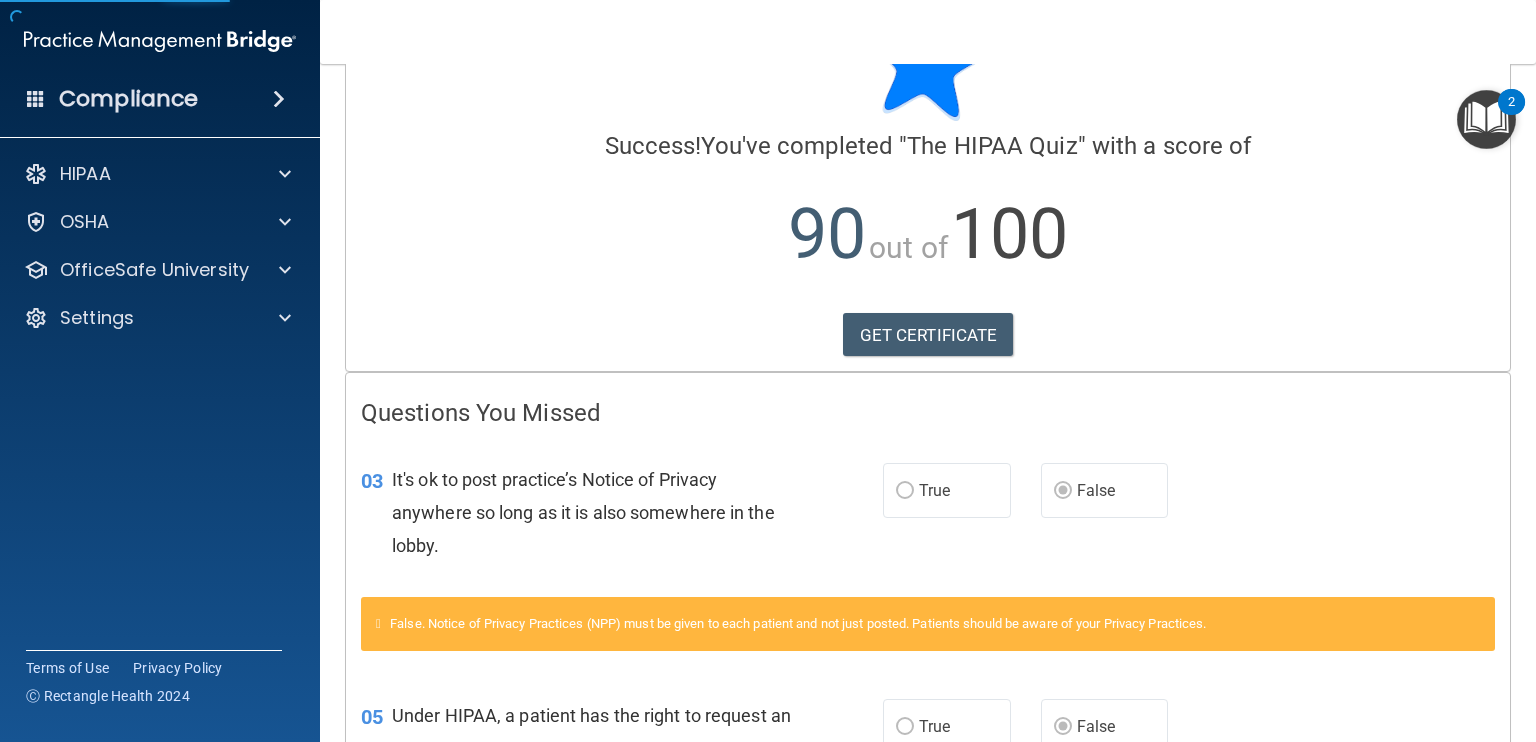 scroll, scrollTop: 0, scrollLeft: 0, axis: both 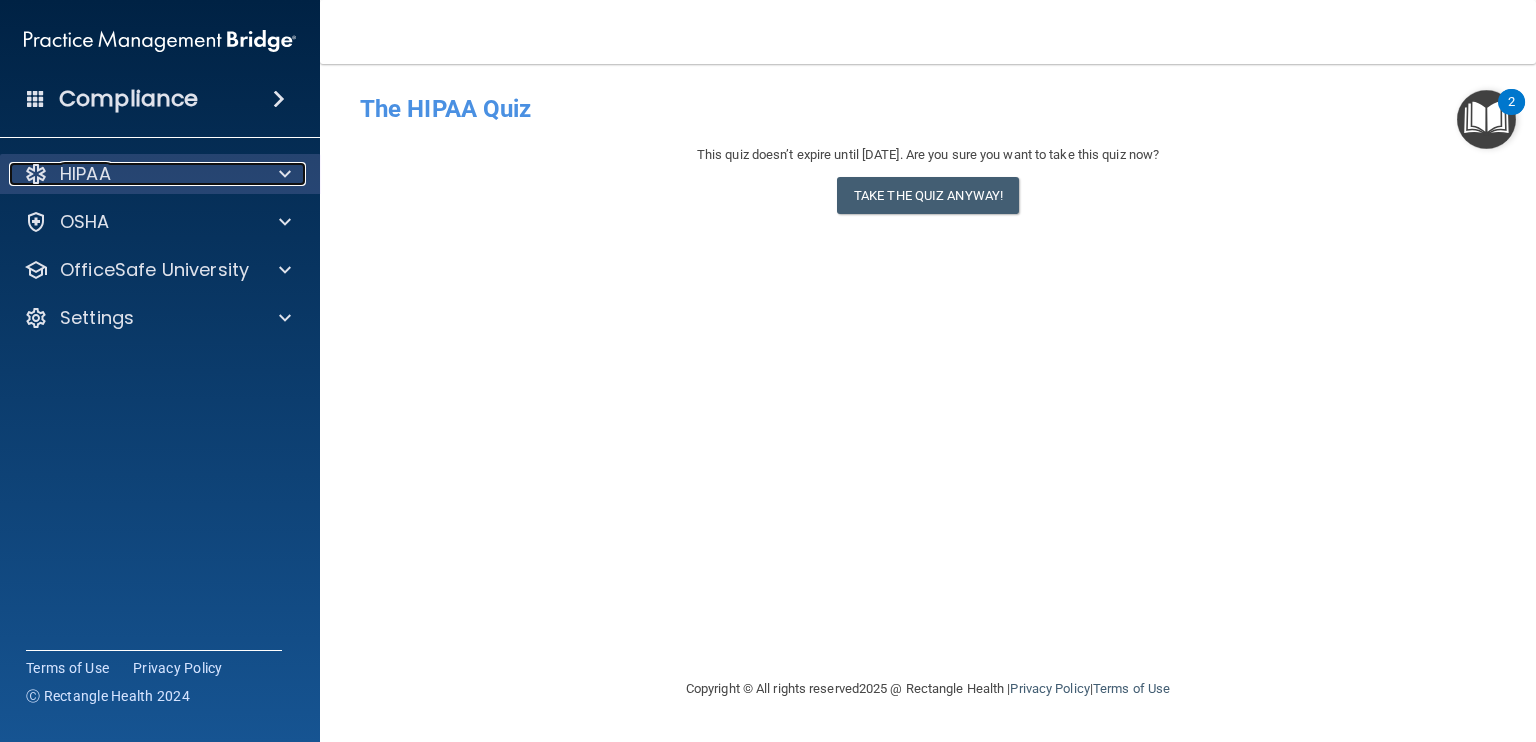 click on "HIPAA" at bounding box center [133, 174] 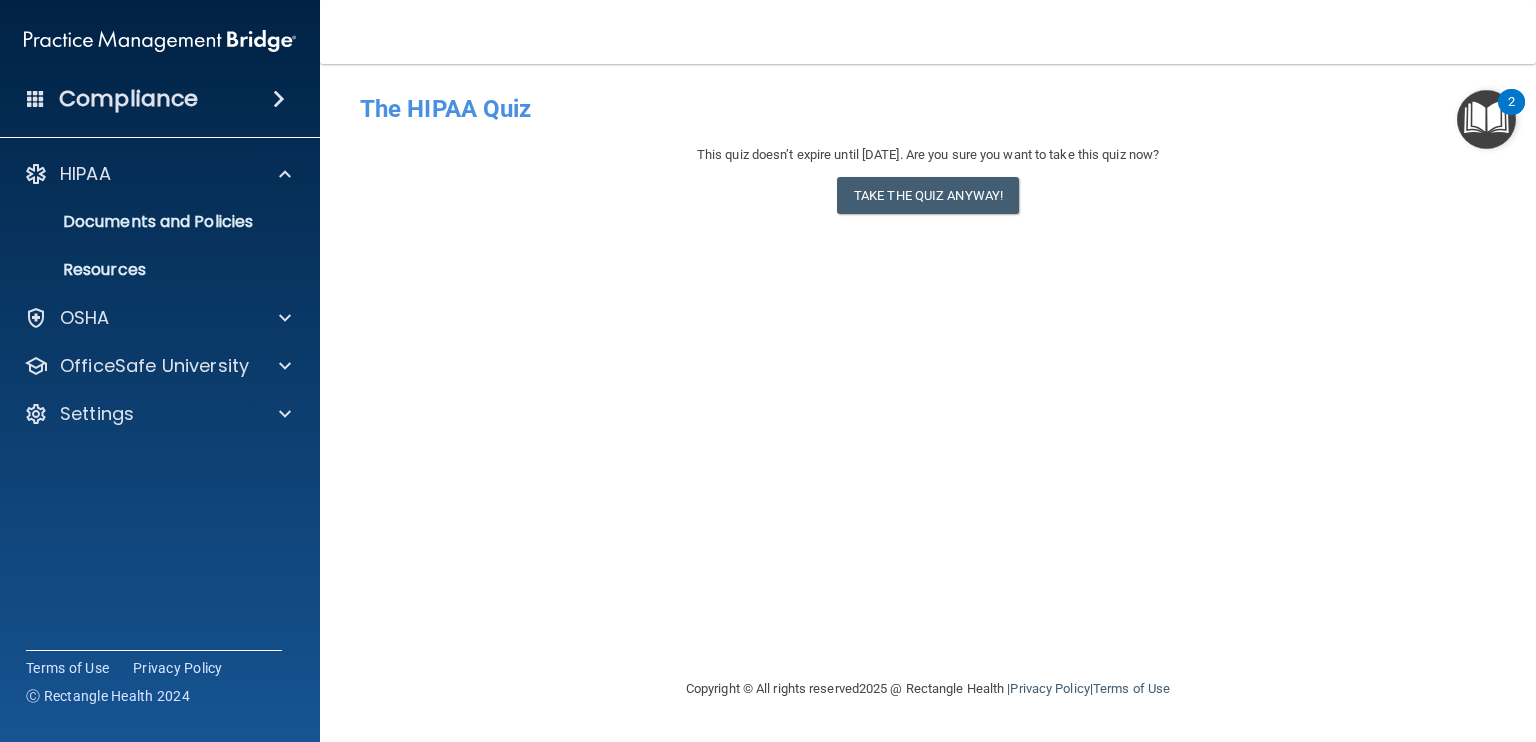 click at bounding box center (279, 99) 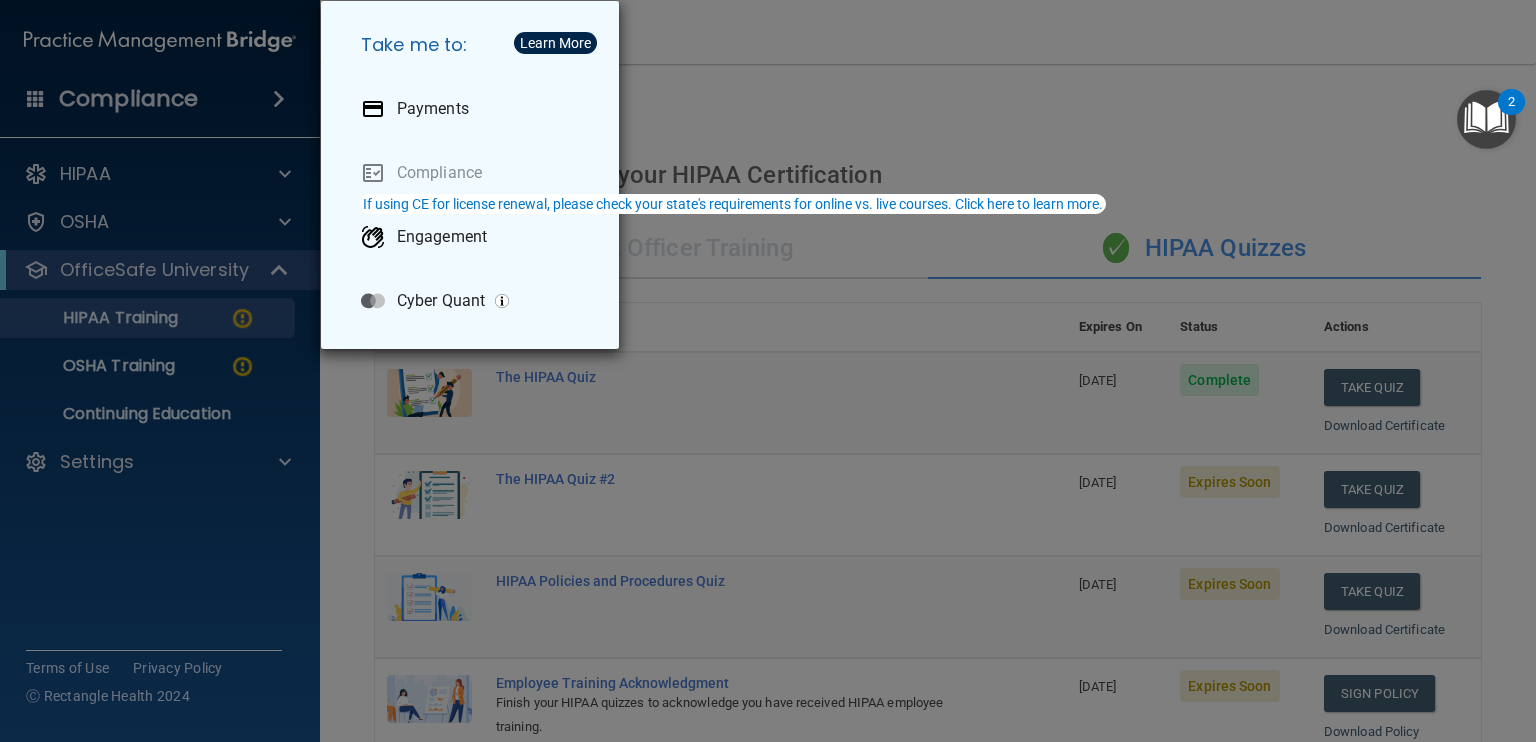 click on "Take me to:             Payments                   Compliance                     Engagement                     Cyber Quant" at bounding box center [768, 371] 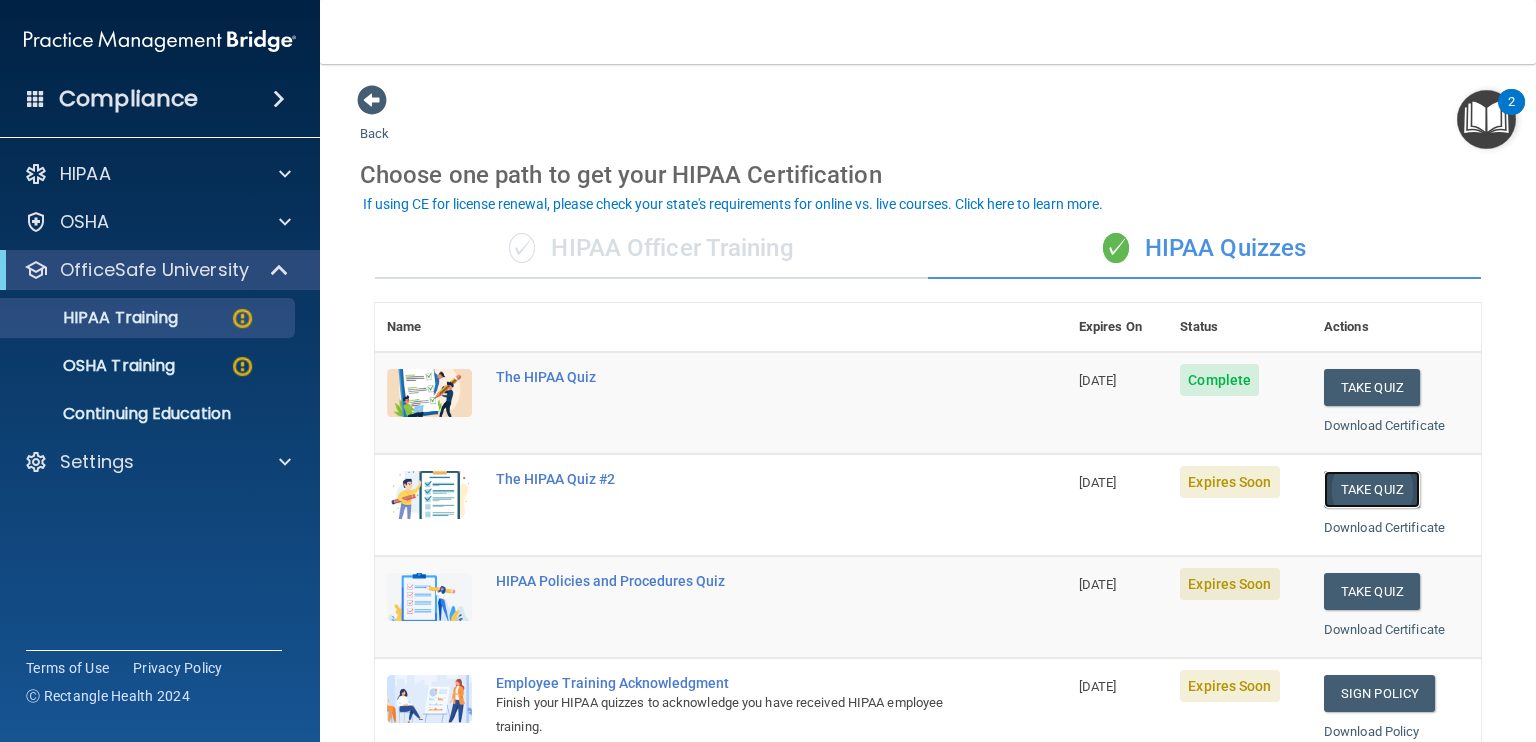 click on "Take Quiz" at bounding box center (1372, 489) 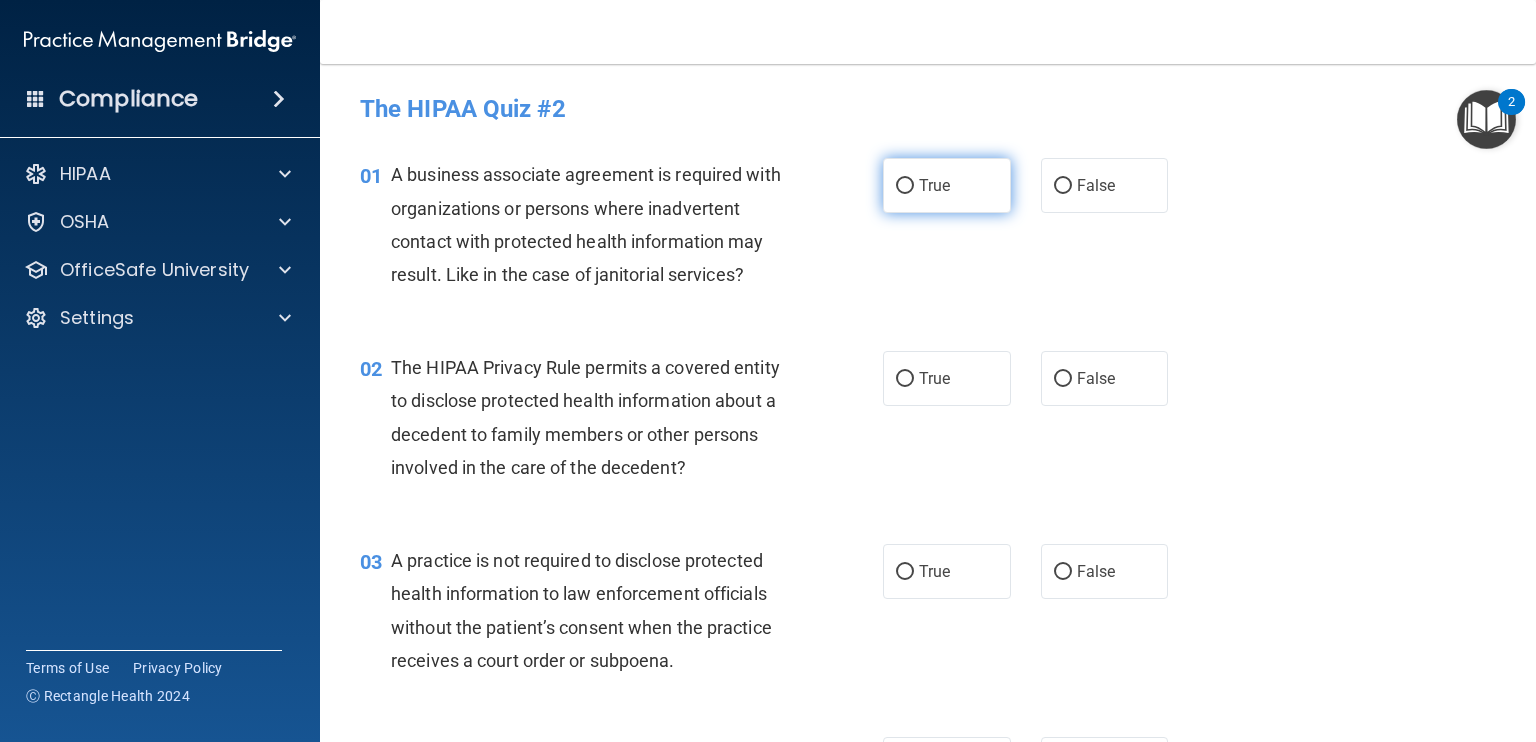 click on "True" at bounding box center [905, 186] 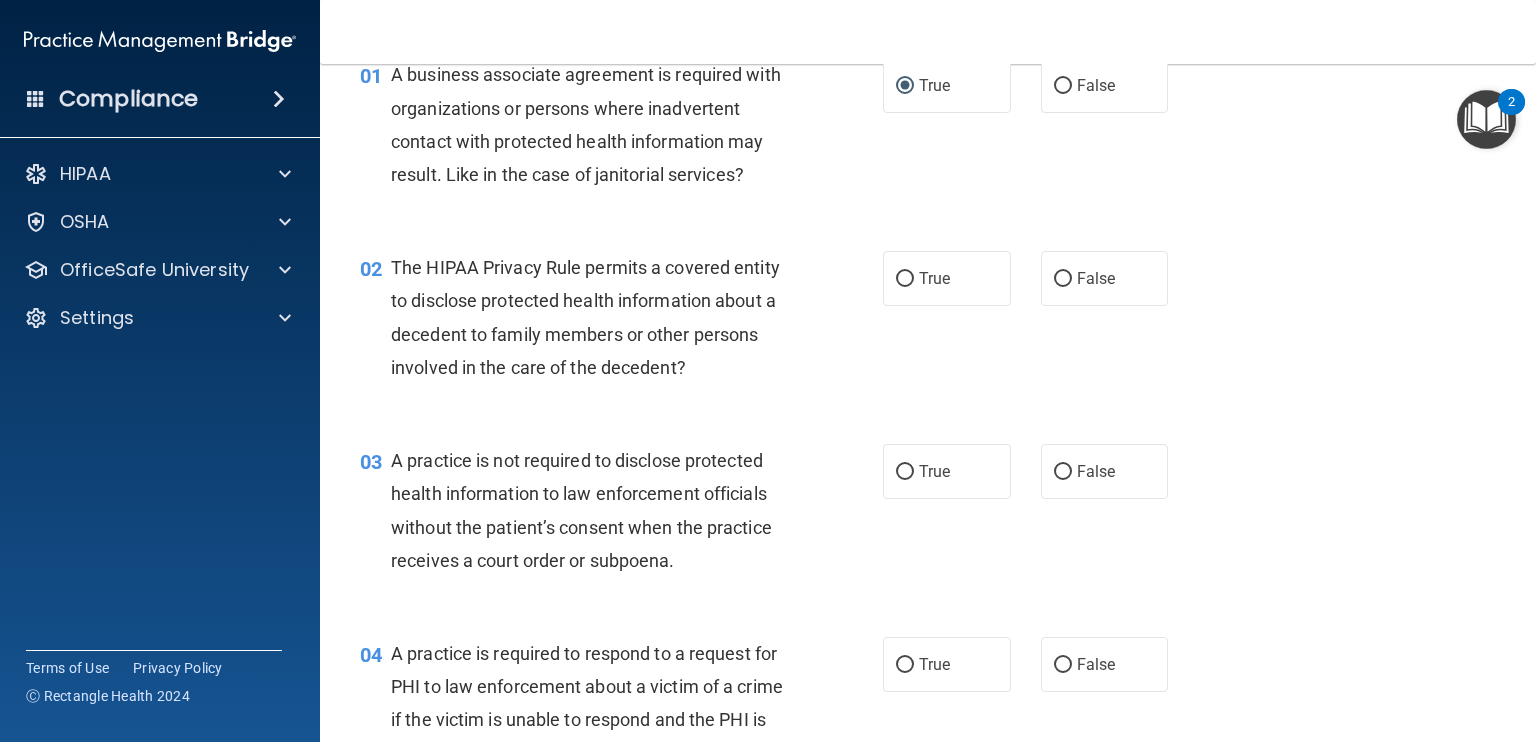 scroll, scrollTop: 200, scrollLeft: 0, axis: vertical 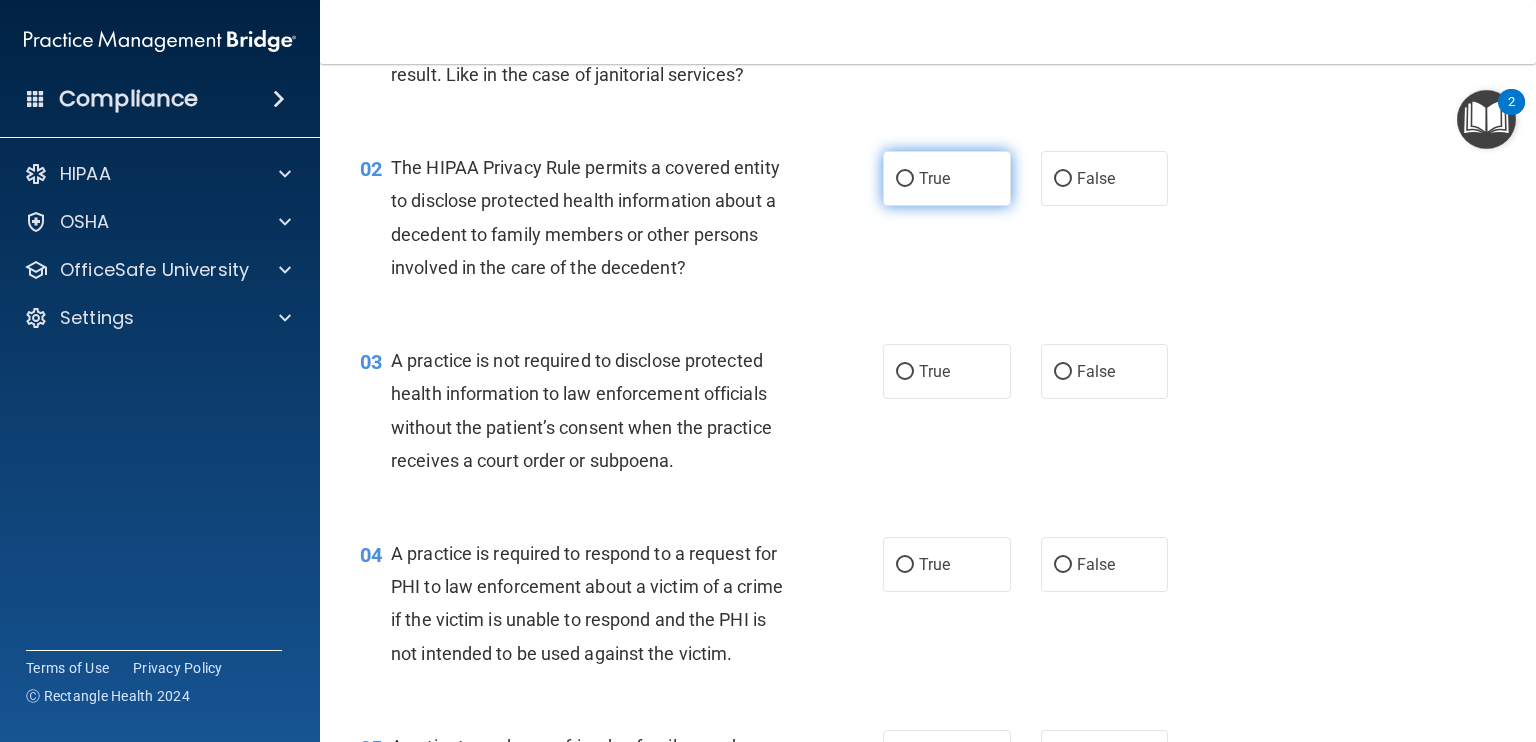 click on "True" at bounding box center [905, 179] 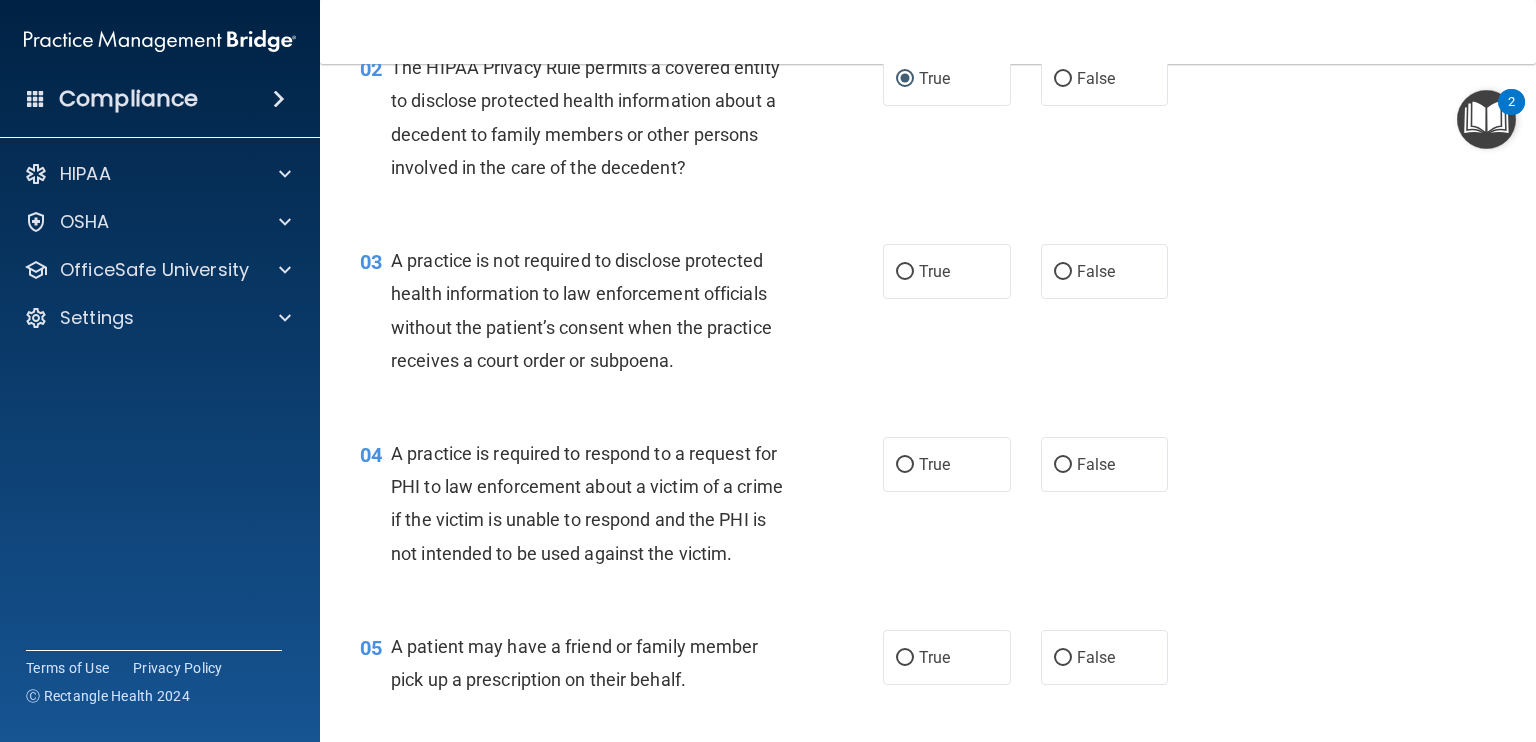 scroll, scrollTop: 400, scrollLeft: 0, axis: vertical 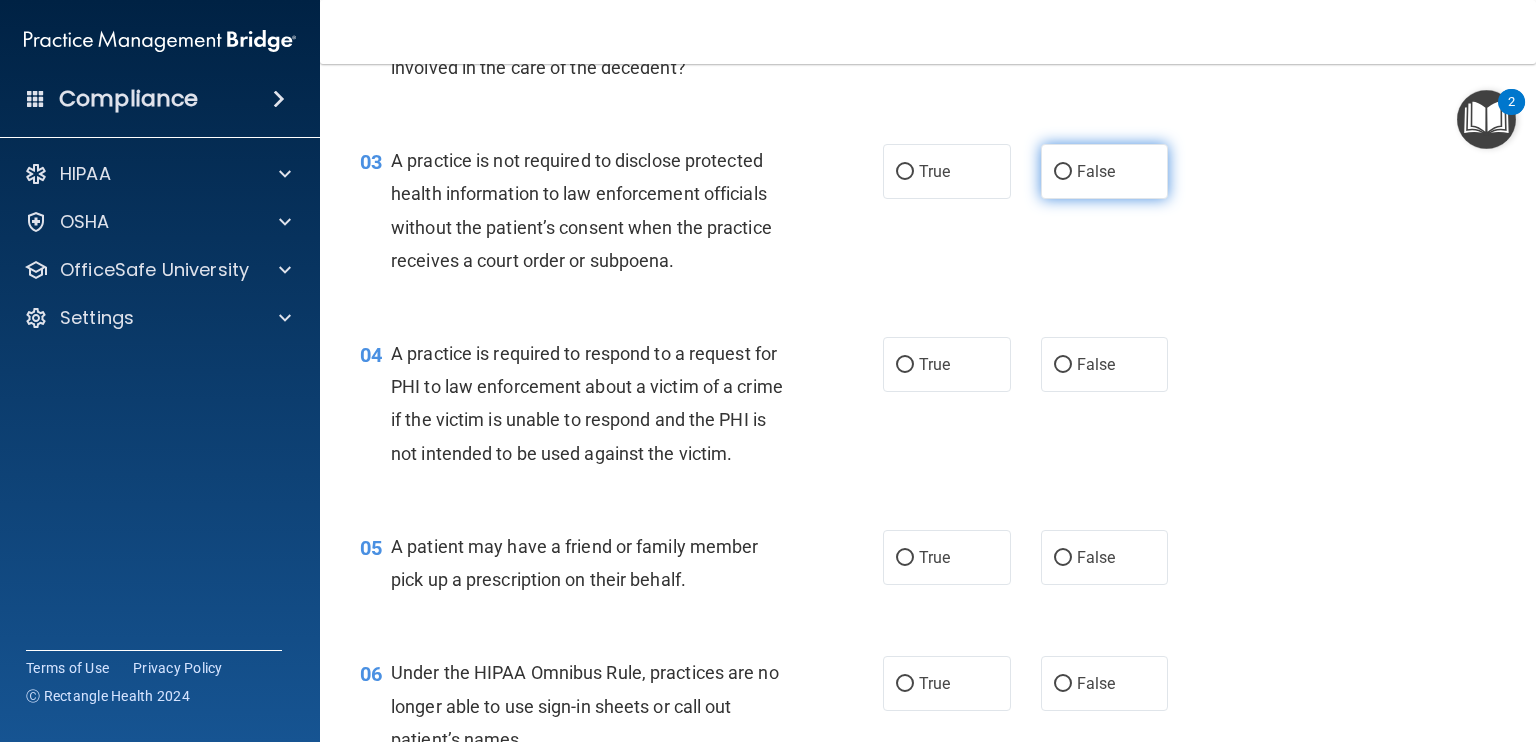 click on "False" at bounding box center (1063, 172) 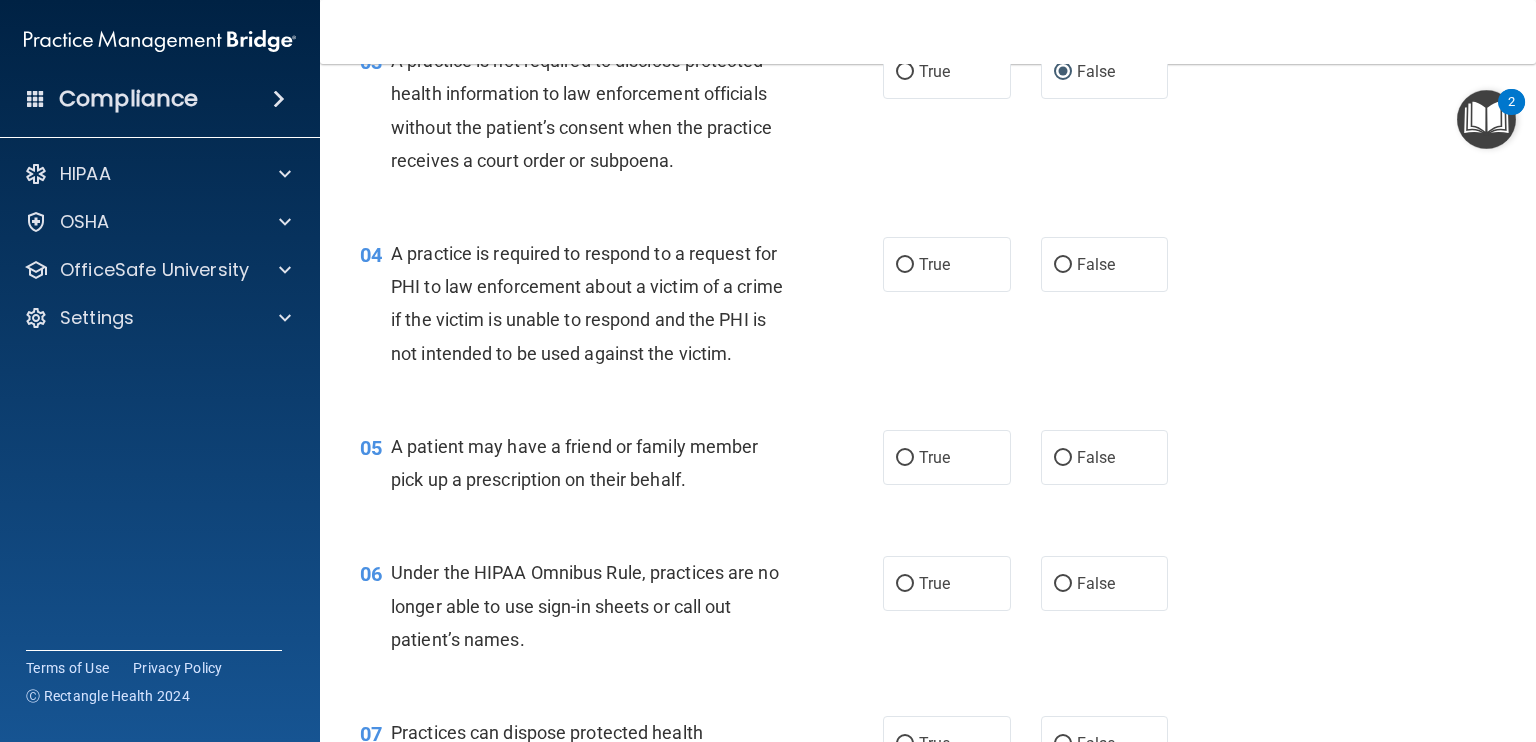 scroll, scrollTop: 600, scrollLeft: 0, axis: vertical 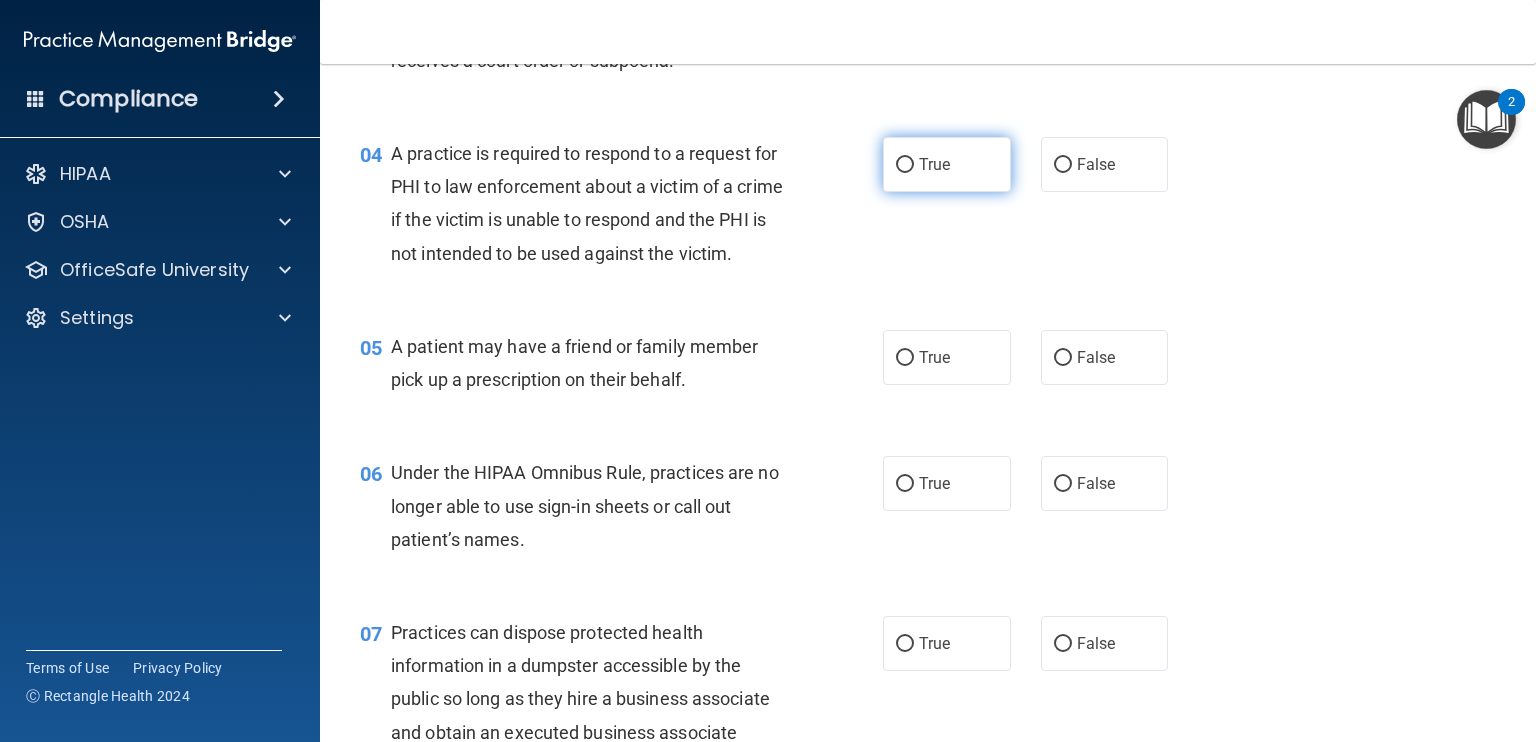 click on "True" at bounding box center [905, 165] 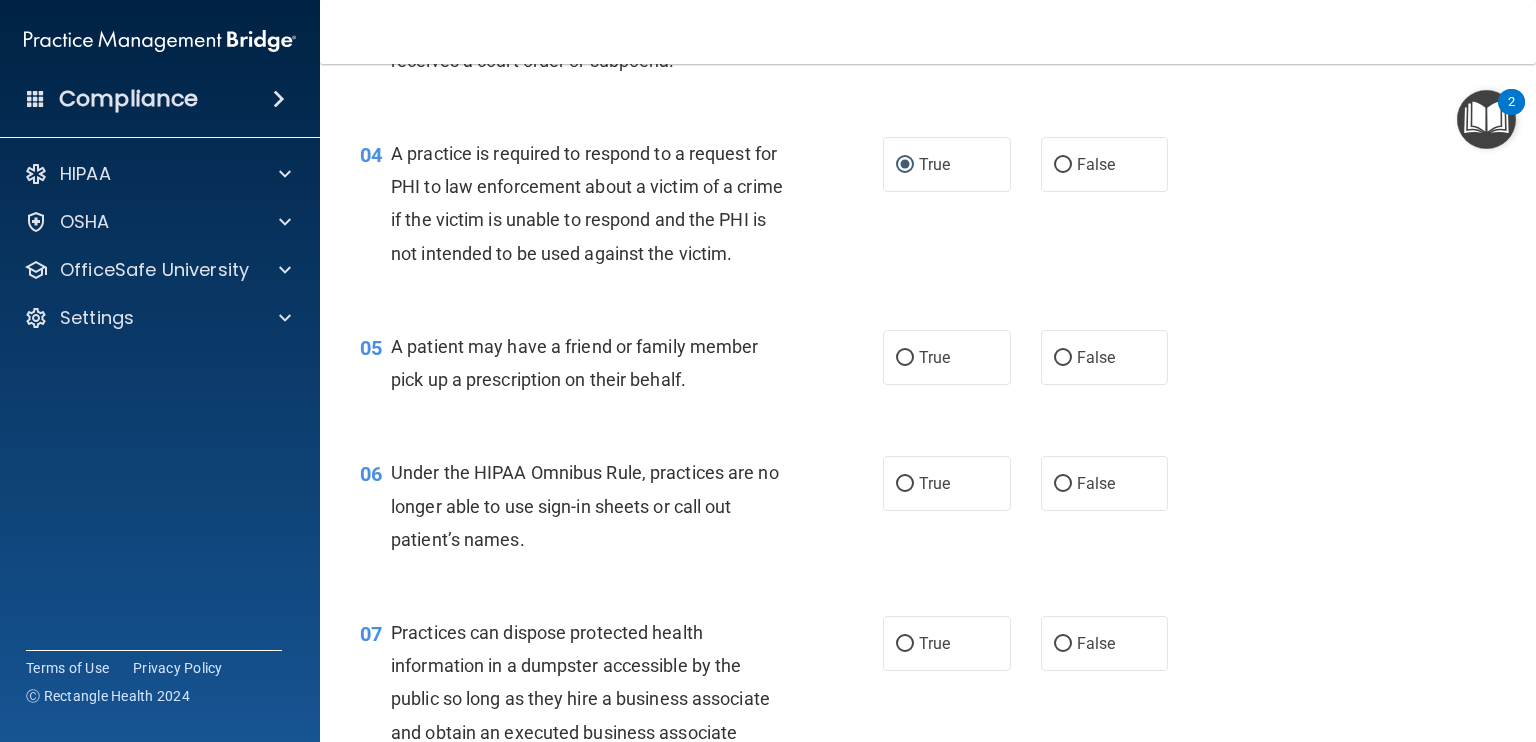 scroll, scrollTop: 700, scrollLeft: 0, axis: vertical 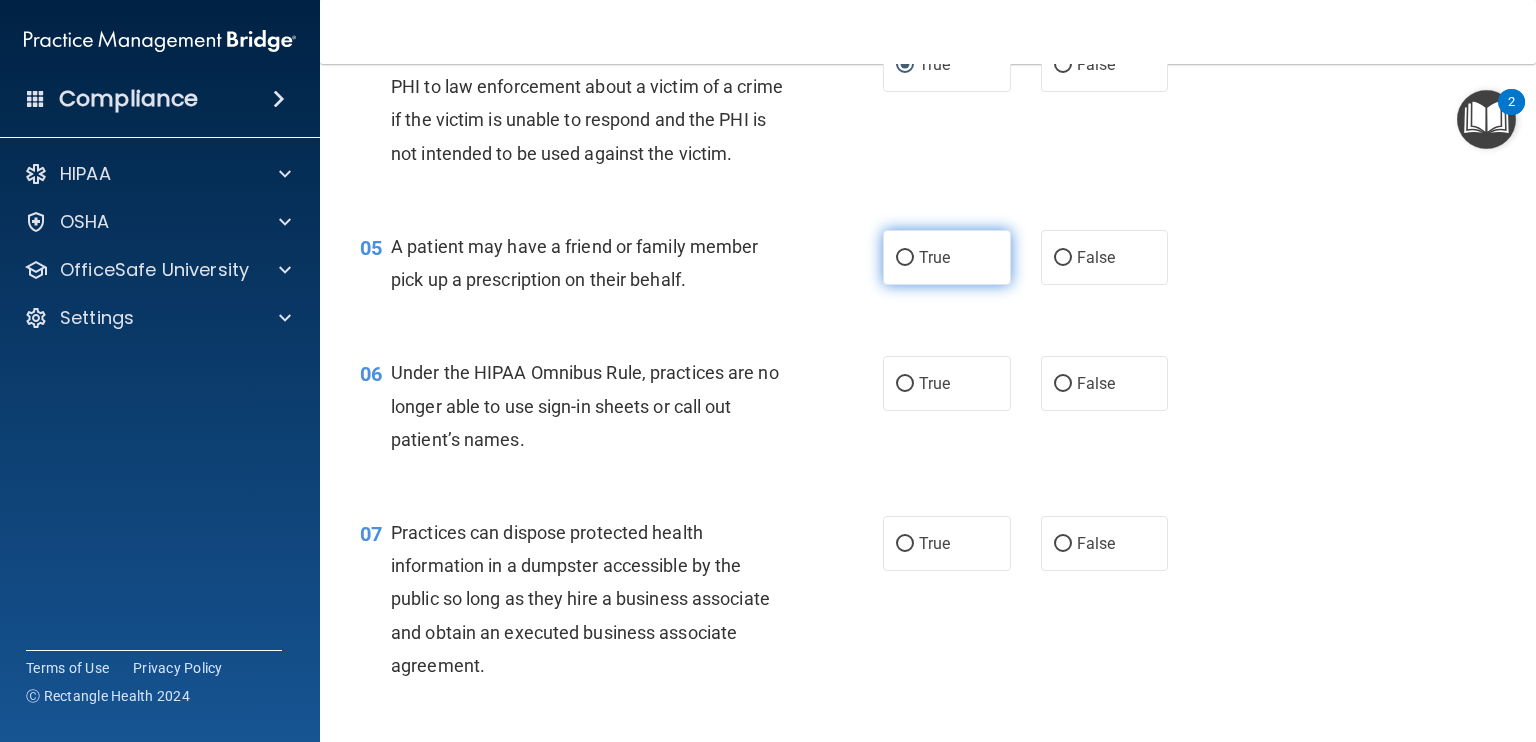 click on "True" at bounding box center [905, 258] 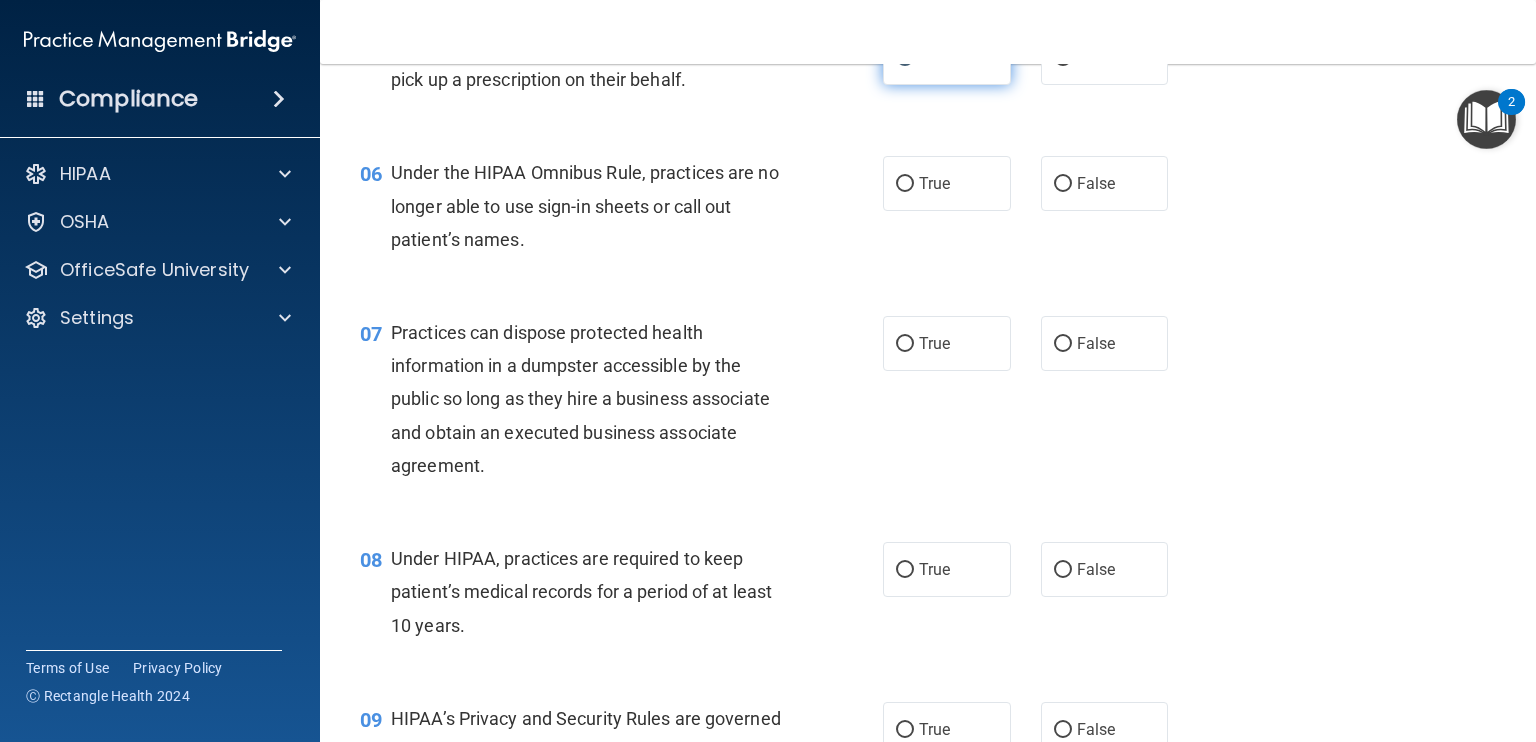 scroll, scrollTop: 800, scrollLeft: 0, axis: vertical 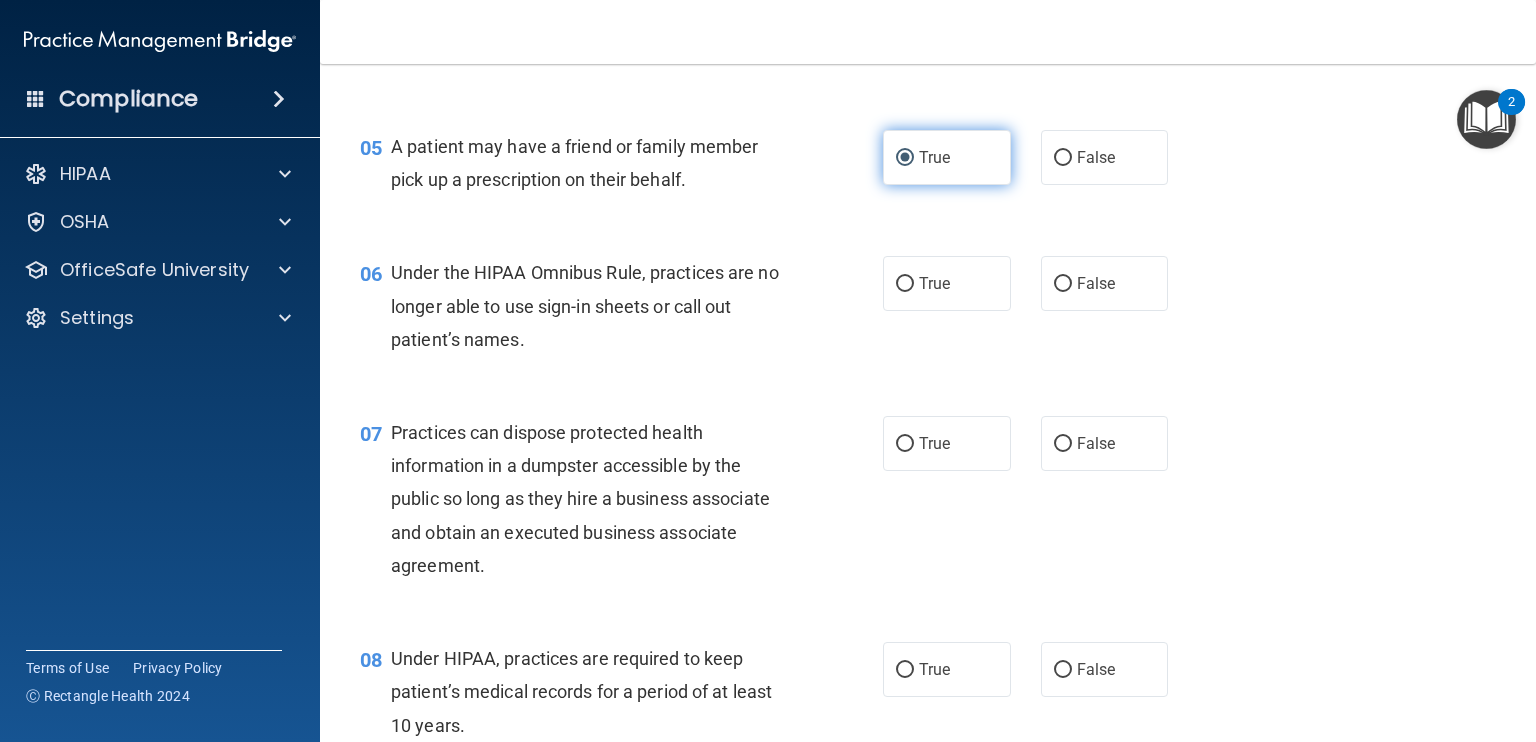 click on "True" at bounding box center (905, 158) 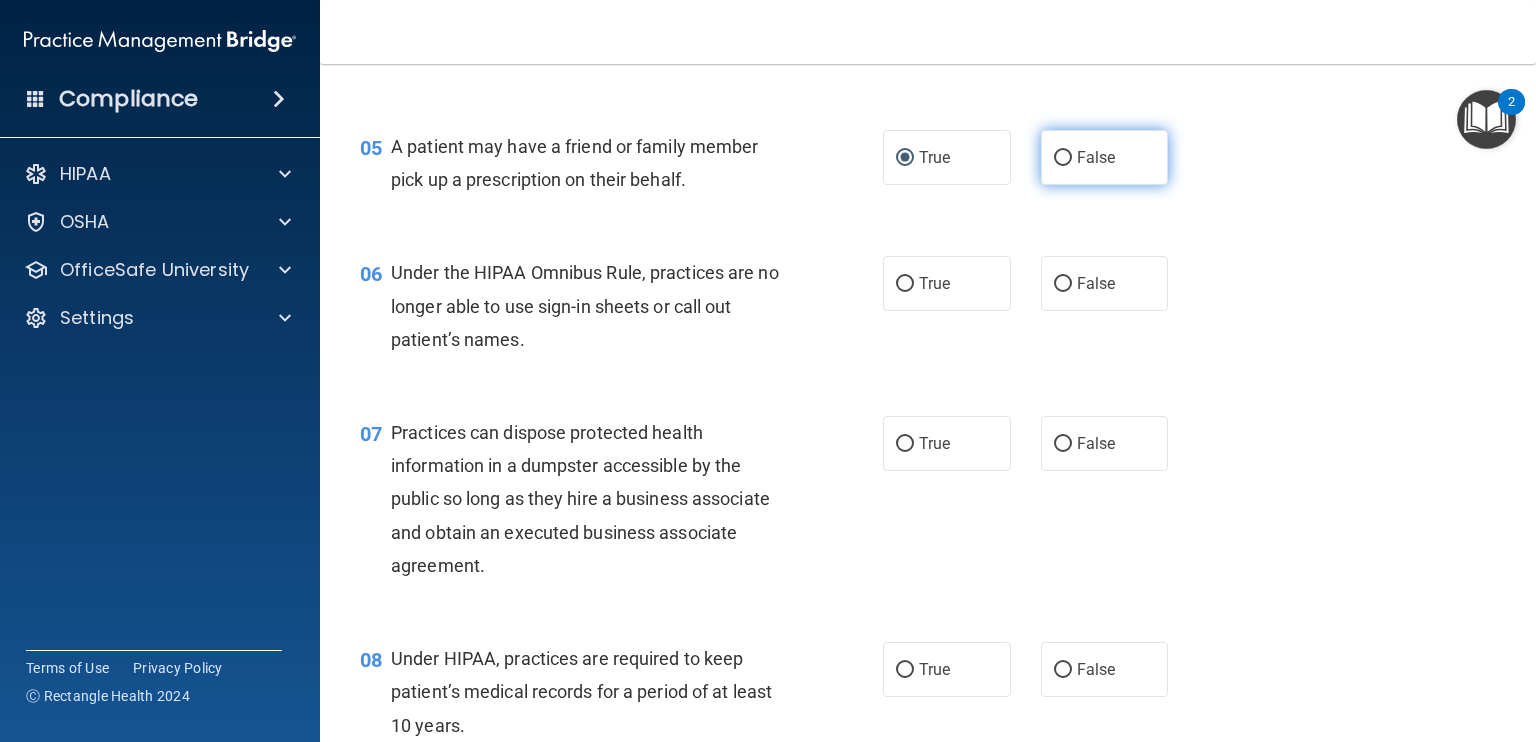 click on "False" at bounding box center [1063, 158] 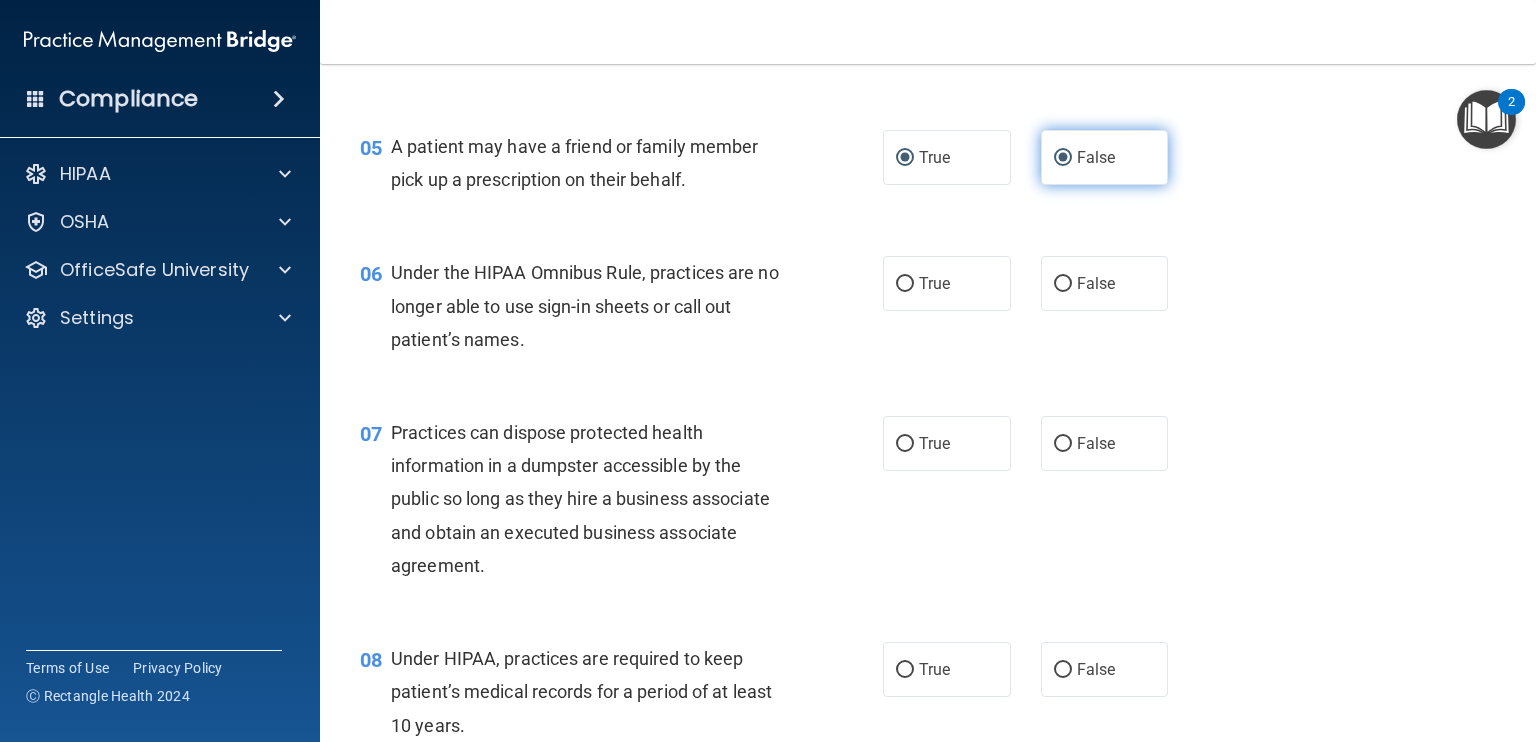 radio on "false" 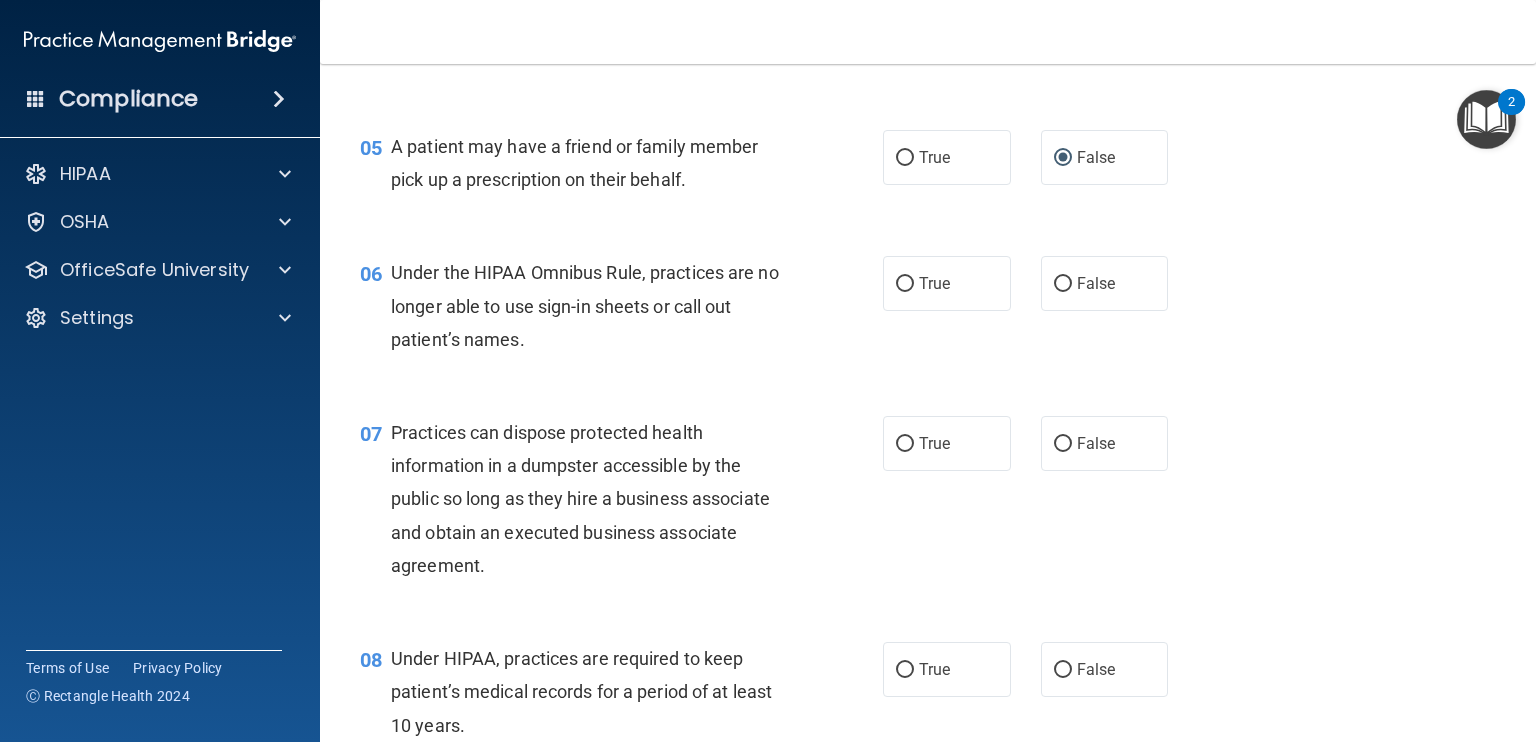scroll, scrollTop: 900, scrollLeft: 0, axis: vertical 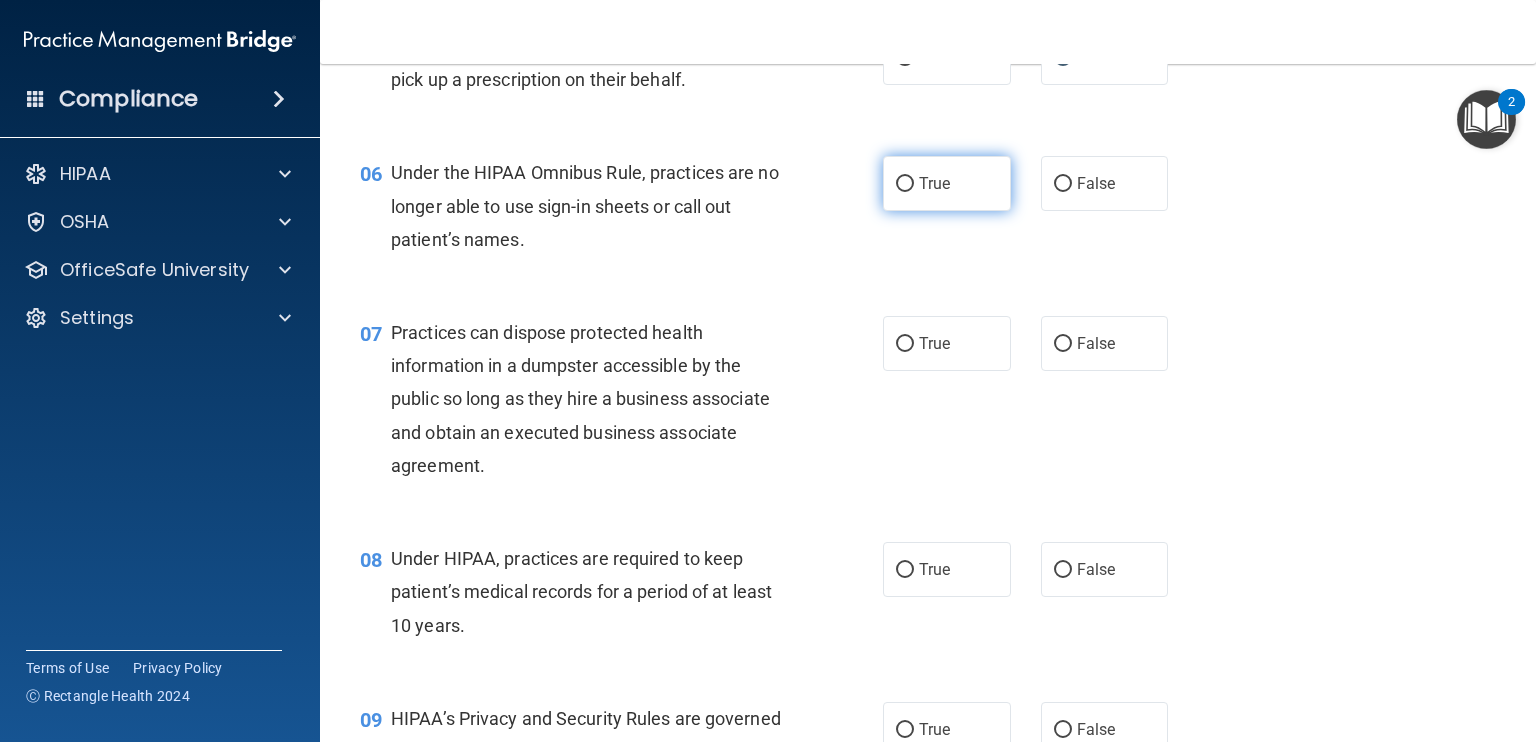 click on "True" at bounding box center [905, 184] 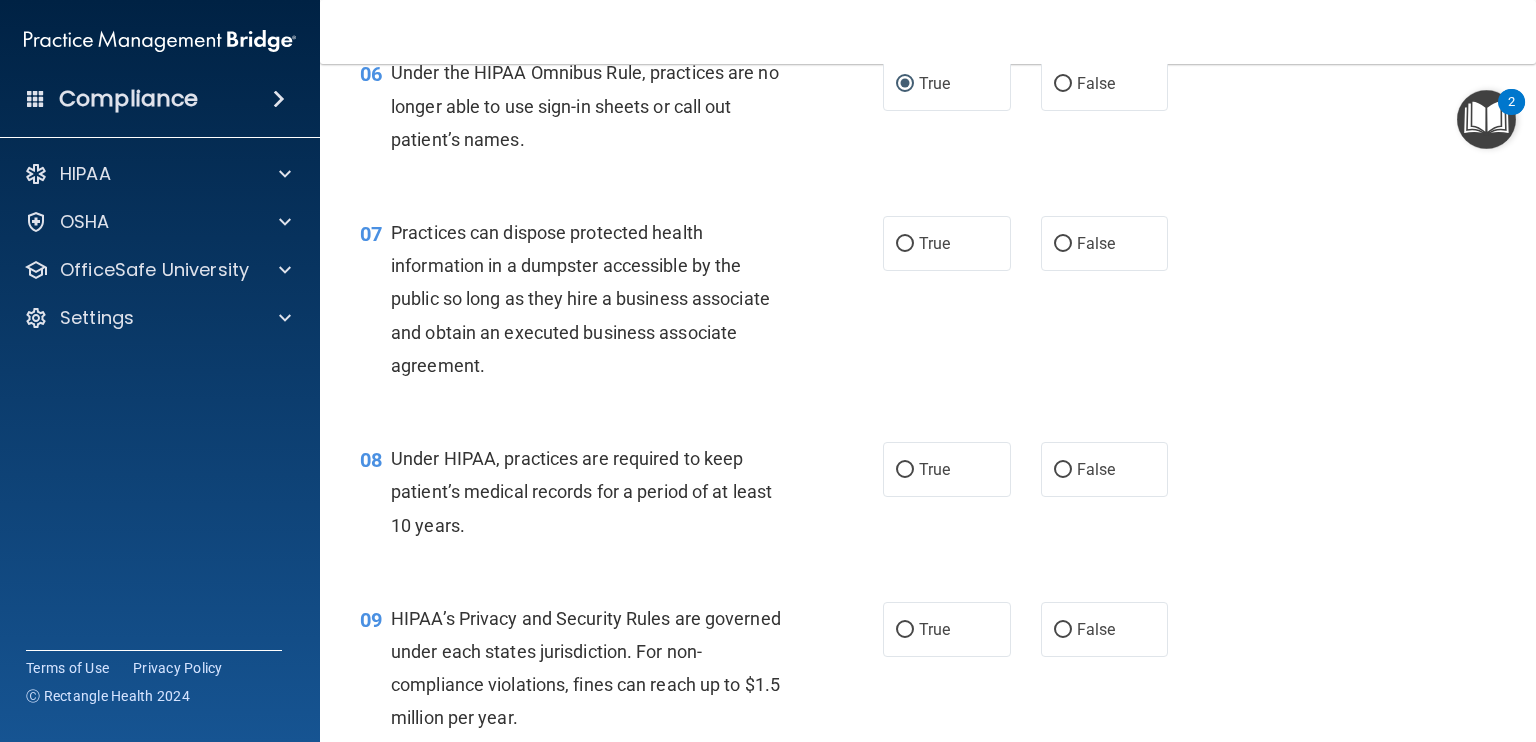 scroll, scrollTop: 1100, scrollLeft: 0, axis: vertical 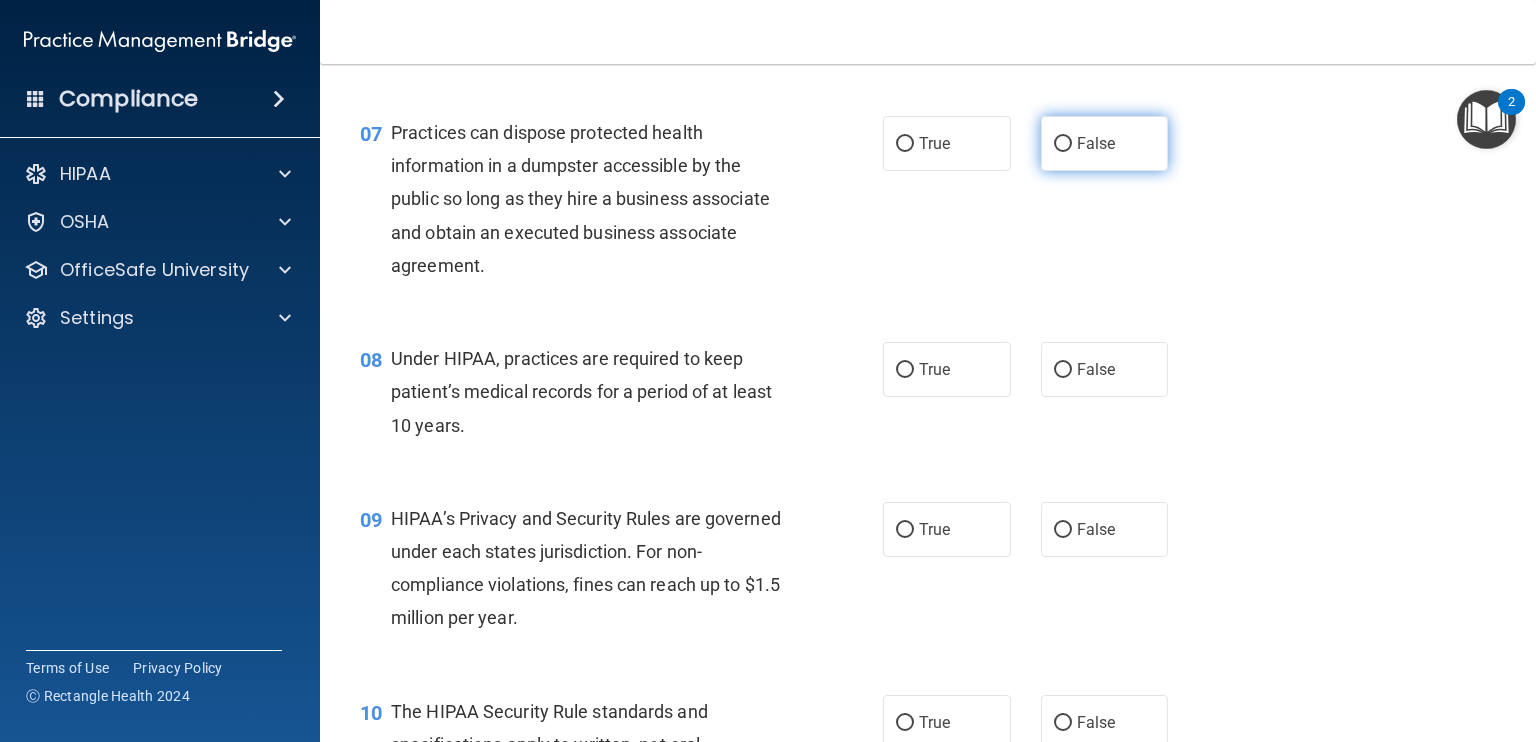 click on "False" at bounding box center [1105, 143] 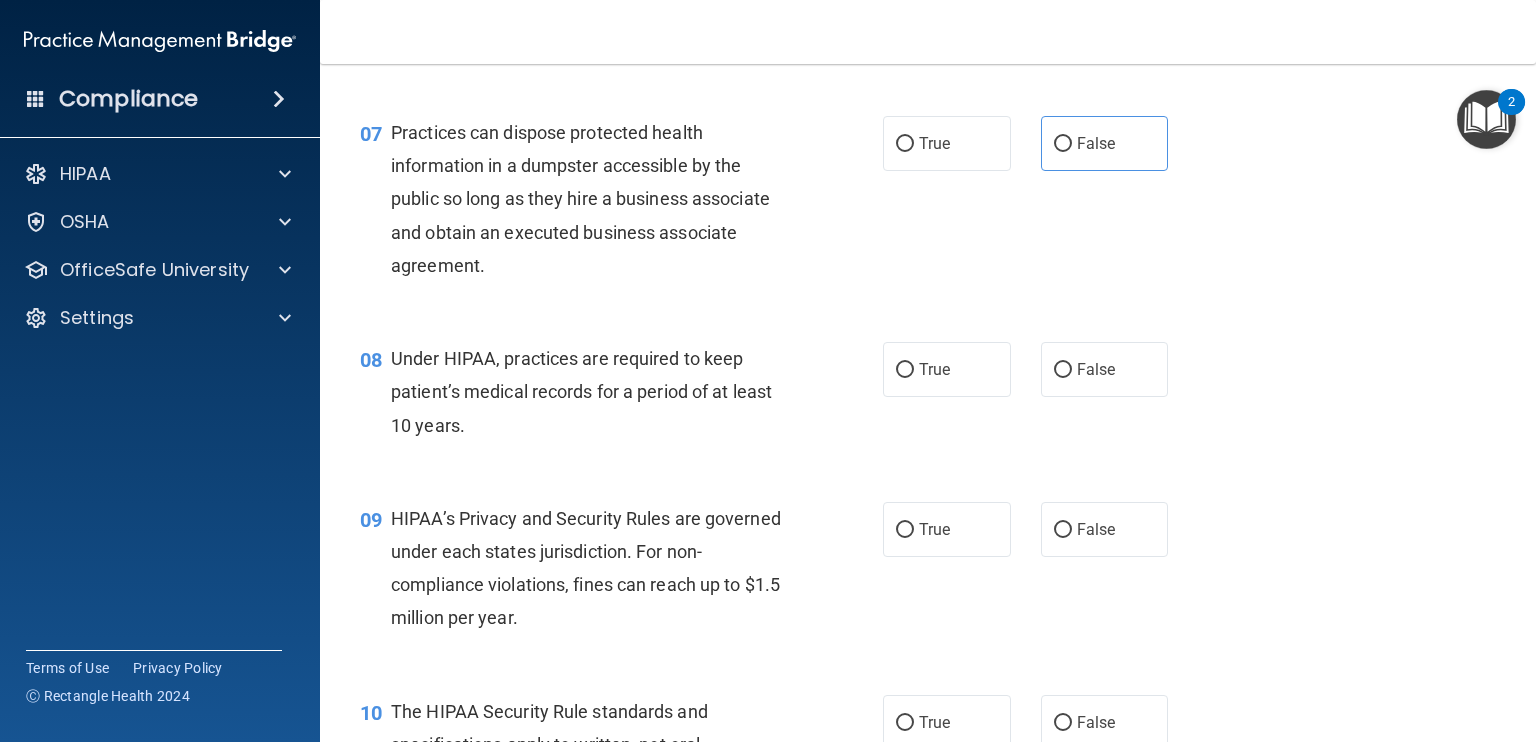 scroll, scrollTop: 1200, scrollLeft: 0, axis: vertical 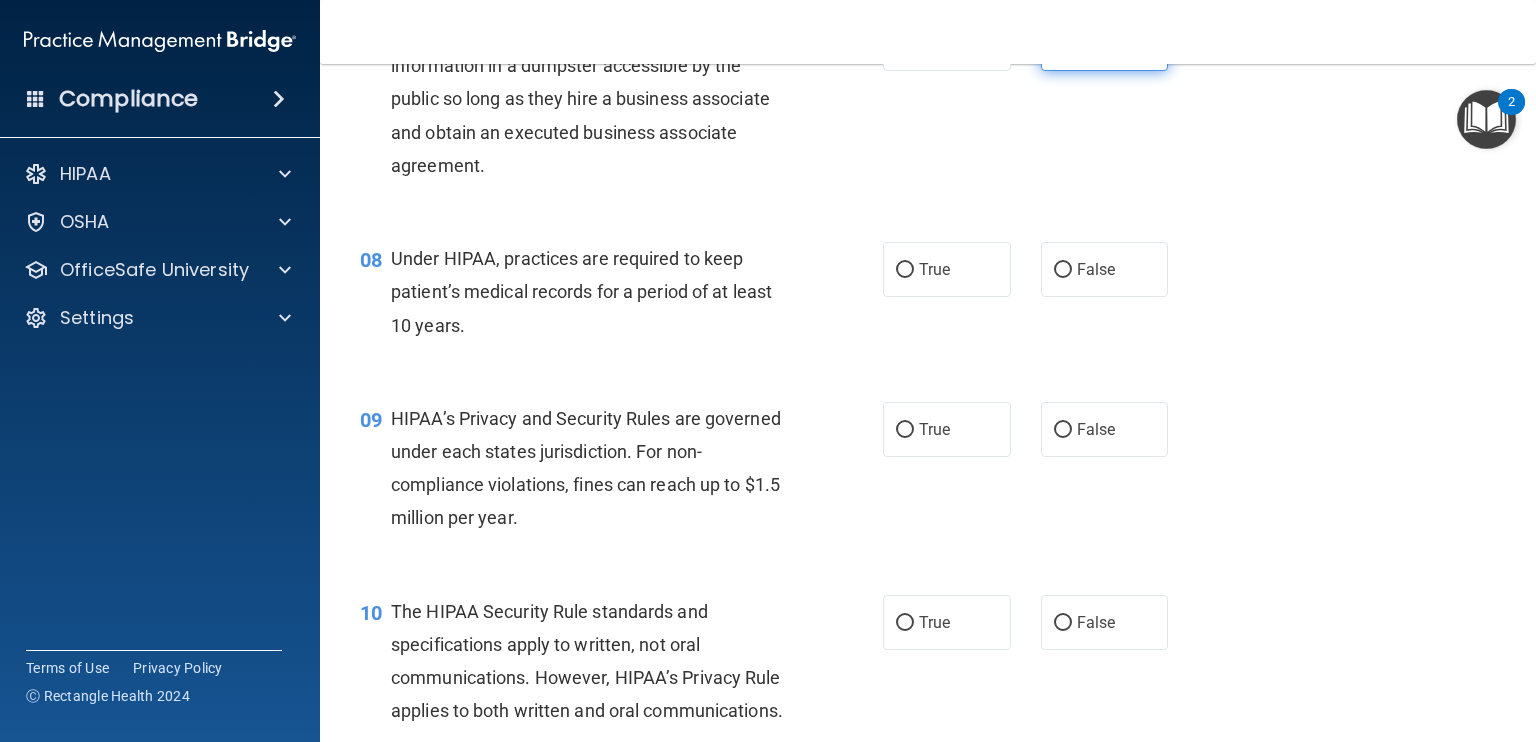 click on "False" at bounding box center [1063, 44] 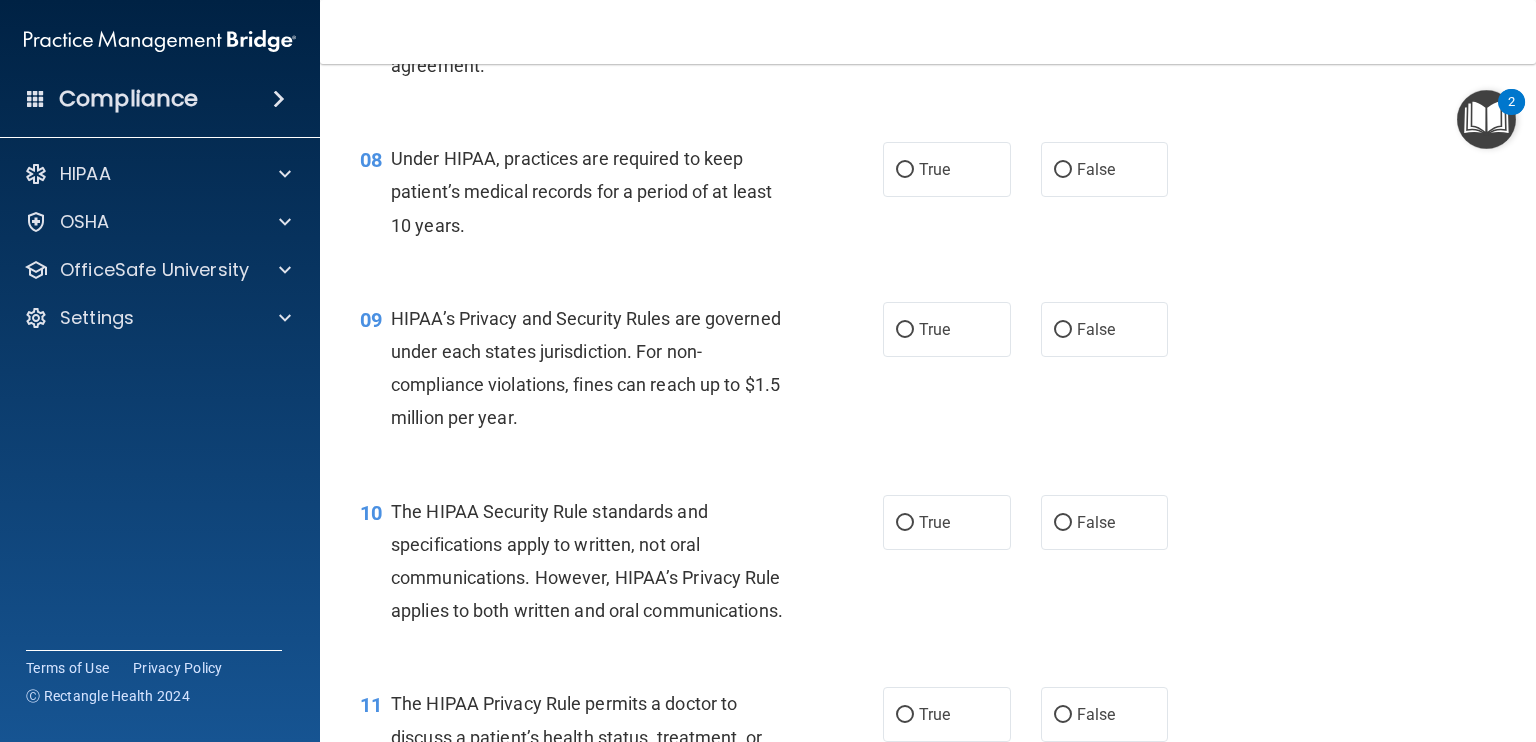 scroll, scrollTop: 1200, scrollLeft: 0, axis: vertical 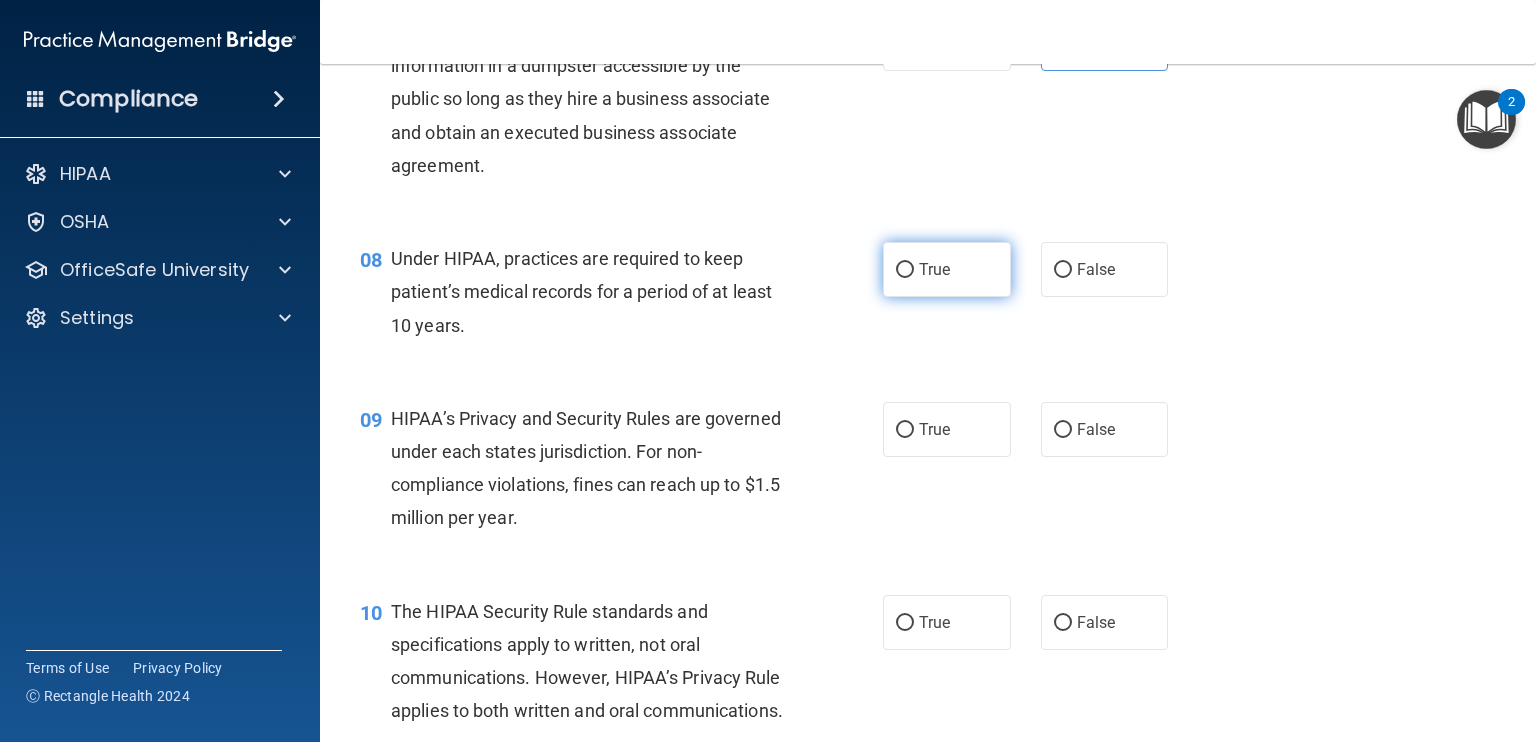 click on "True" at bounding box center (905, 270) 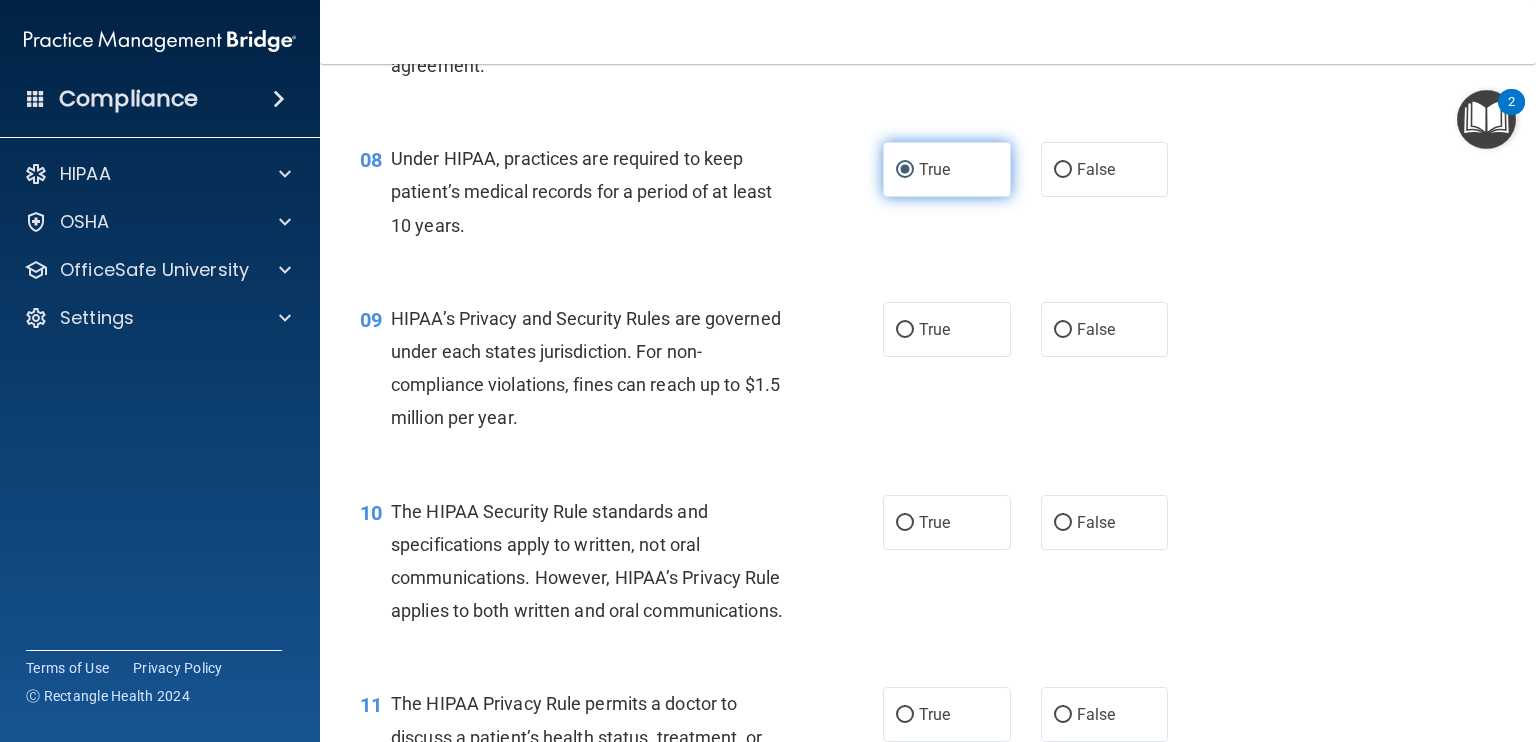 scroll, scrollTop: 1400, scrollLeft: 0, axis: vertical 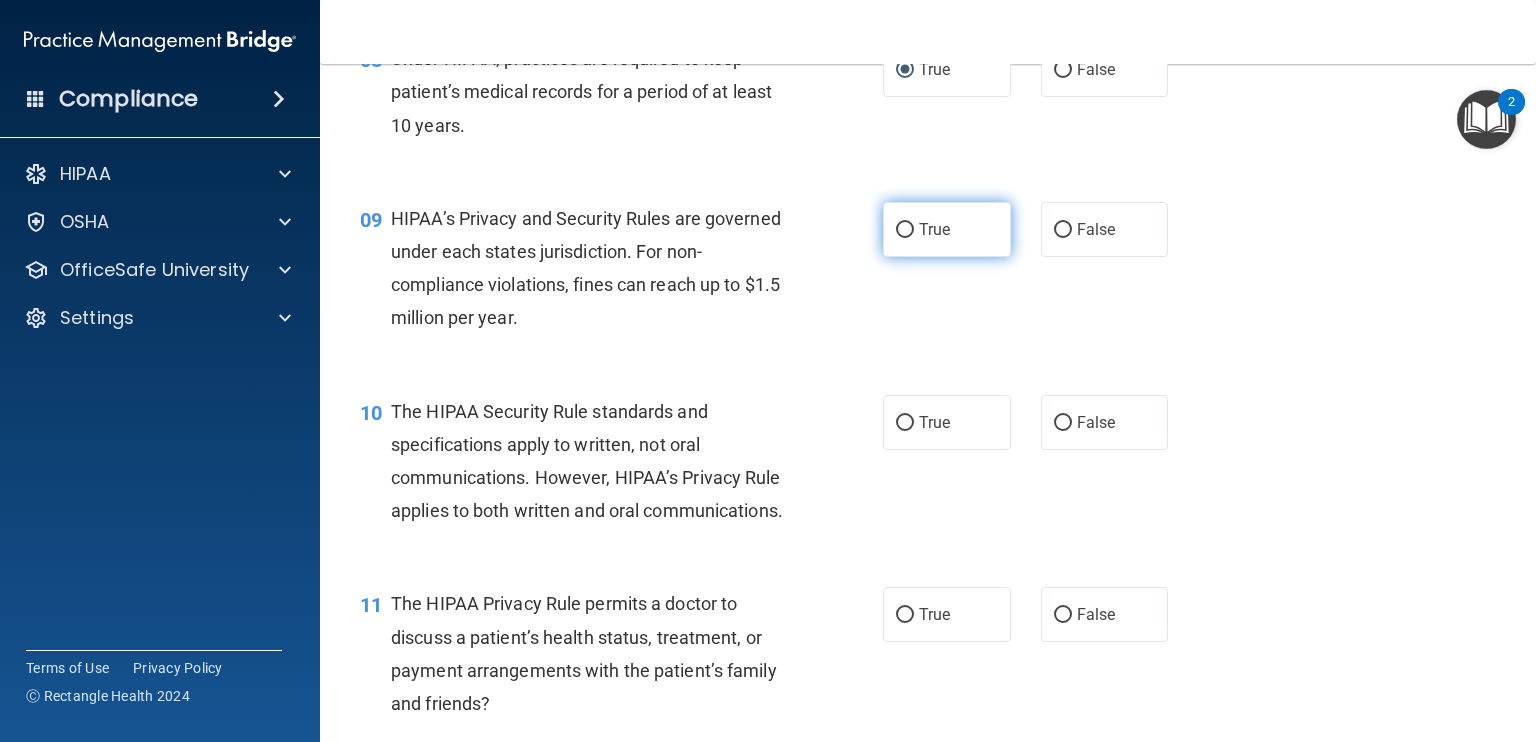 drag, startPoint x: 901, startPoint y: 259, endPoint x: 897, endPoint y: 304, distance: 45.17743 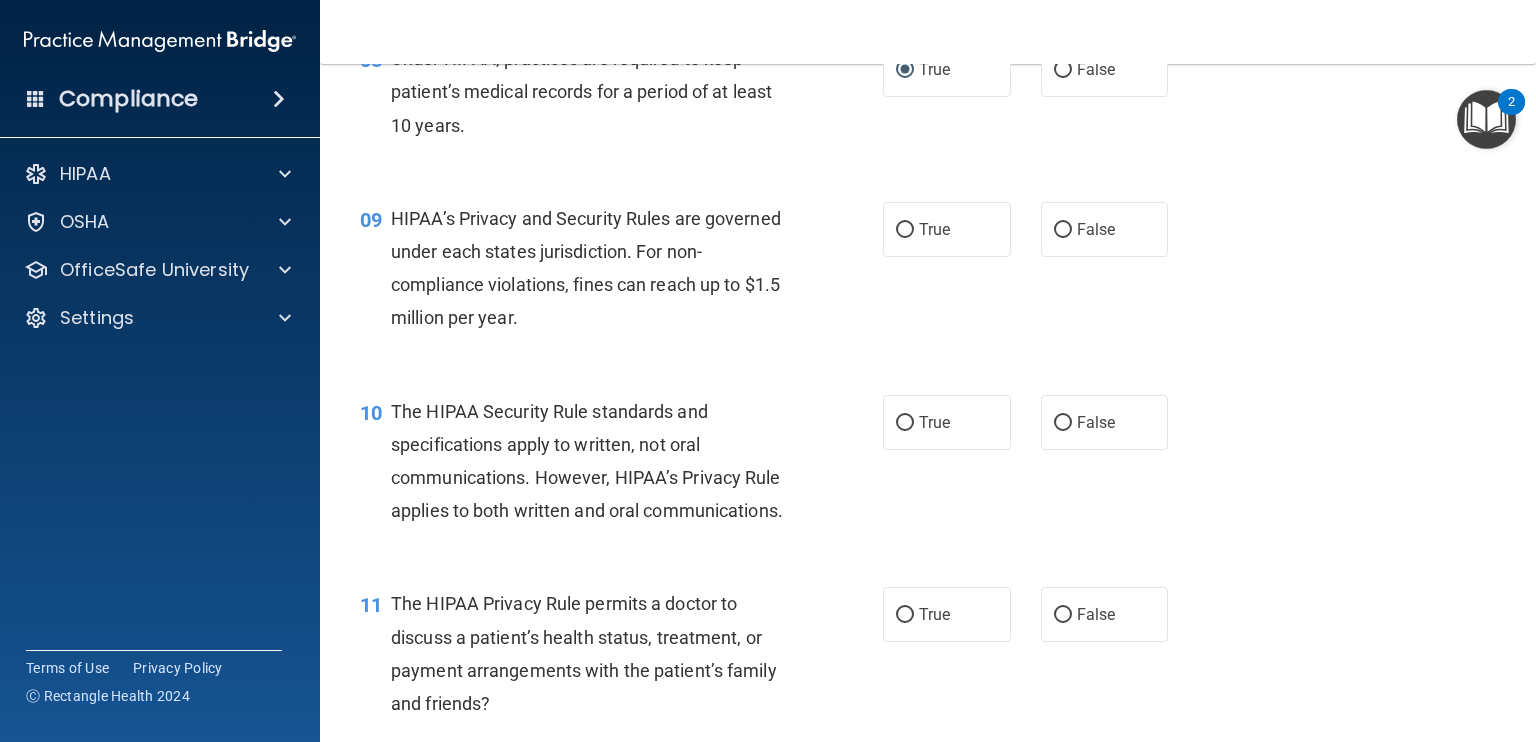 radio on "true" 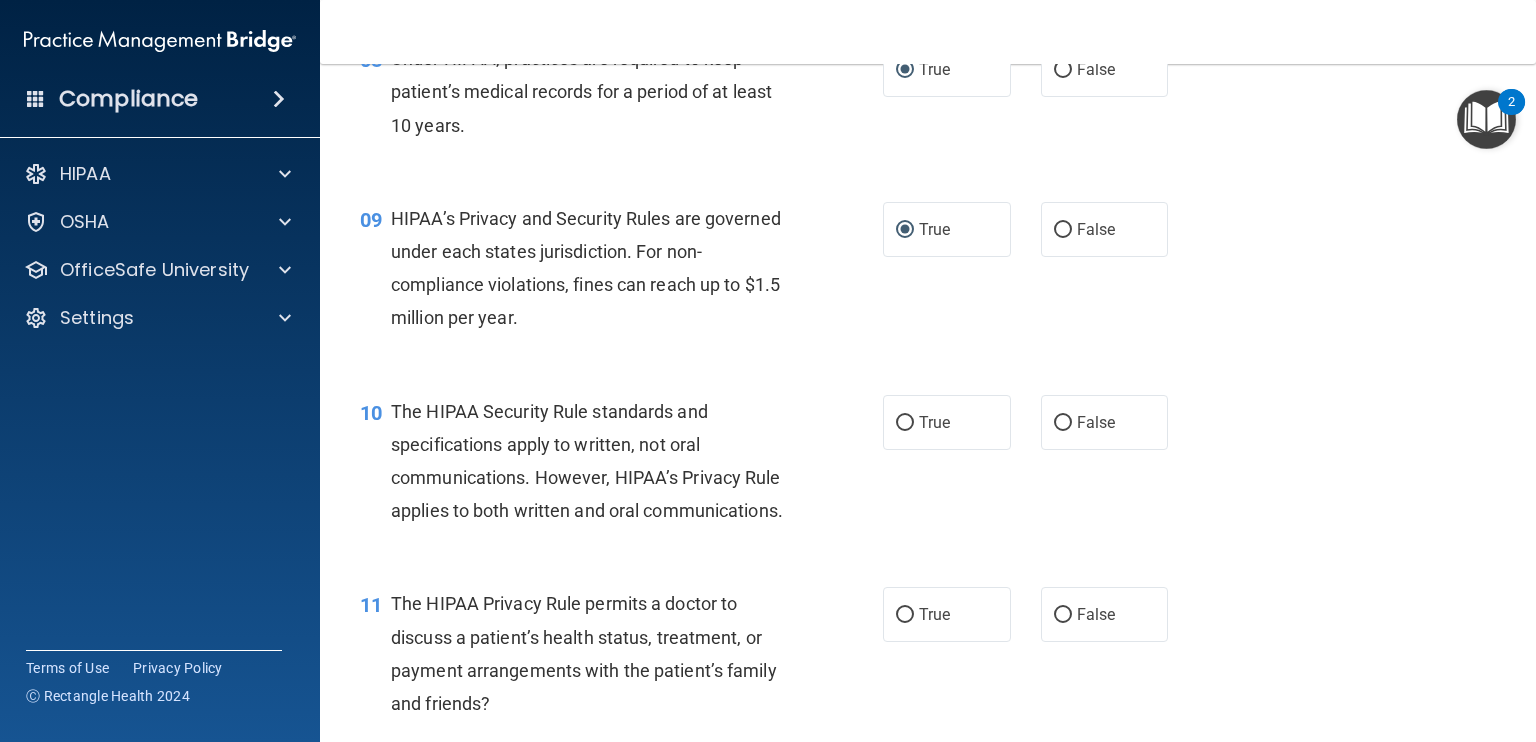 scroll, scrollTop: 1600, scrollLeft: 0, axis: vertical 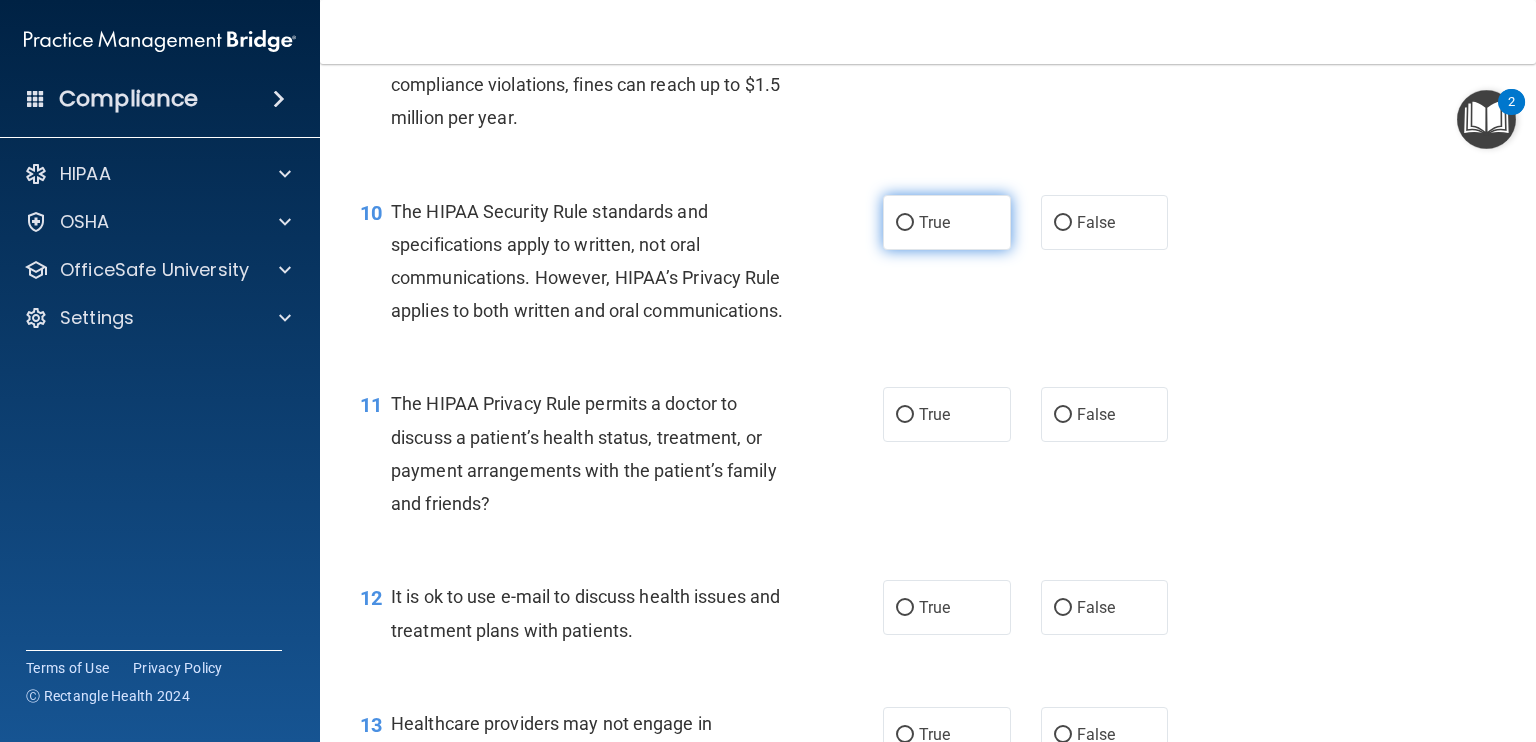 click on "True" at bounding box center [905, 223] 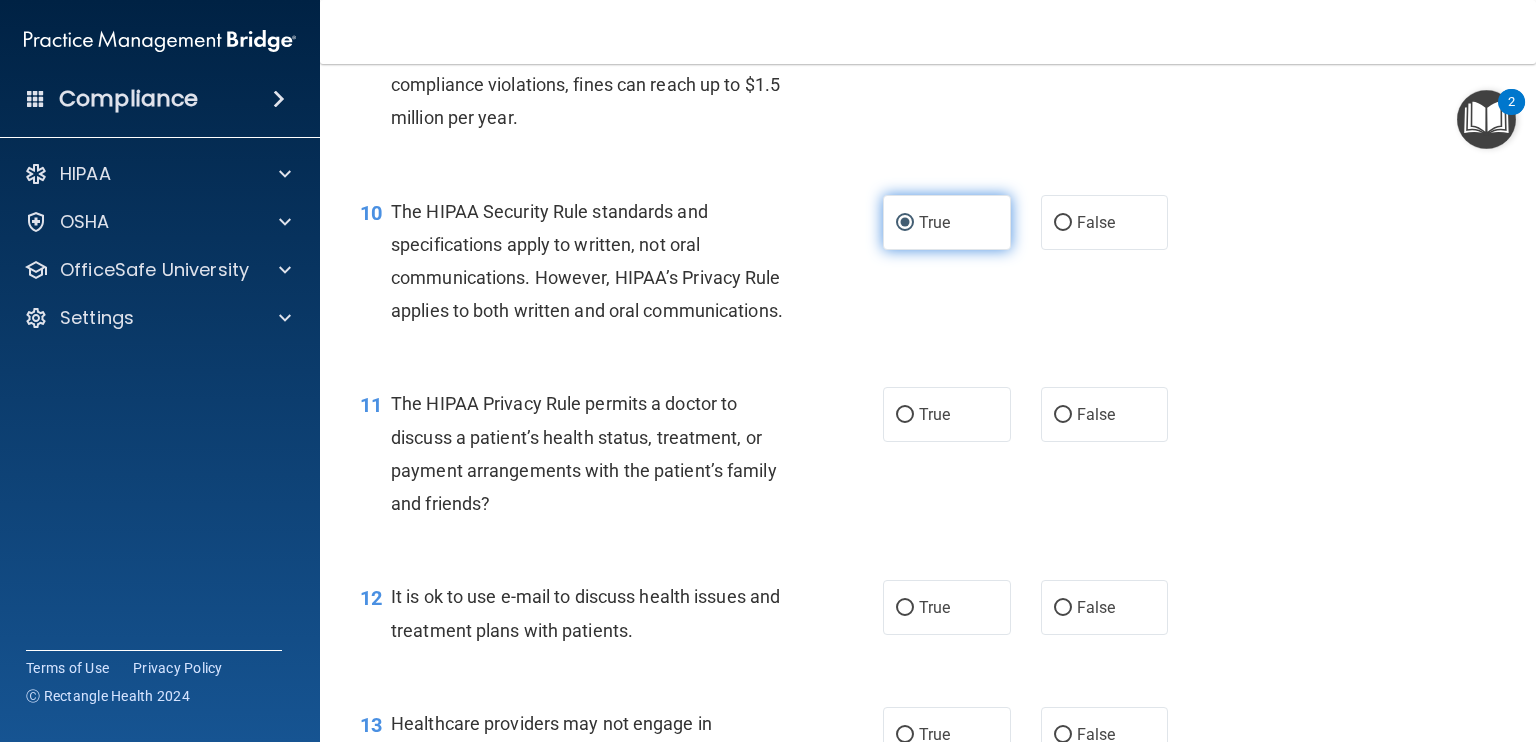 scroll, scrollTop: 1800, scrollLeft: 0, axis: vertical 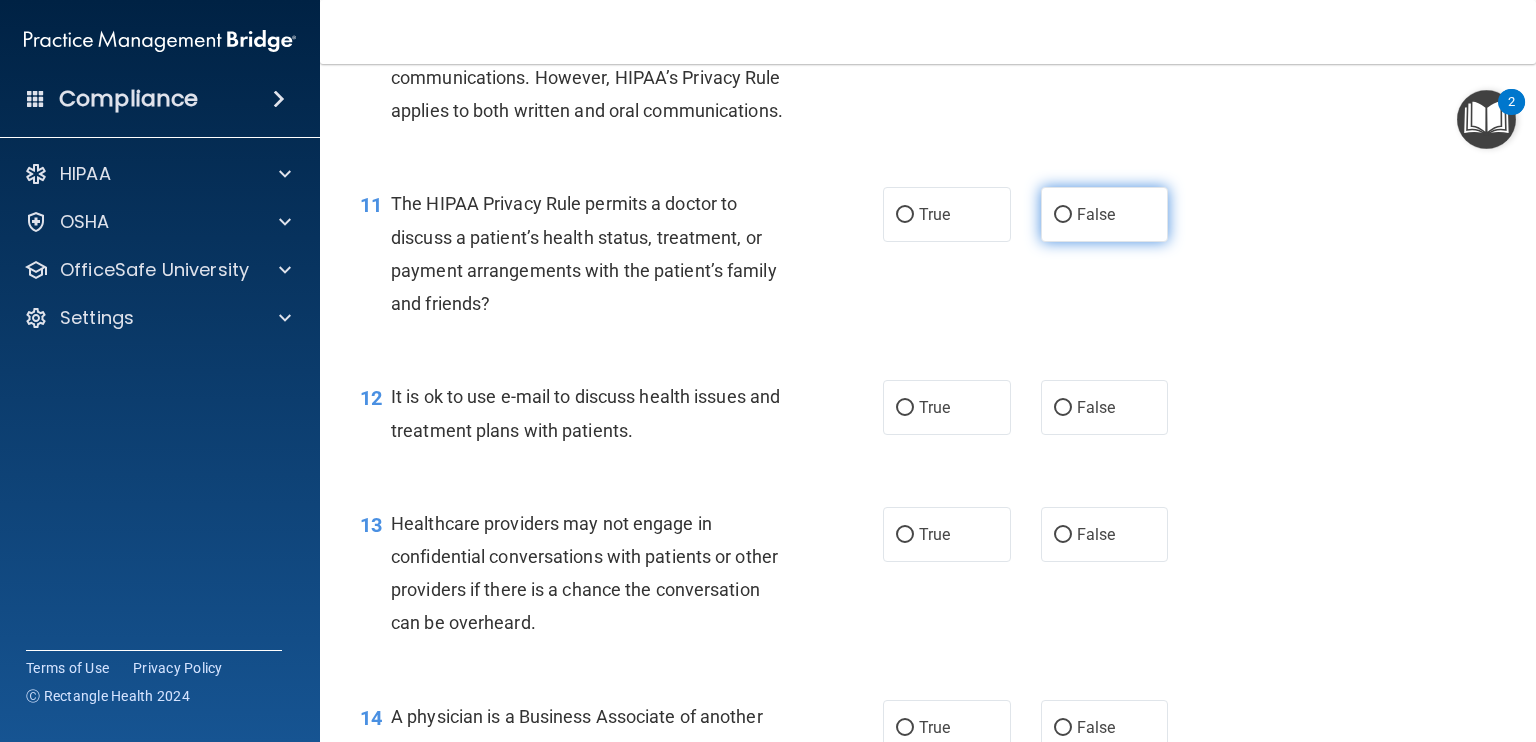 click on "False" at bounding box center [1063, 215] 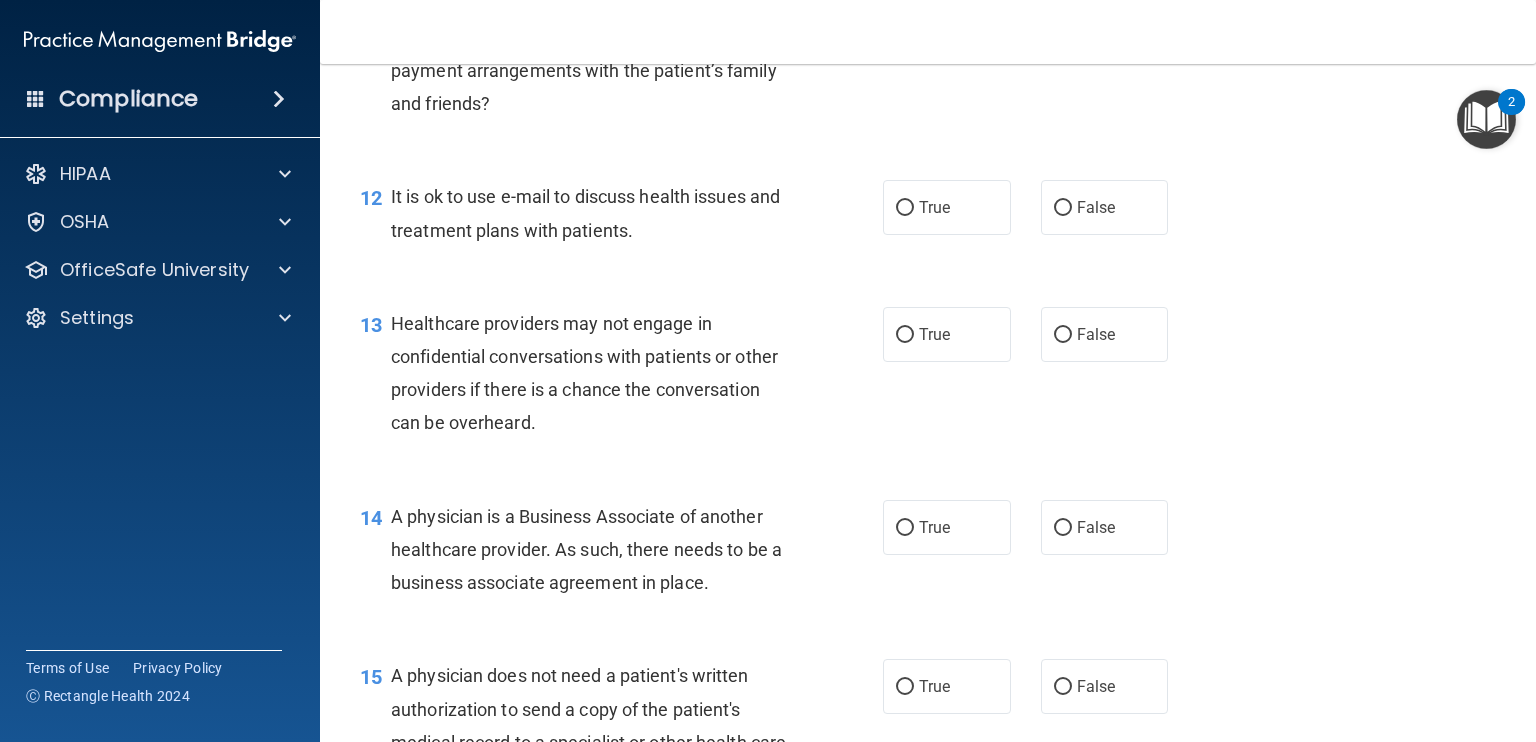 scroll, scrollTop: 2100, scrollLeft: 0, axis: vertical 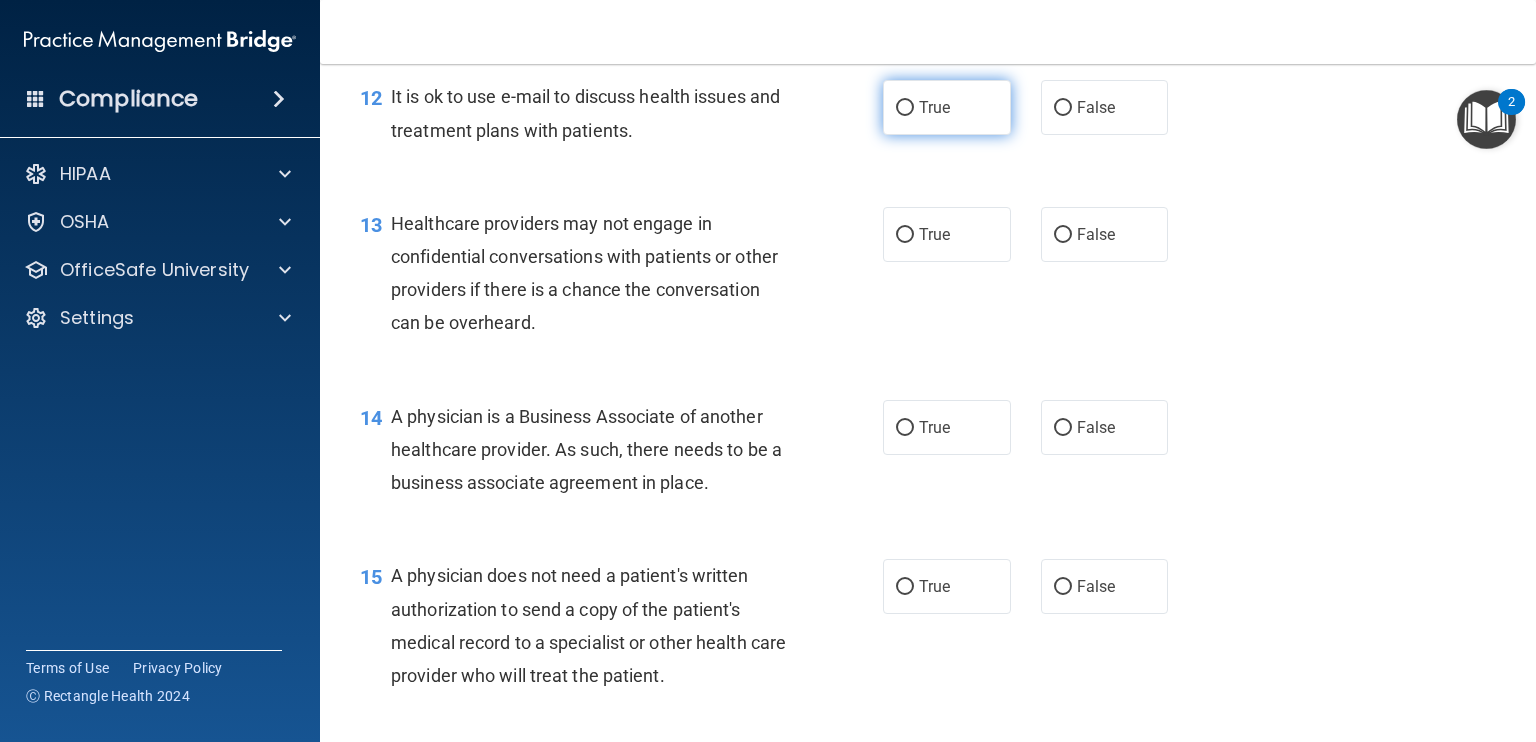 click on "True" at bounding box center [905, 108] 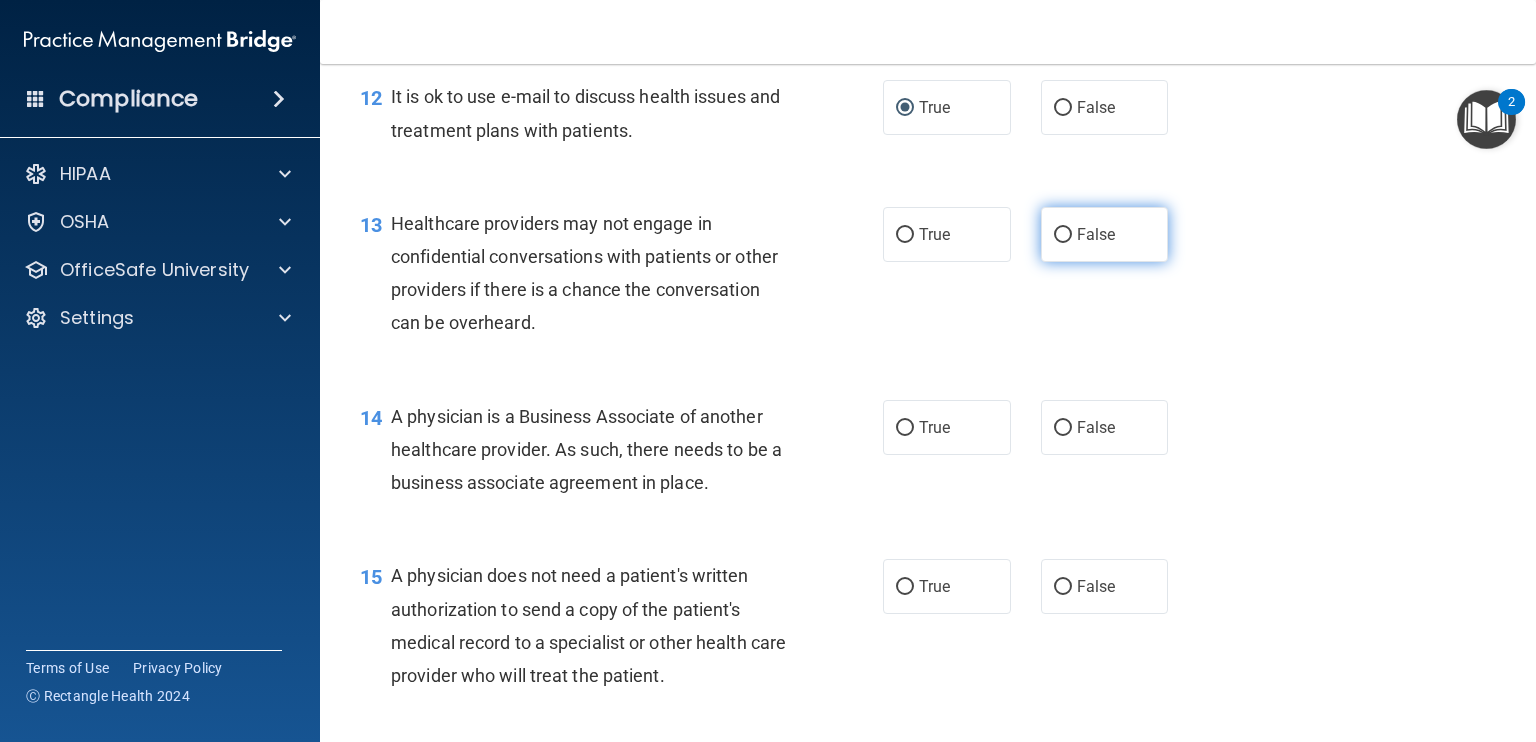 click on "False" at bounding box center (1063, 235) 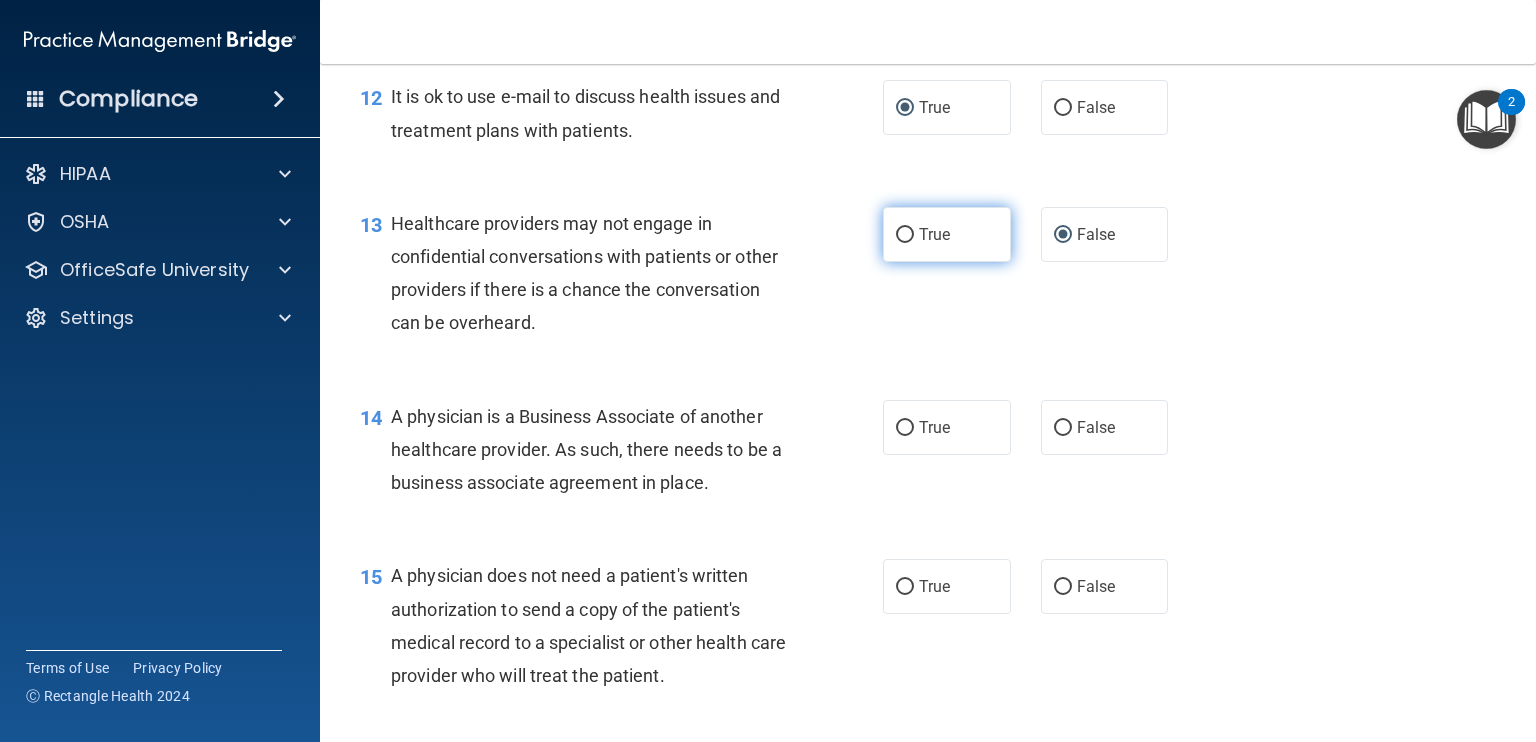 click on "True" at bounding box center (905, 235) 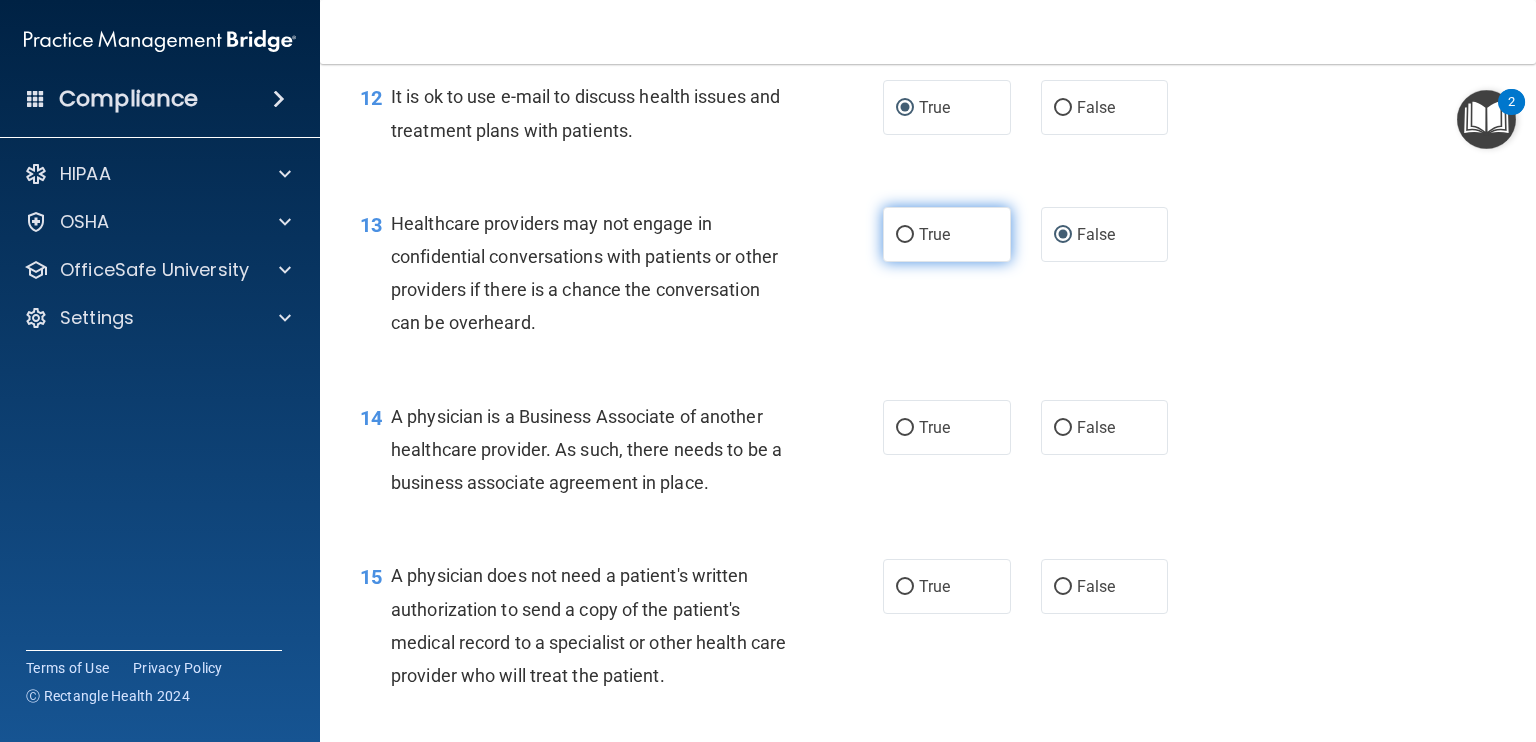 radio on "true" 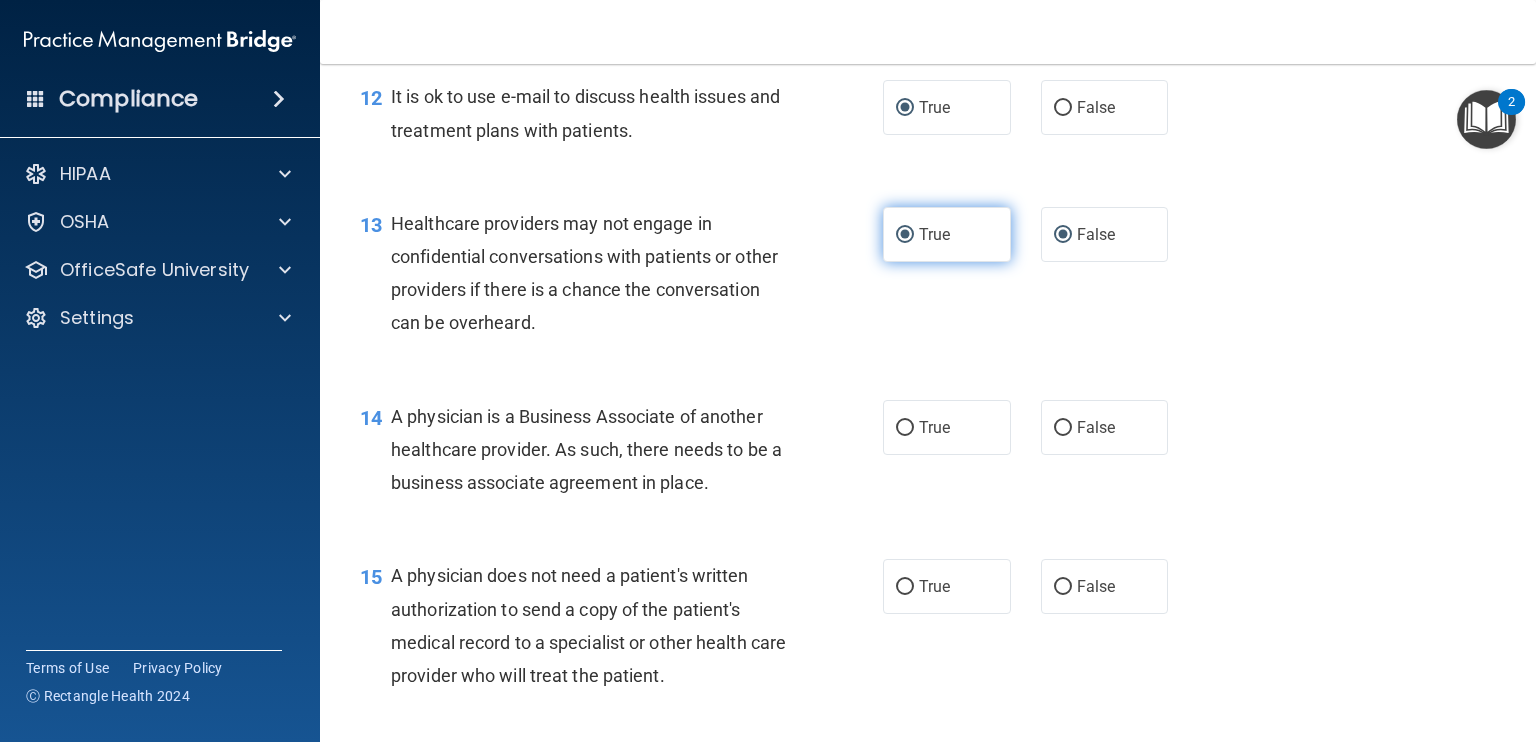 radio on "false" 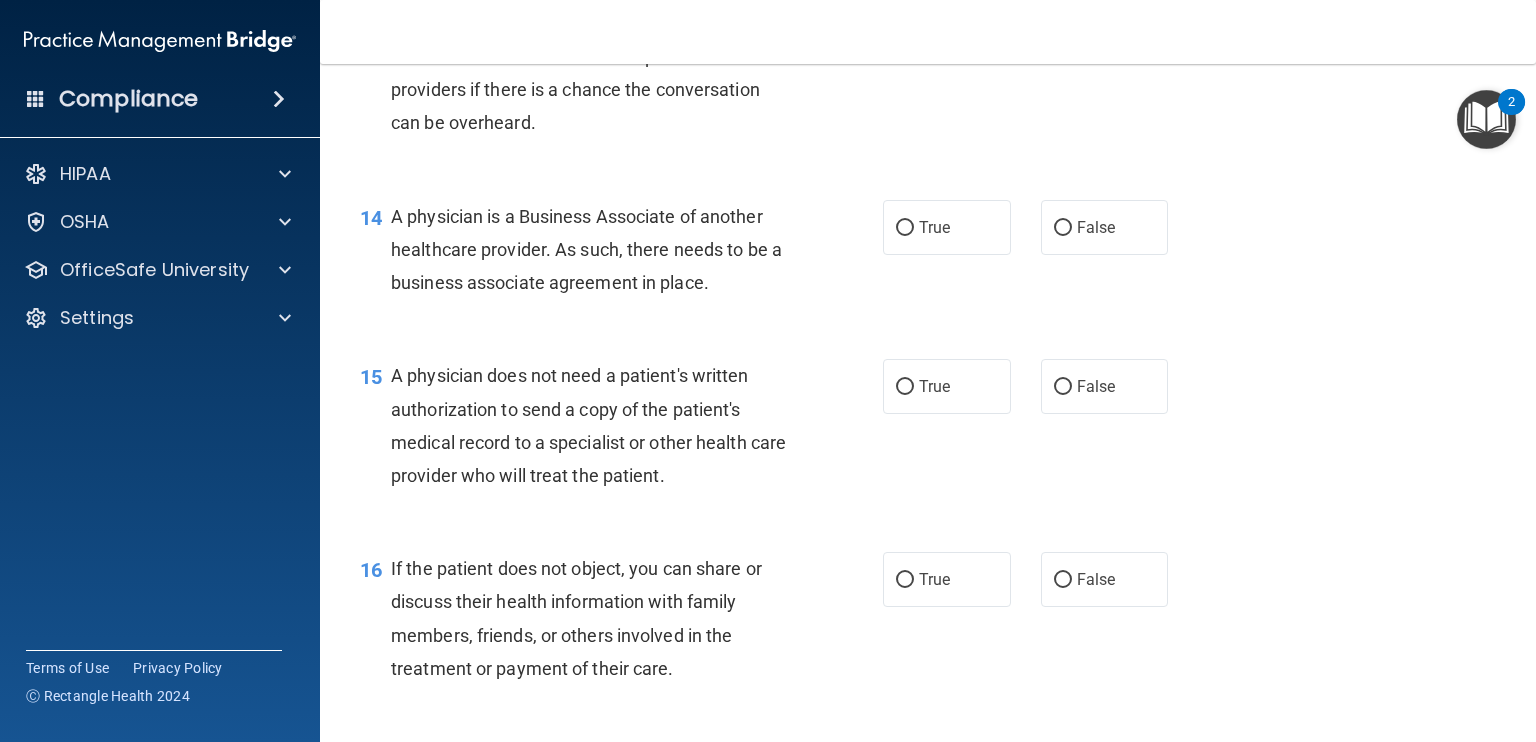 scroll, scrollTop: 2400, scrollLeft: 0, axis: vertical 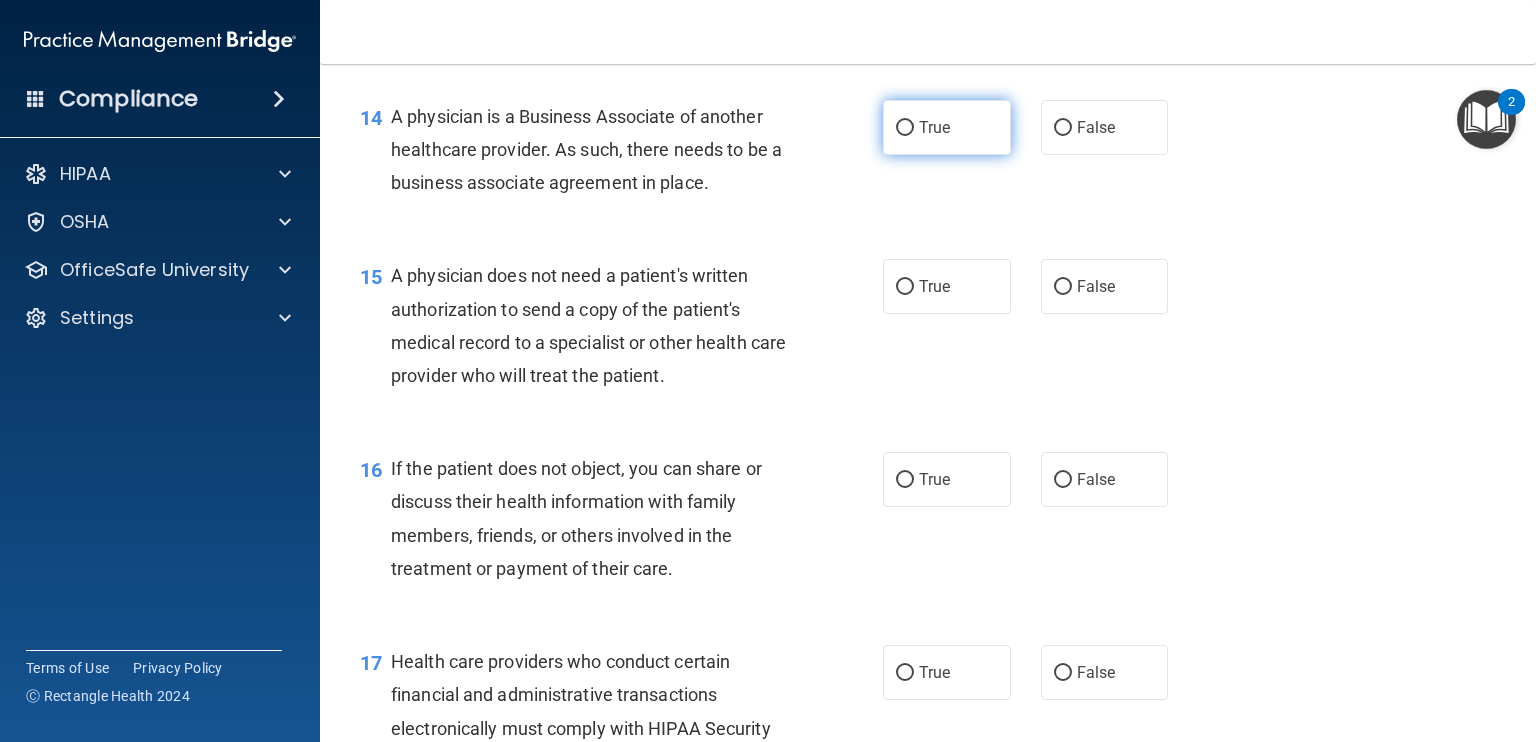 click on "True" at bounding box center [905, 128] 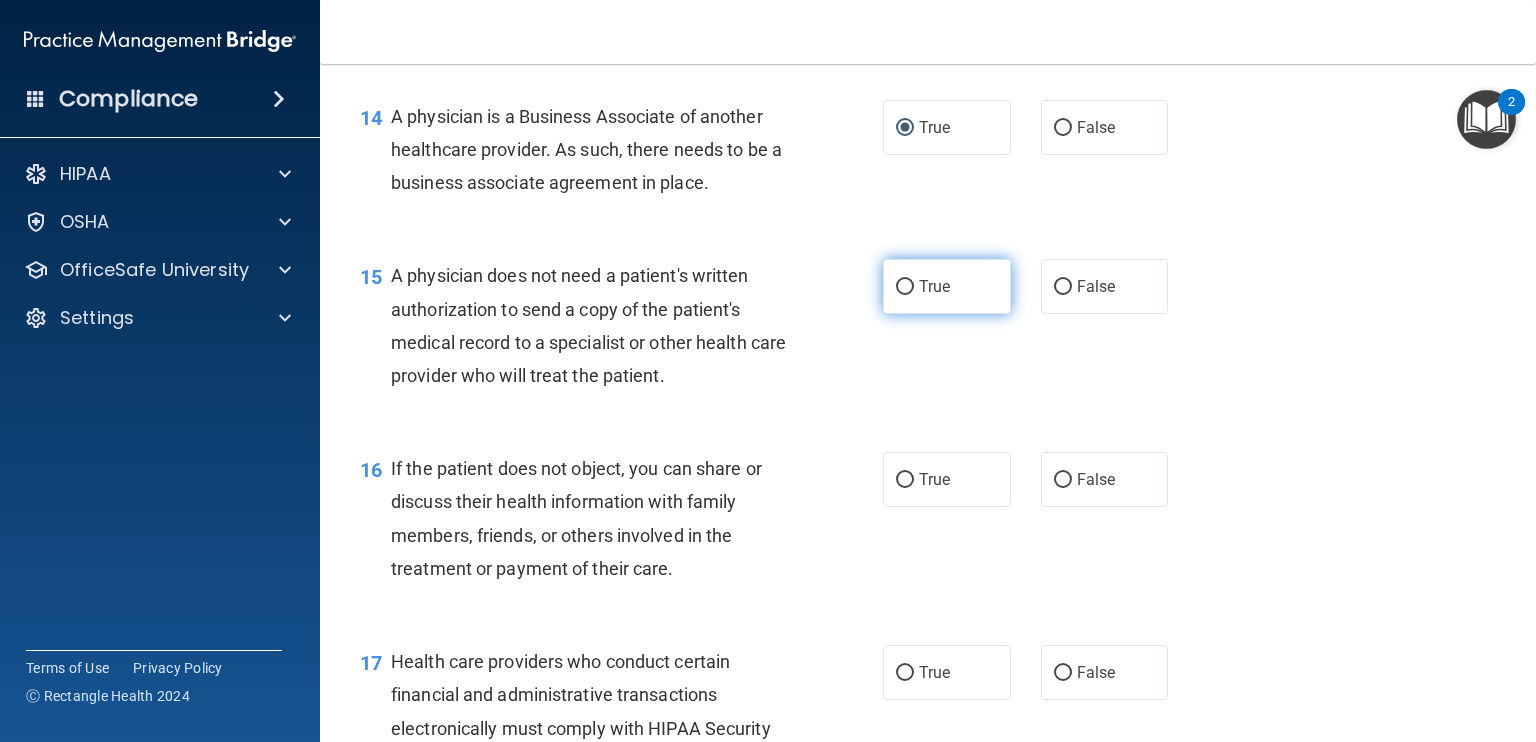 click on "True" at bounding box center [905, 287] 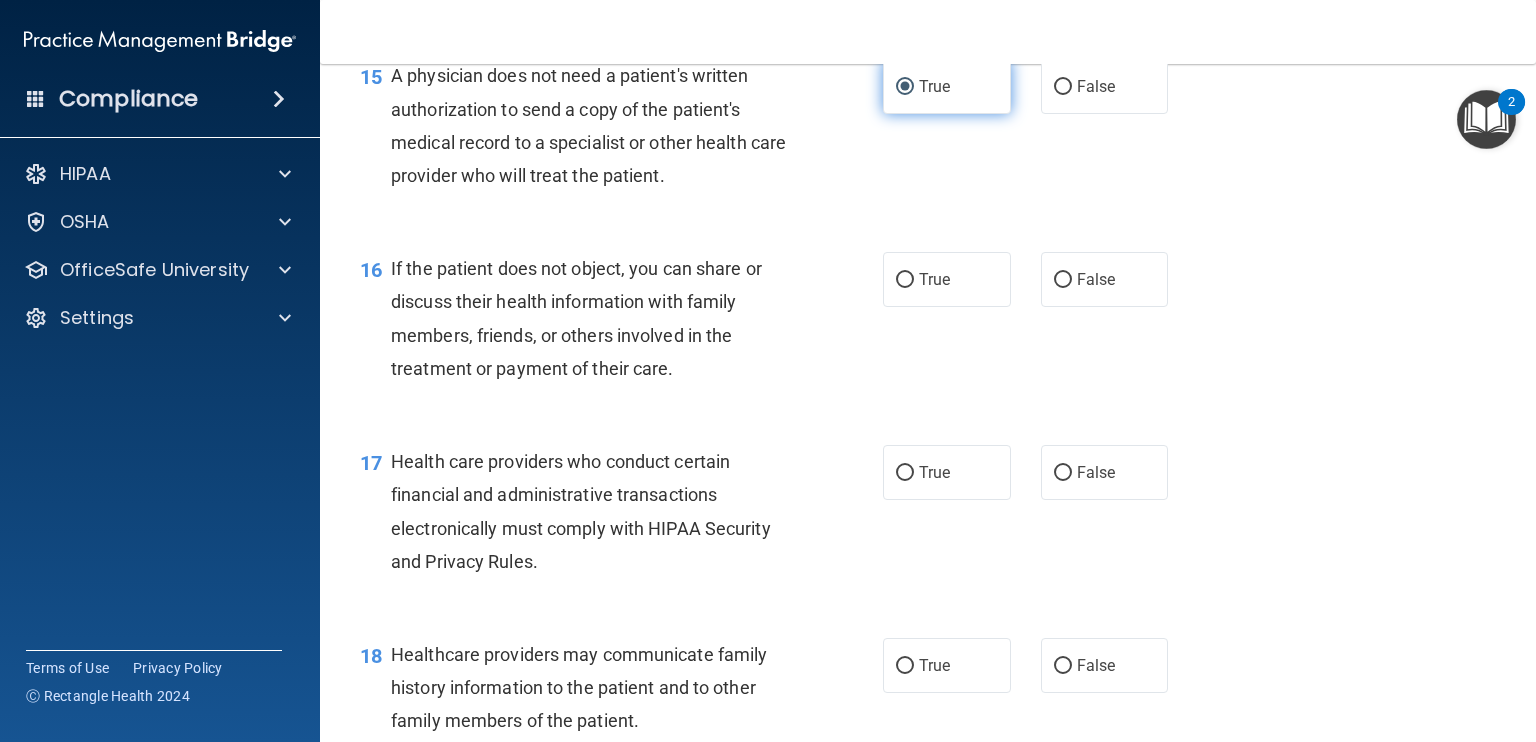 scroll, scrollTop: 2700, scrollLeft: 0, axis: vertical 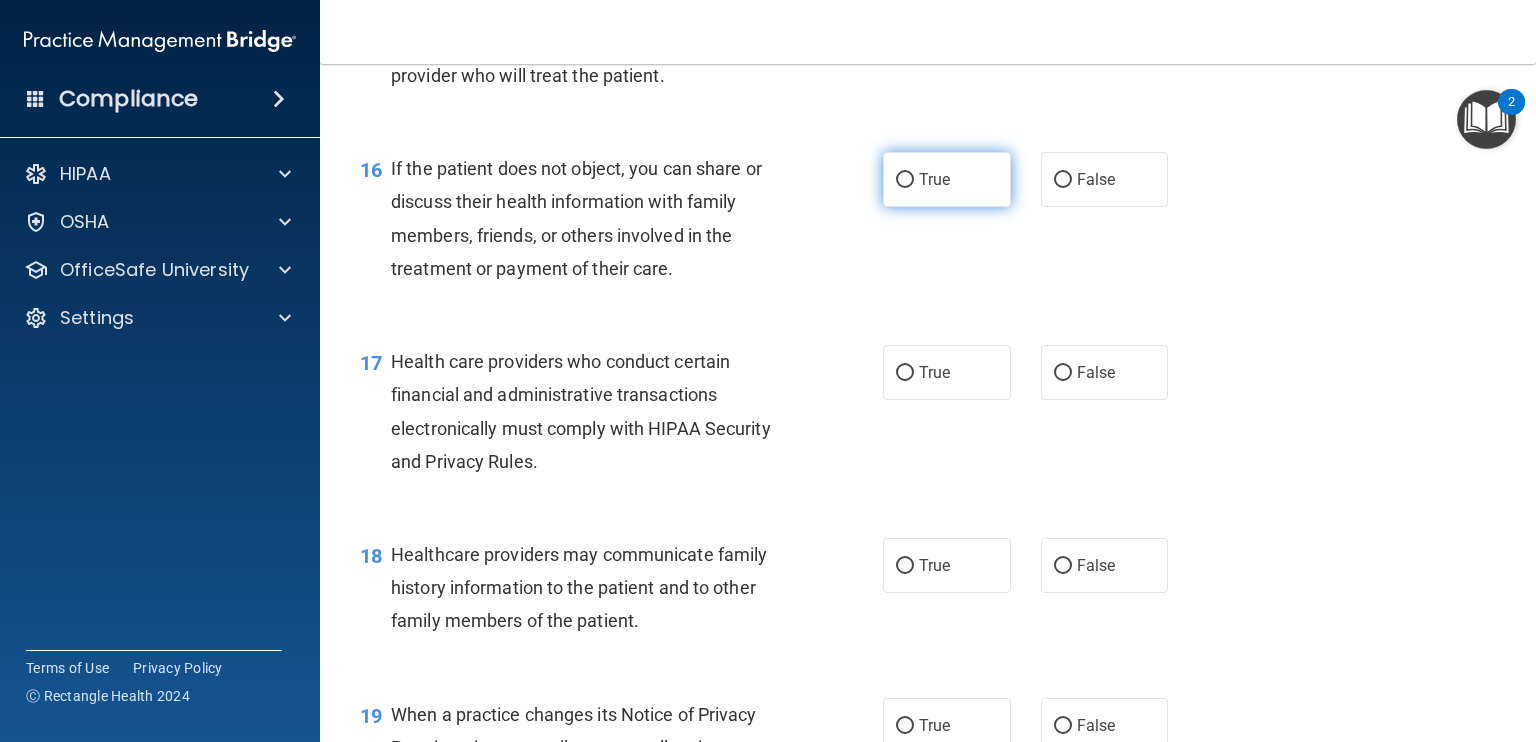 click on "True" at bounding box center (934, 179) 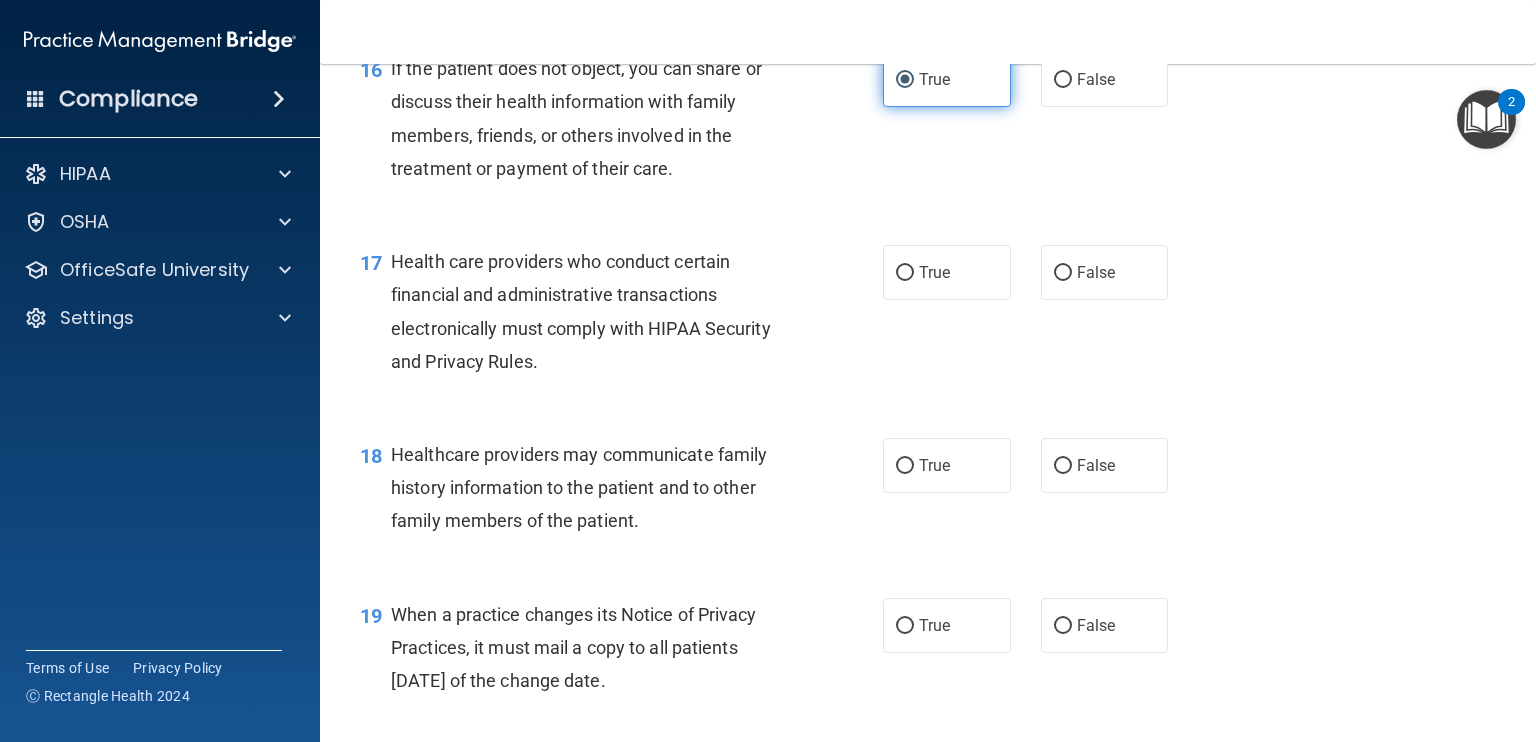 scroll, scrollTop: 2900, scrollLeft: 0, axis: vertical 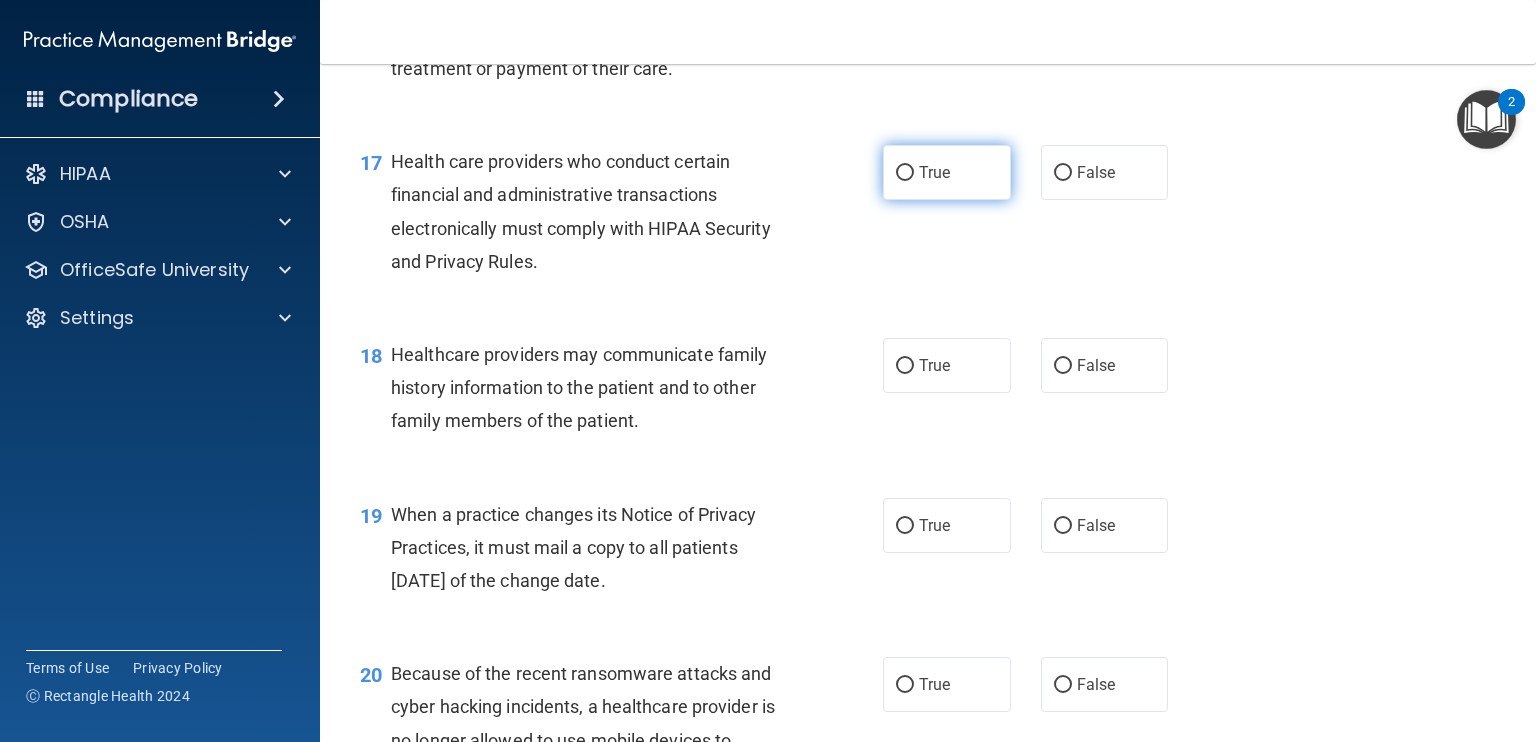 click on "True" at bounding box center [905, 173] 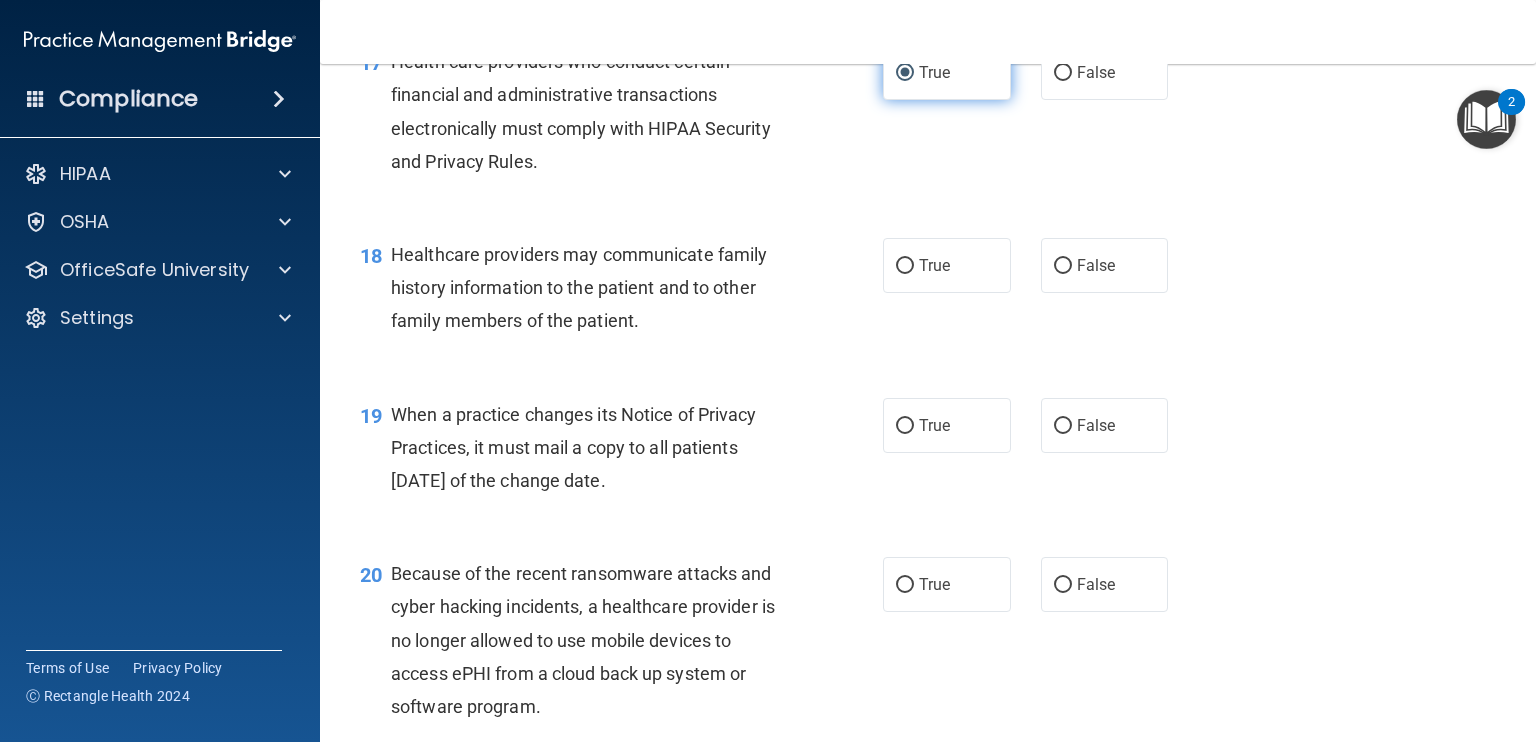 scroll, scrollTop: 3100, scrollLeft: 0, axis: vertical 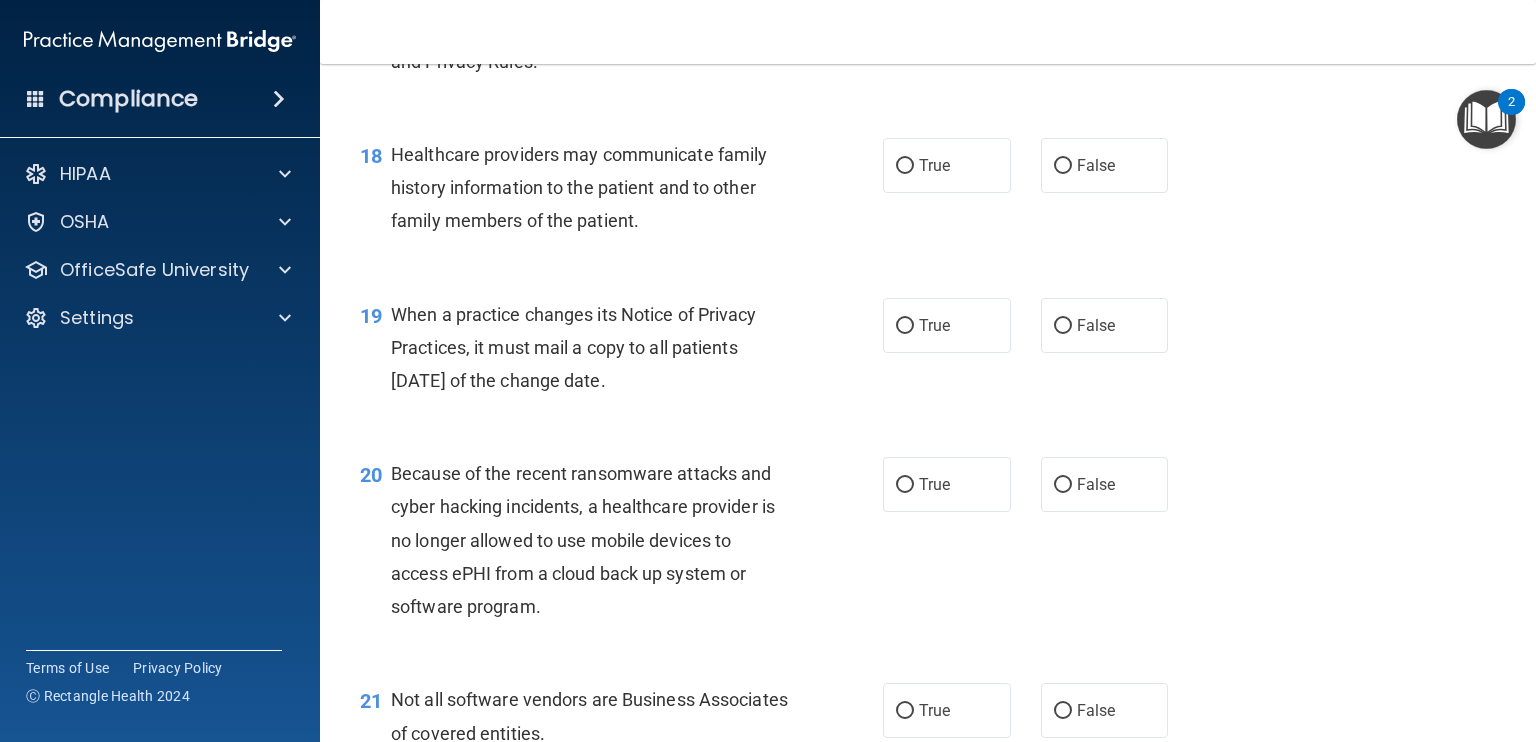 drag, startPoint x: 903, startPoint y: 240, endPoint x: 908, endPoint y: 253, distance: 13.928389 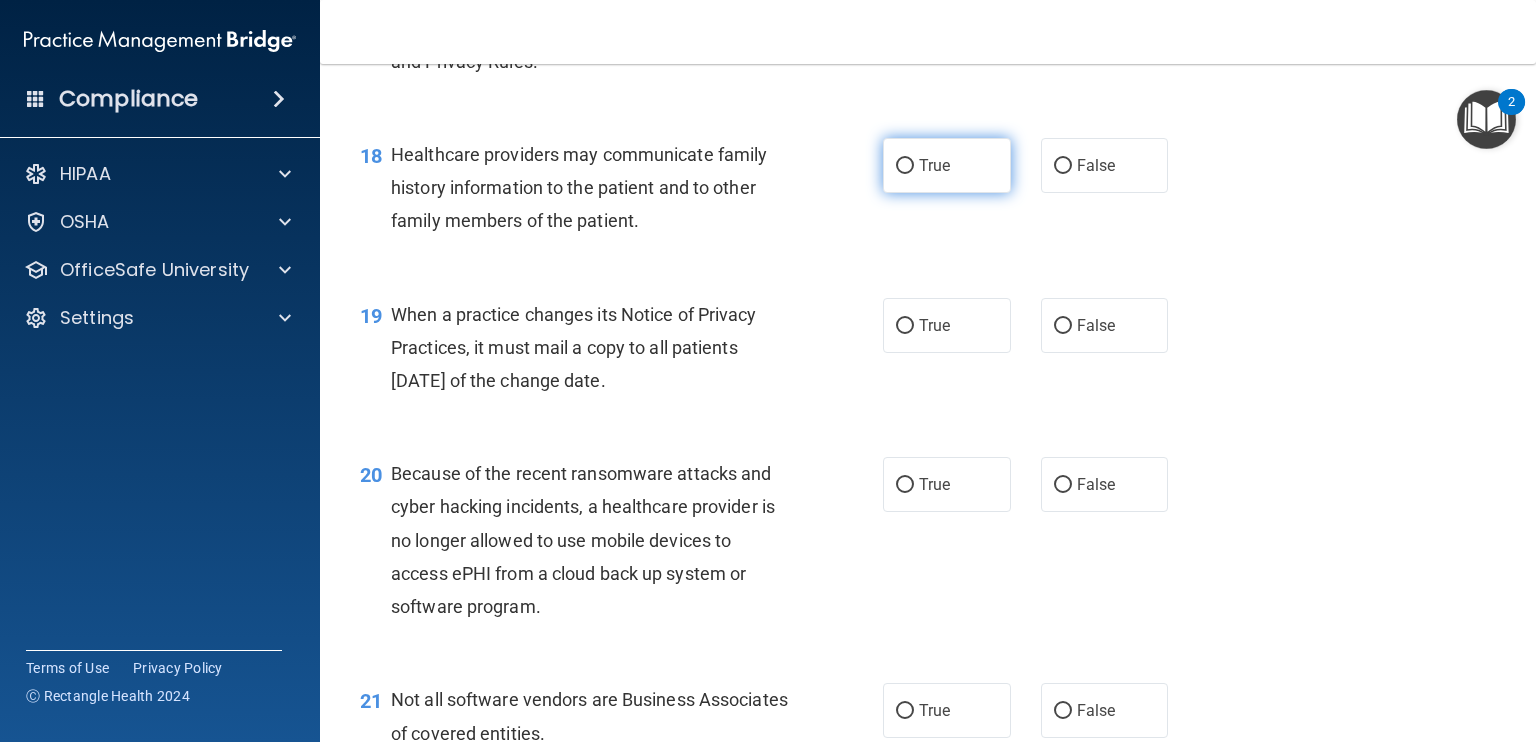 click on "True" at bounding box center [905, 166] 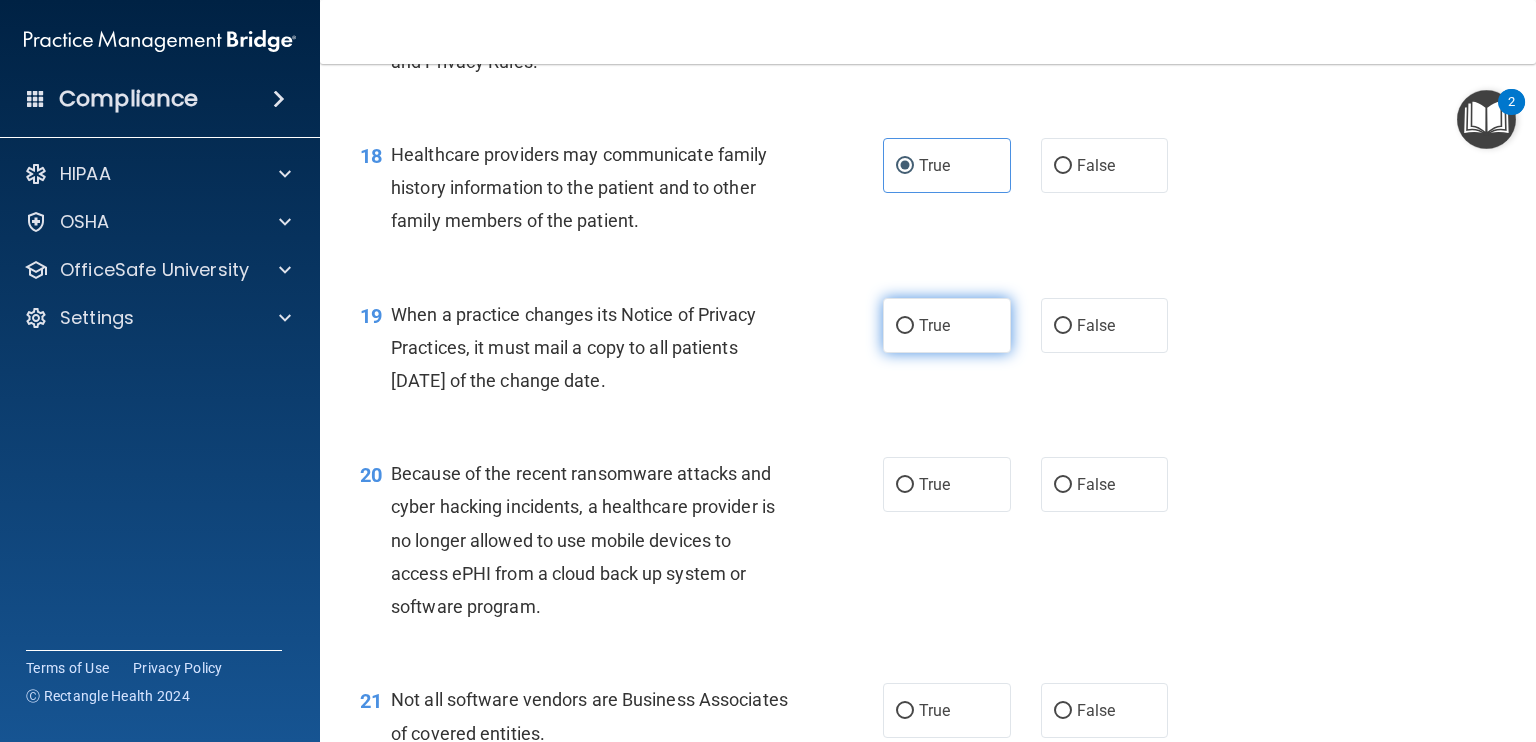 click on "True" at bounding box center [905, 326] 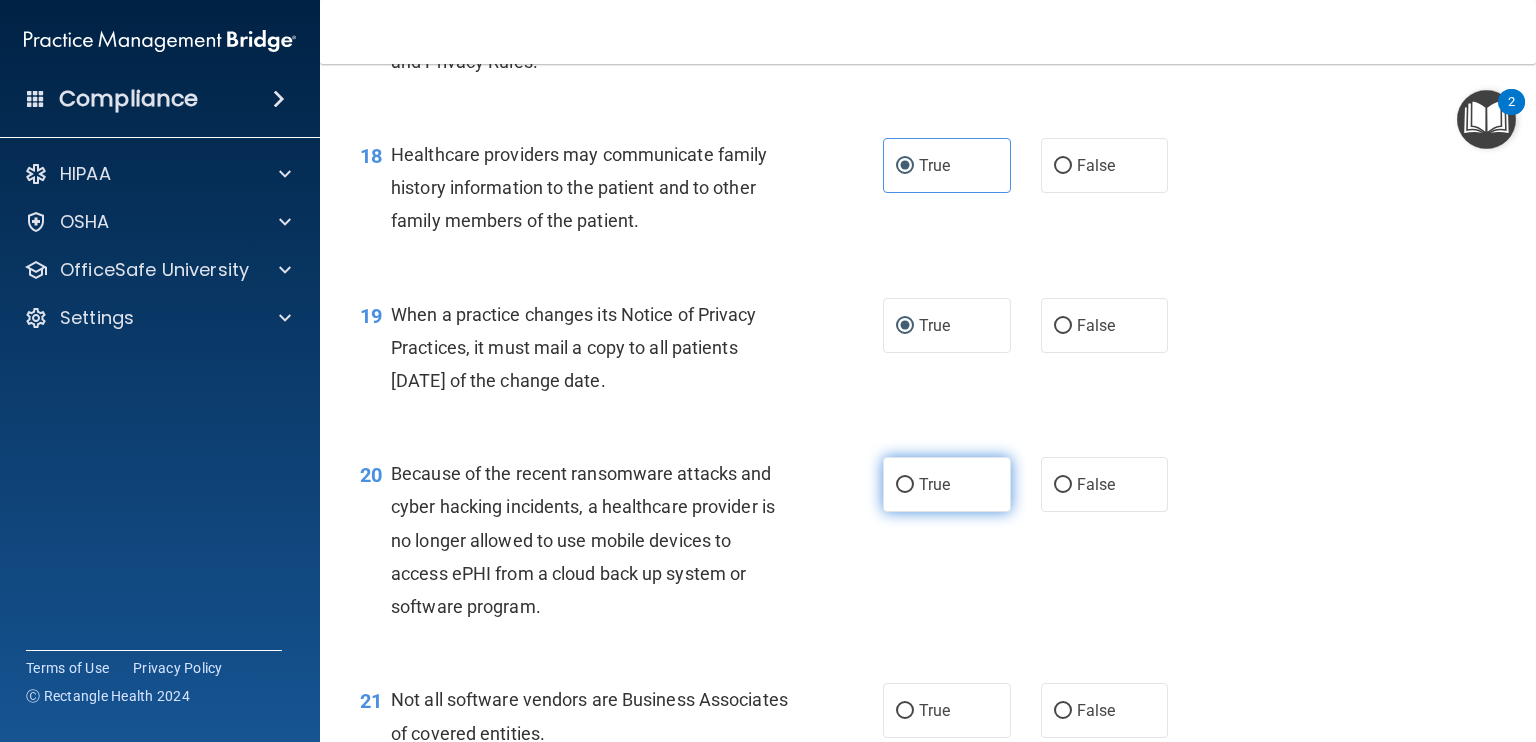 click on "True" at bounding box center (947, 484) 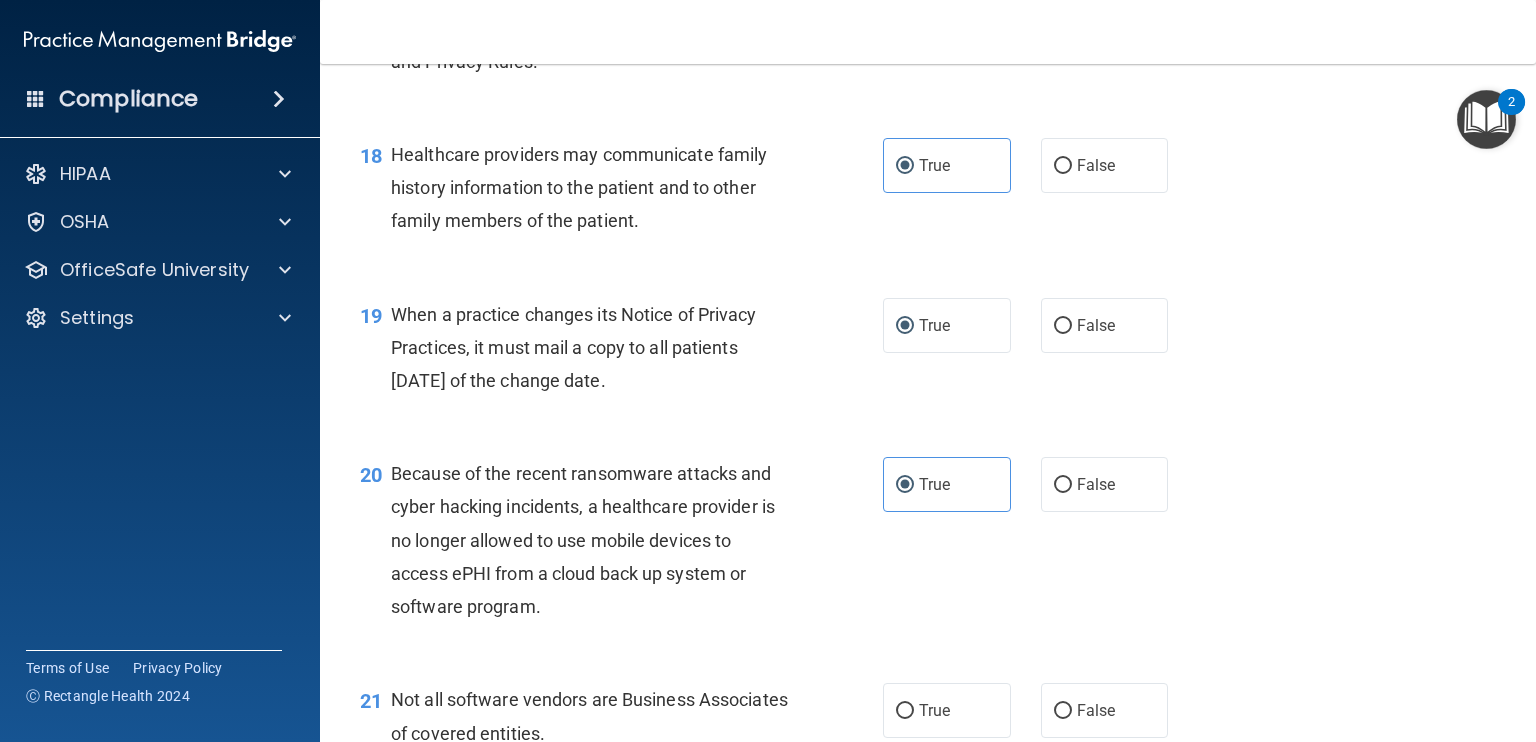 scroll, scrollTop: 3700, scrollLeft: 0, axis: vertical 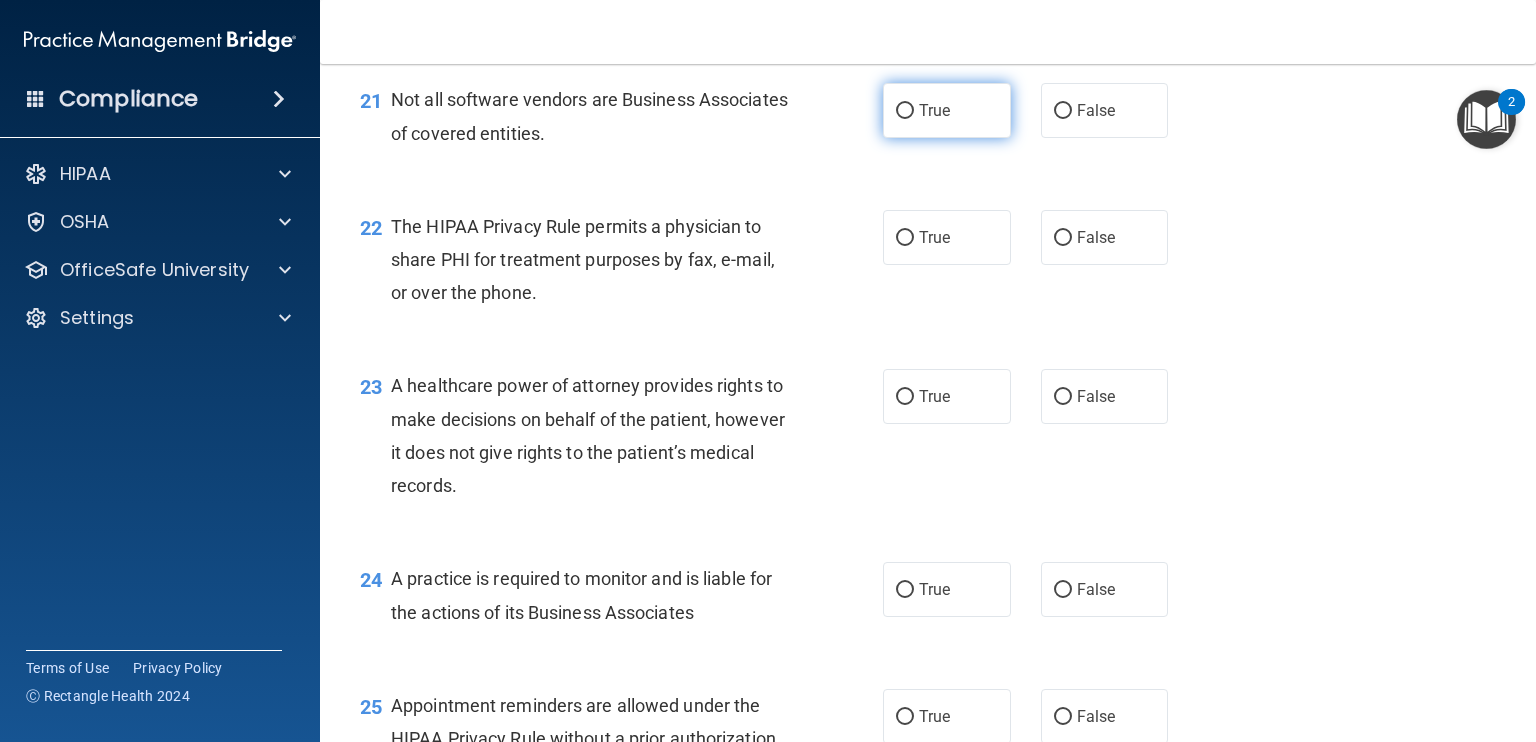 click on "True" at bounding box center (905, 111) 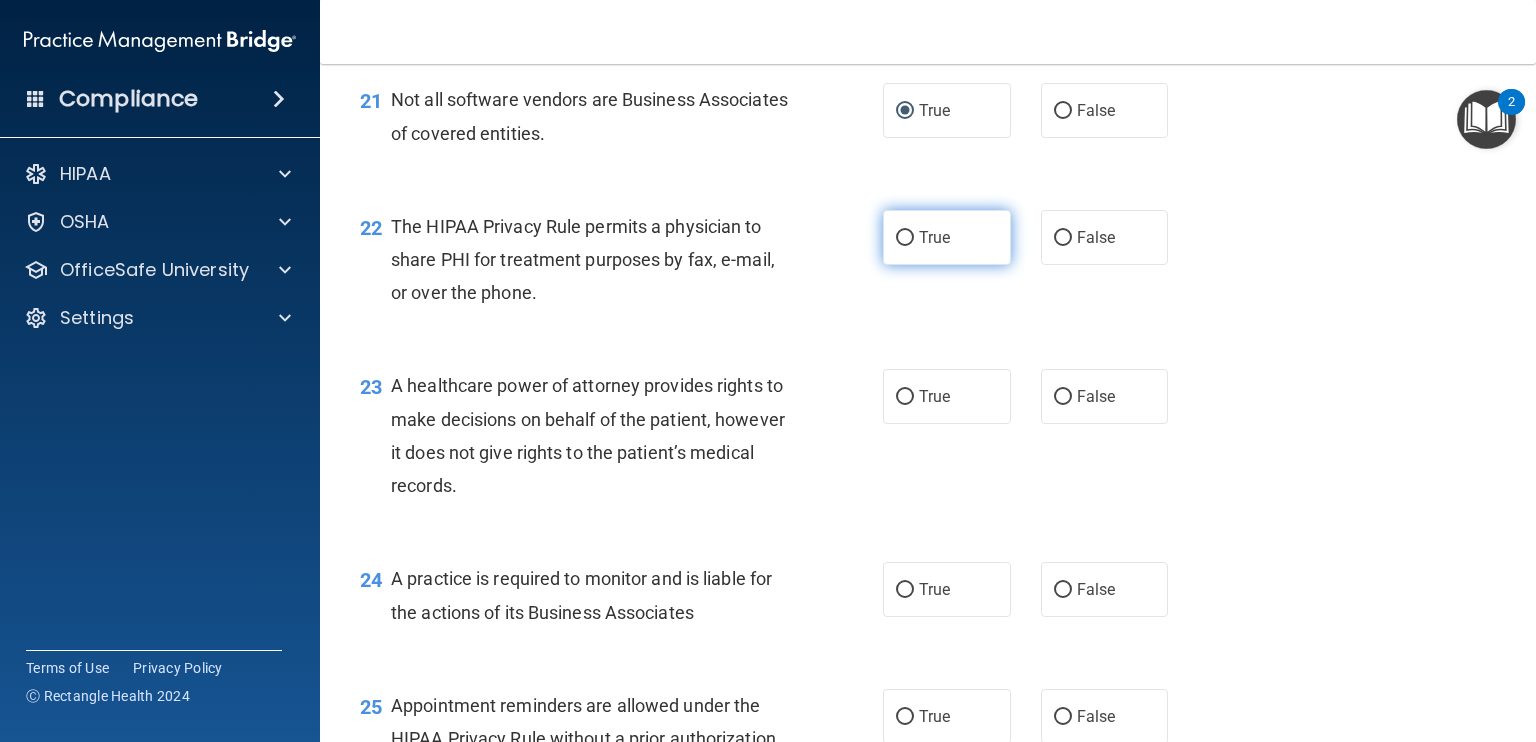 click on "True" at bounding box center (947, 237) 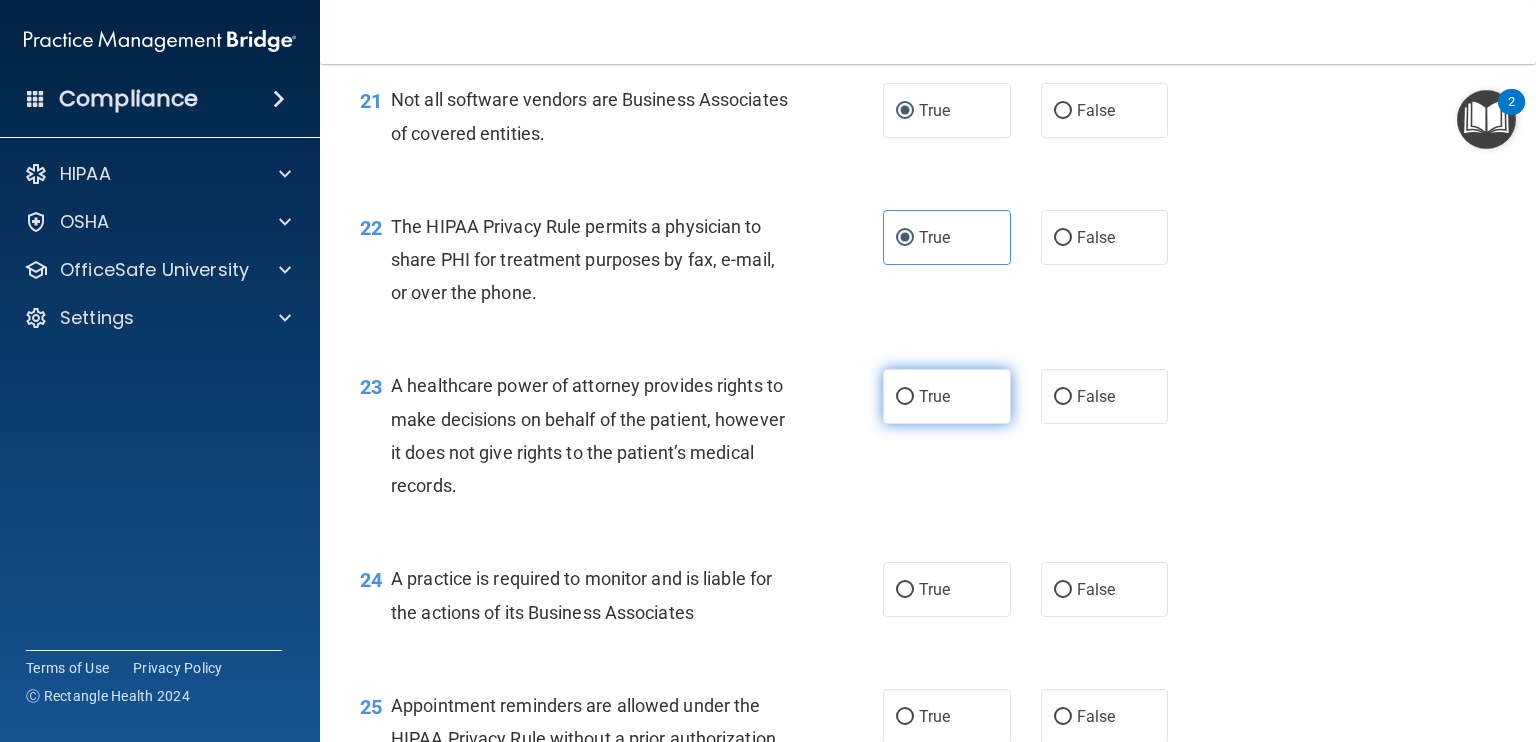 click on "True" at bounding box center [905, 397] 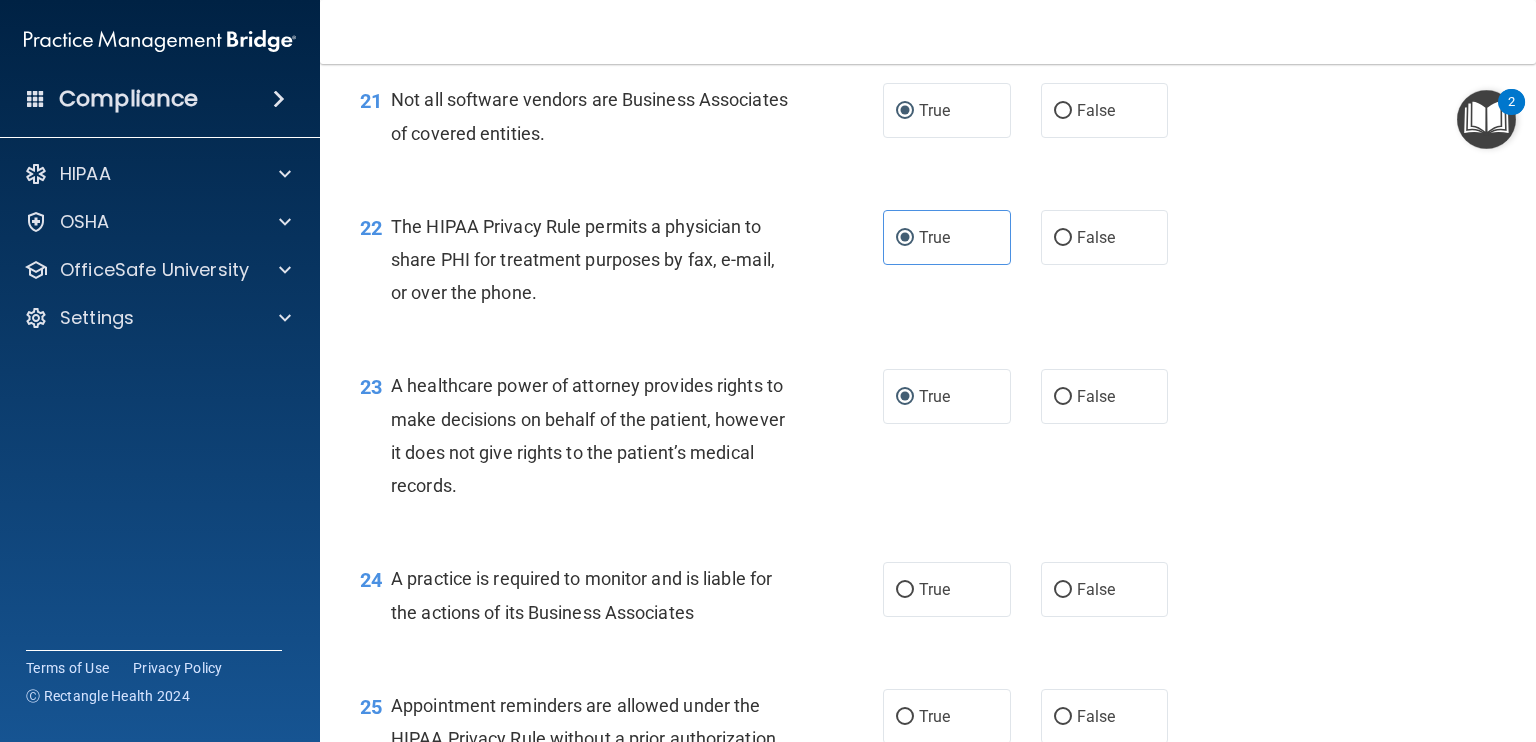 scroll, scrollTop: 4000, scrollLeft: 0, axis: vertical 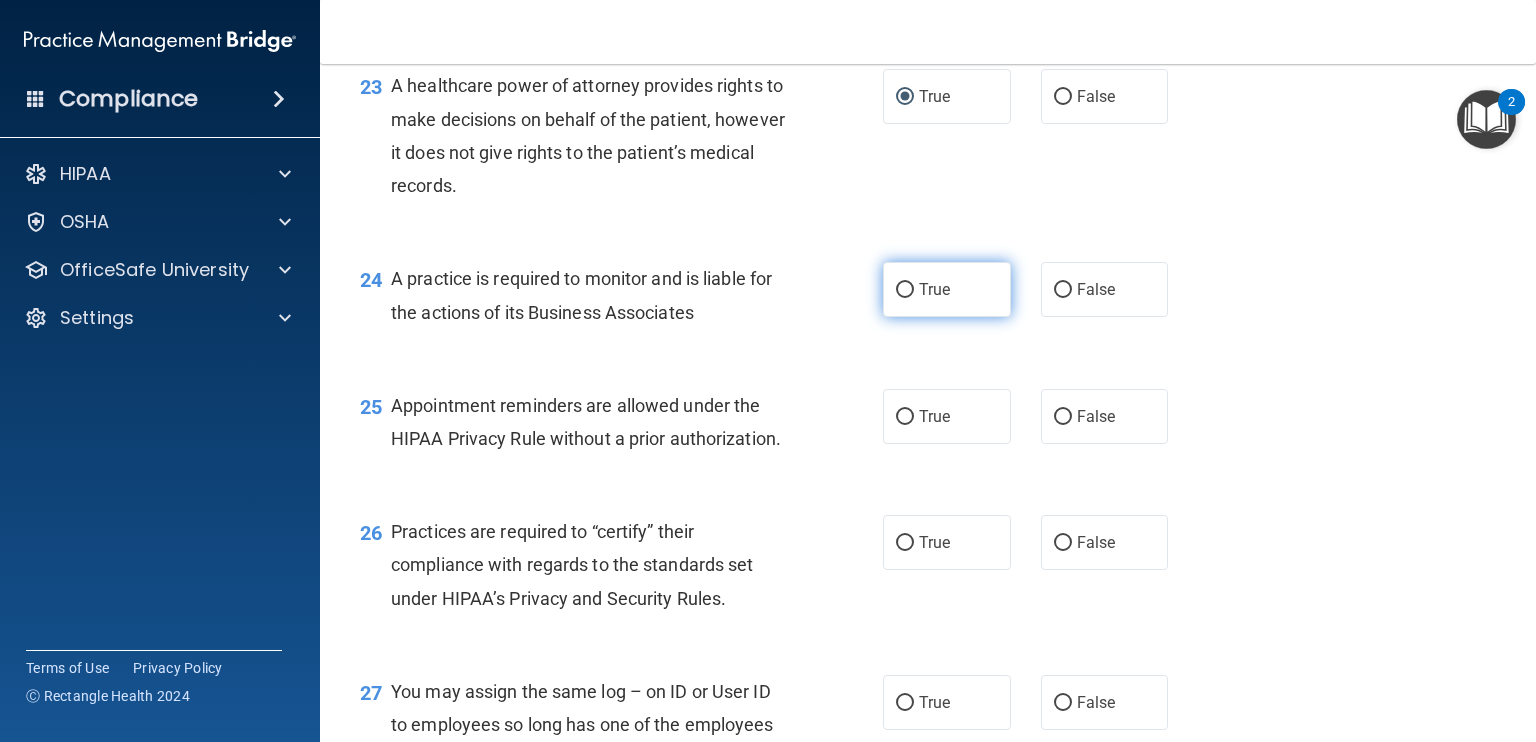 click on "True" at bounding box center [947, 289] 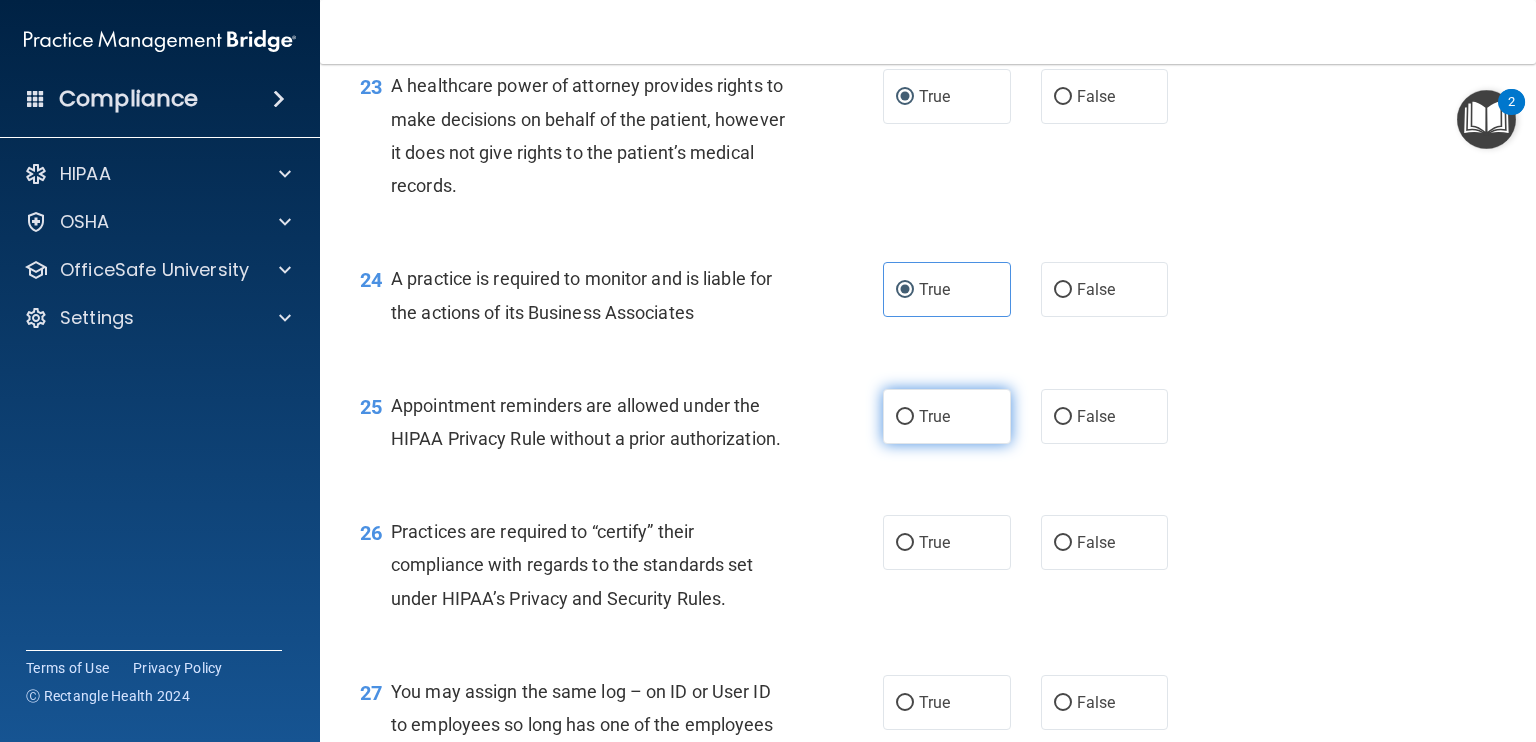 click on "True" at bounding box center [905, 417] 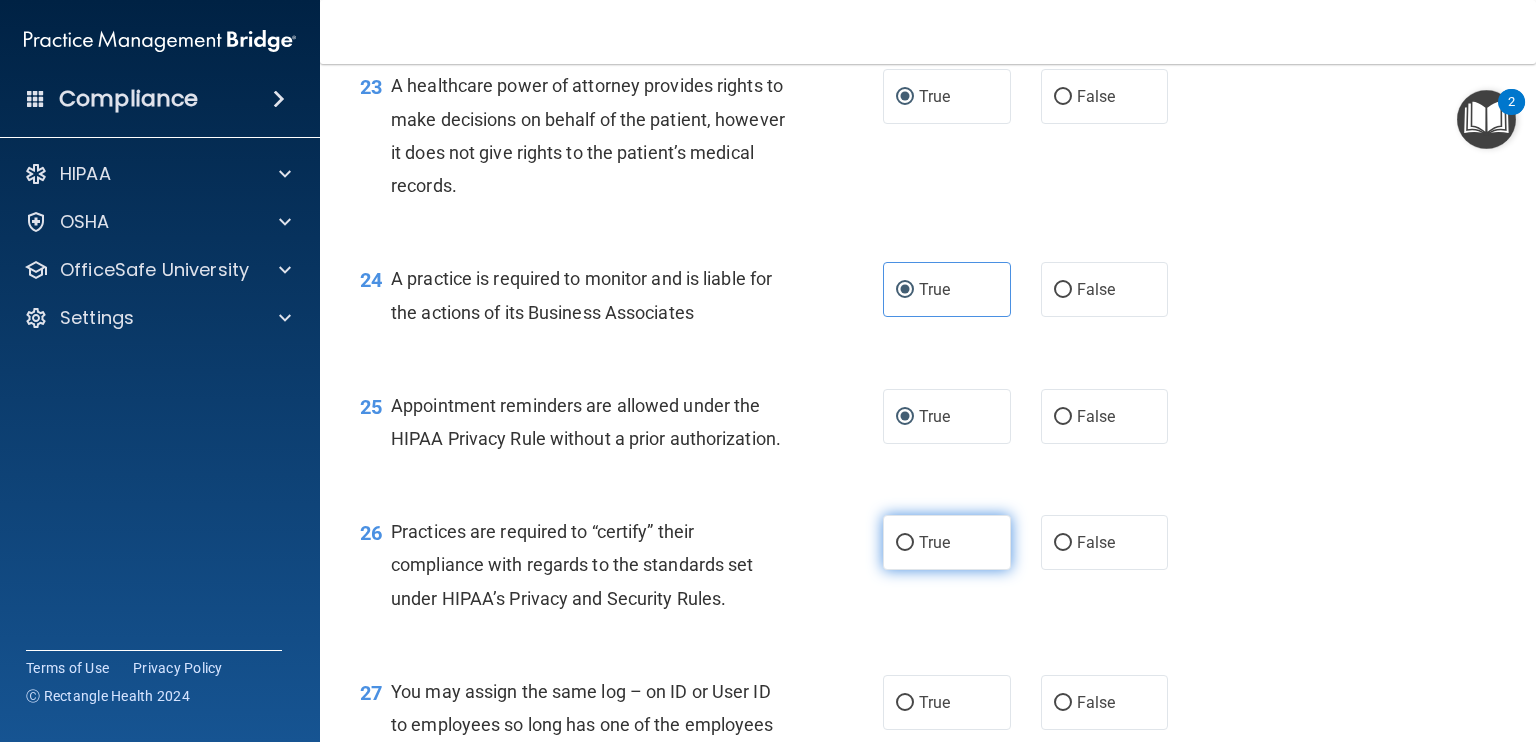 click on "True" at bounding box center (905, 543) 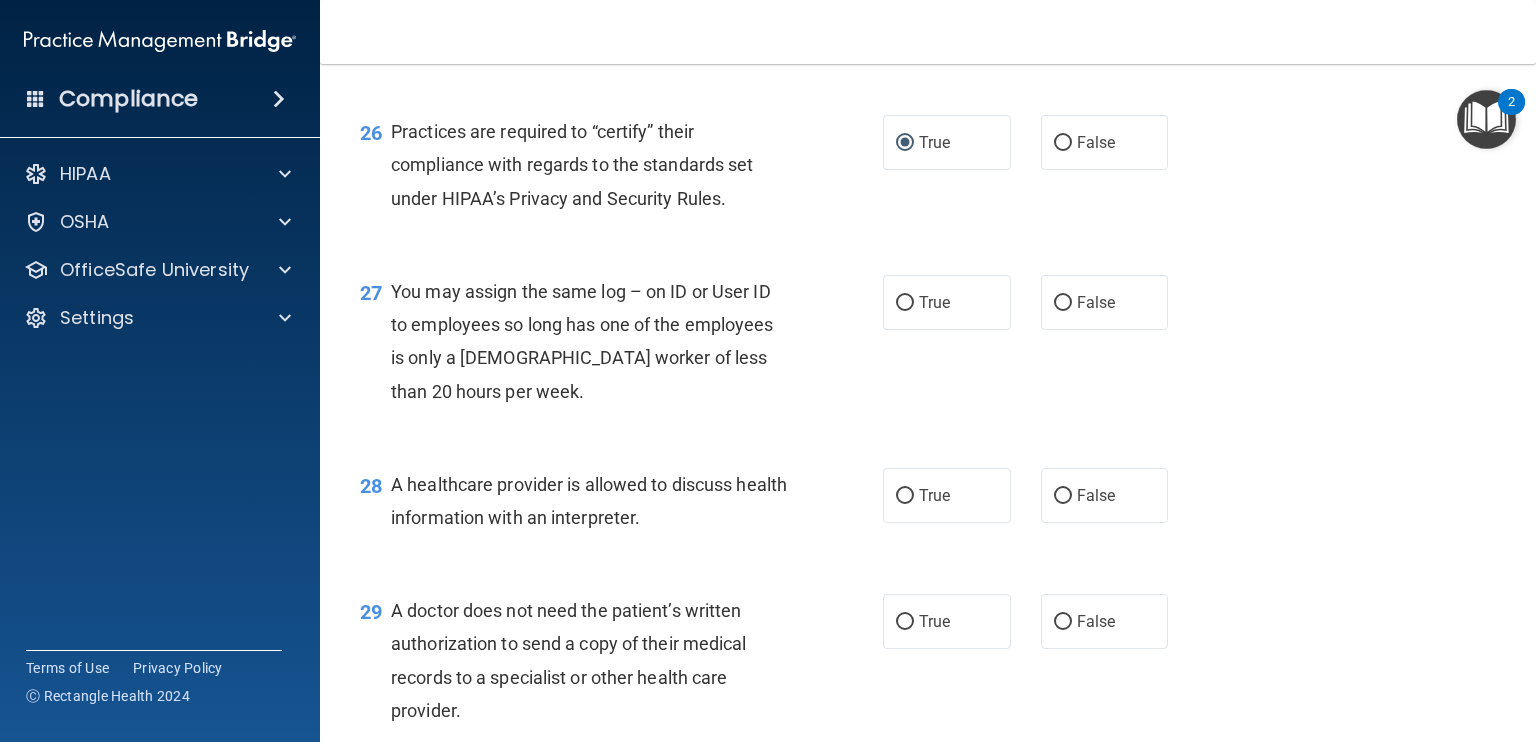 scroll, scrollTop: 4600, scrollLeft: 0, axis: vertical 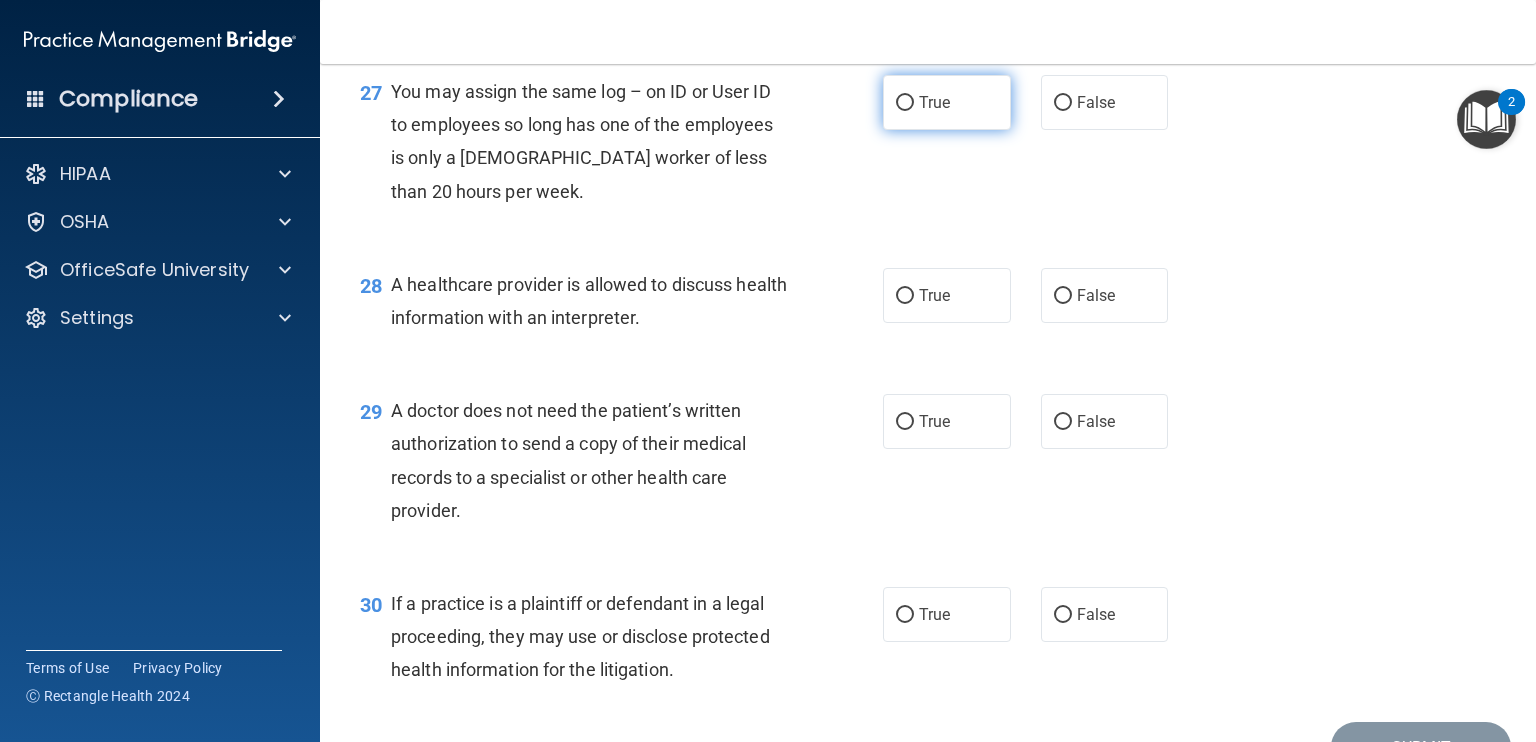 click on "True" at bounding box center [905, 103] 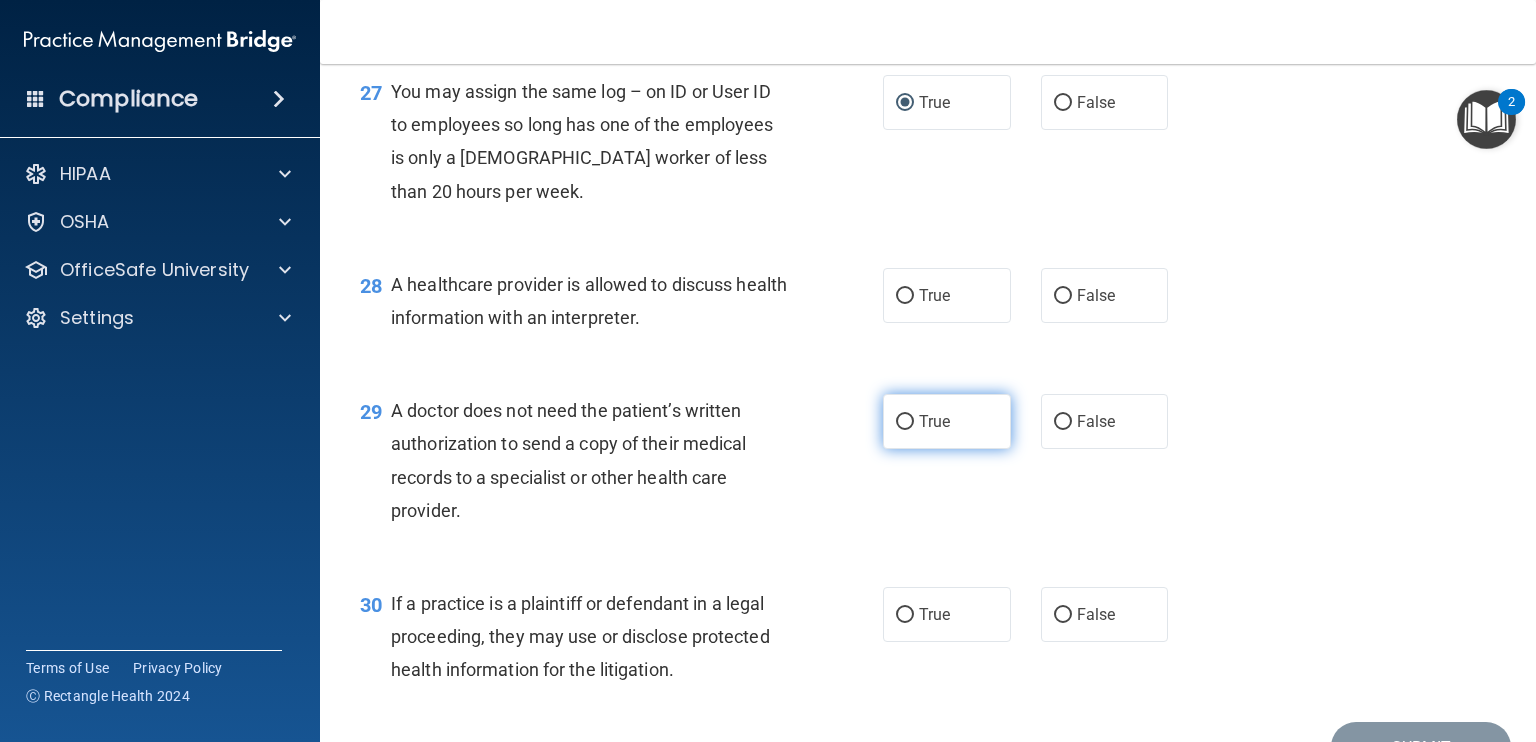 drag, startPoint x: 902, startPoint y: 359, endPoint x: 911, endPoint y: 471, distance: 112.36102 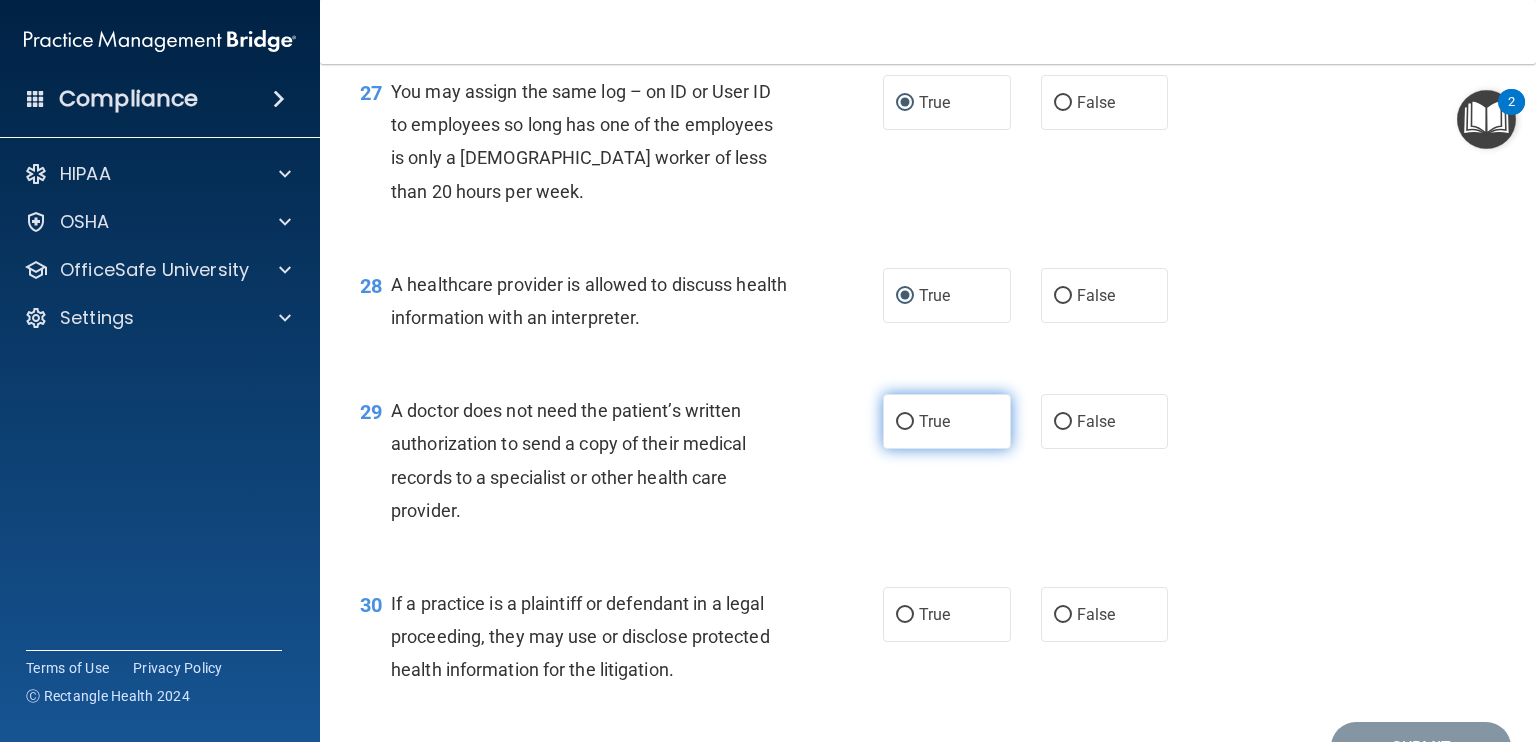 drag, startPoint x: 903, startPoint y: 482, endPoint x: 912, endPoint y: 511, distance: 30.364452 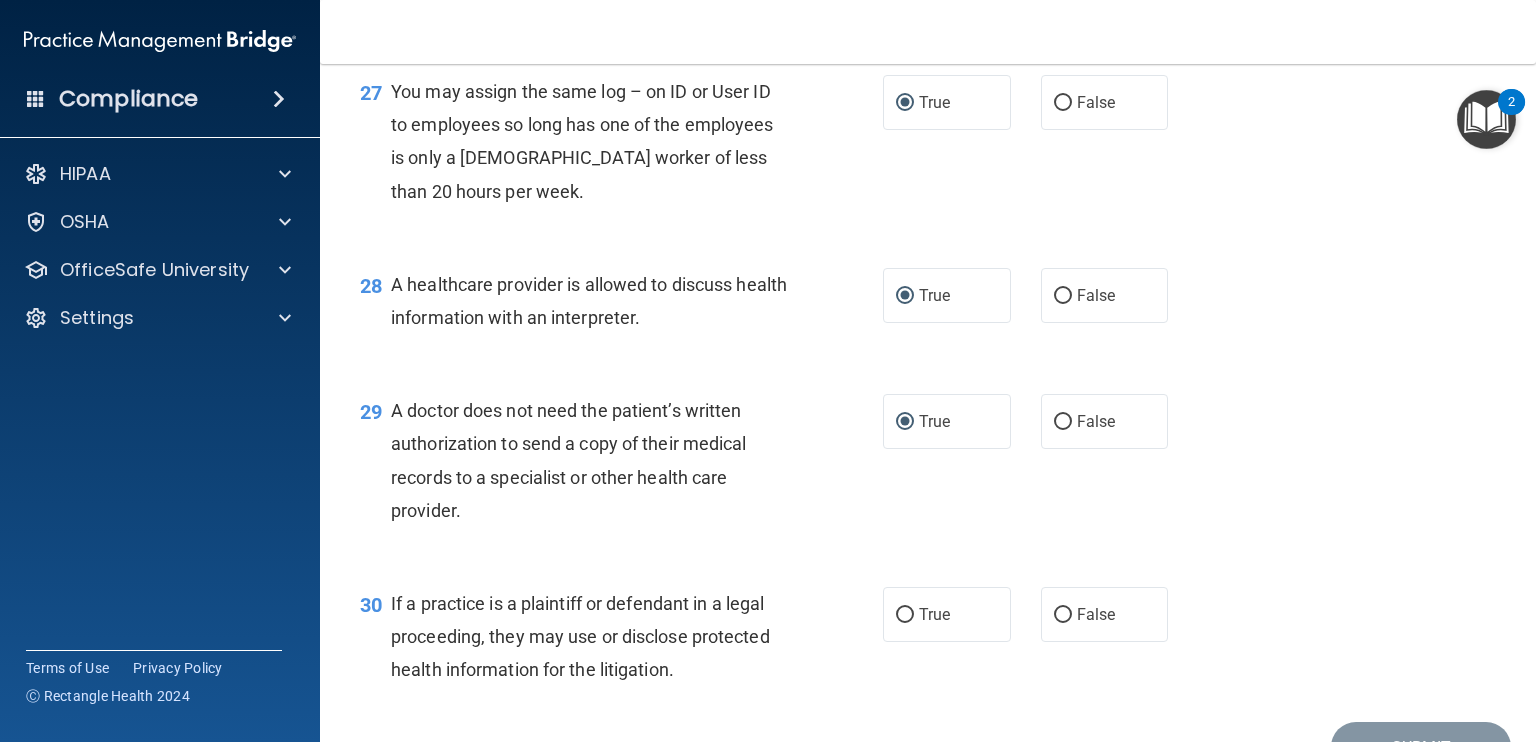 scroll, scrollTop: 4776, scrollLeft: 0, axis: vertical 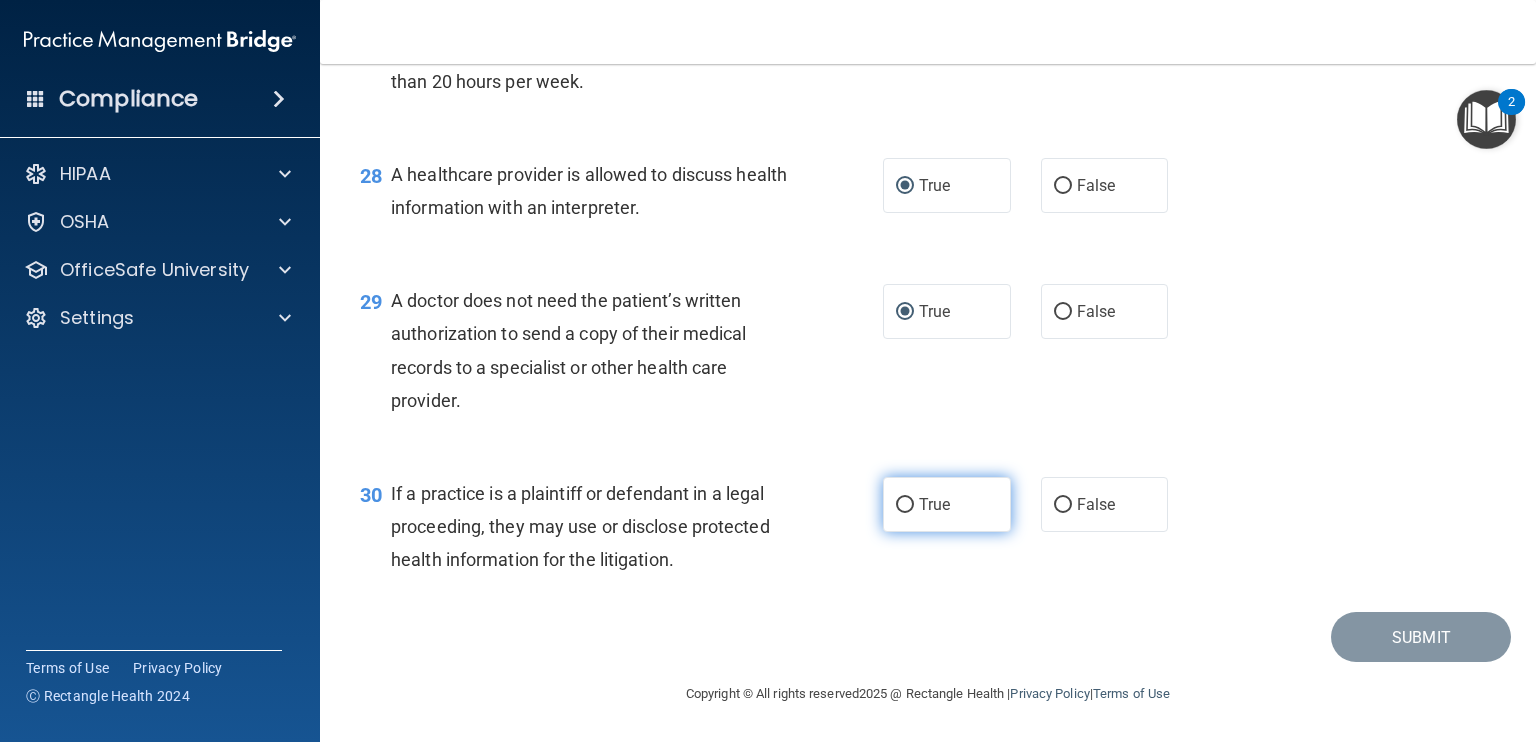 click on "True" at bounding box center [905, 505] 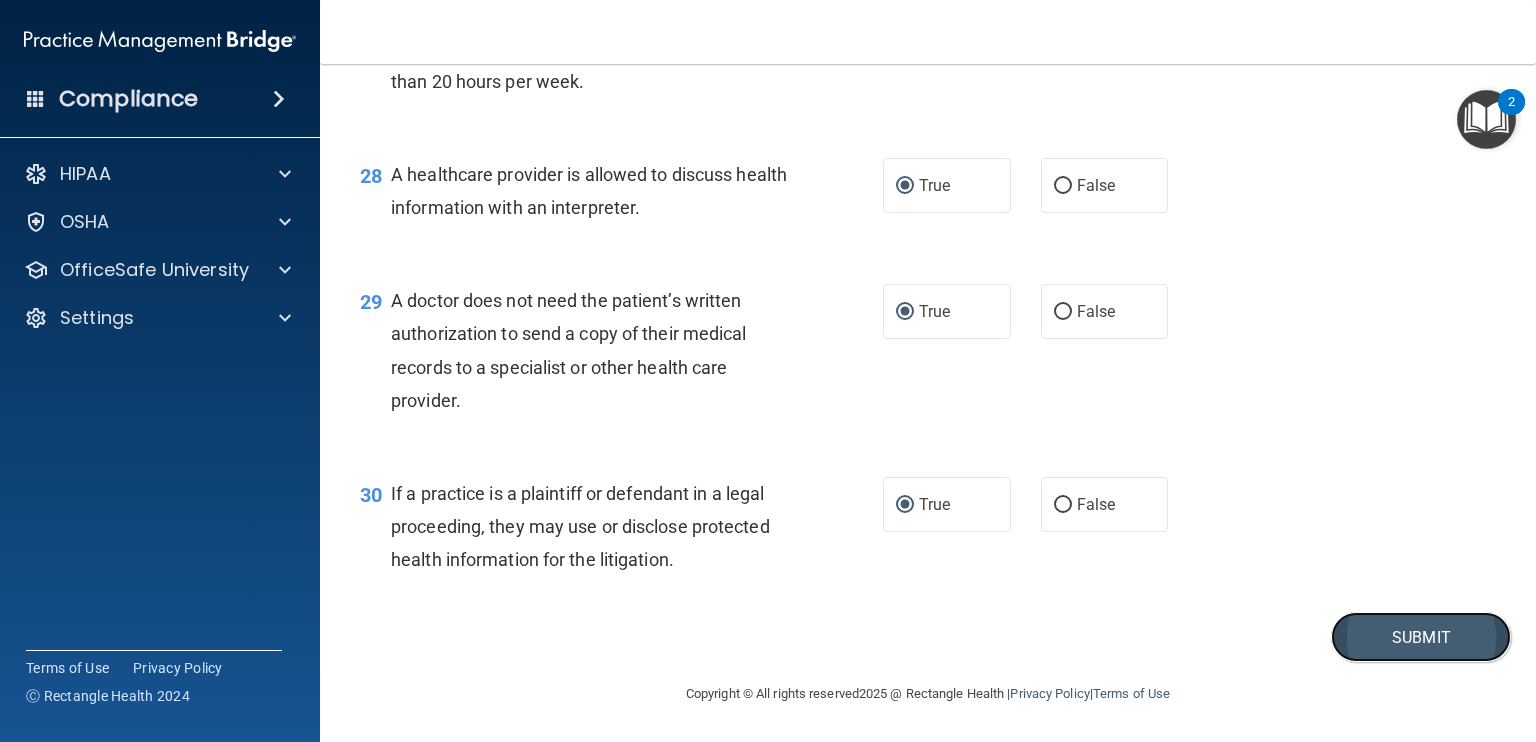 click on "Submit" at bounding box center [1421, 637] 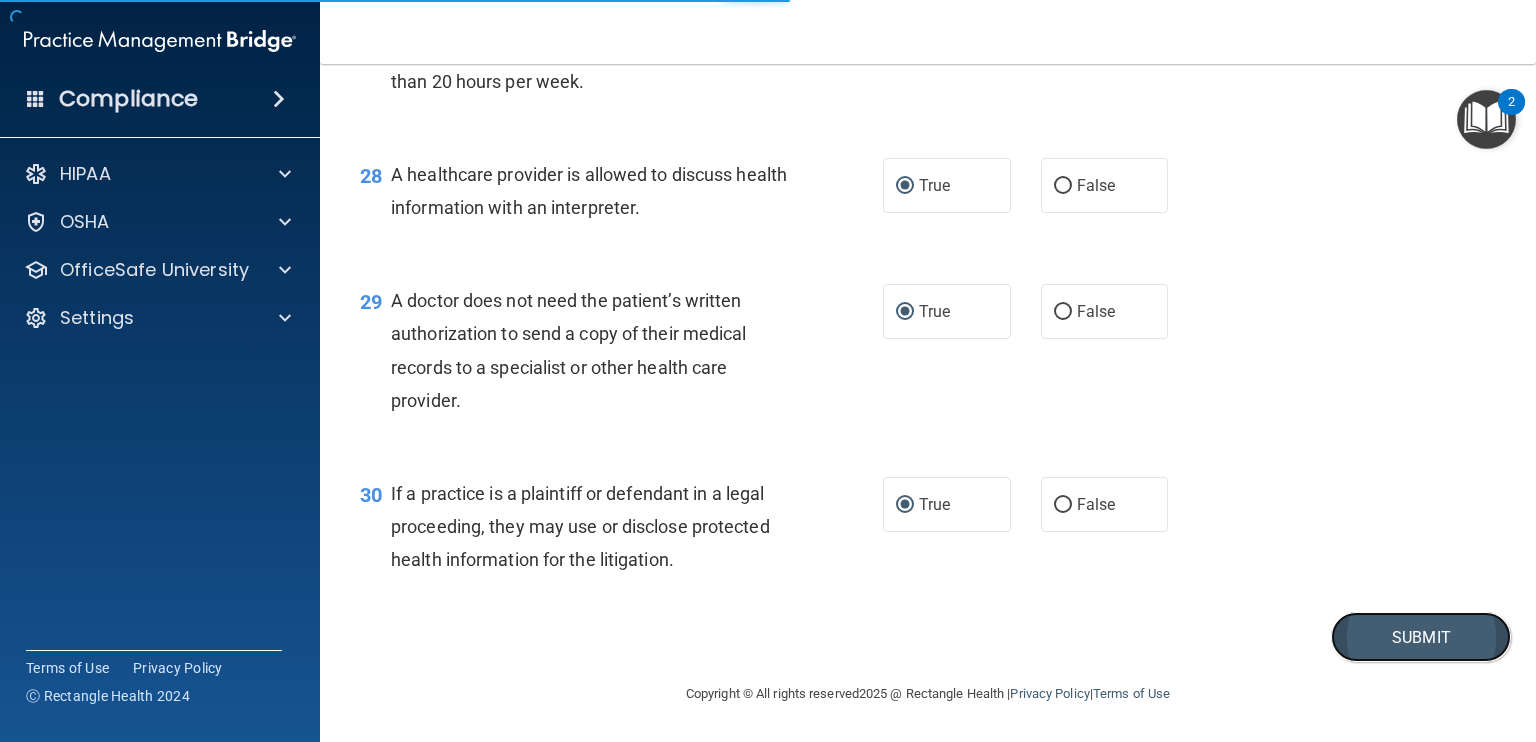 click on "Submit" at bounding box center (1421, 637) 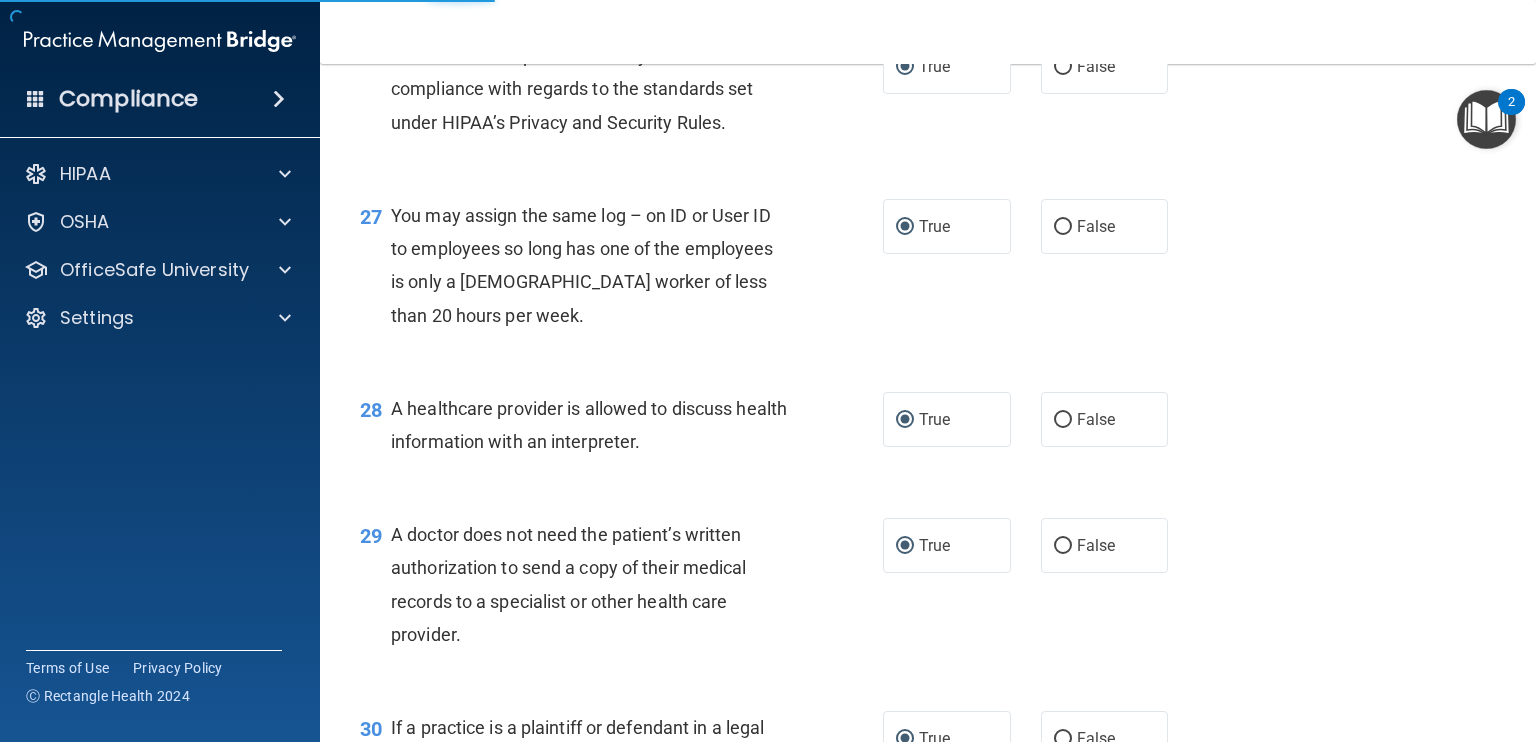 scroll, scrollTop: 4376, scrollLeft: 0, axis: vertical 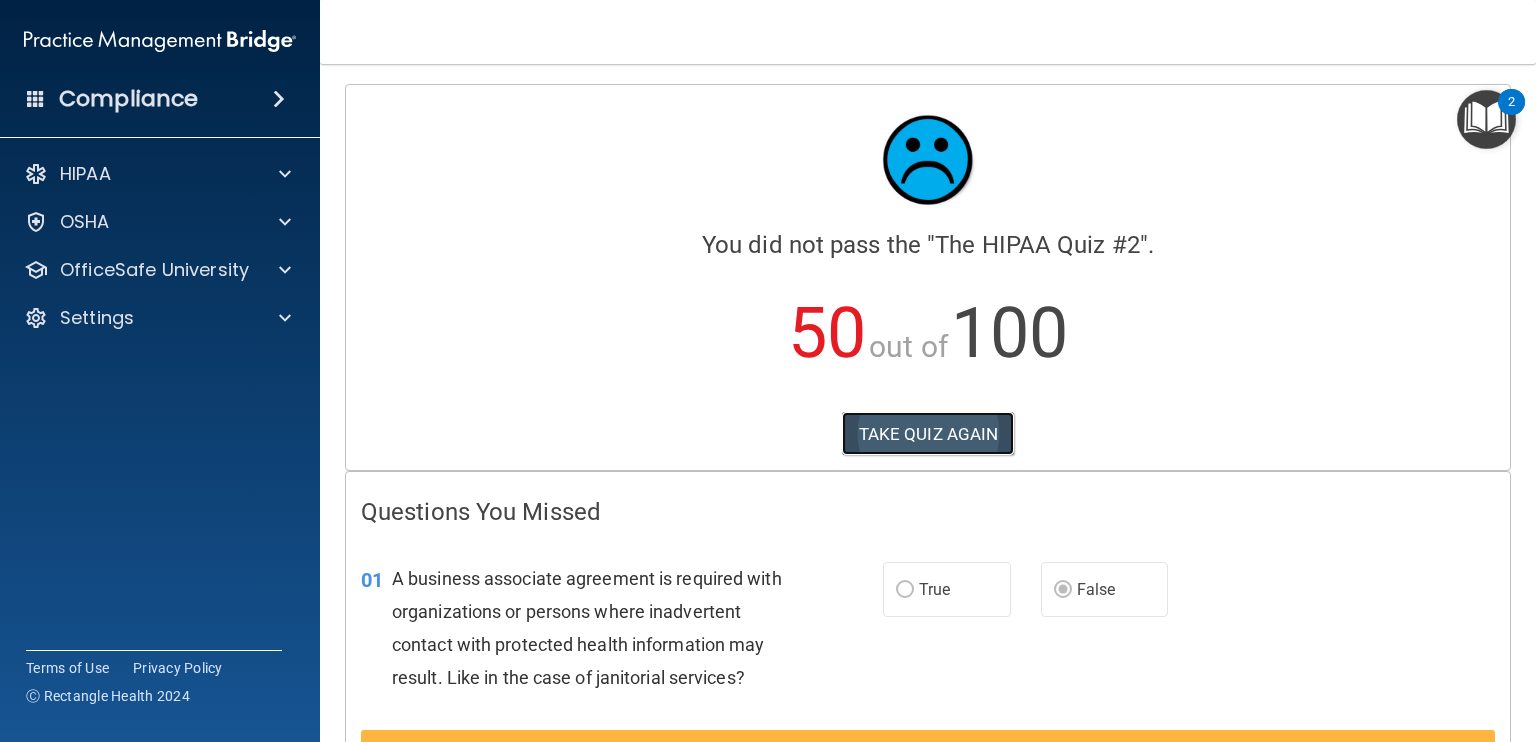 click on "TAKE QUIZ AGAIN" at bounding box center [928, 434] 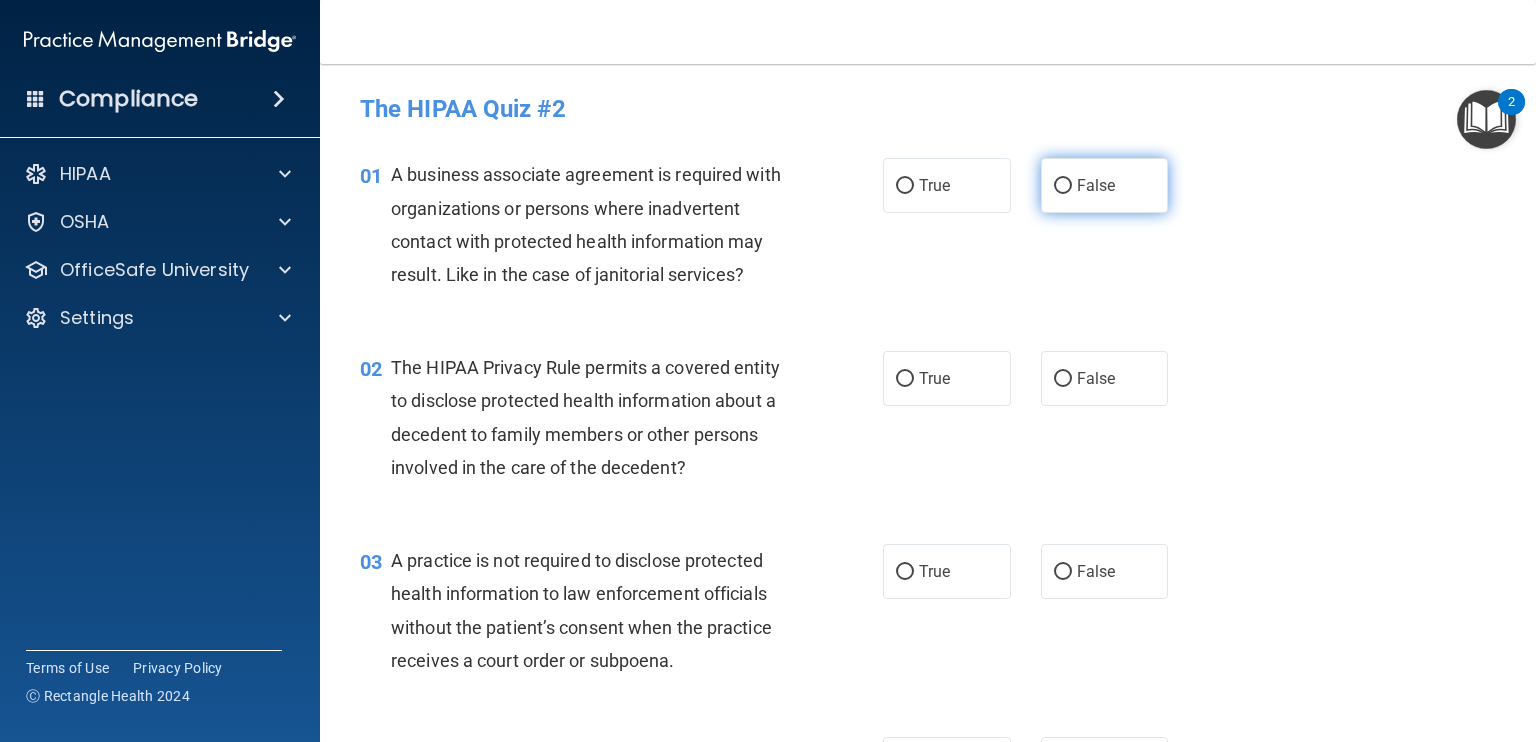 click on "False" at bounding box center (1063, 186) 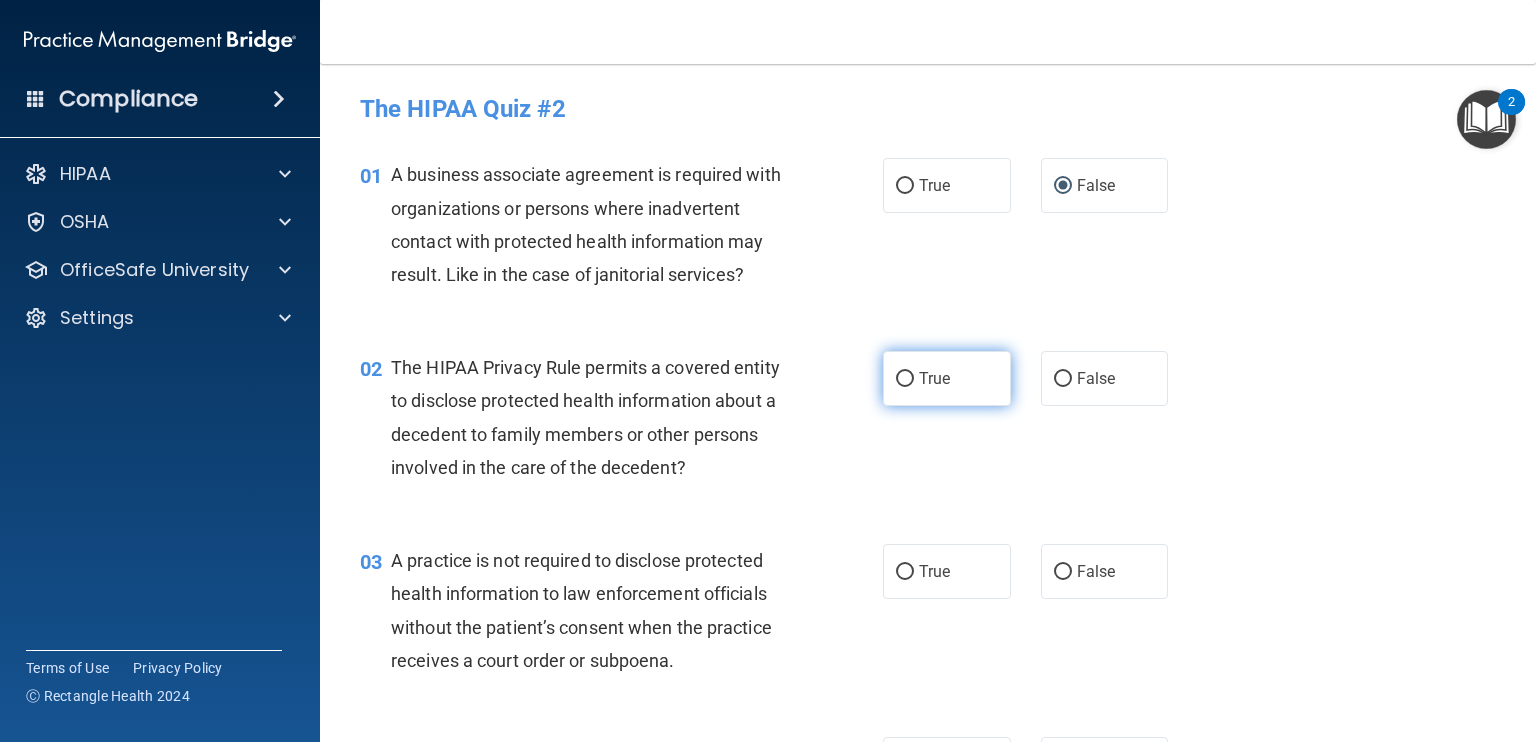 drag, startPoint x: 899, startPoint y: 379, endPoint x: 916, endPoint y: 483, distance: 105.380264 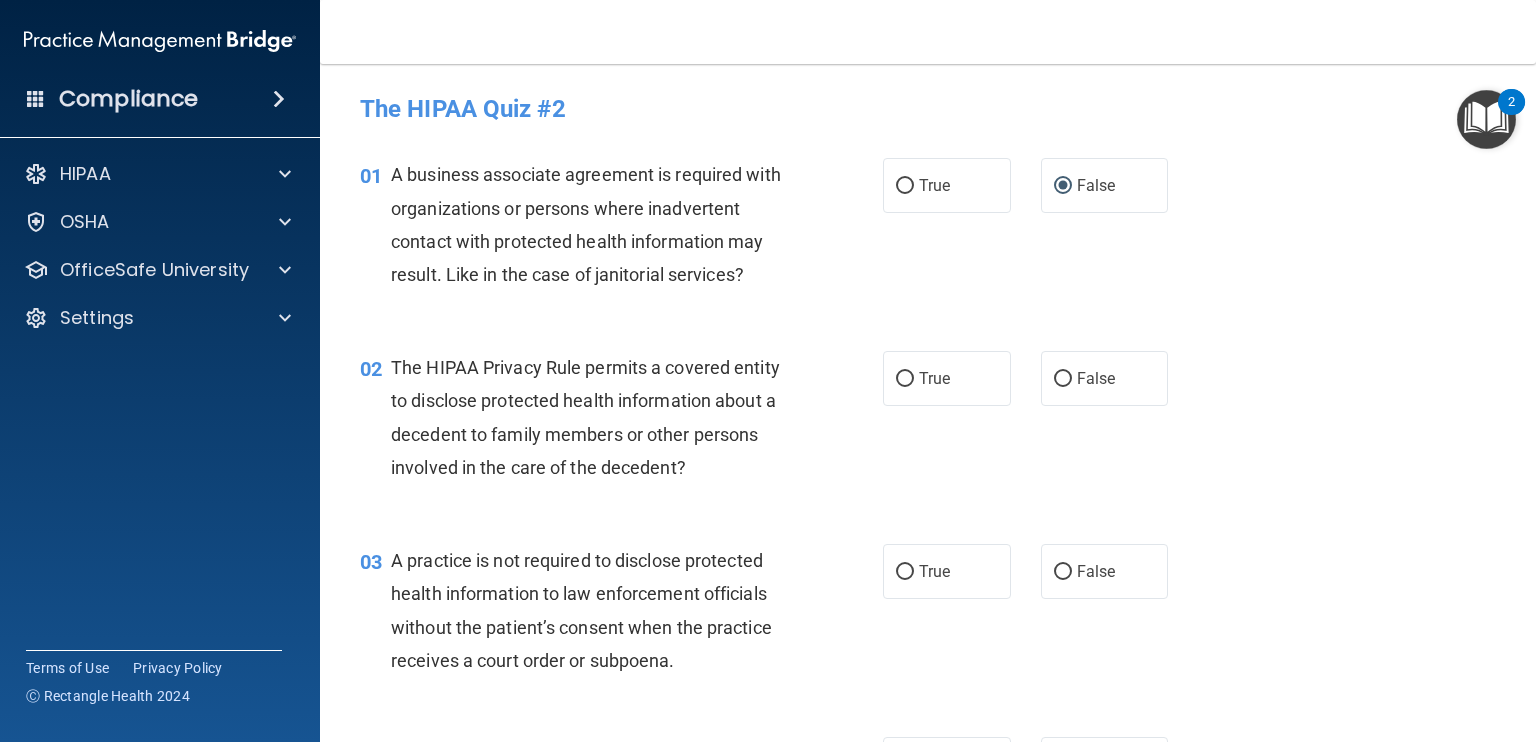 radio on "true" 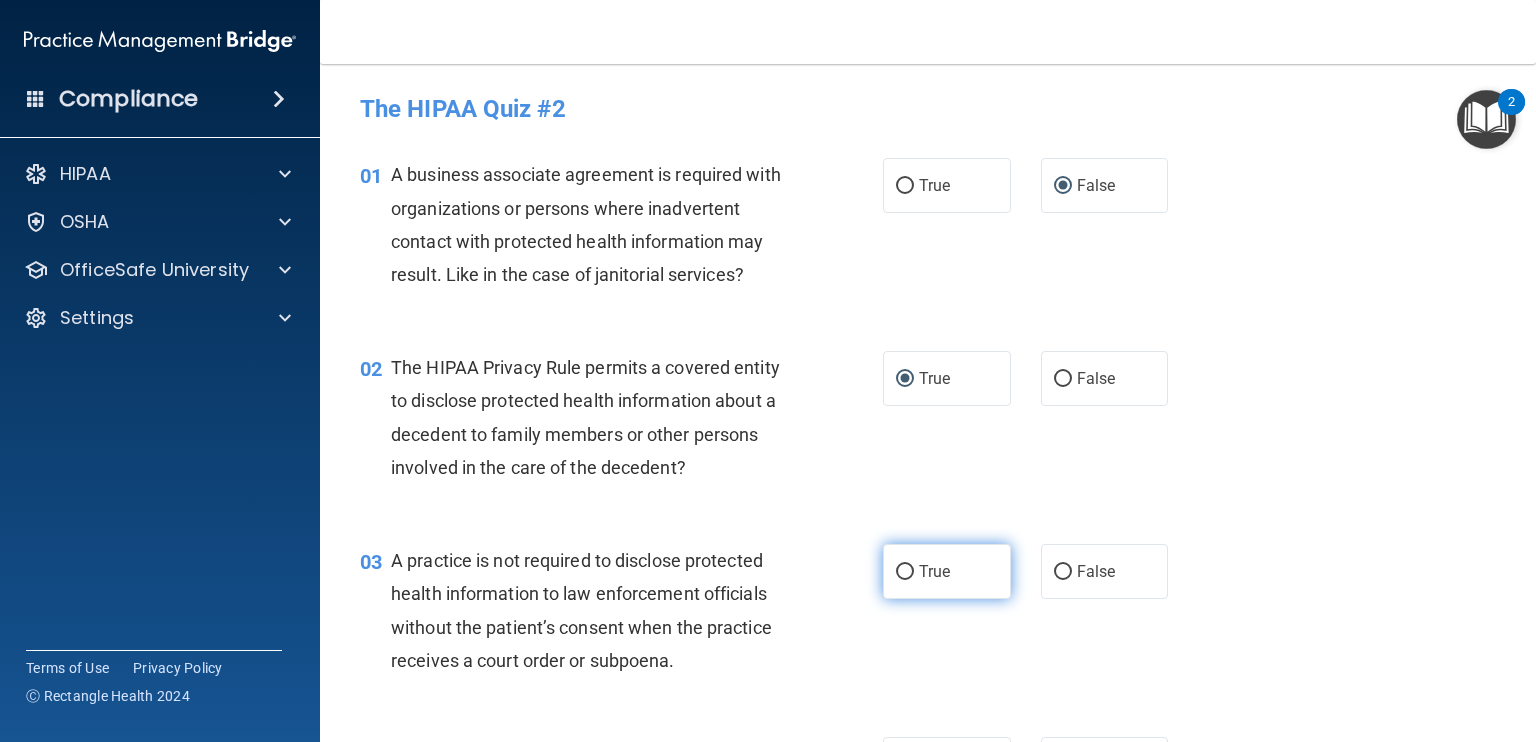 click on "True" at bounding box center (905, 572) 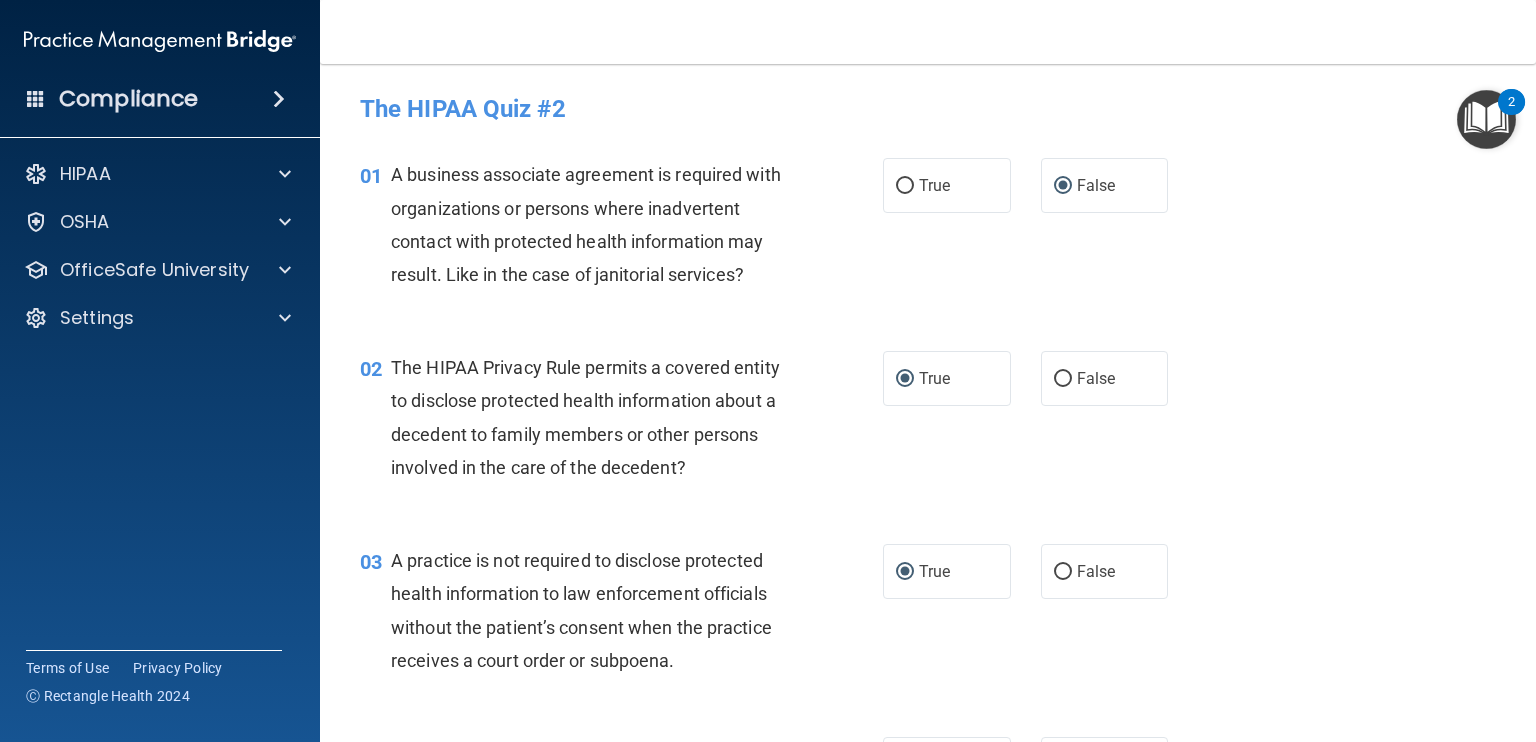 scroll, scrollTop: 300, scrollLeft: 0, axis: vertical 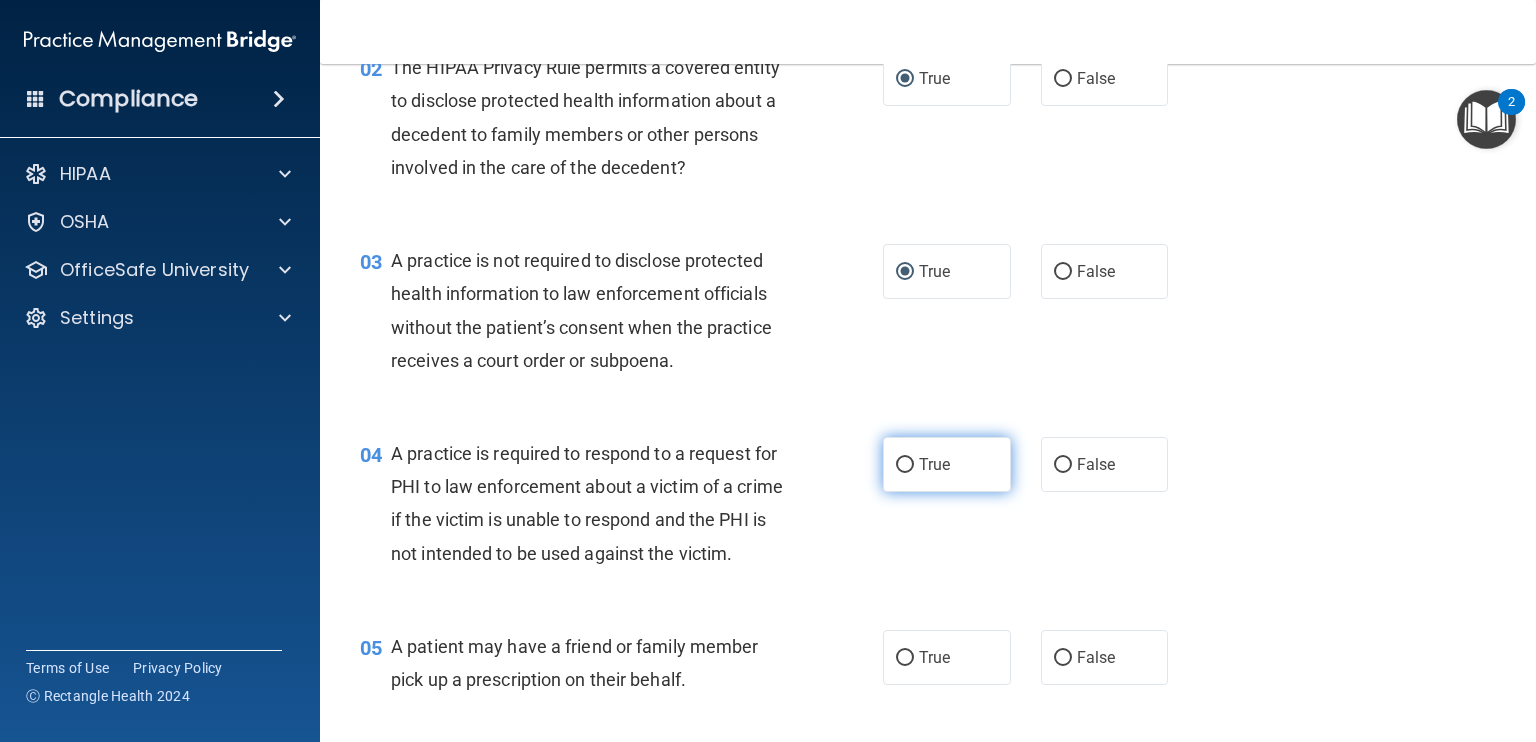 drag, startPoint x: 892, startPoint y: 460, endPoint x: 901, endPoint y: 538, distance: 78.51752 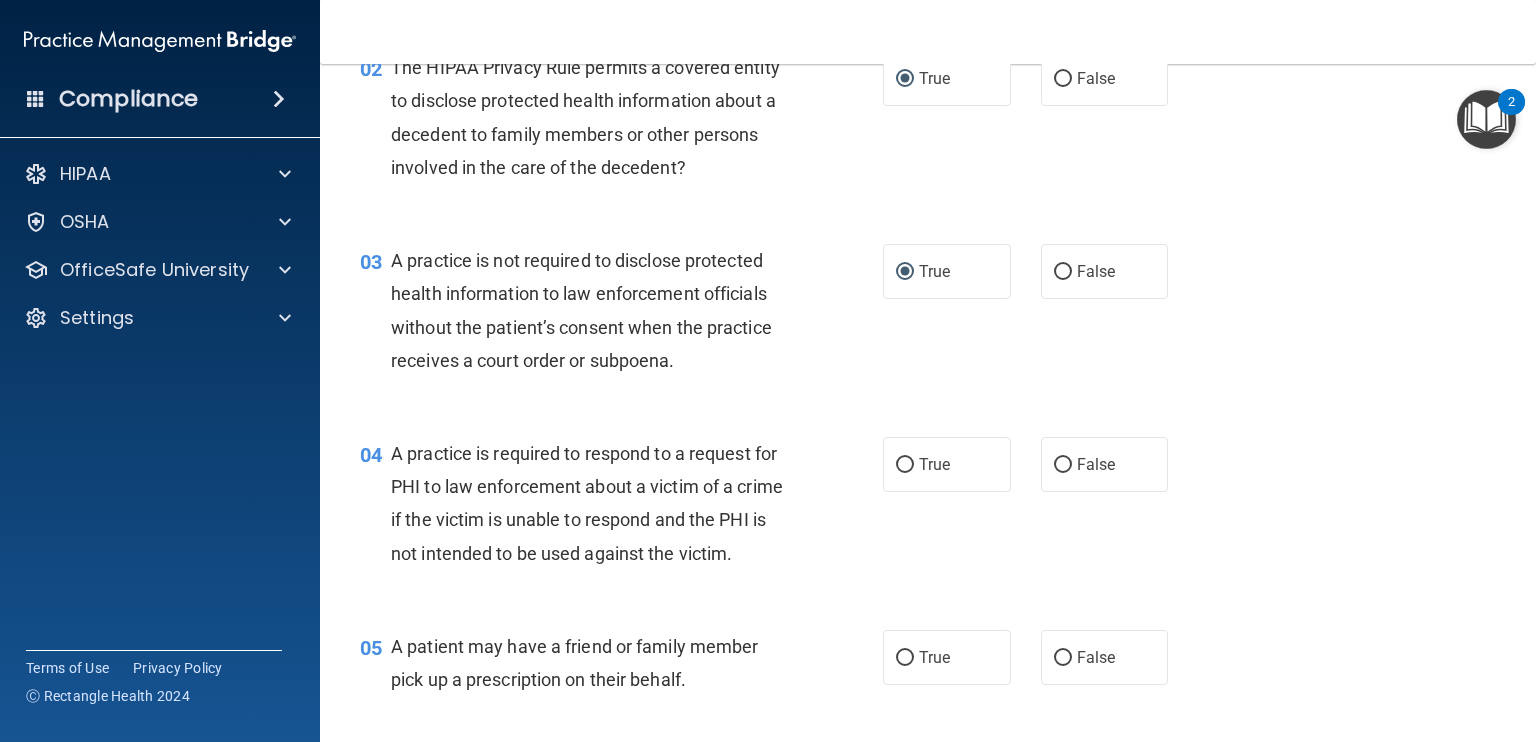 click on "True" at bounding box center (905, 465) 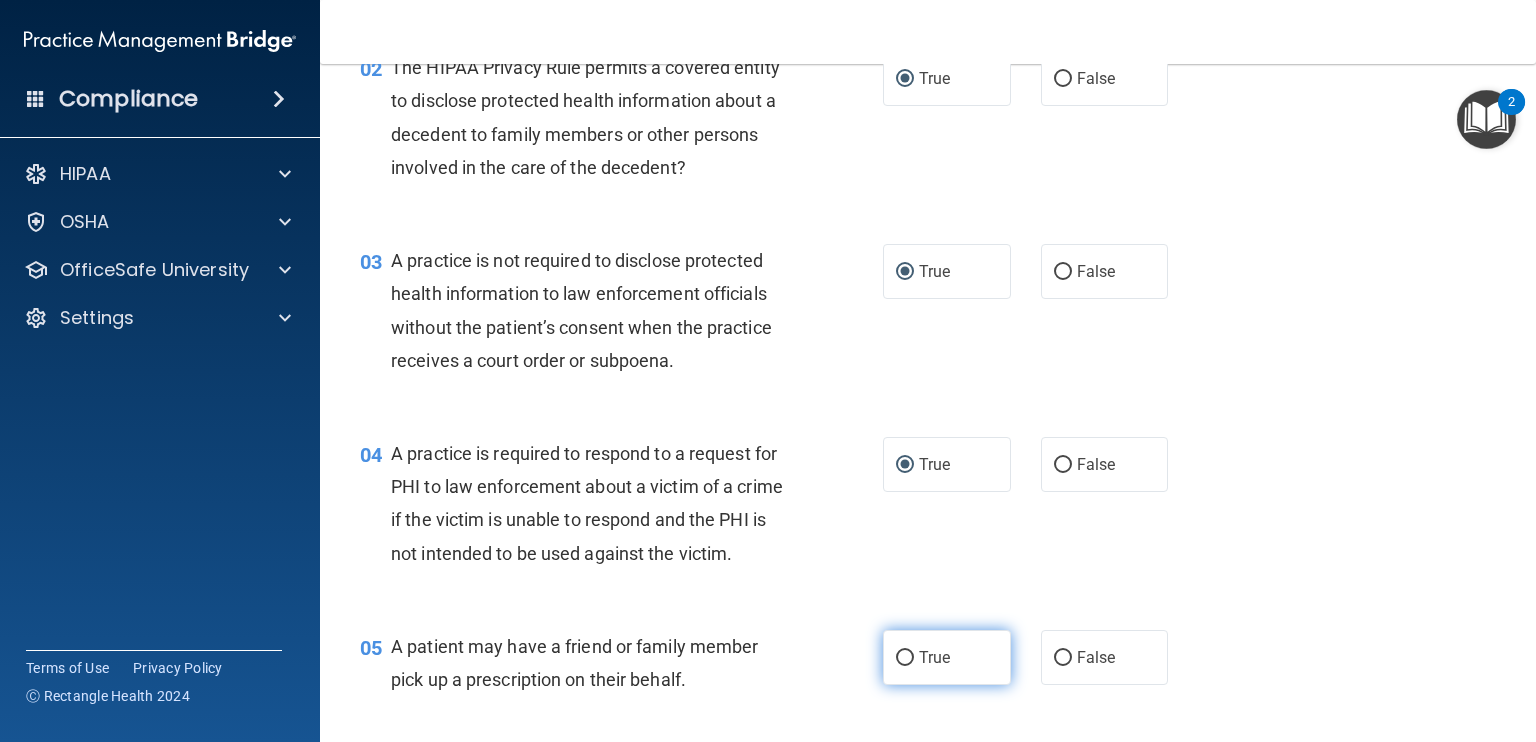 scroll, scrollTop: 400, scrollLeft: 0, axis: vertical 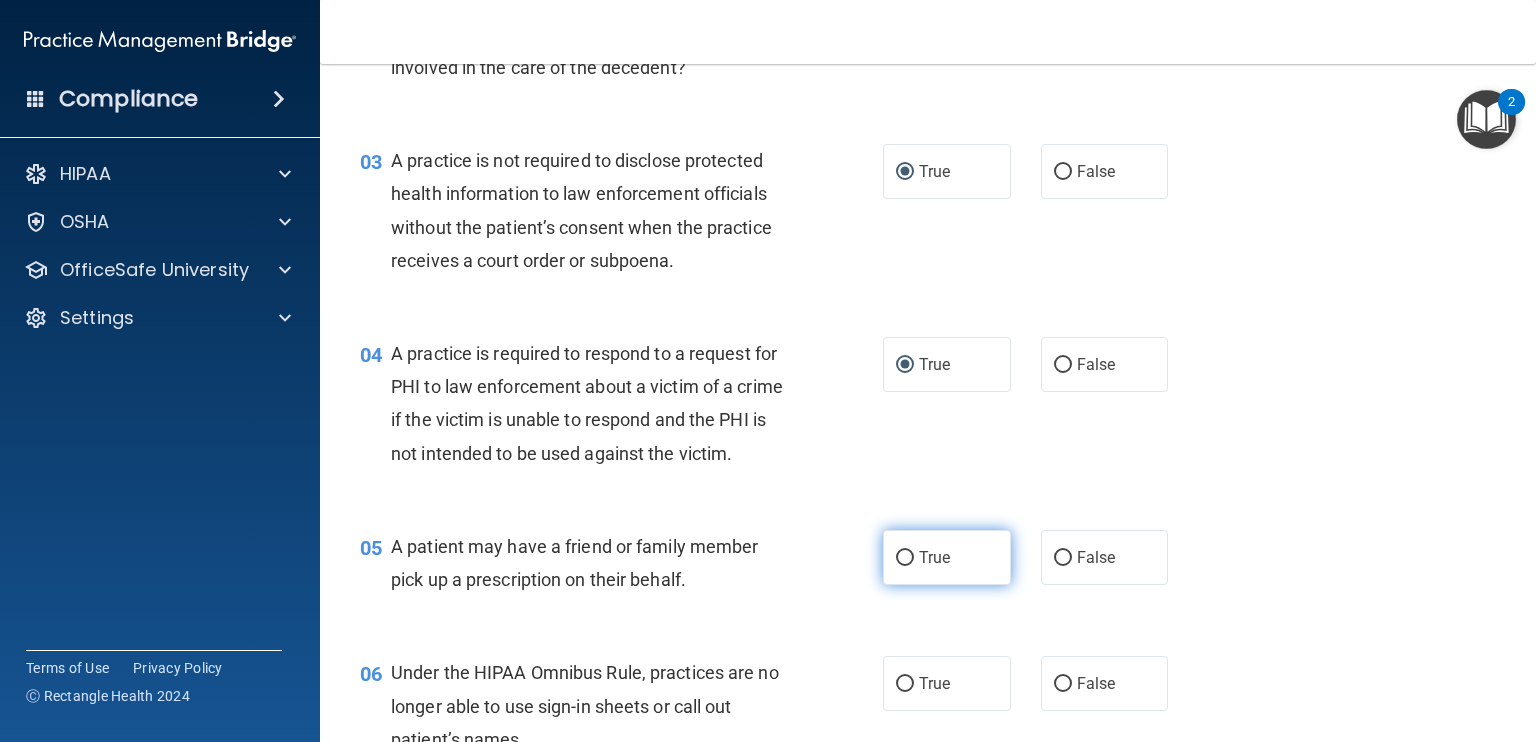 click on "True" at bounding box center [905, 558] 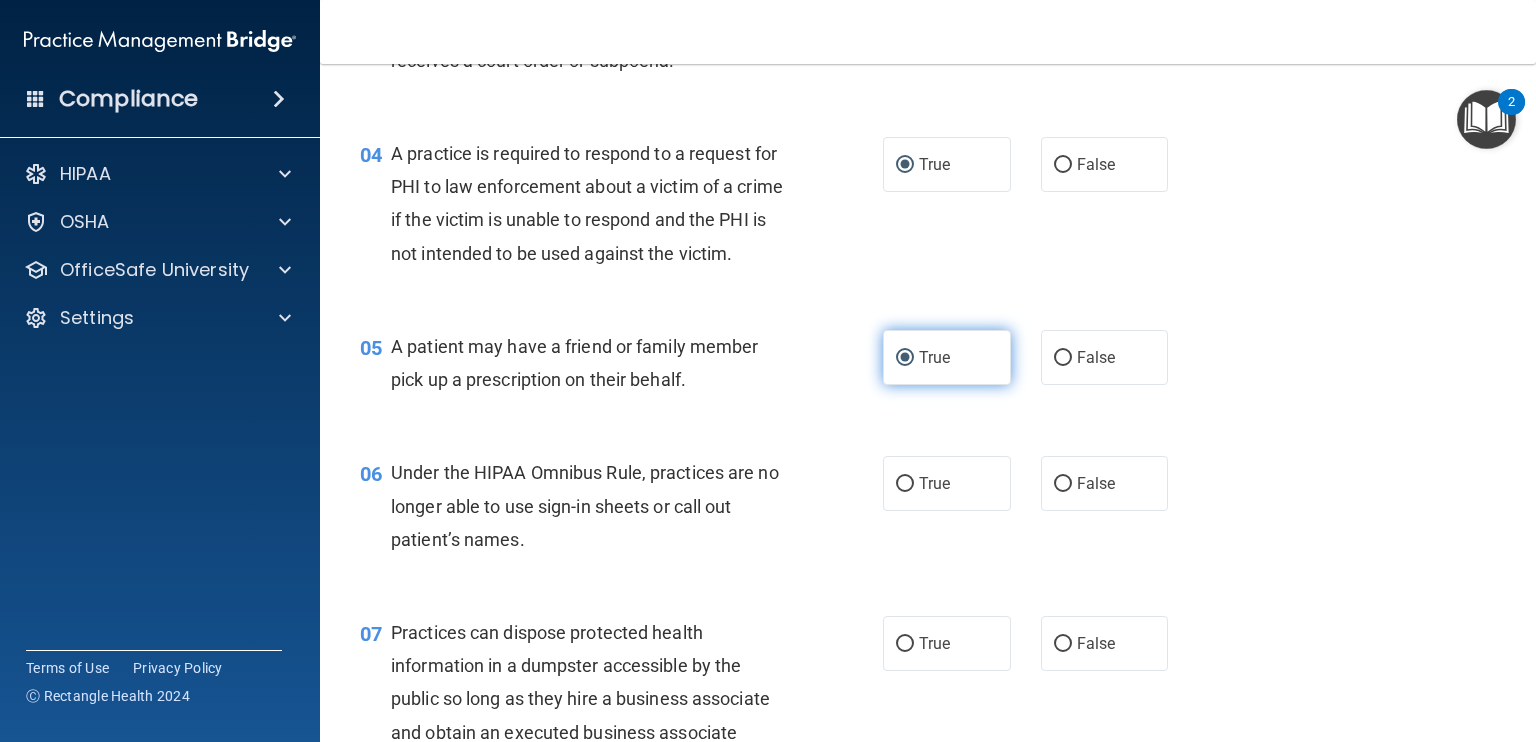 scroll, scrollTop: 700, scrollLeft: 0, axis: vertical 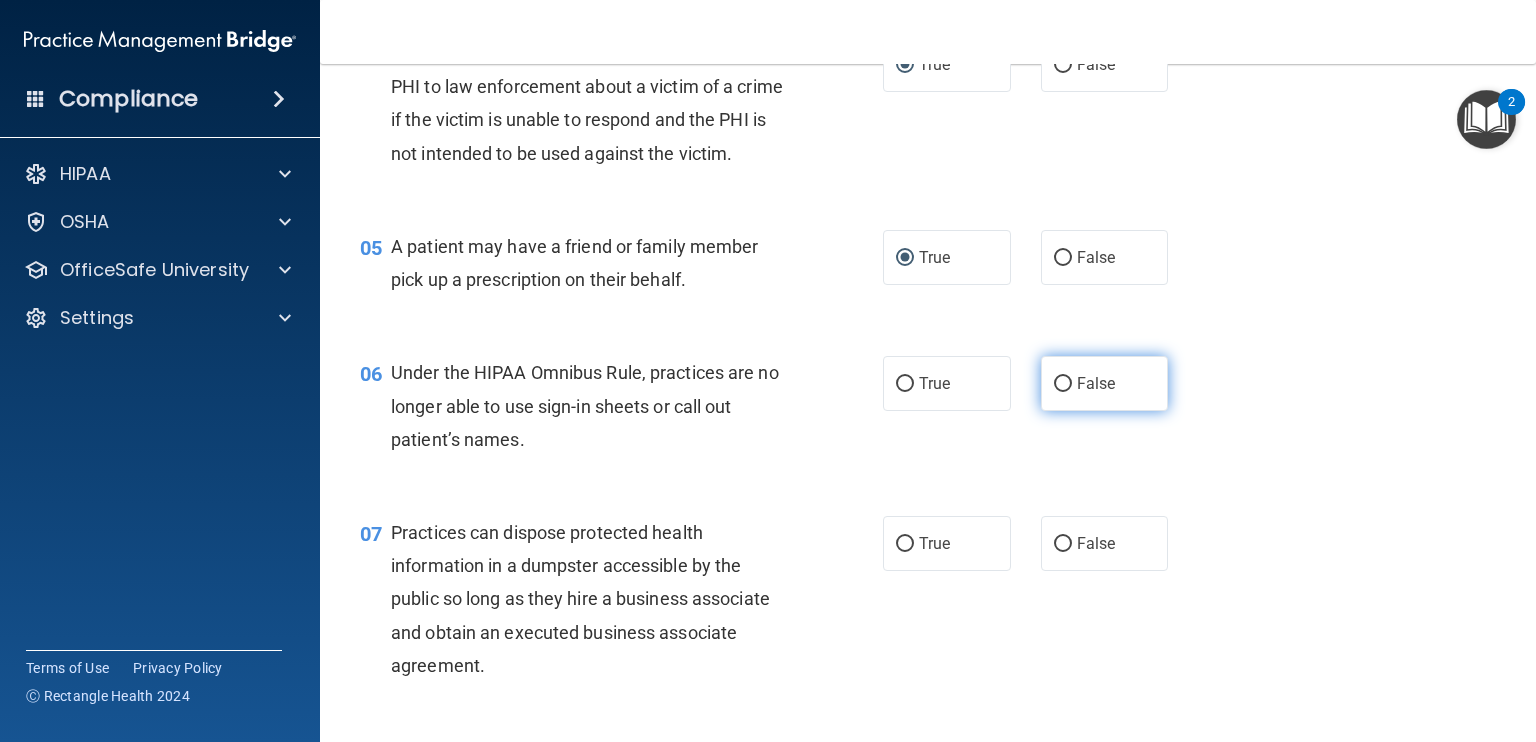 click on "False" at bounding box center (1063, 384) 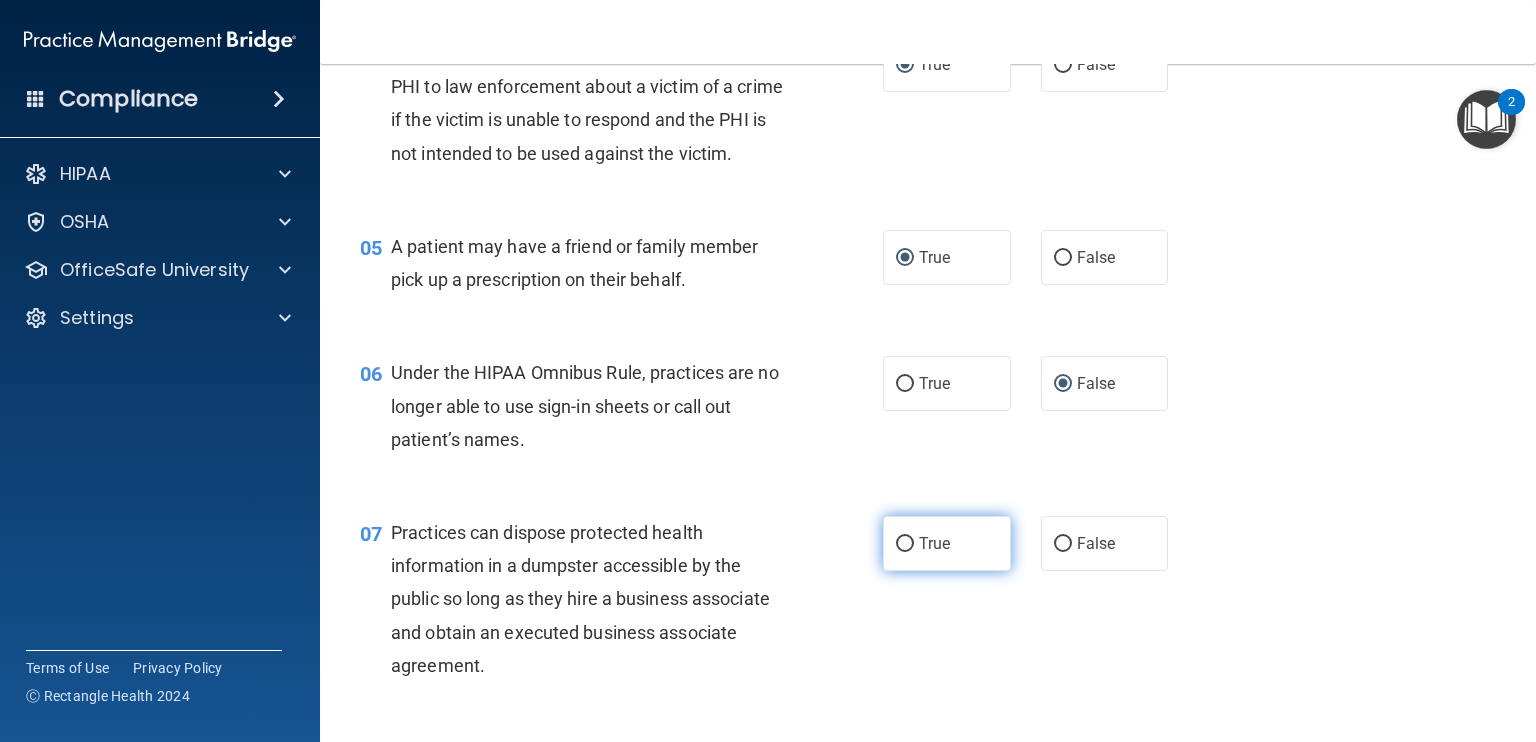click on "True" at bounding box center (905, 544) 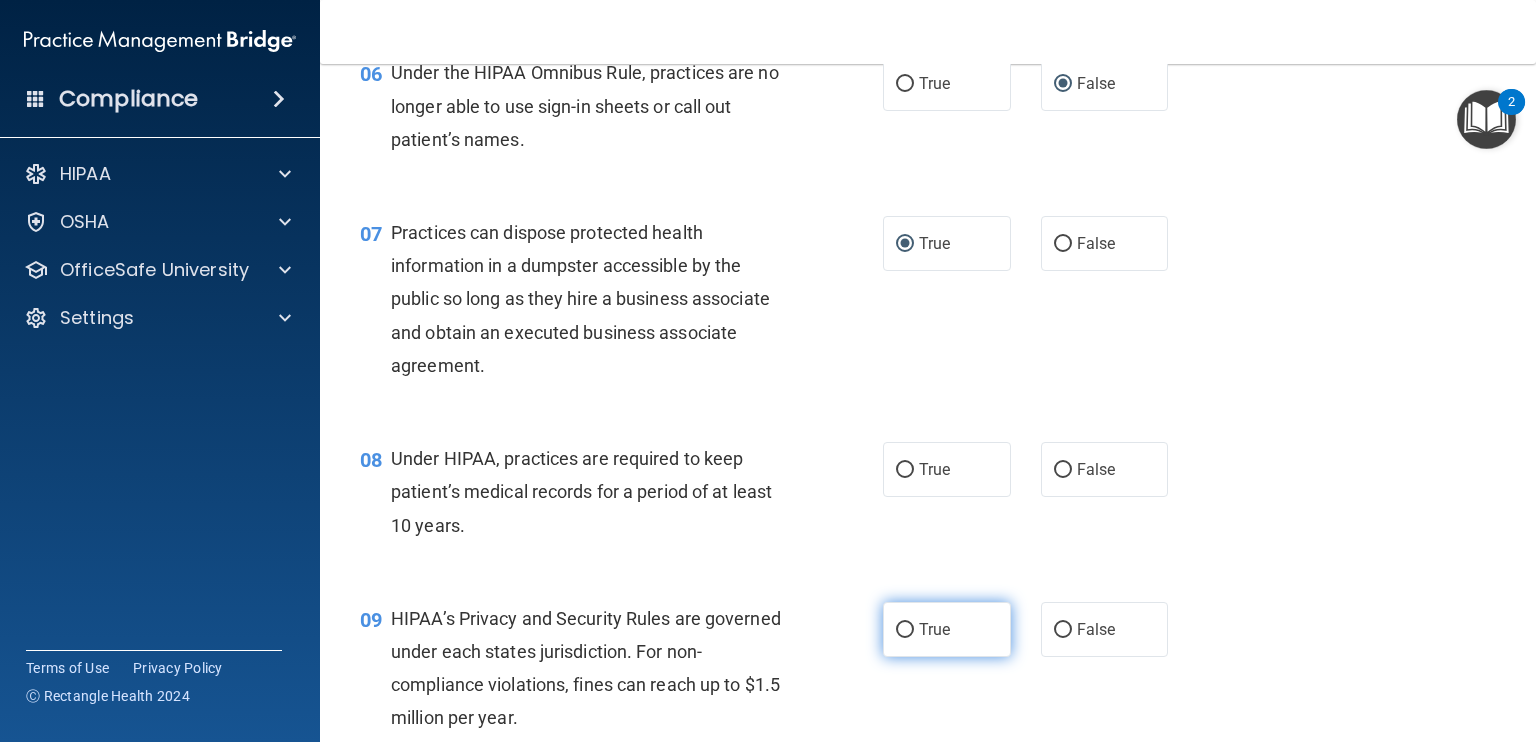 scroll, scrollTop: 1100, scrollLeft: 0, axis: vertical 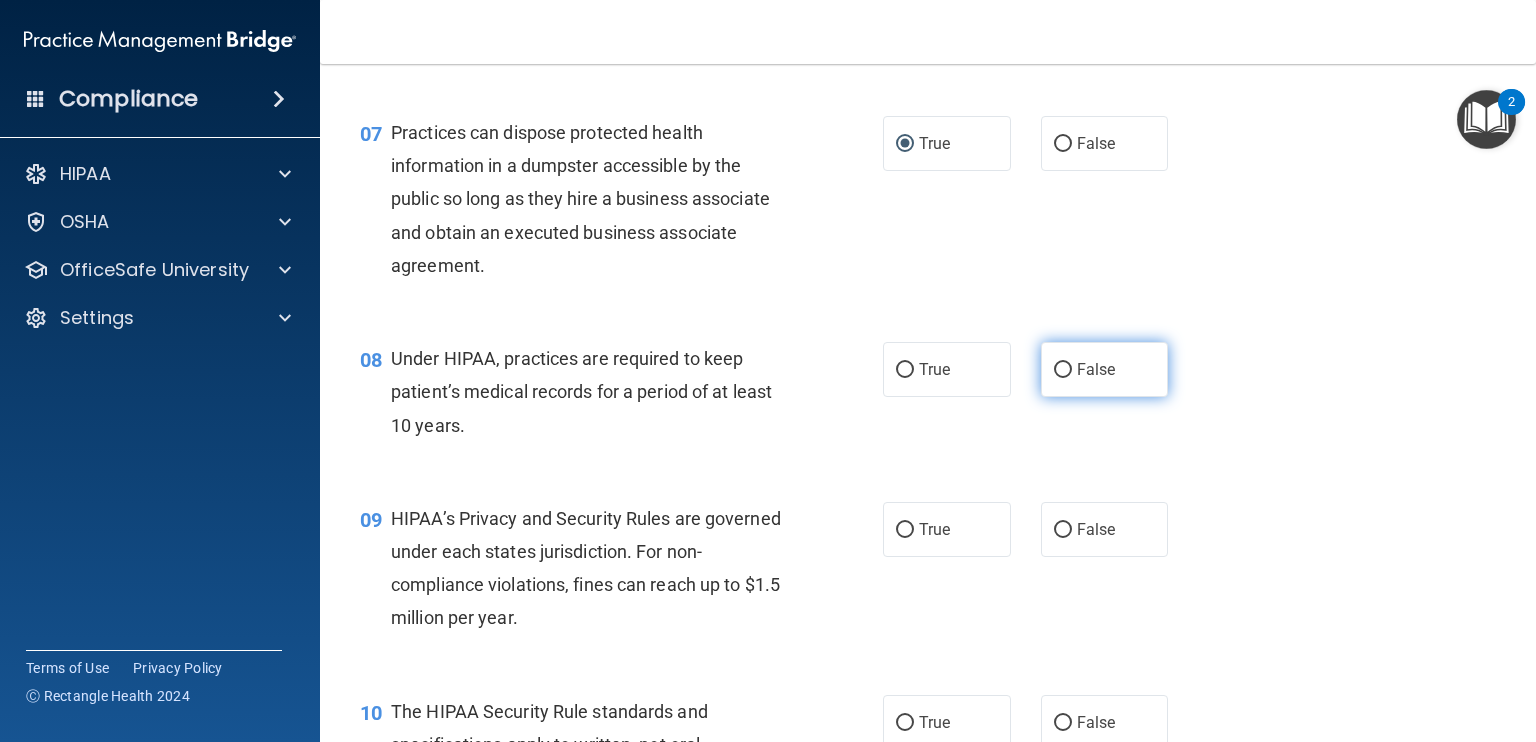 click on "False" at bounding box center [1063, 370] 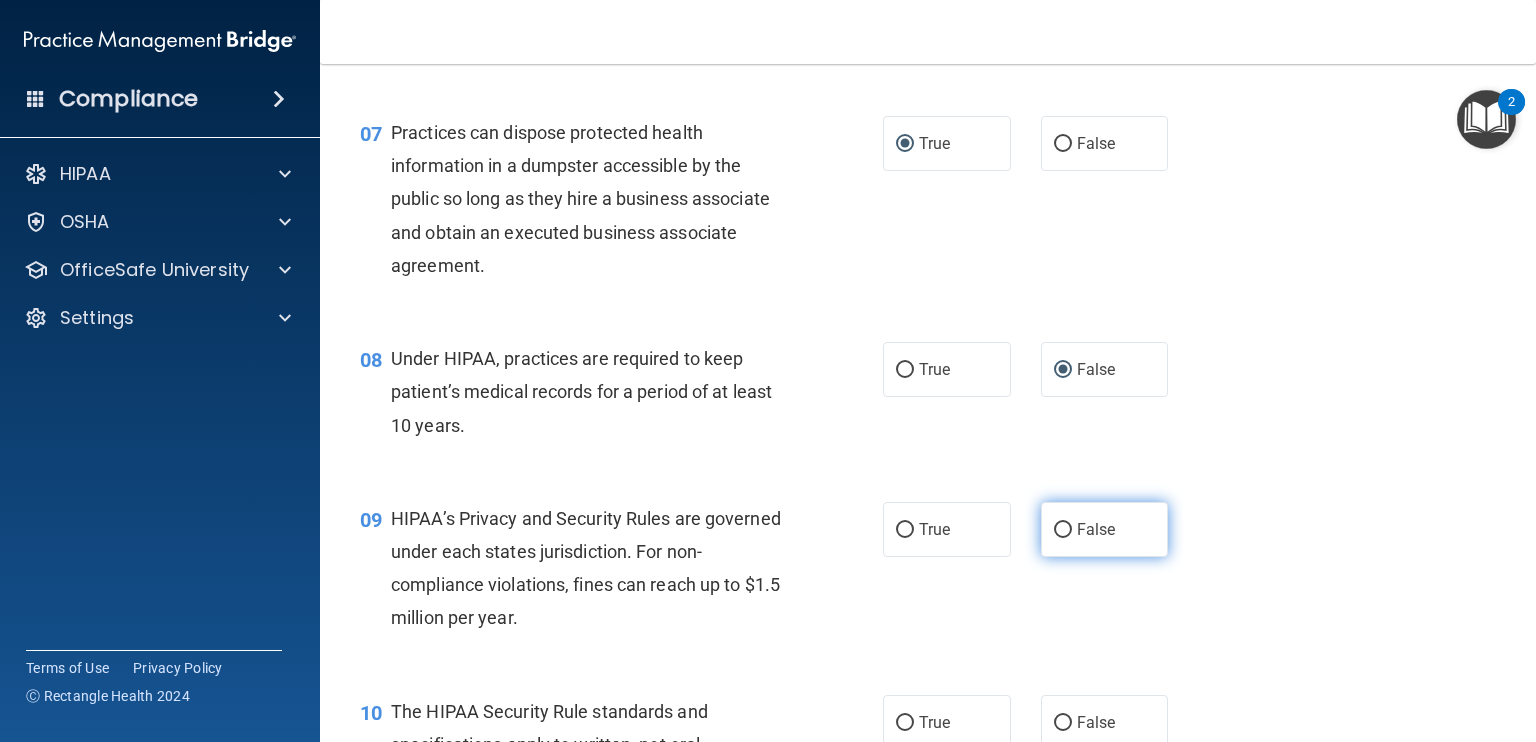 click on "False" at bounding box center [1063, 530] 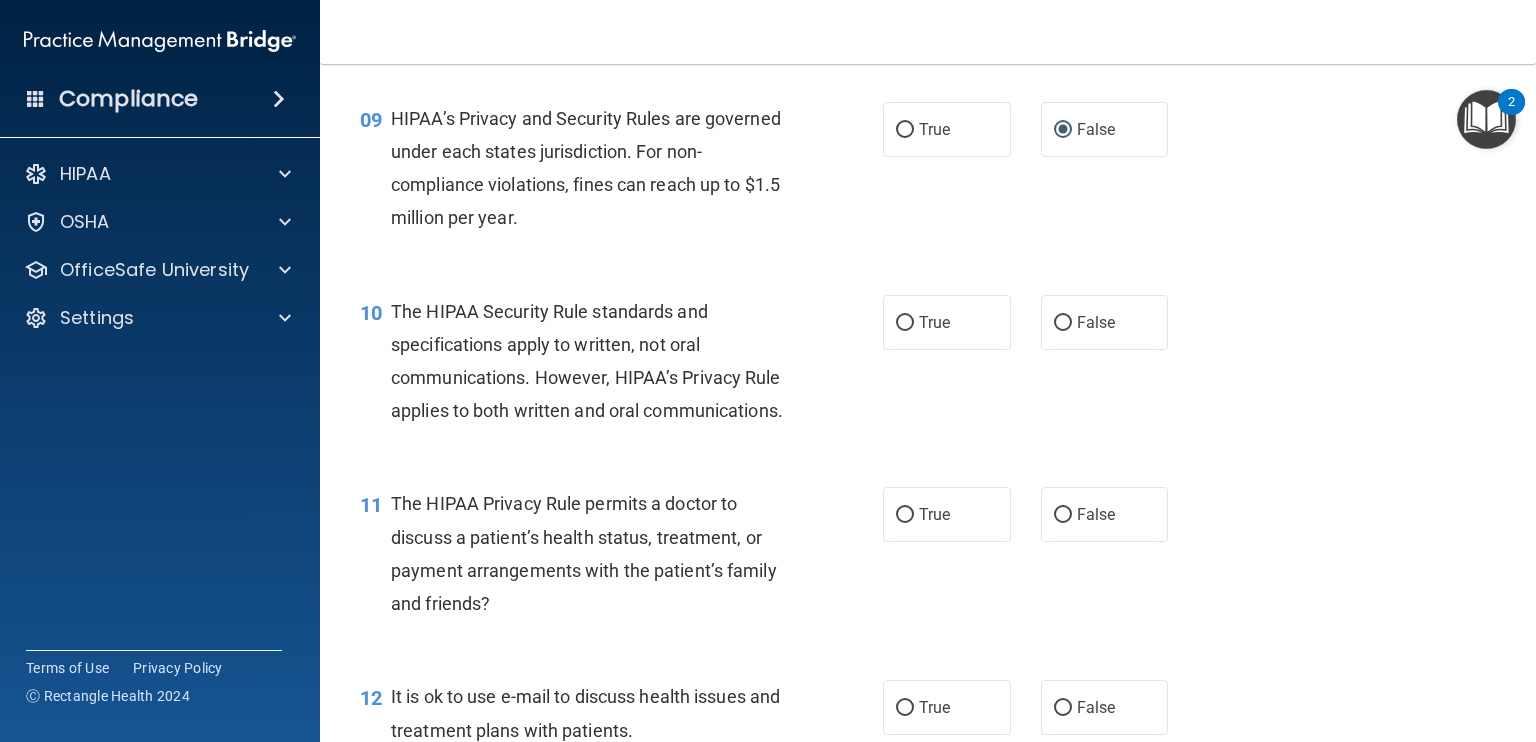 scroll, scrollTop: 1600, scrollLeft: 0, axis: vertical 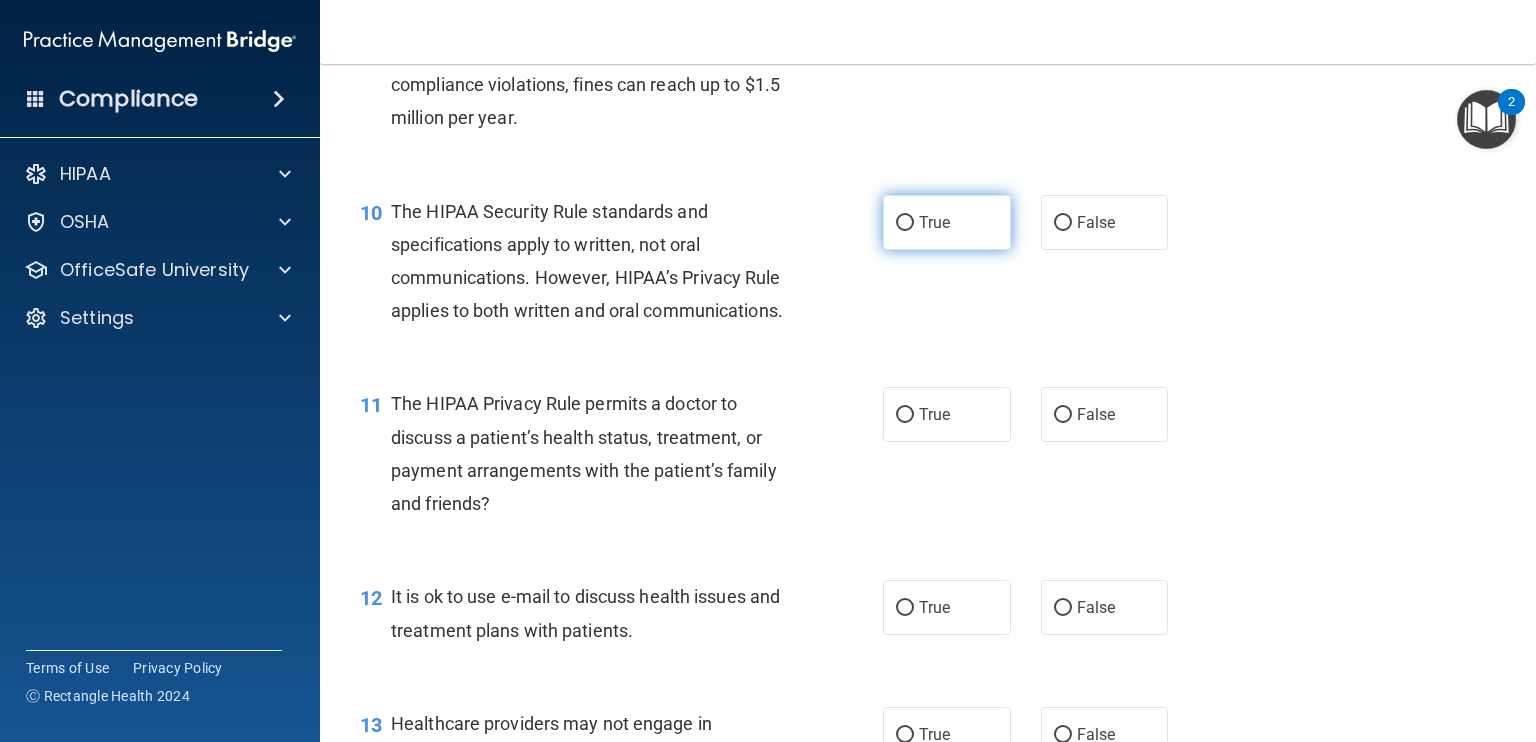 click on "True" at bounding box center (905, 223) 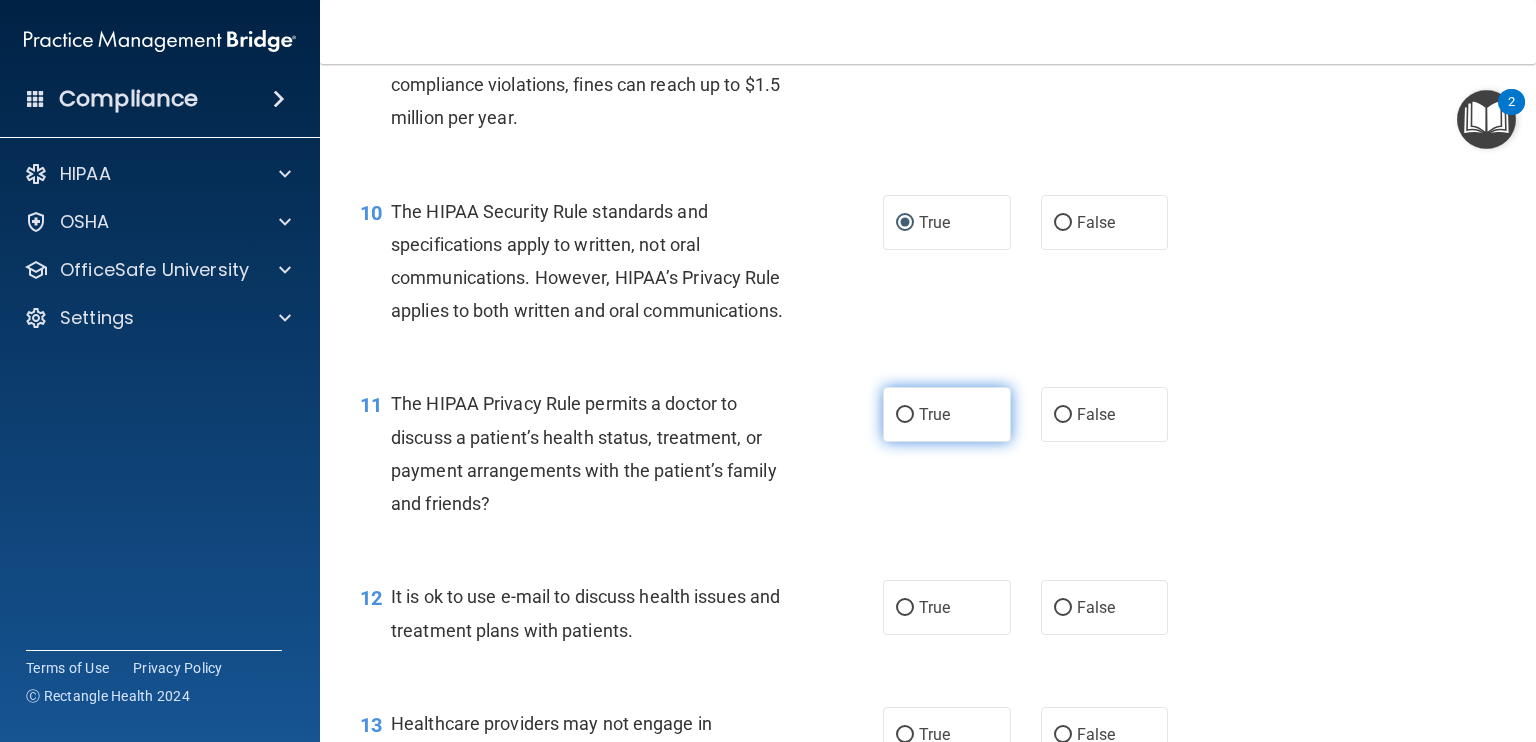click on "True" at bounding box center (905, 415) 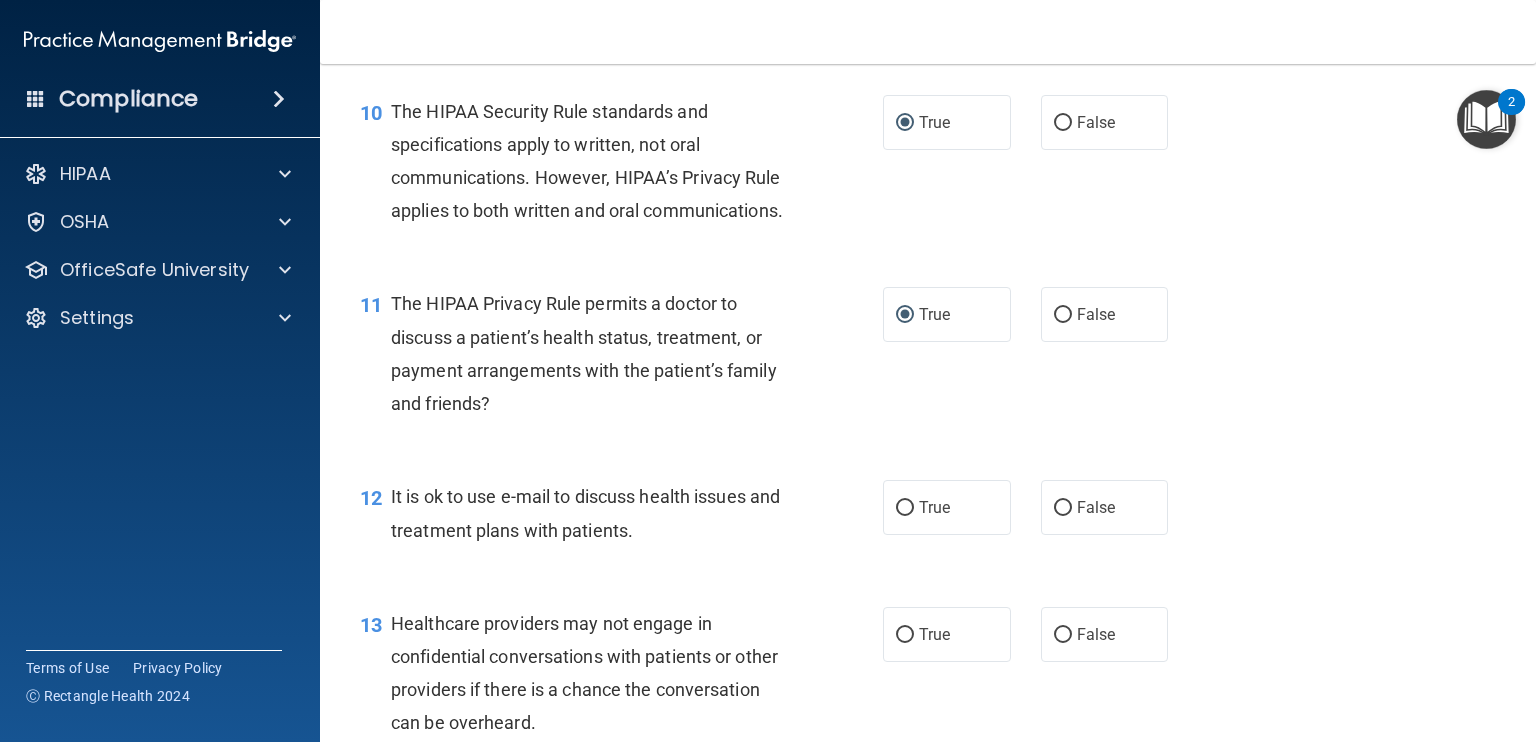 scroll, scrollTop: 1800, scrollLeft: 0, axis: vertical 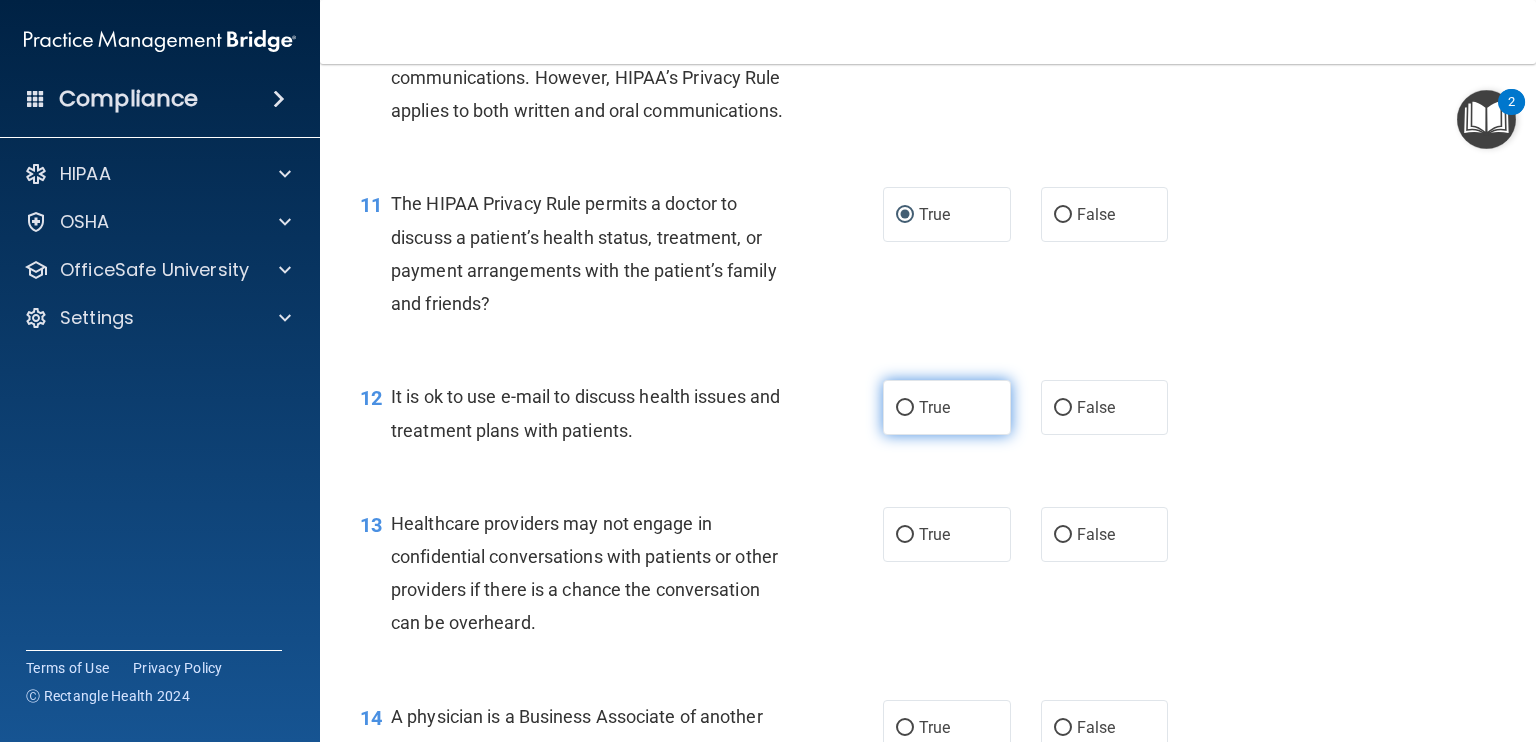 click on "True" at bounding box center [905, 408] 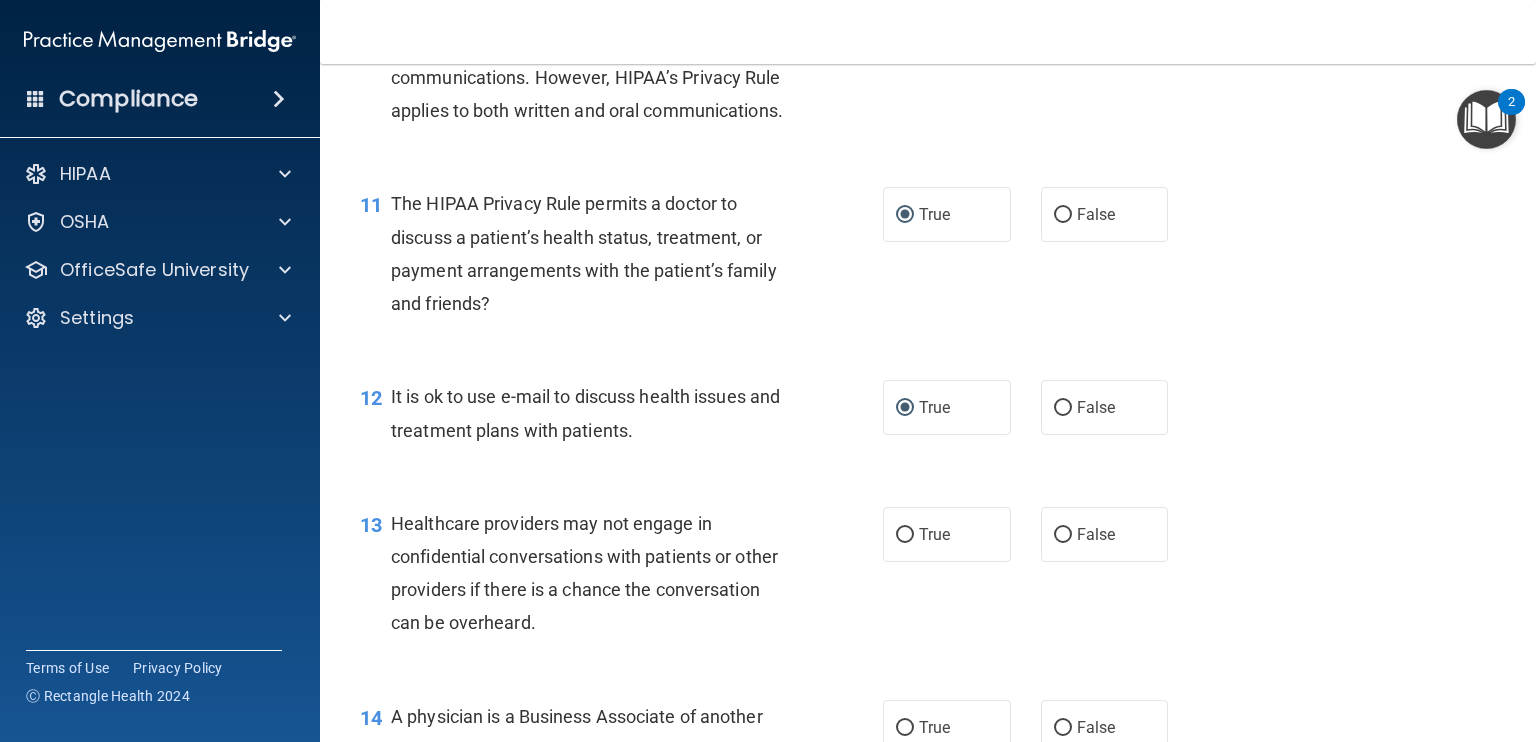 scroll, scrollTop: 1900, scrollLeft: 0, axis: vertical 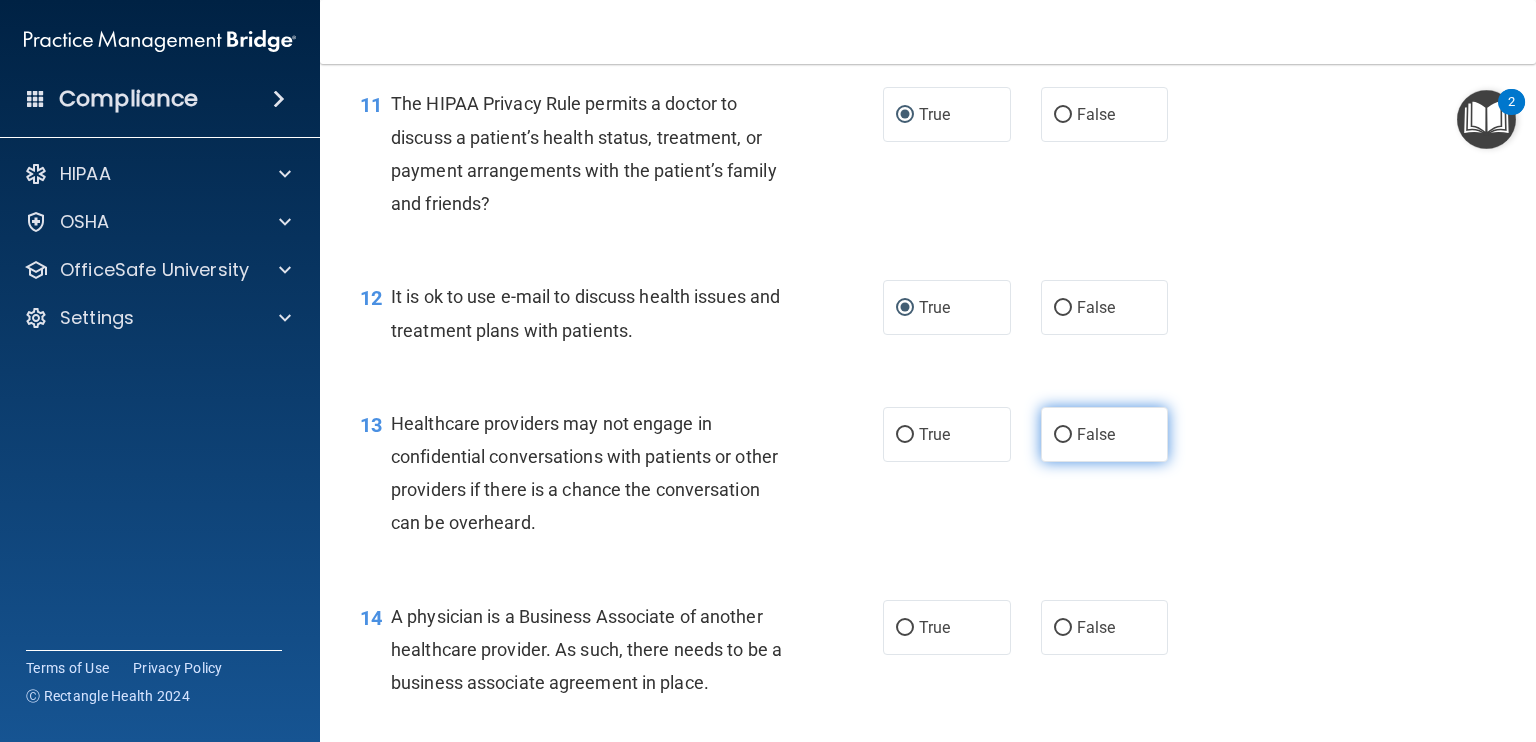 click on "False" at bounding box center (1063, 435) 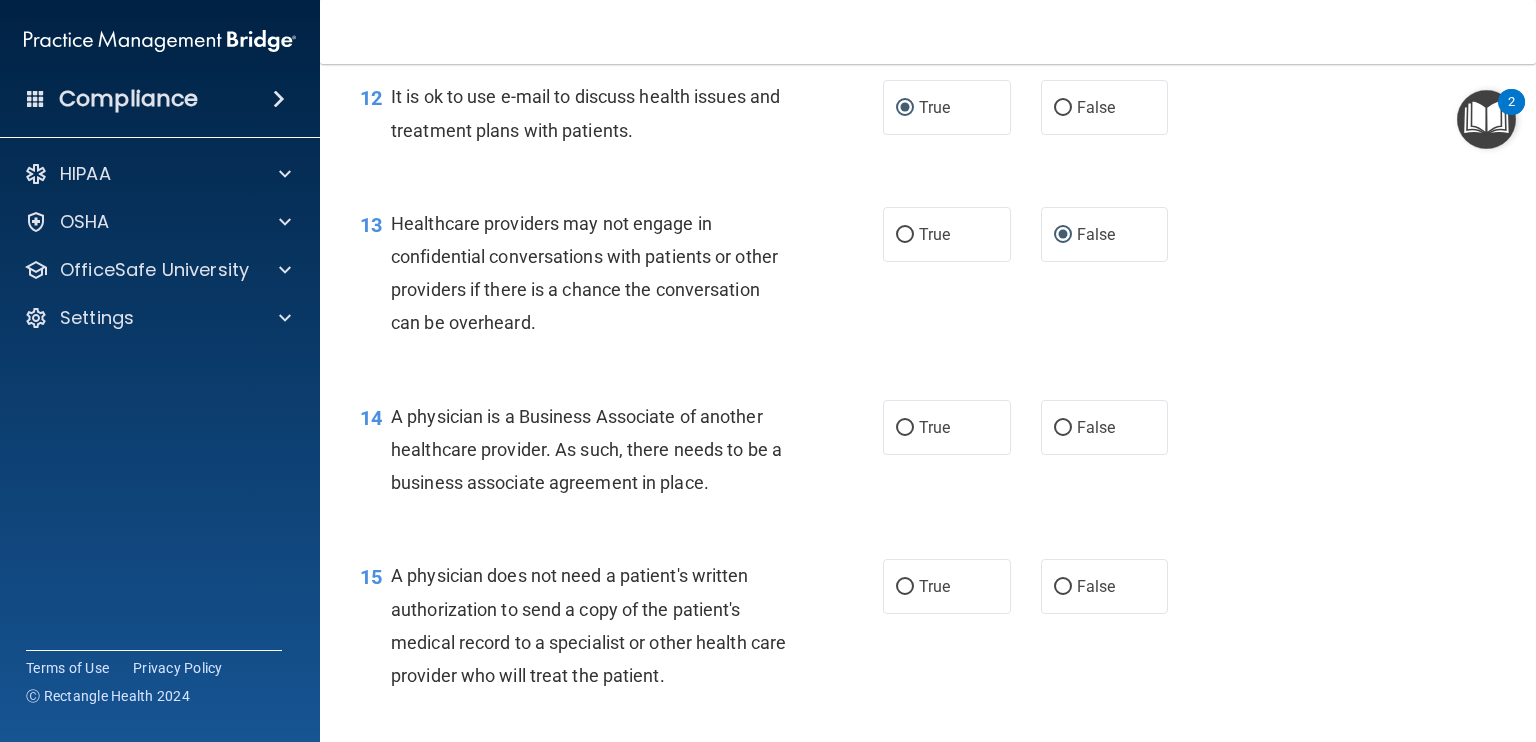 scroll, scrollTop: 2200, scrollLeft: 0, axis: vertical 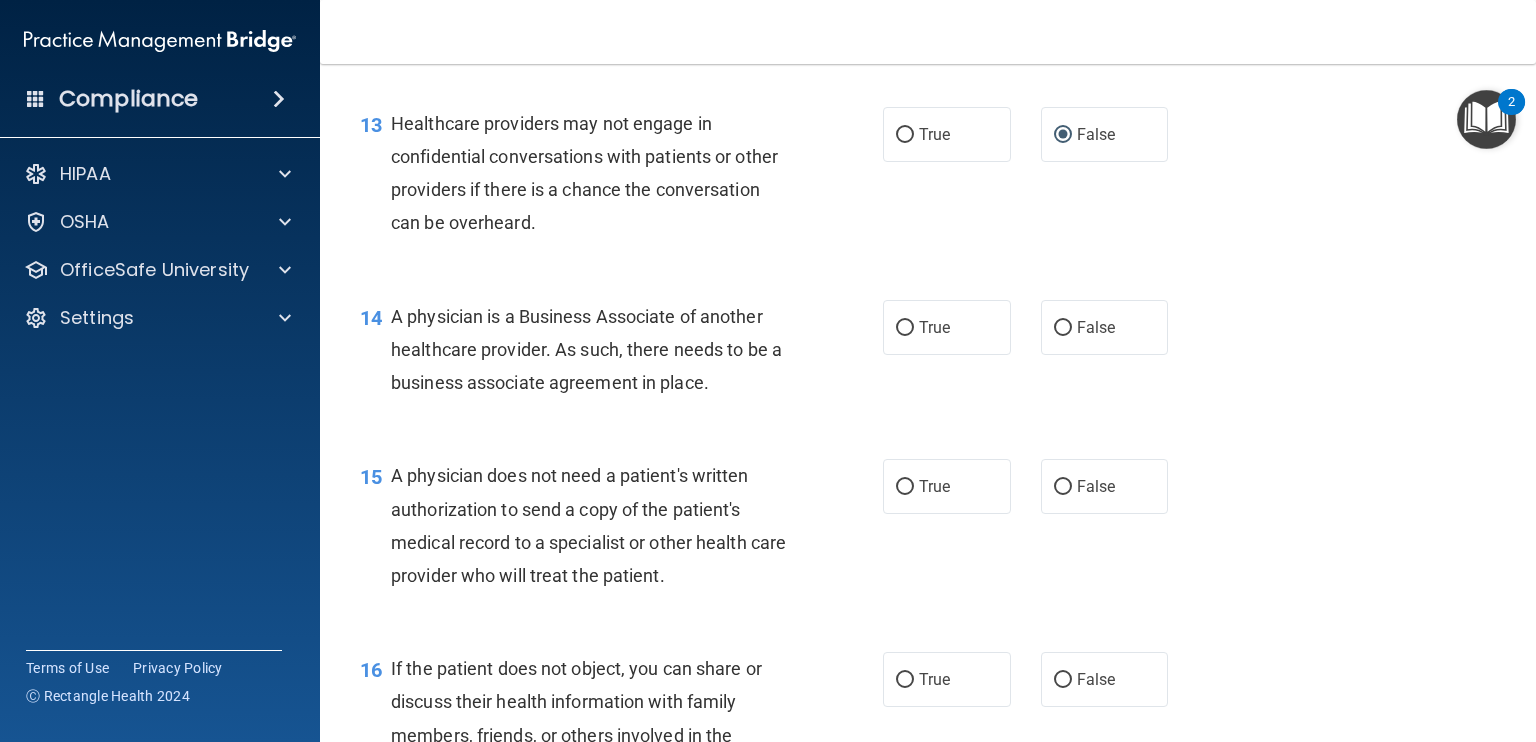 drag, startPoint x: 1056, startPoint y: 399, endPoint x: 1041, endPoint y: 467, distance: 69.63476 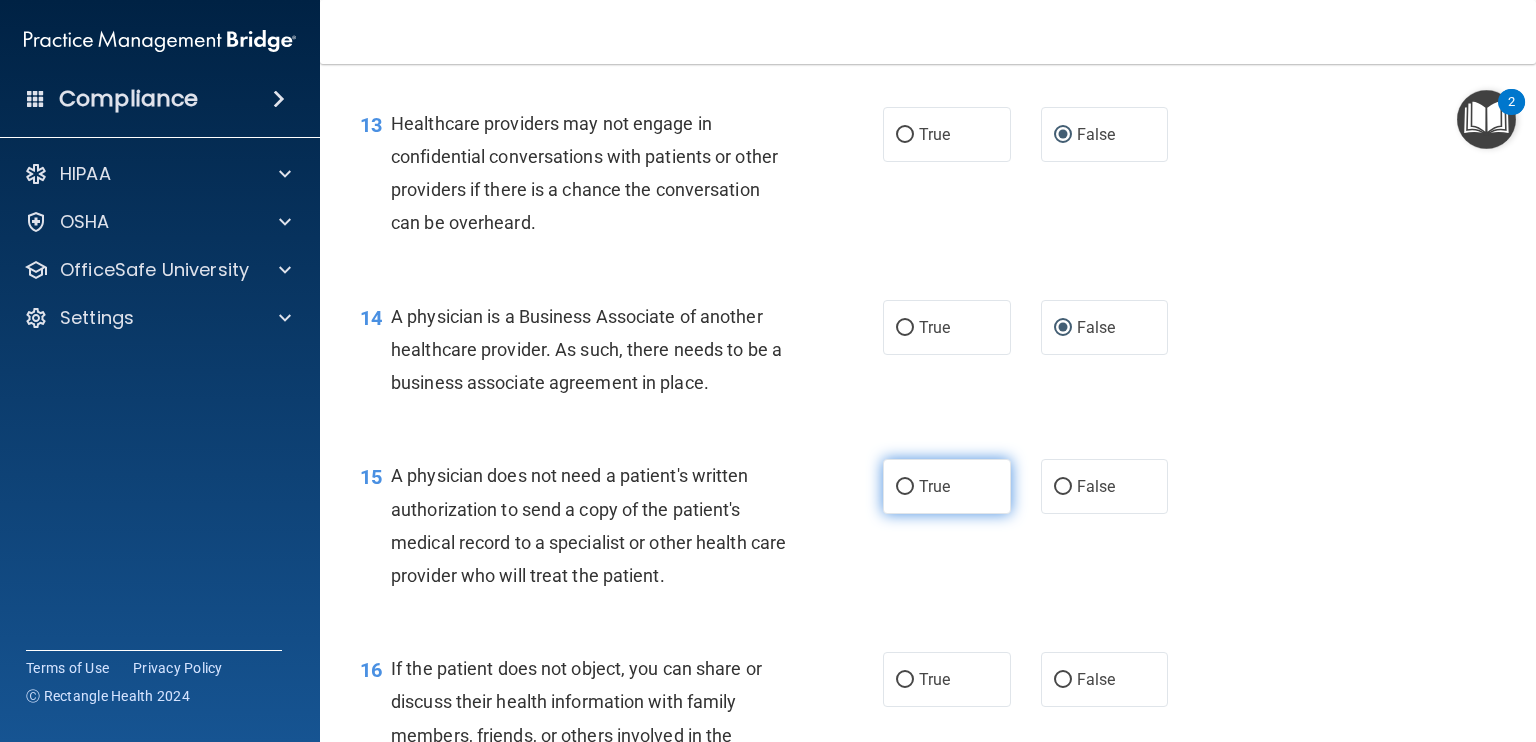 click on "True" at bounding box center (905, 487) 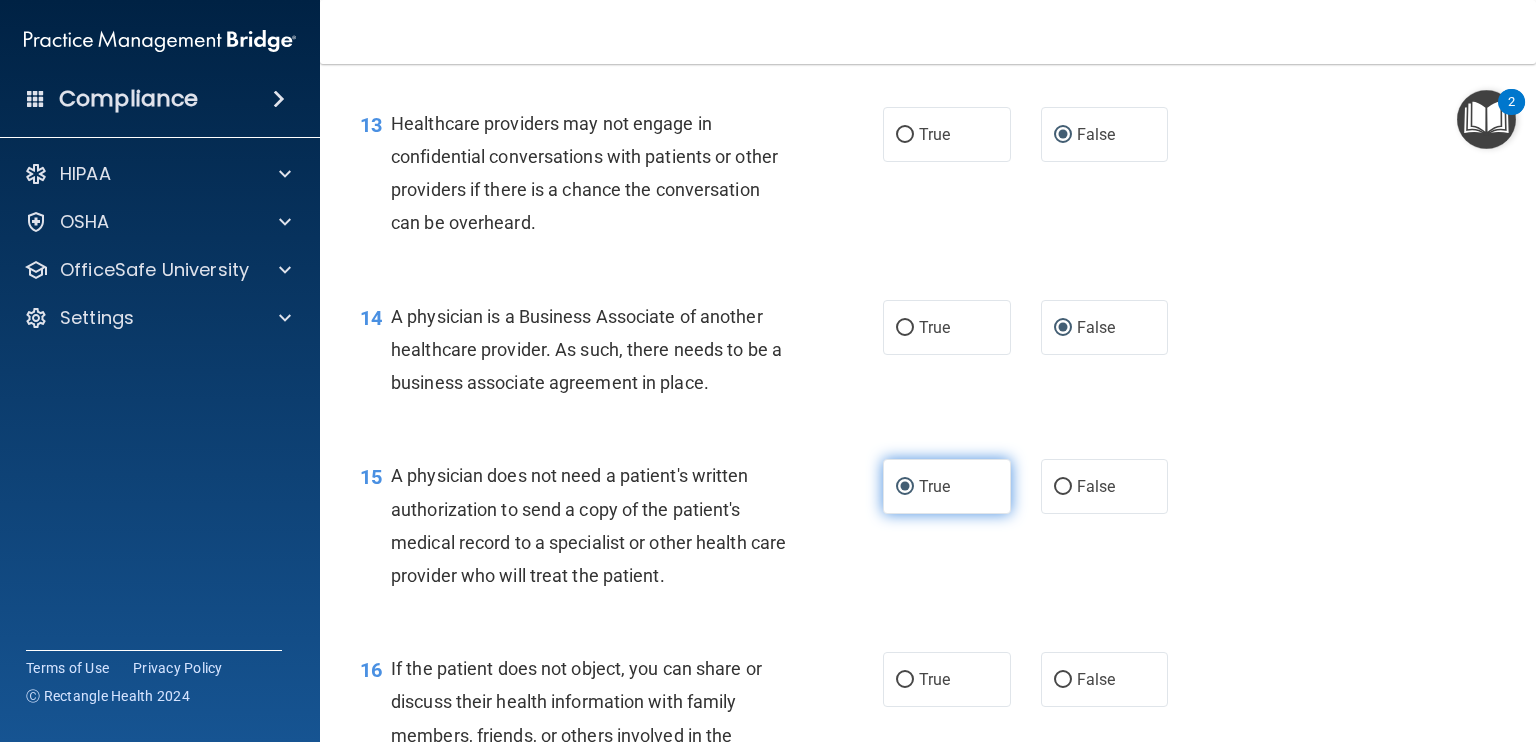 scroll, scrollTop: 2400, scrollLeft: 0, axis: vertical 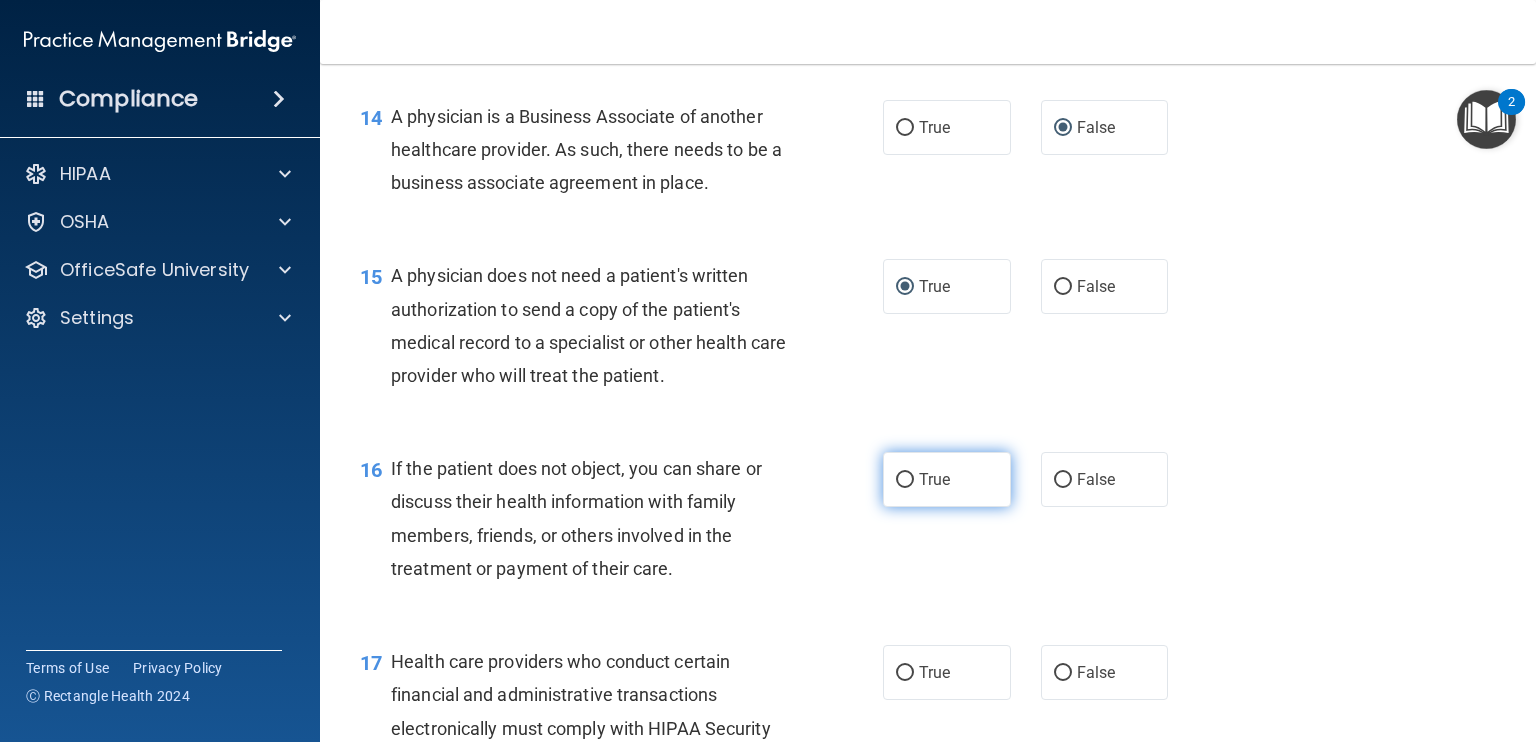 click on "True" at bounding box center (905, 480) 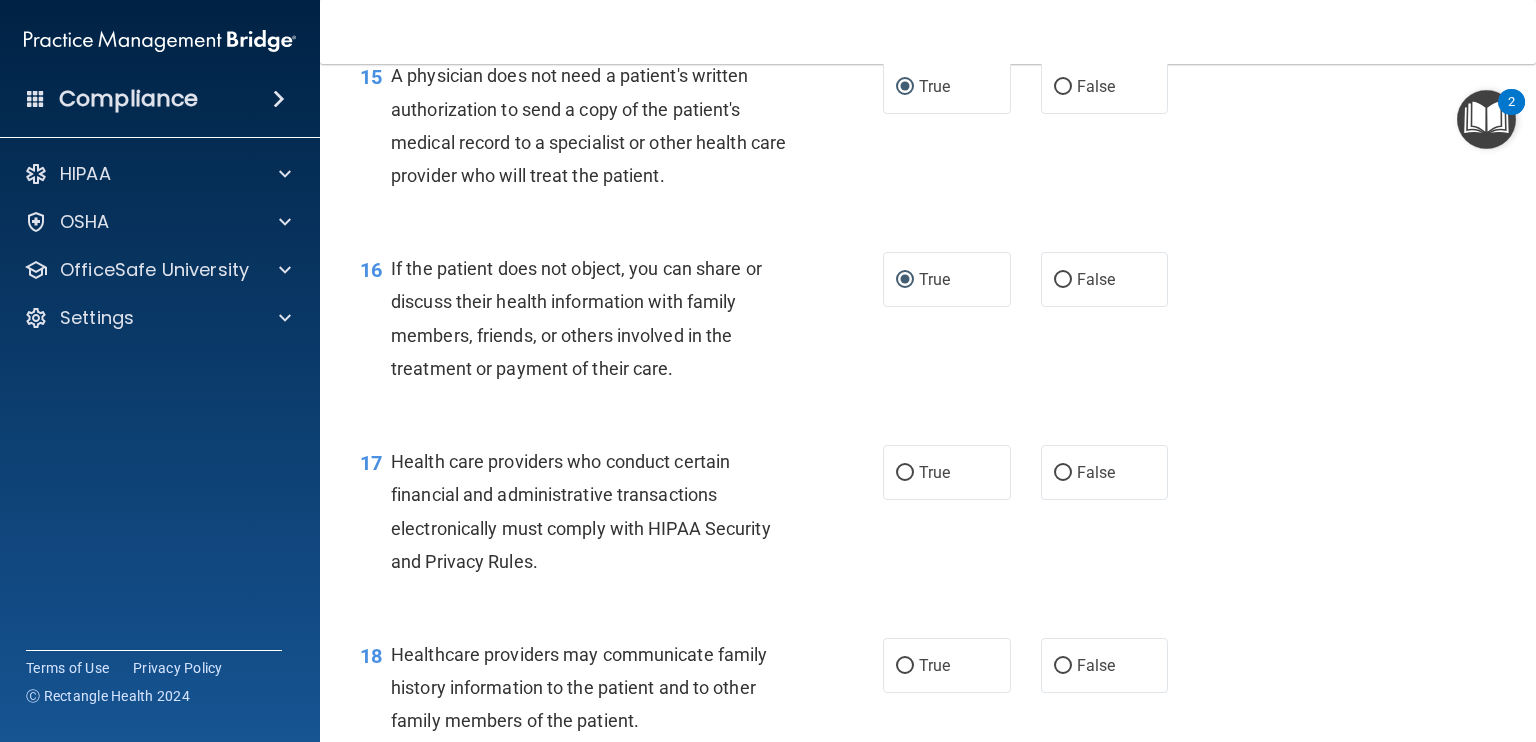 scroll, scrollTop: 2700, scrollLeft: 0, axis: vertical 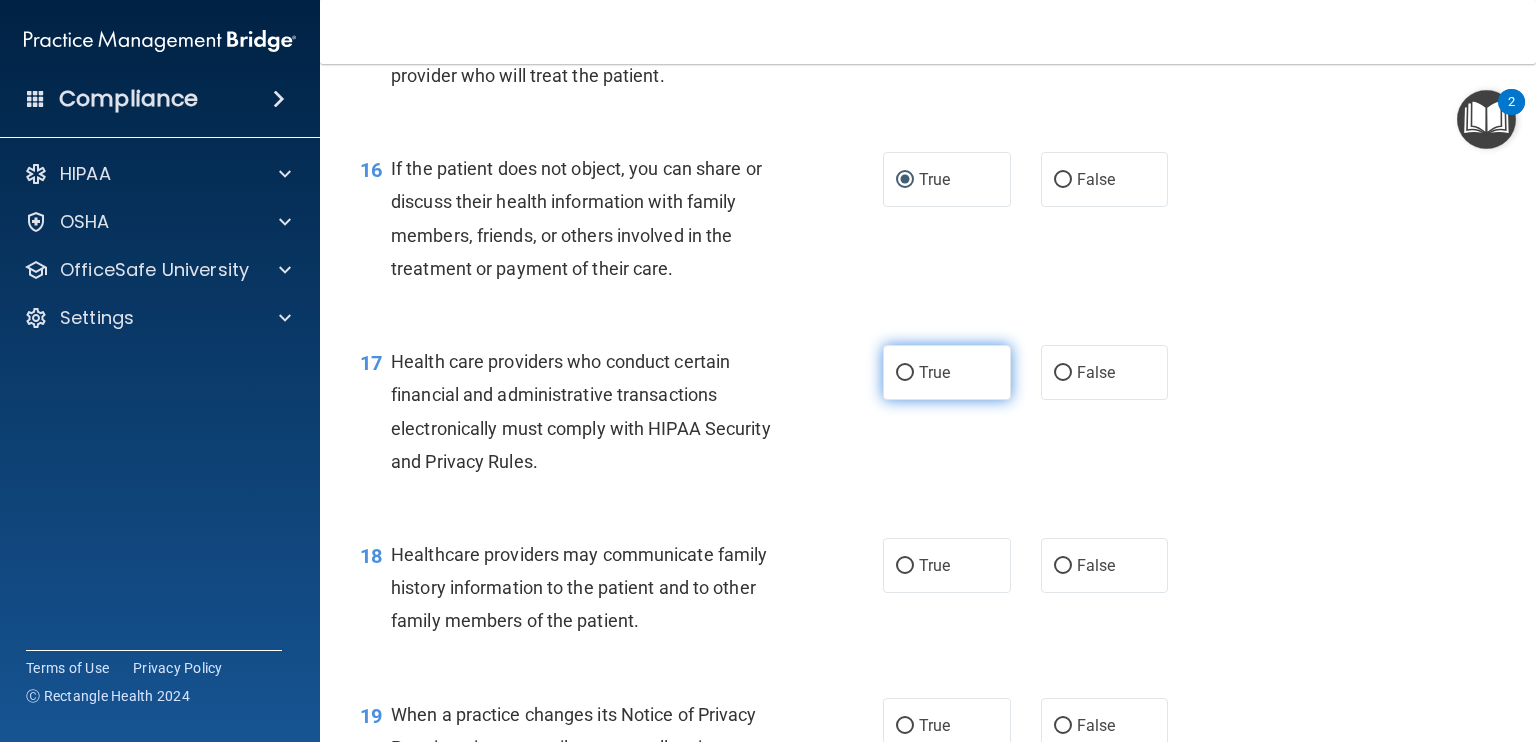 drag, startPoint x: 896, startPoint y: 436, endPoint x: 905, endPoint y: 450, distance: 16.643316 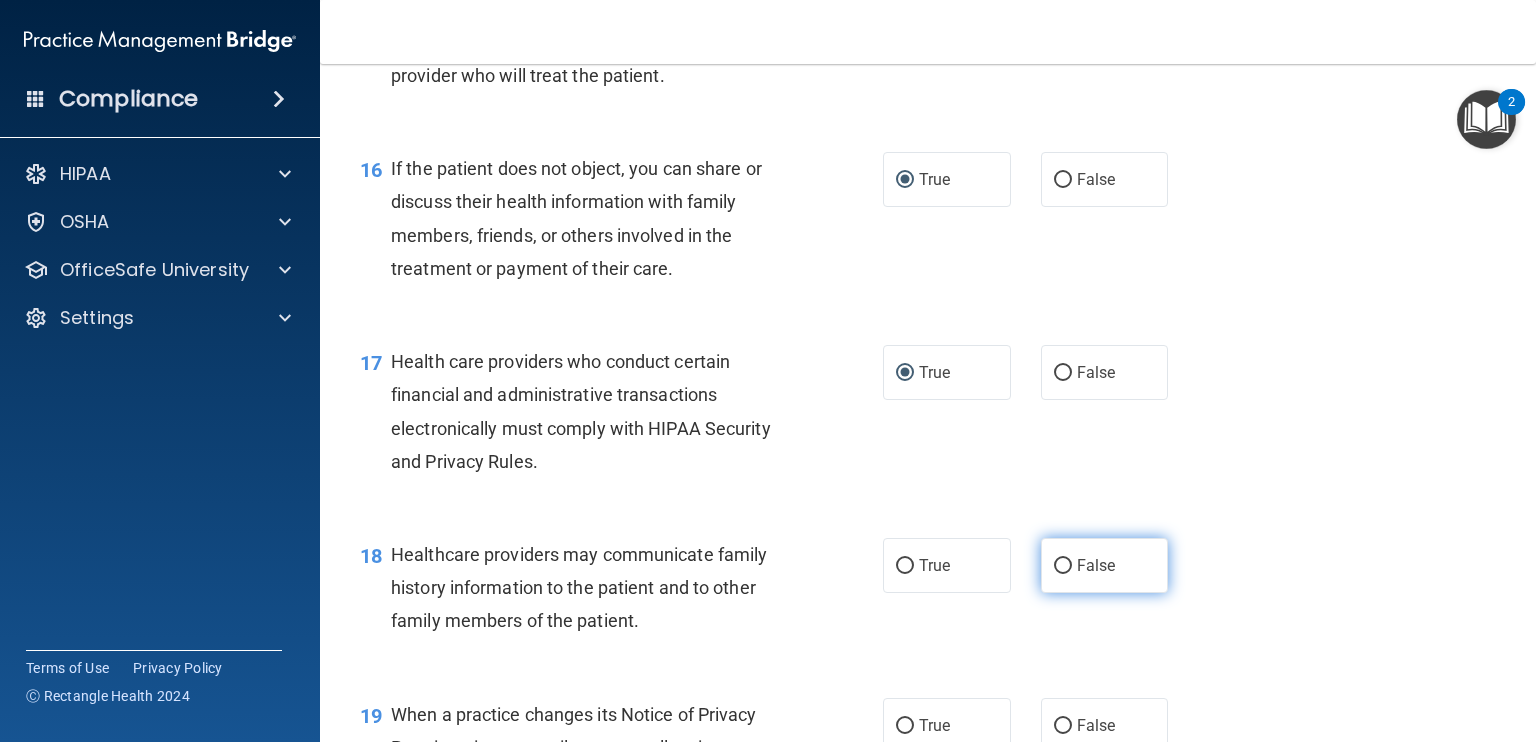click on "False" at bounding box center [1063, 566] 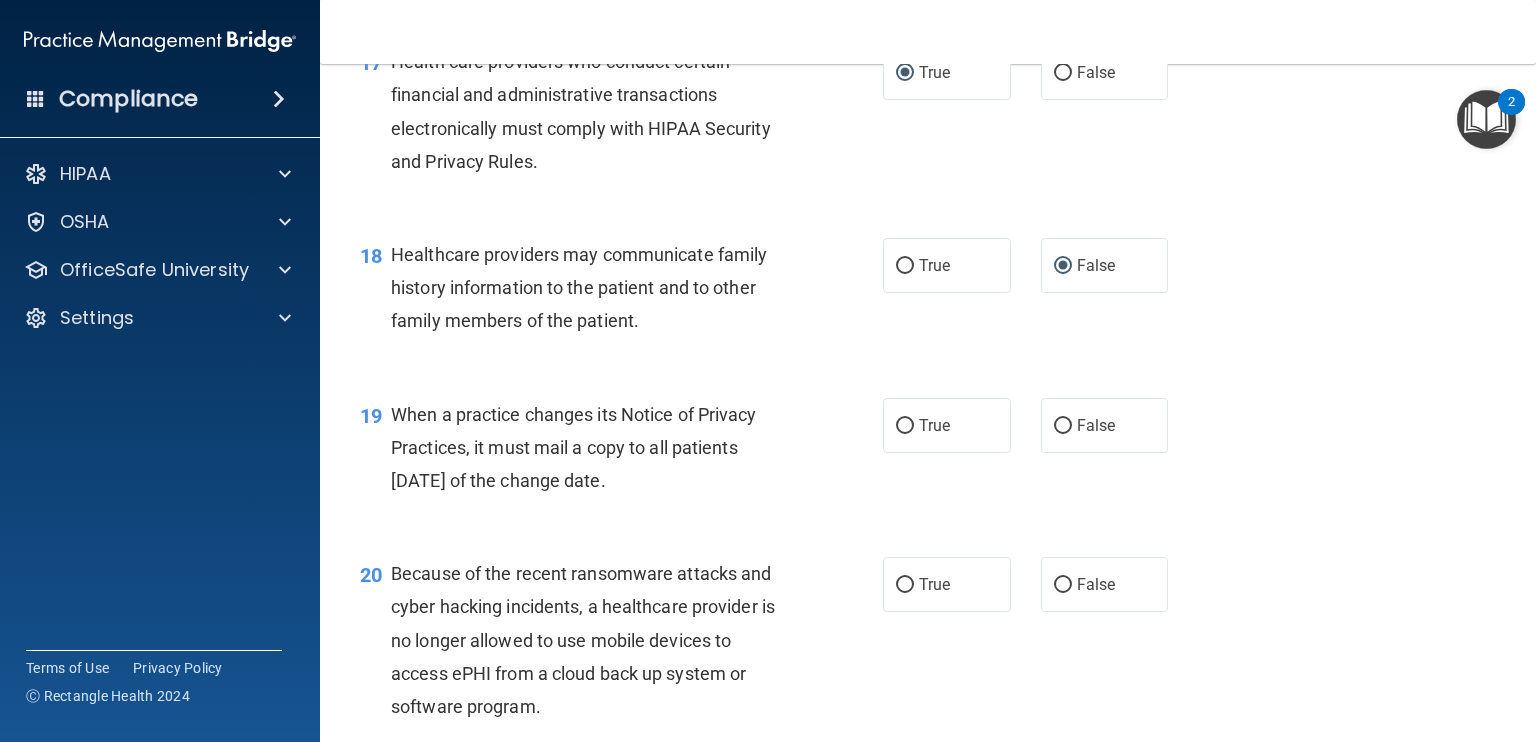 scroll, scrollTop: 3100, scrollLeft: 0, axis: vertical 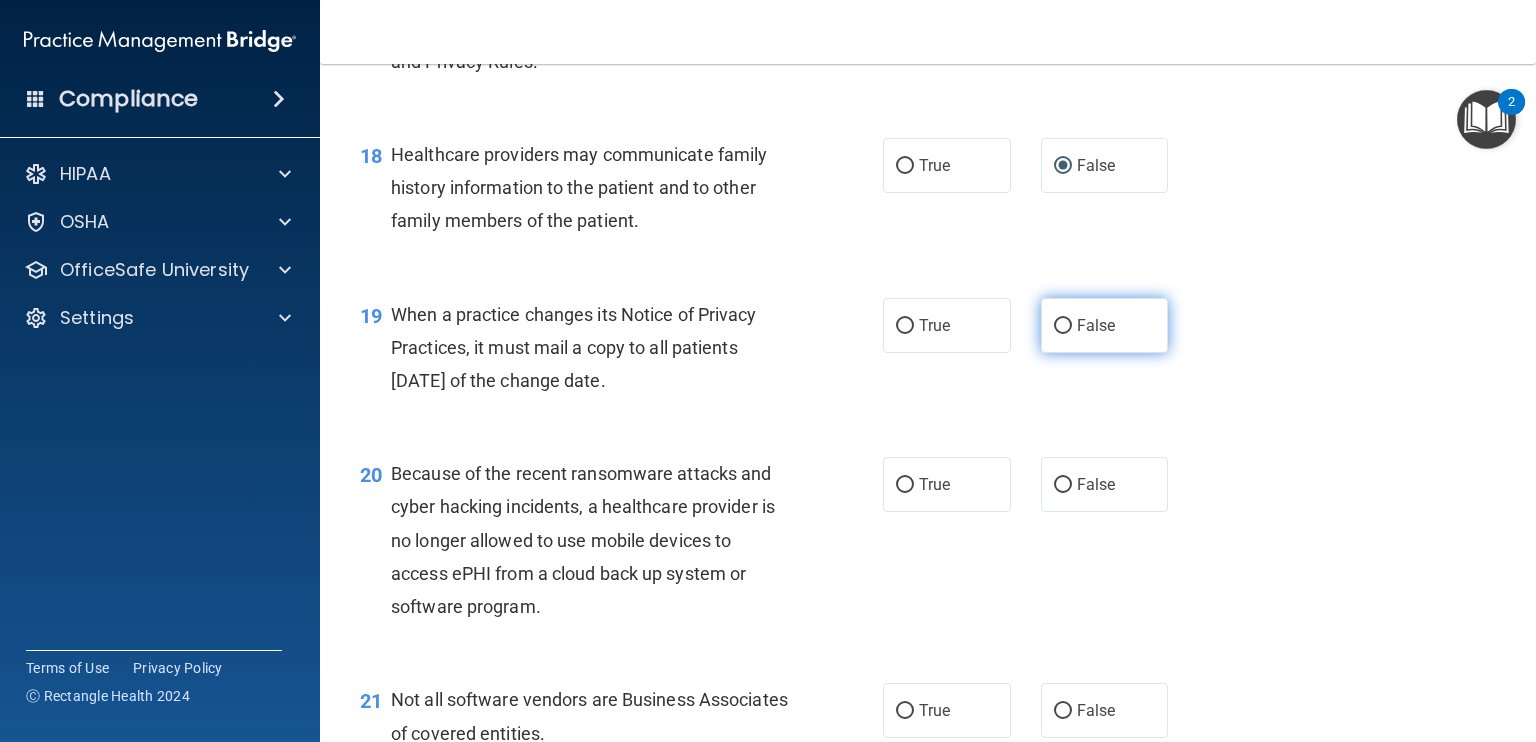 click on "False" at bounding box center (1063, 326) 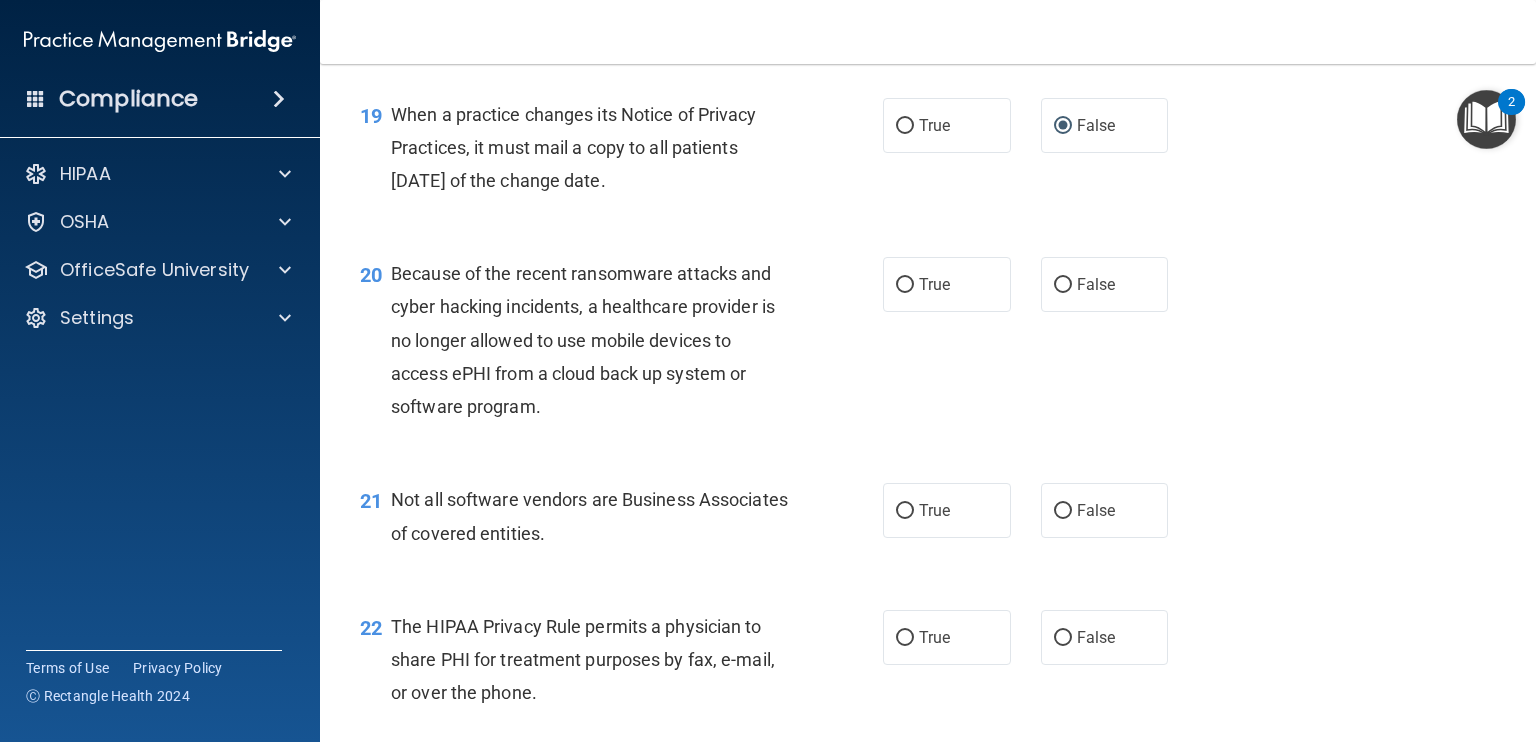 scroll, scrollTop: 3400, scrollLeft: 0, axis: vertical 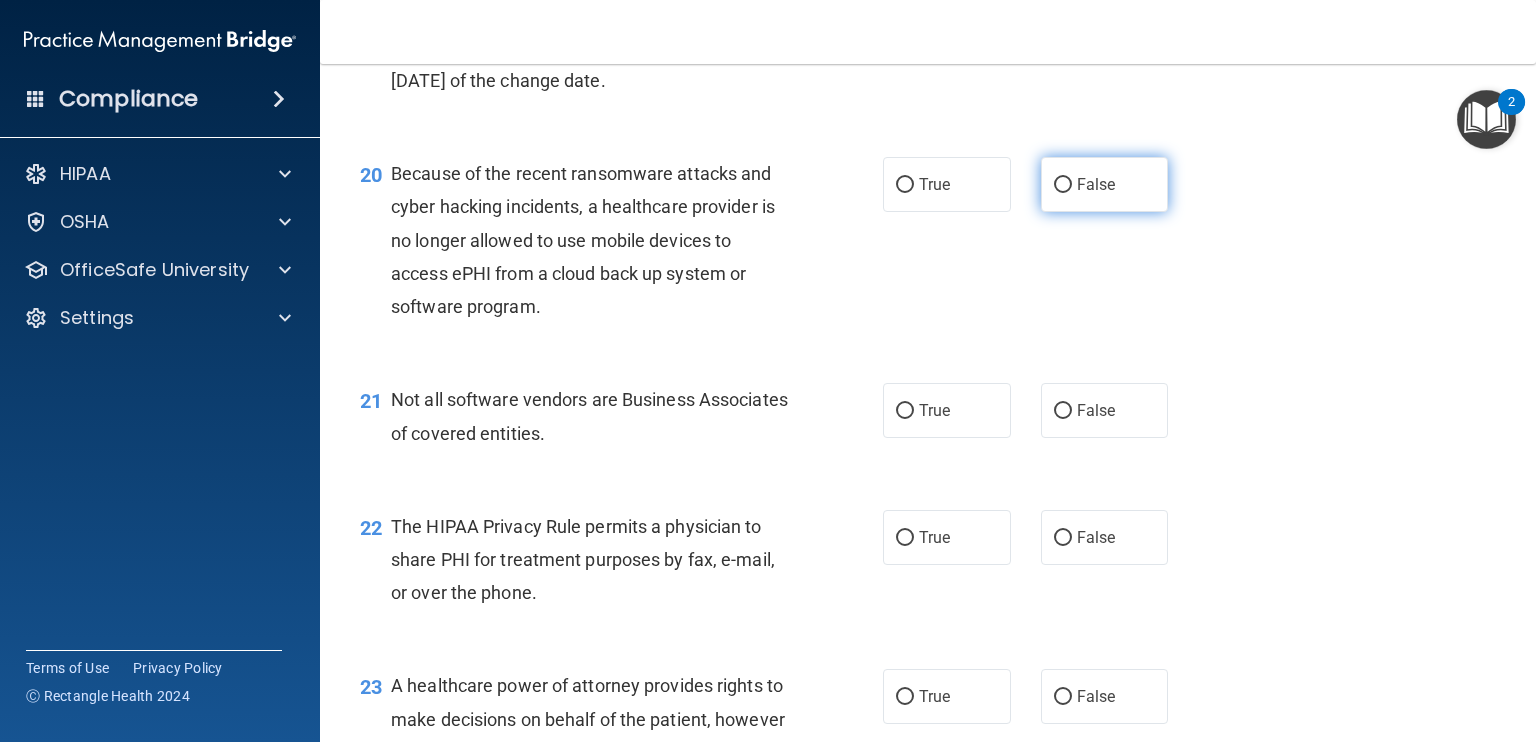 click on "False" at bounding box center [1105, 184] 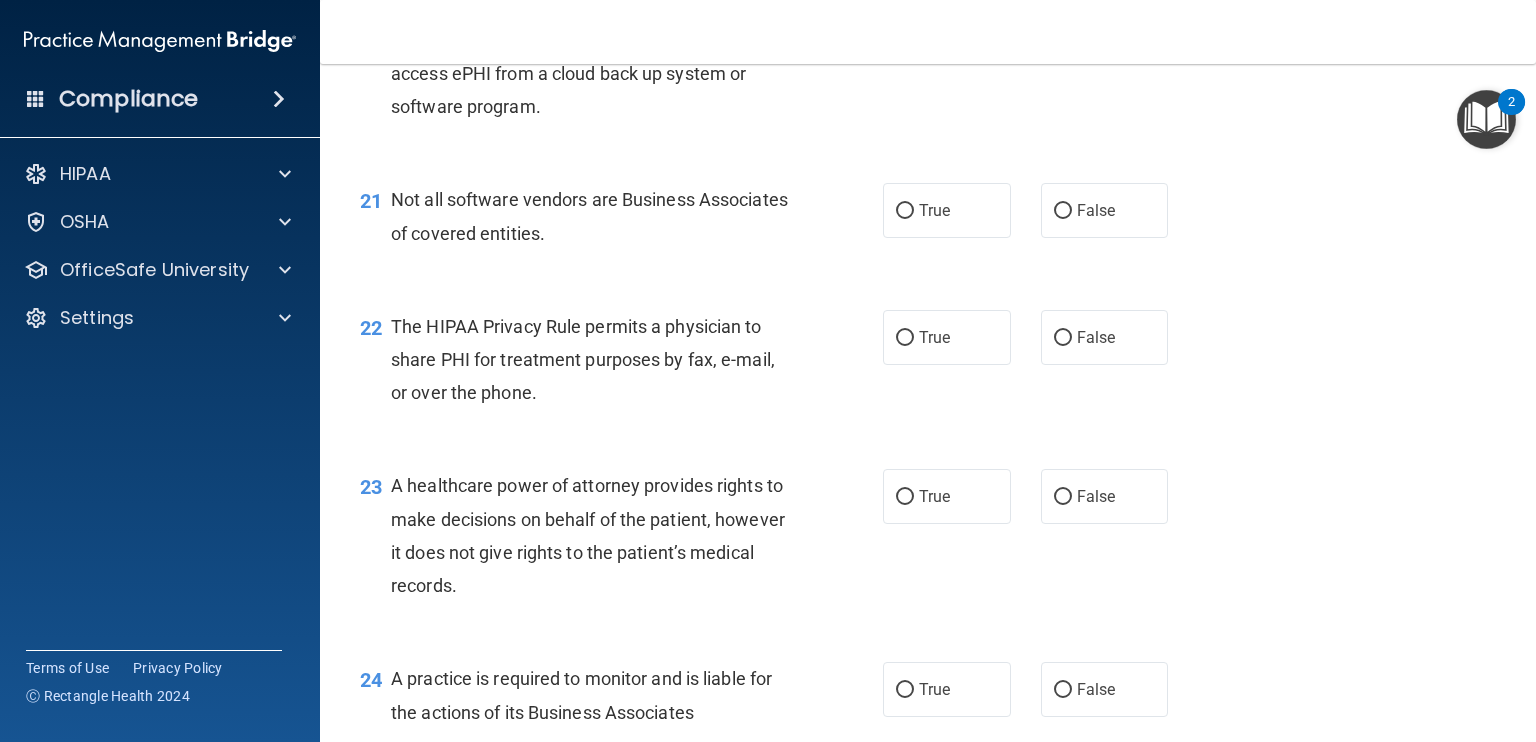 scroll, scrollTop: 3700, scrollLeft: 0, axis: vertical 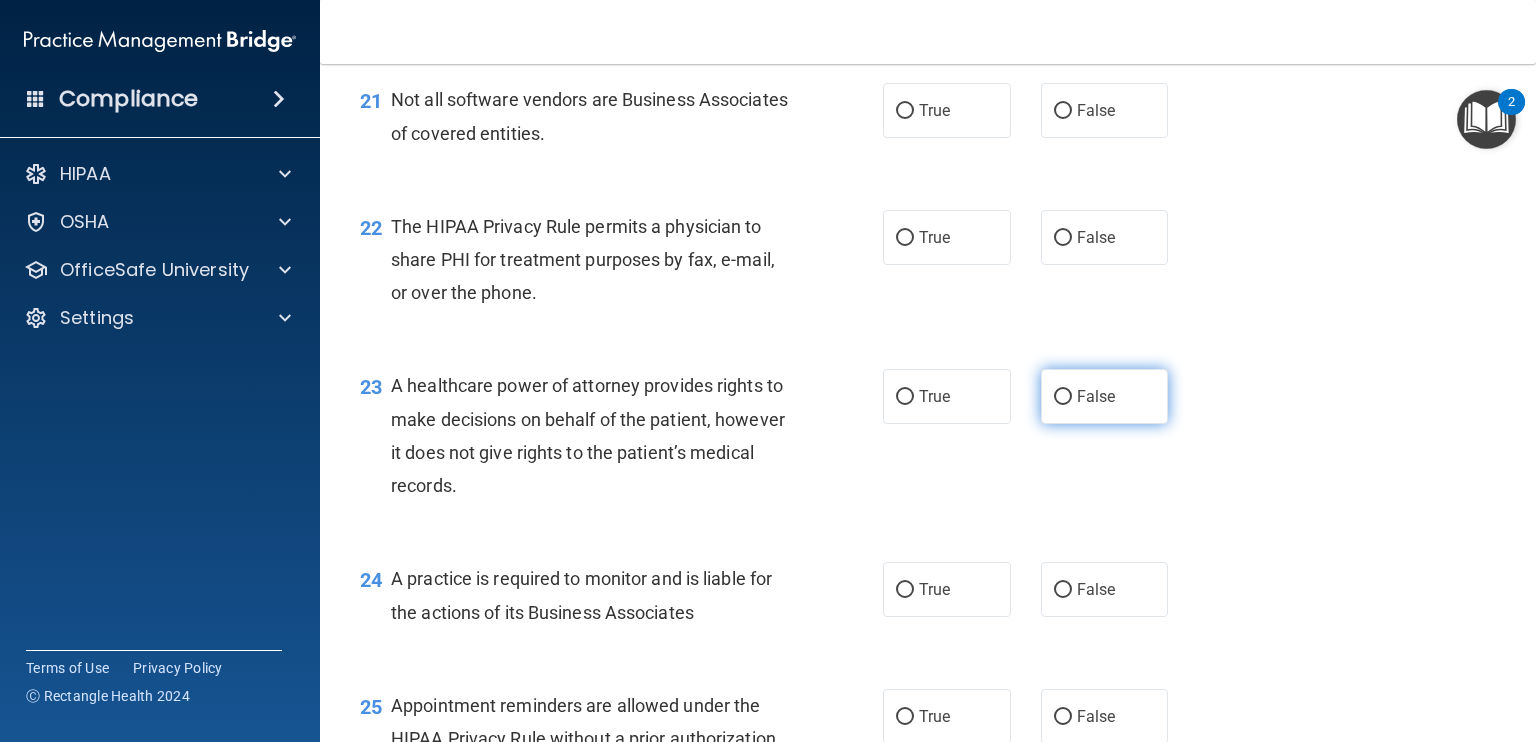 click on "False" at bounding box center (1063, 397) 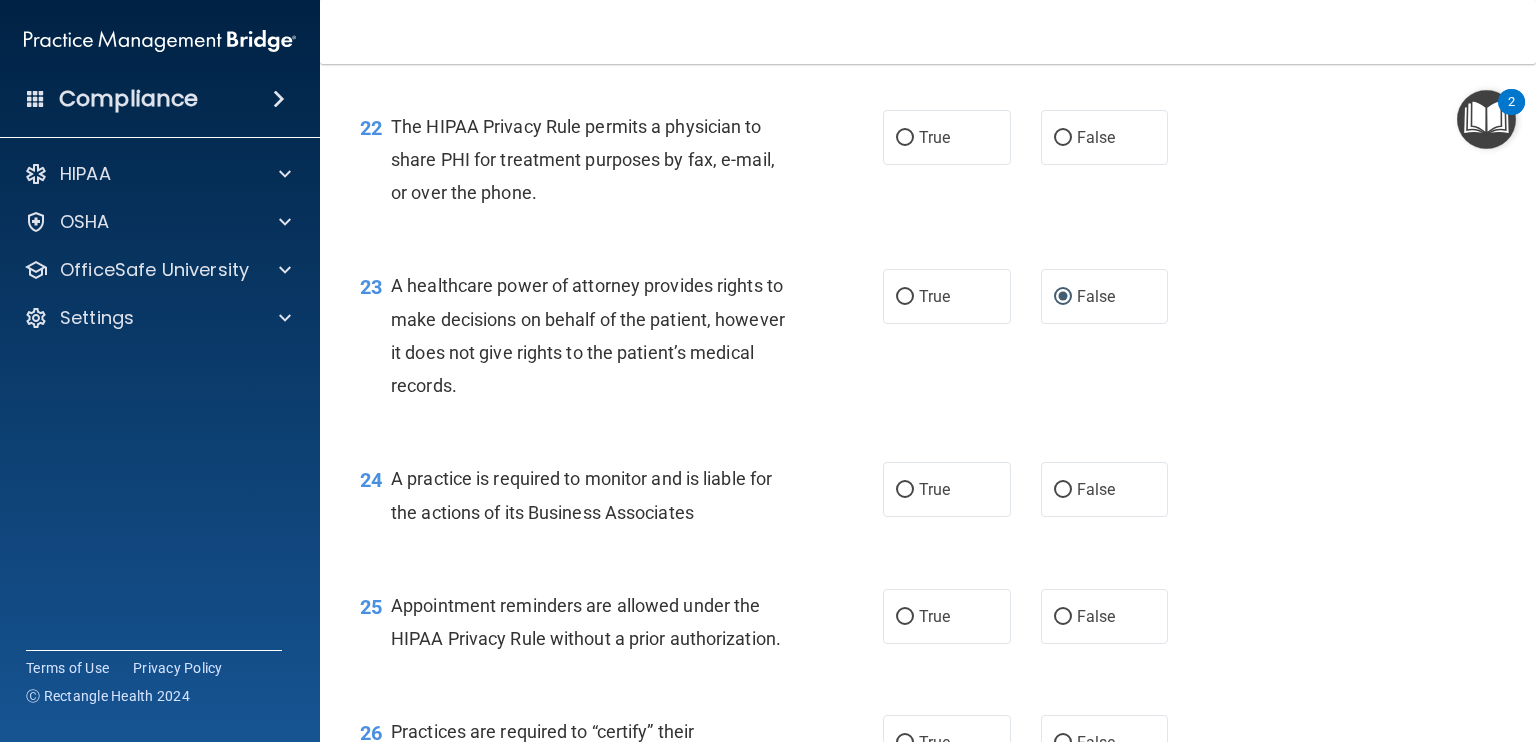 scroll, scrollTop: 3900, scrollLeft: 0, axis: vertical 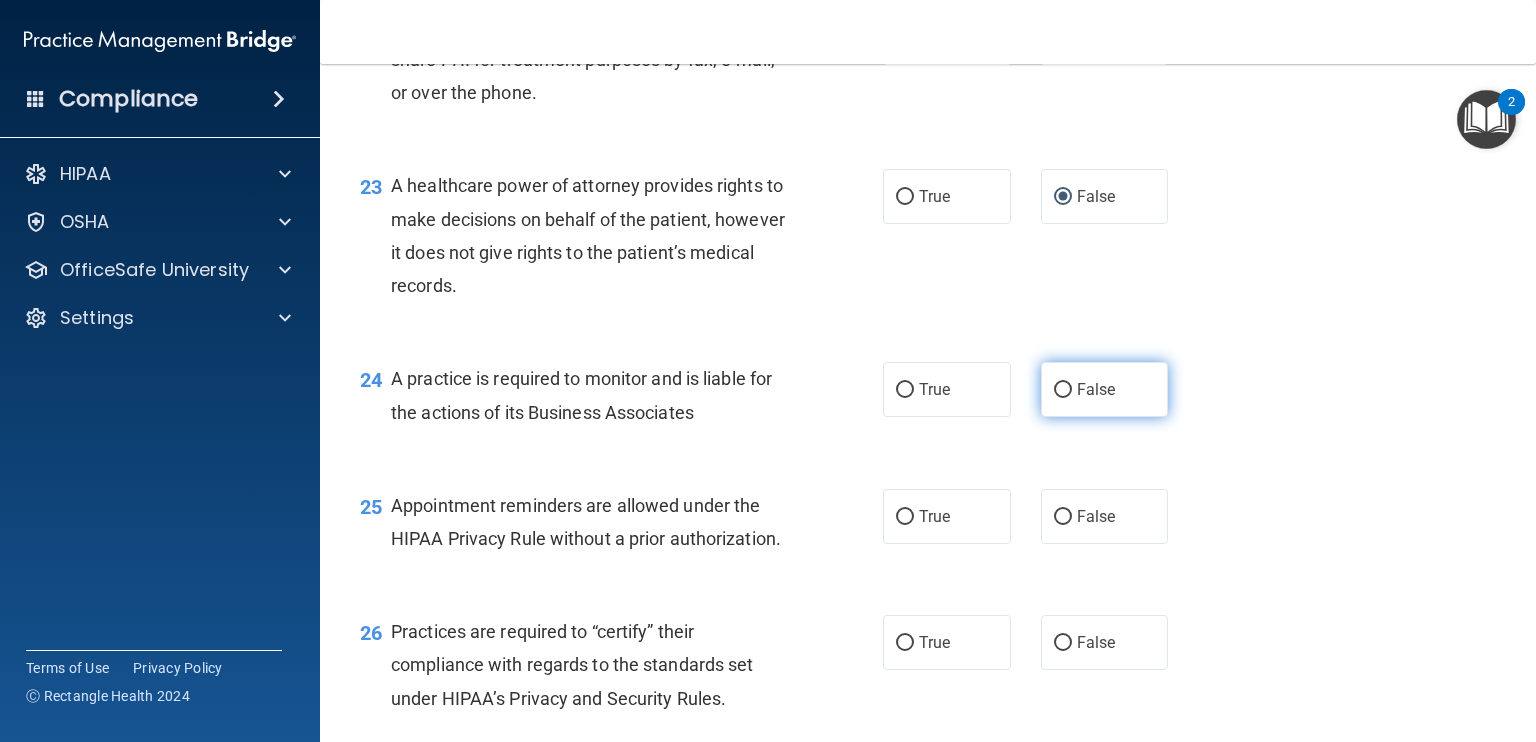 click on "False" at bounding box center [1063, 390] 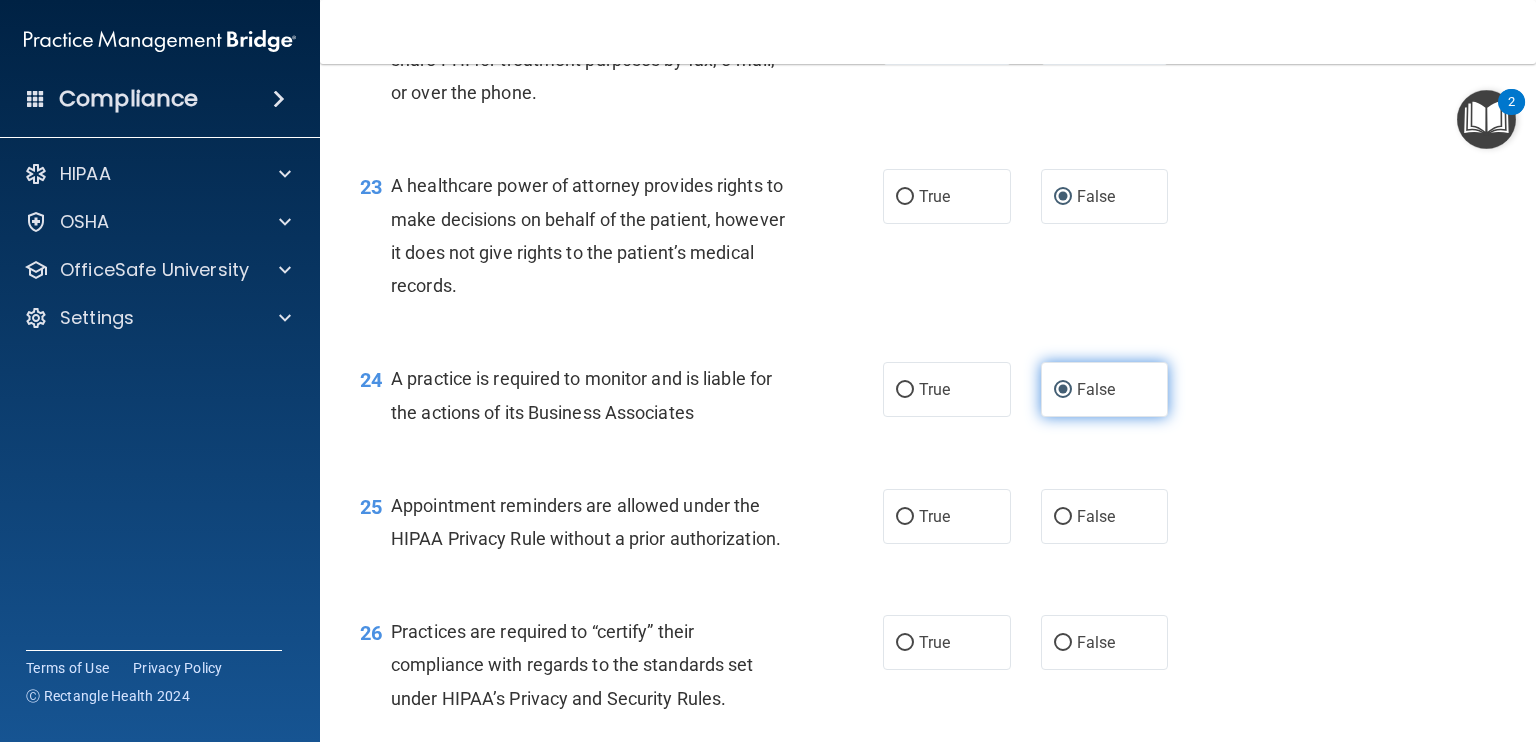 scroll, scrollTop: 4000, scrollLeft: 0, axis: vertical 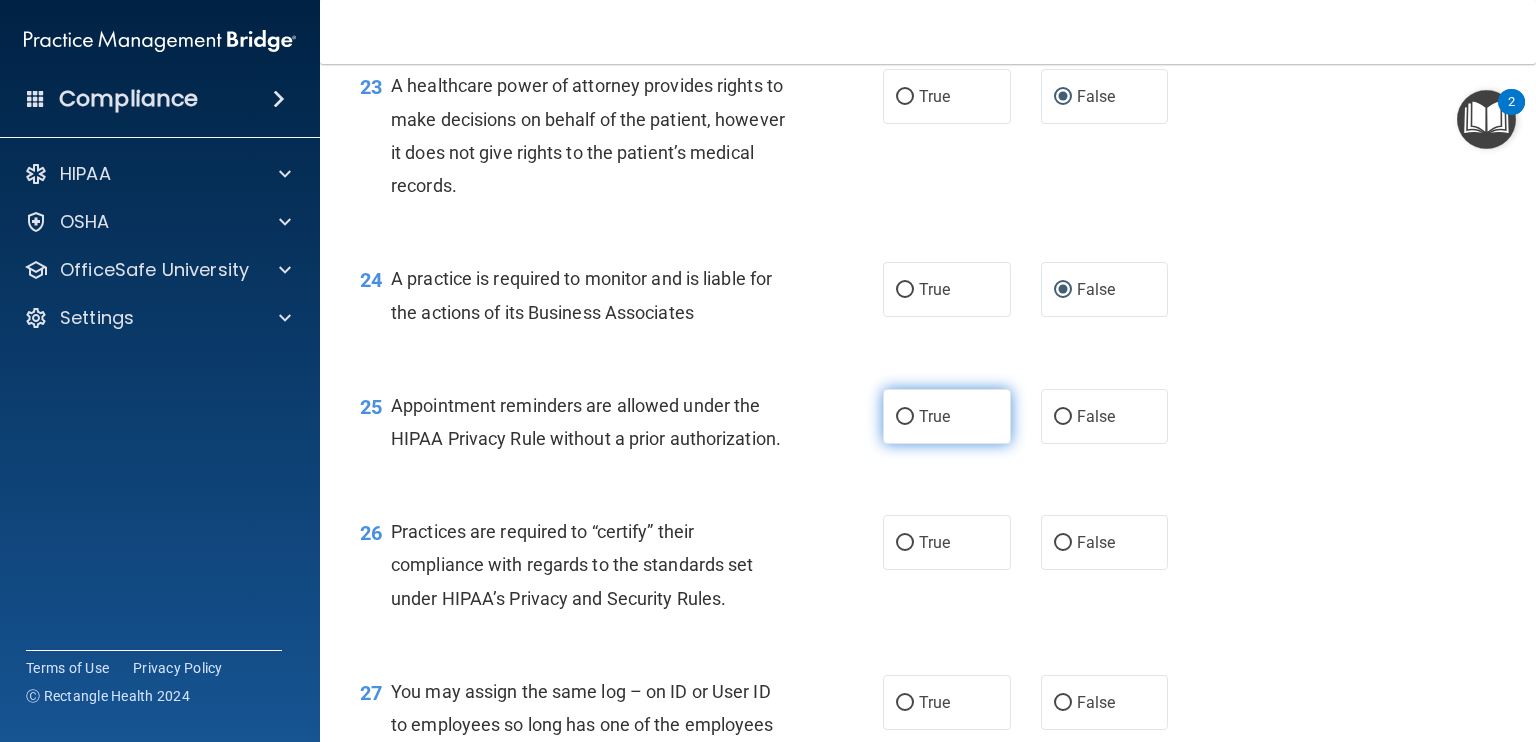 drag, startPoint x: 880, startPoint y: 481, endPoint x: 932, endPoint y: 511, distance: 60.033325 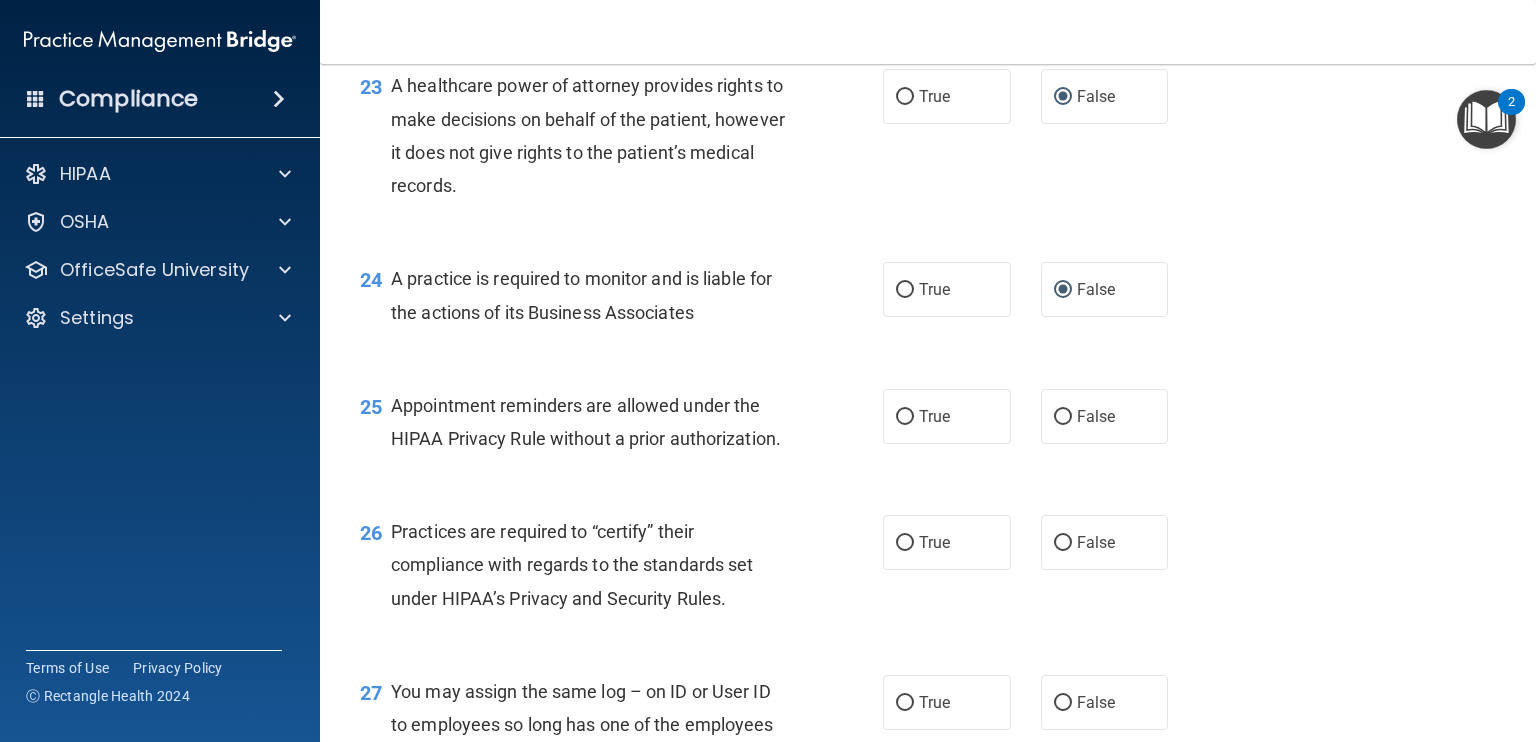 click on "True" at bounding box center (905, 417) 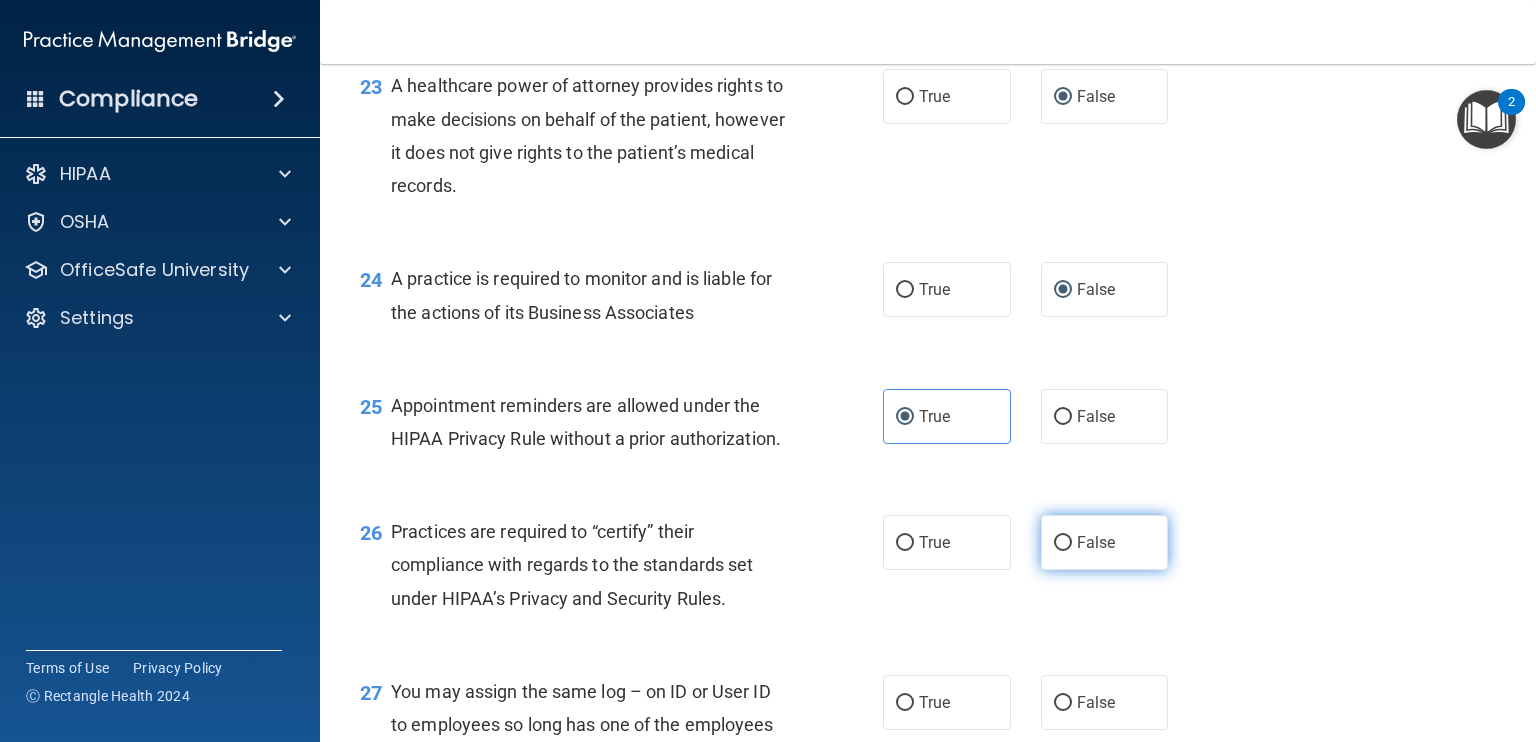 click on "False" at bounding box center (1063, 543) 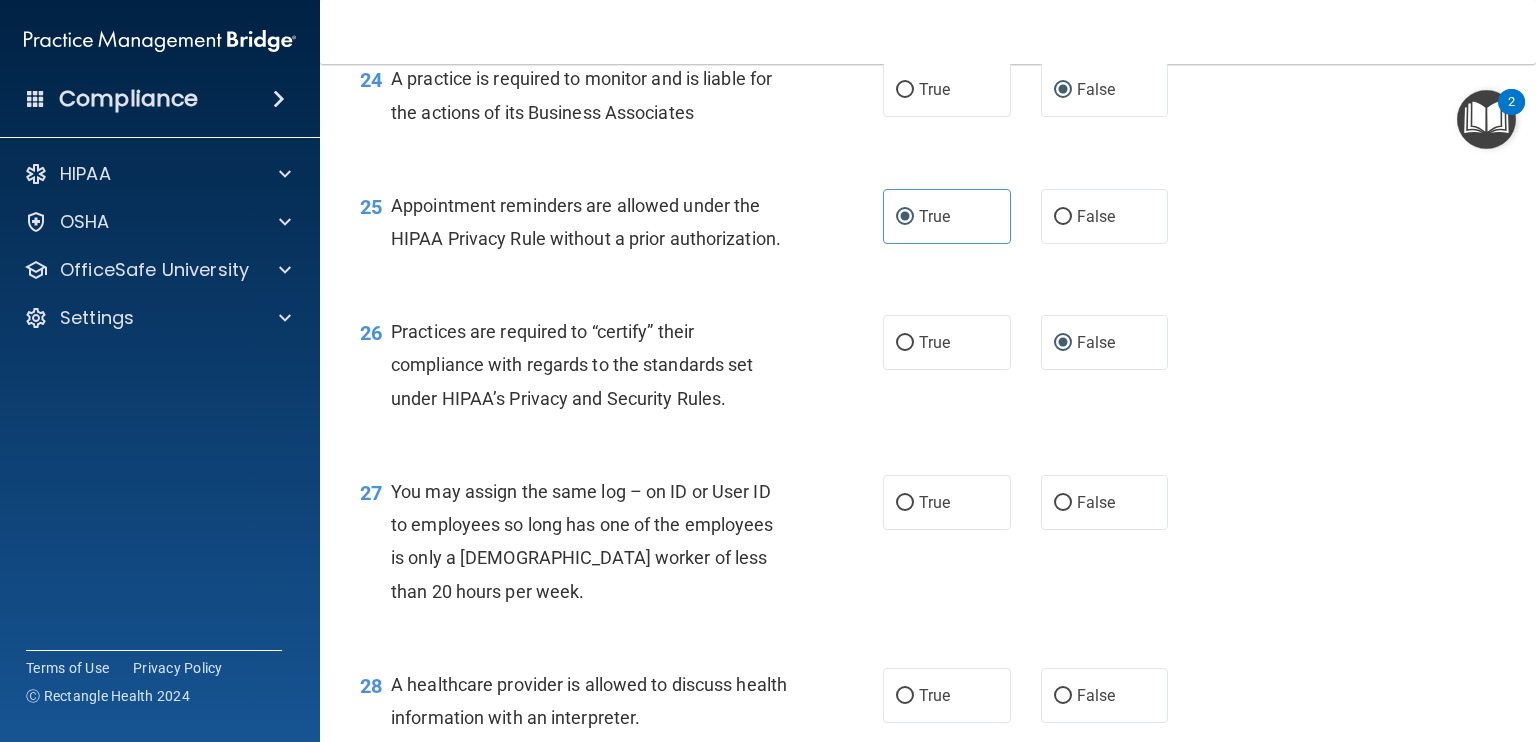 scroll, scrollTop: 4400, scrollLeft: 0, axis: vertical 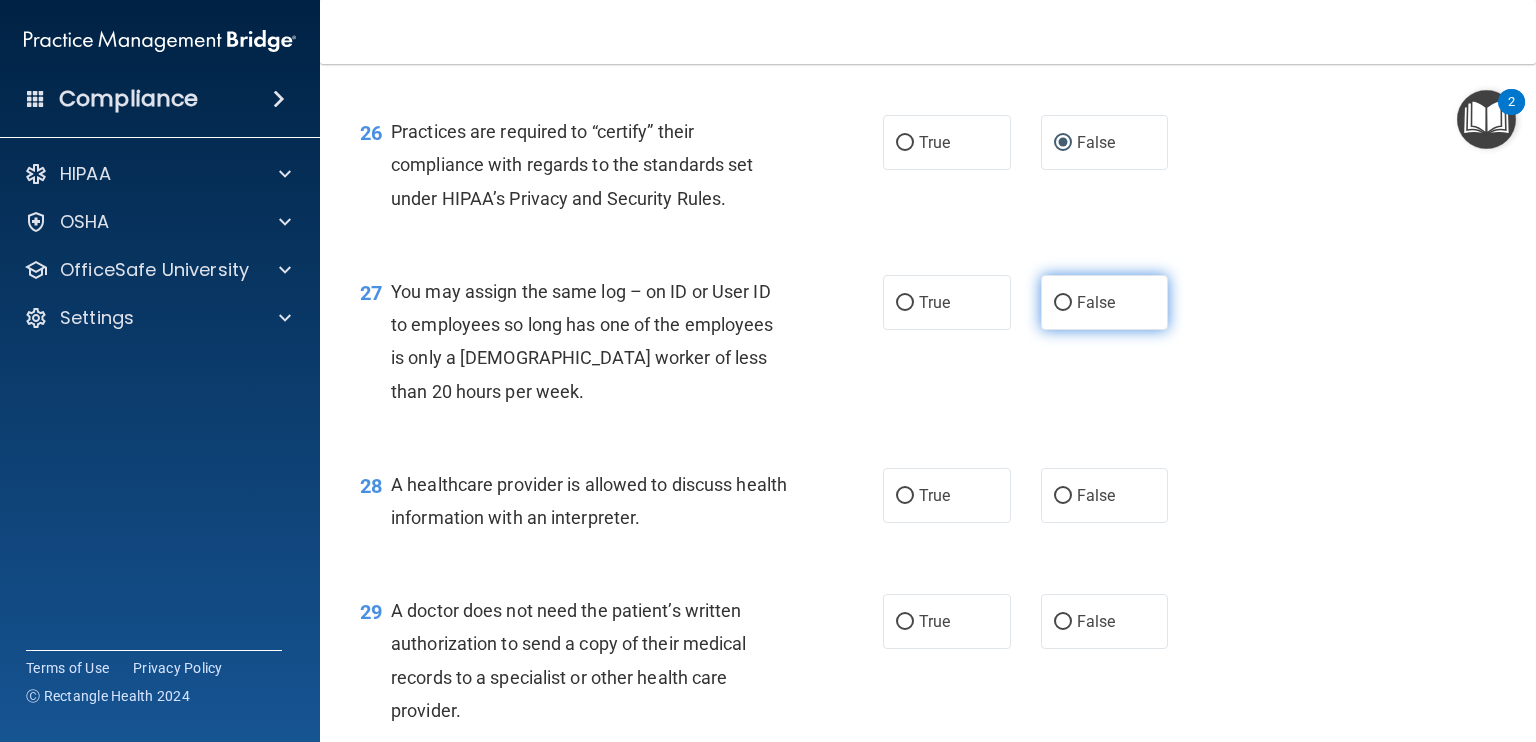 click on "False" at bounding box center [1063, 303] 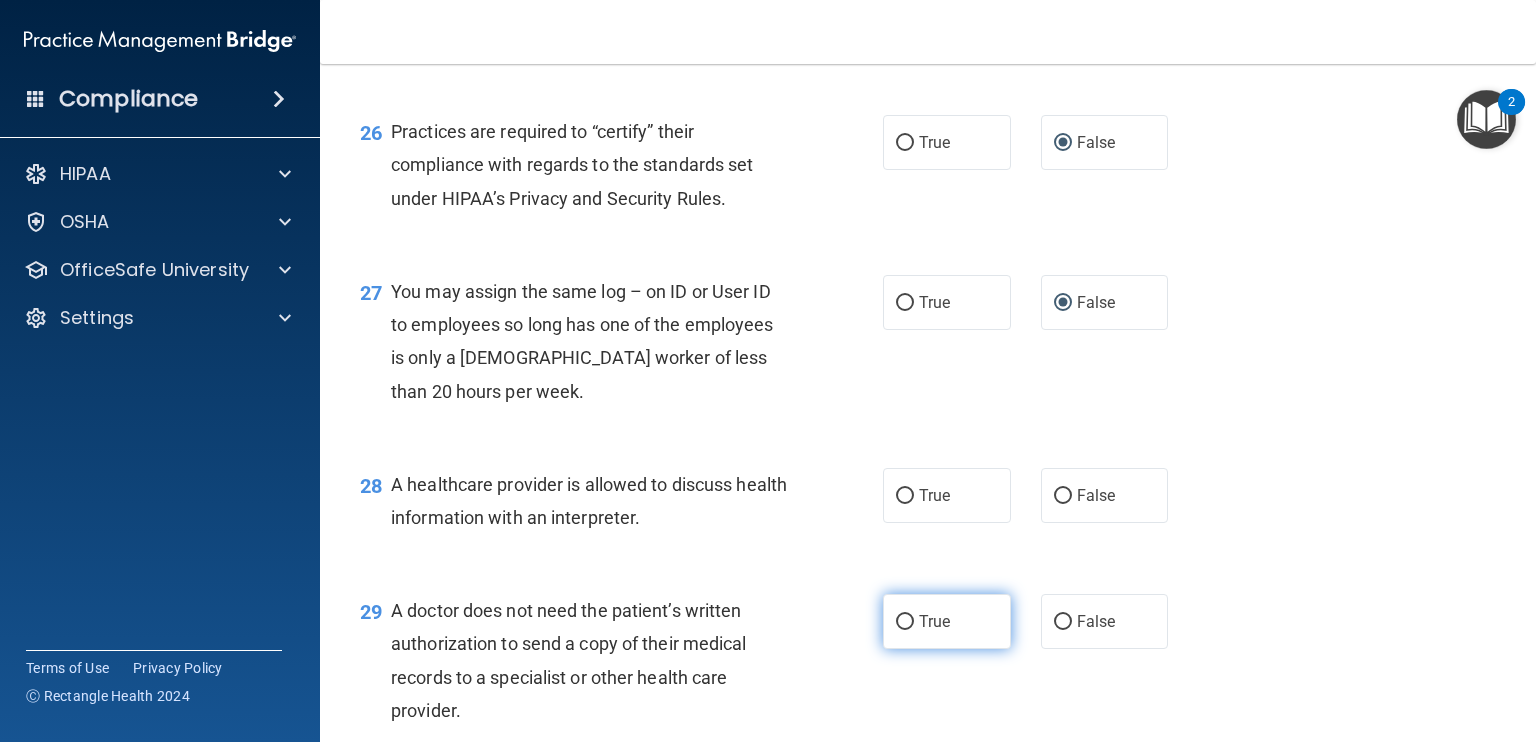 scroll, scrollTop: 4600, scrollLeft: 0, axis: vertical 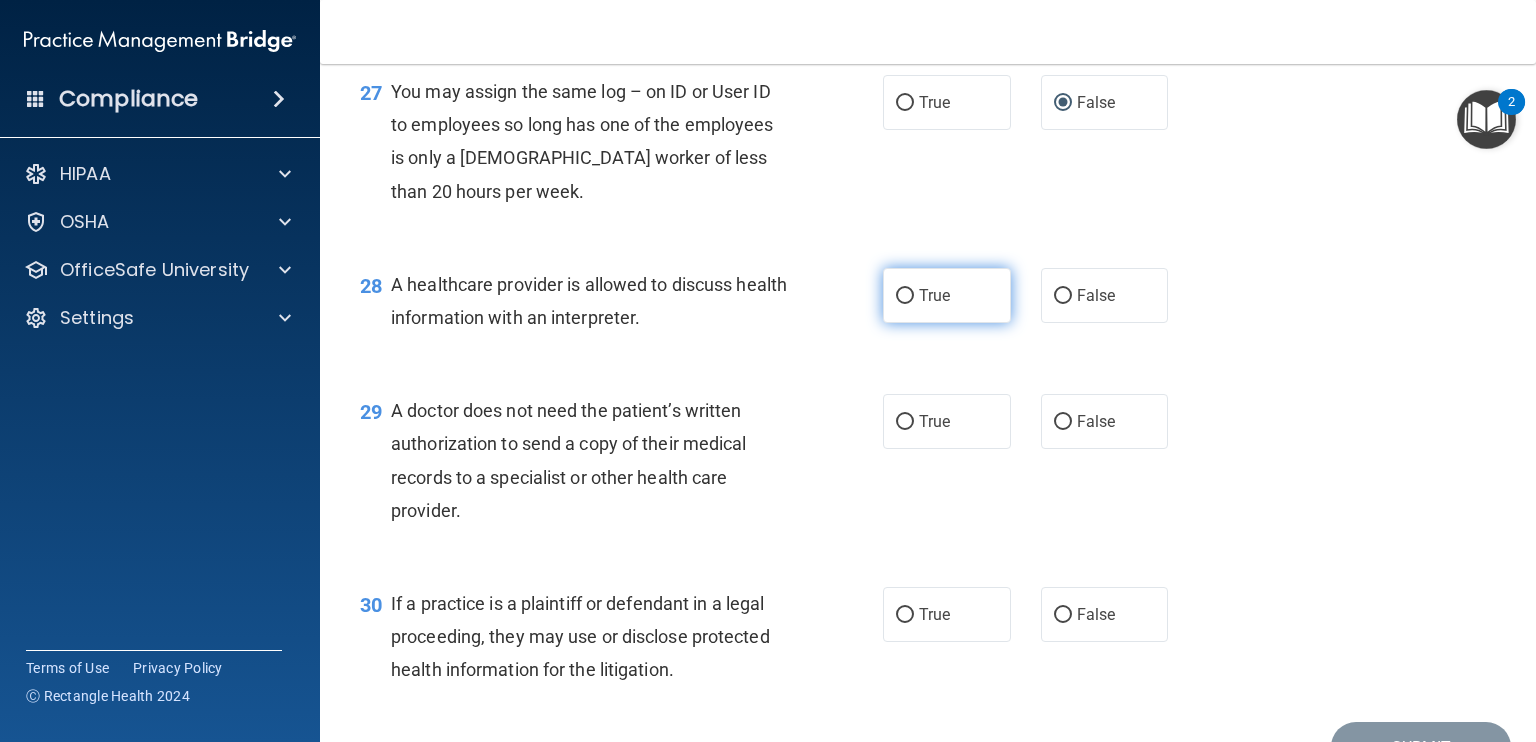 click on "True" at bounding box center [905, 296] 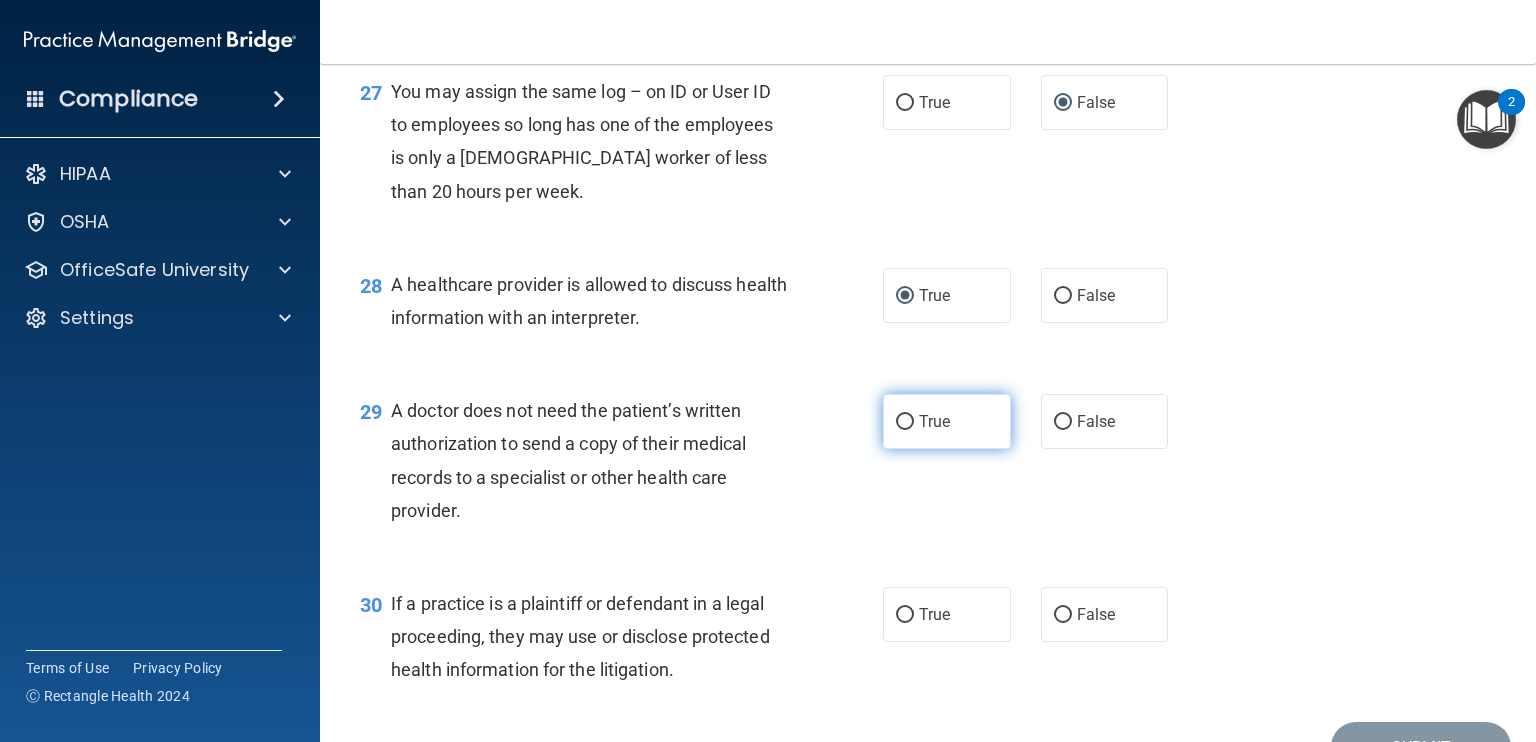 click on "True" at bounding box center (905, 422) 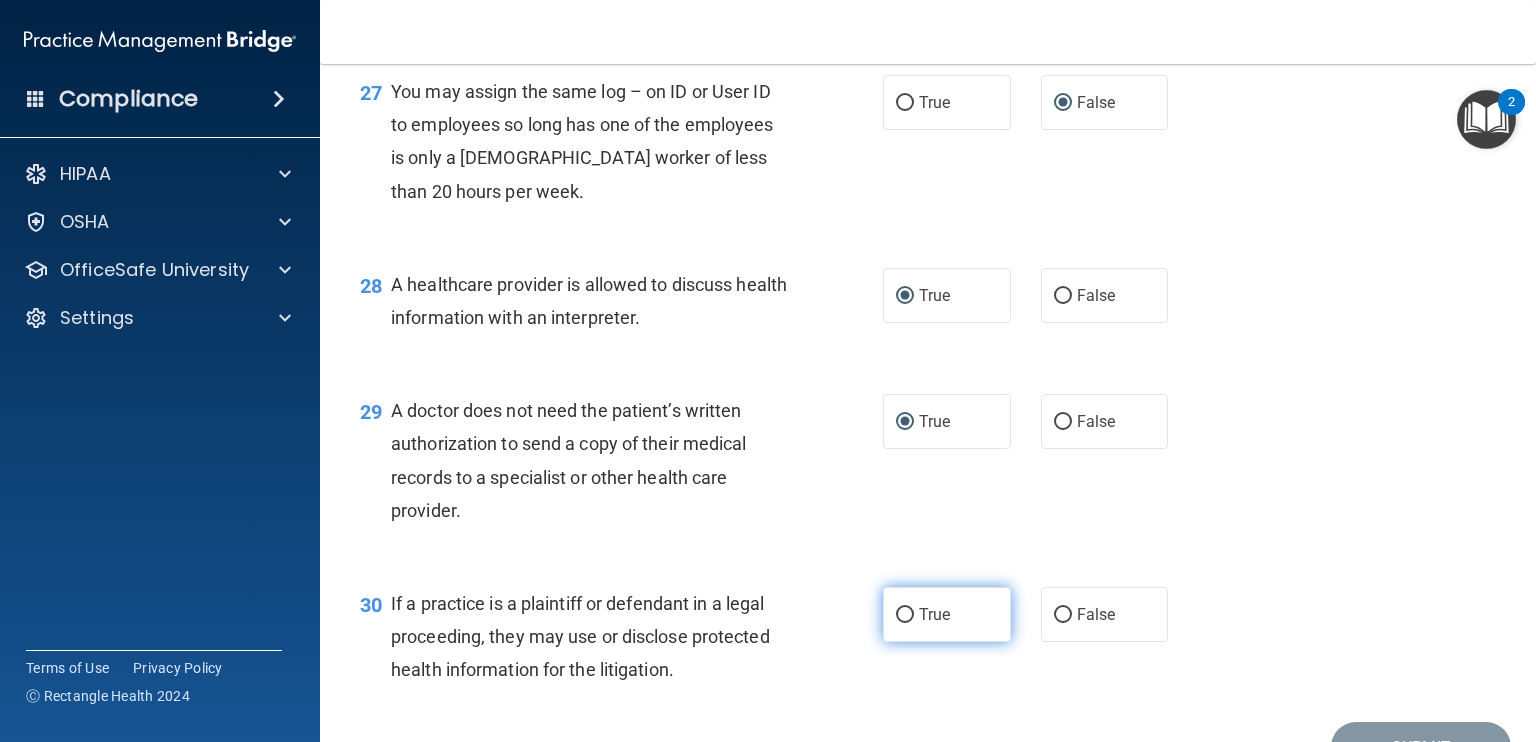 click on "True" at bounding box center (905, 615) 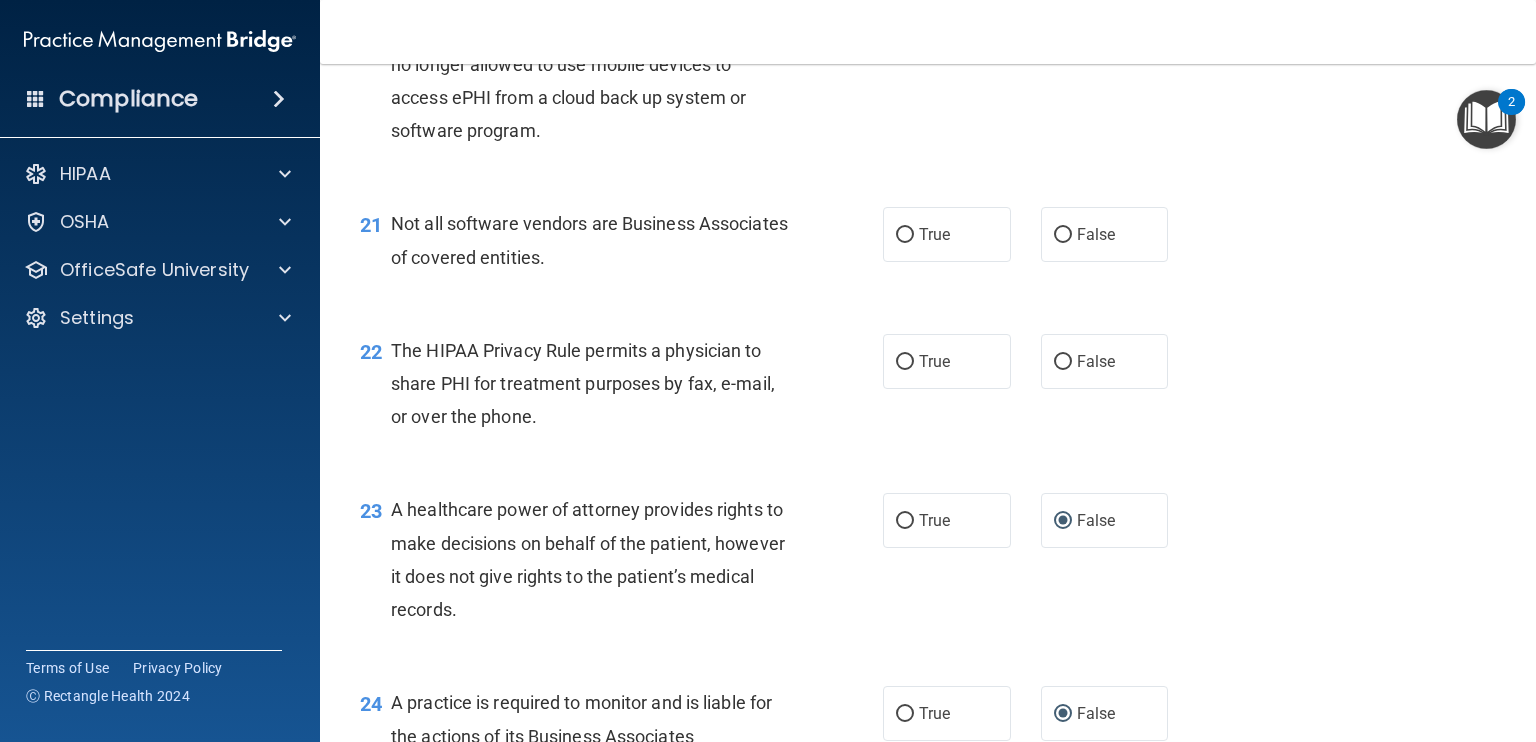 scroll, scrollTop: 3476, scrollLeft: 0, axis: vertical 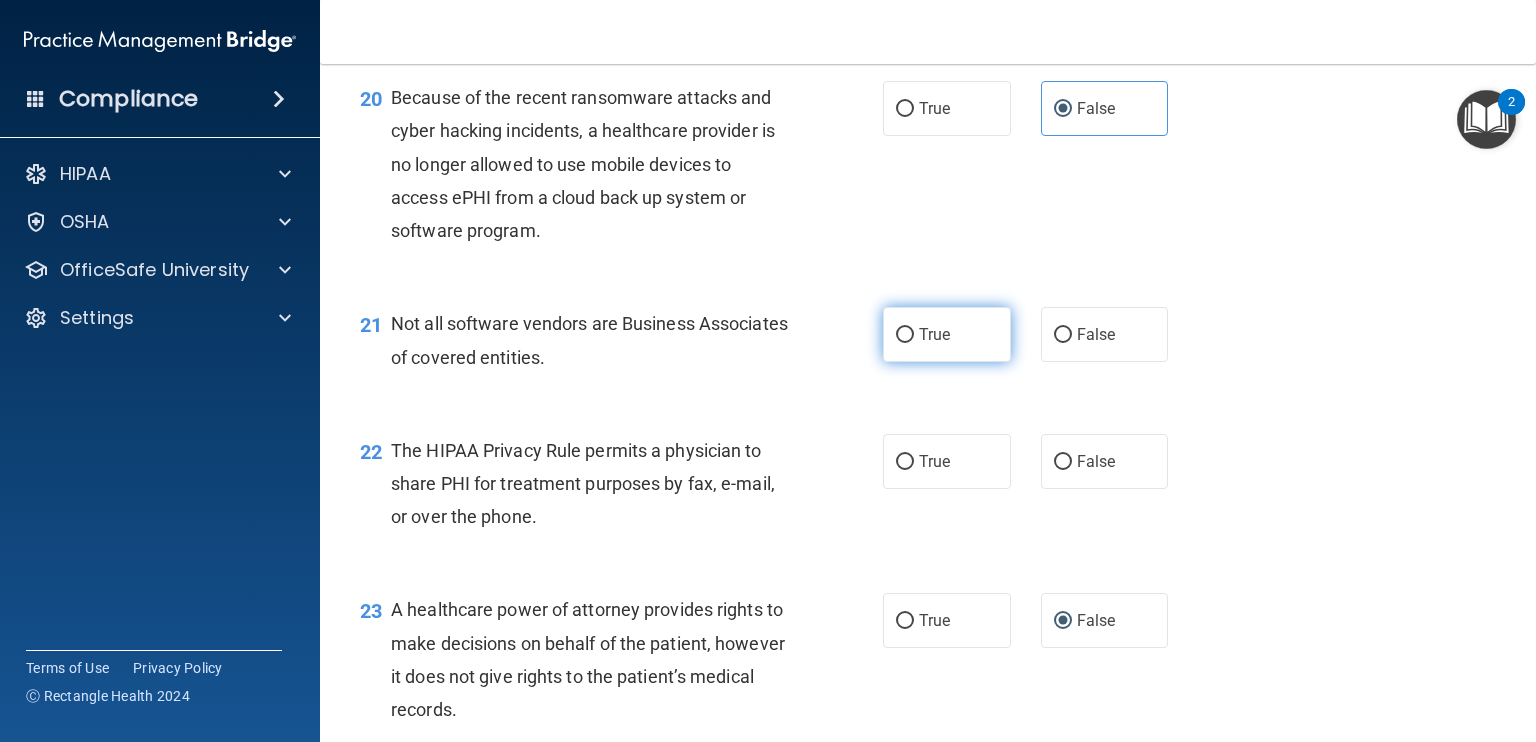 click on "True" at bounding box center (905, 335) 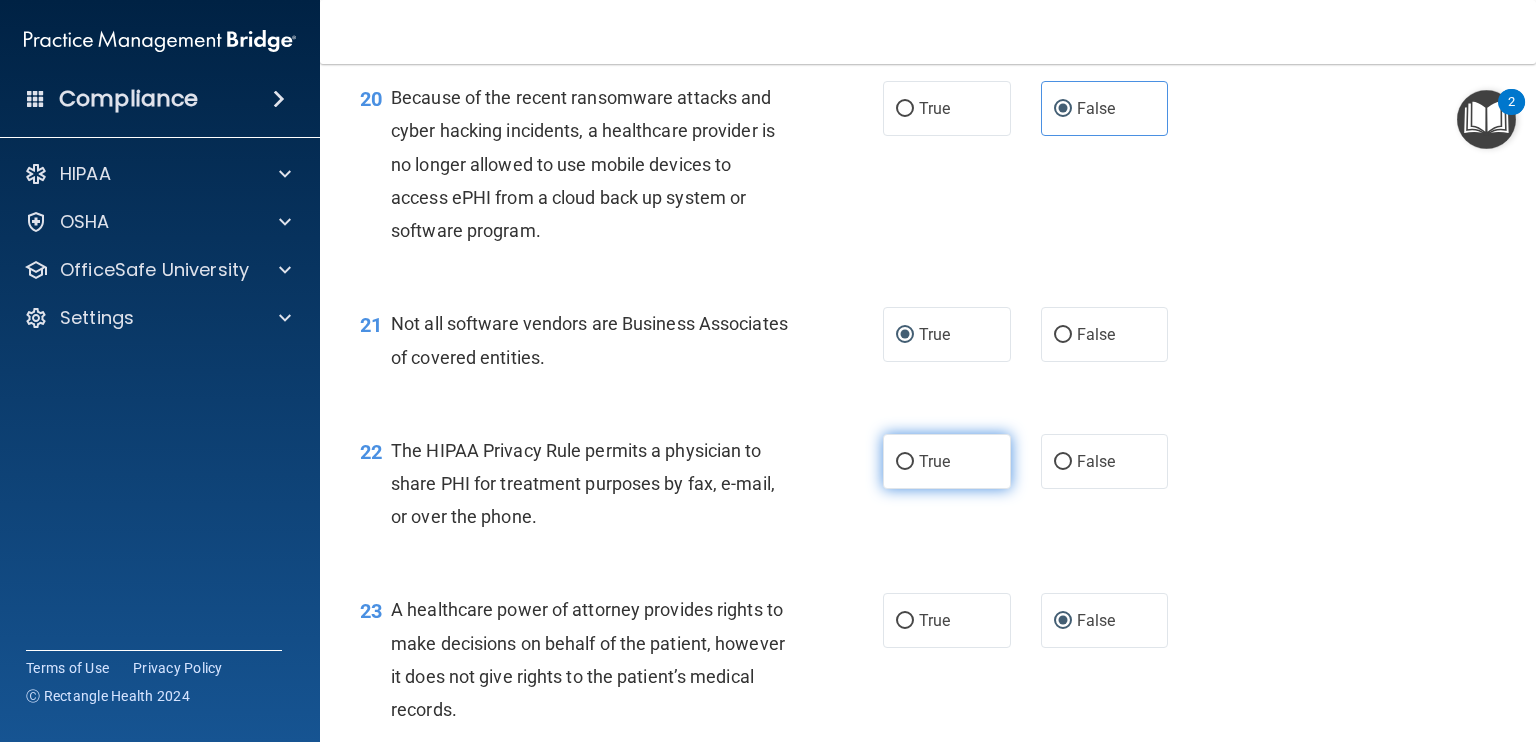 click on "True" at bounding box center [905, 462] 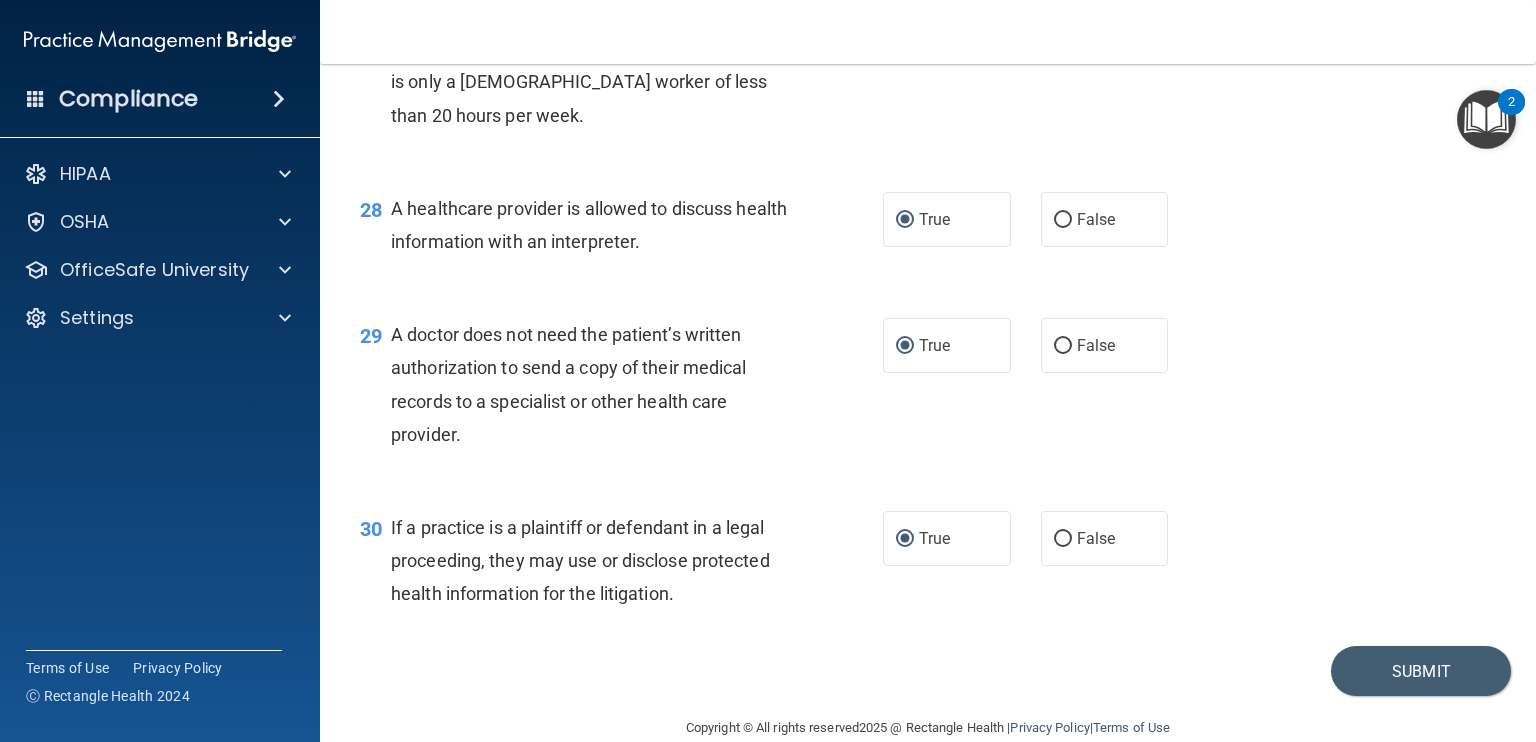 scroll, scrollTop: 4776, scrollLeft: 0, axis: vertical 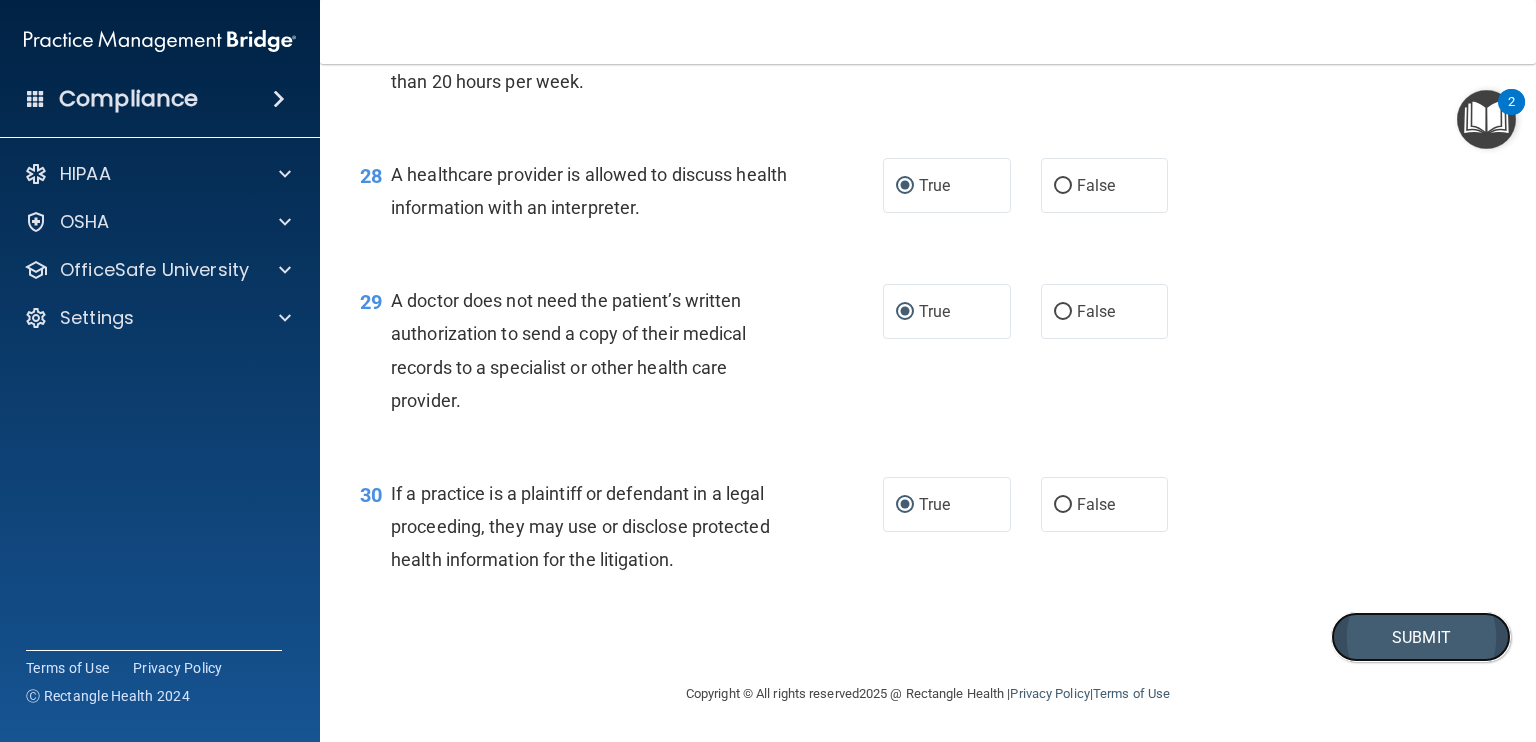 click on "Submit" at bounding box center (1421, 637) 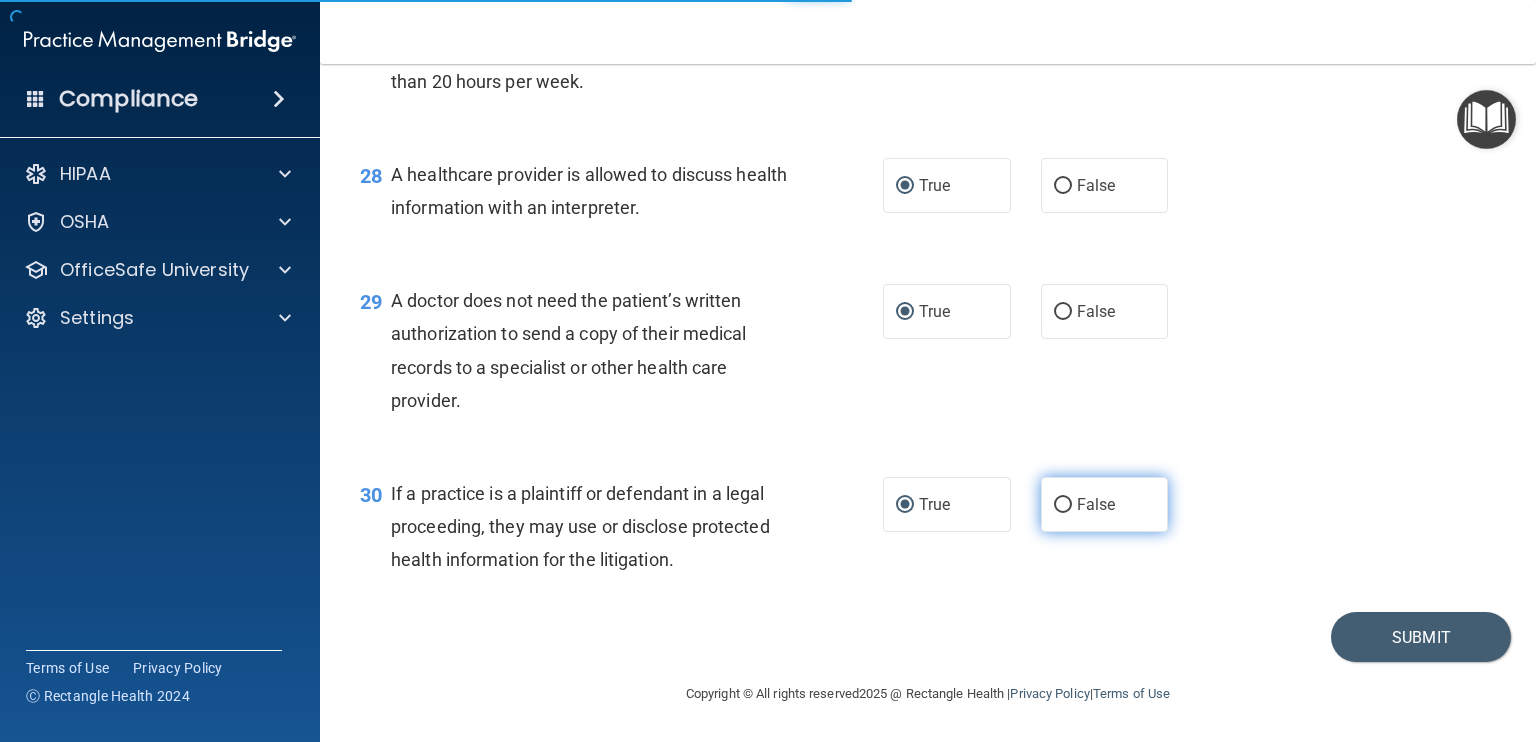 scroll, scrollTop: 0, scrollLeft: 0, axis: both 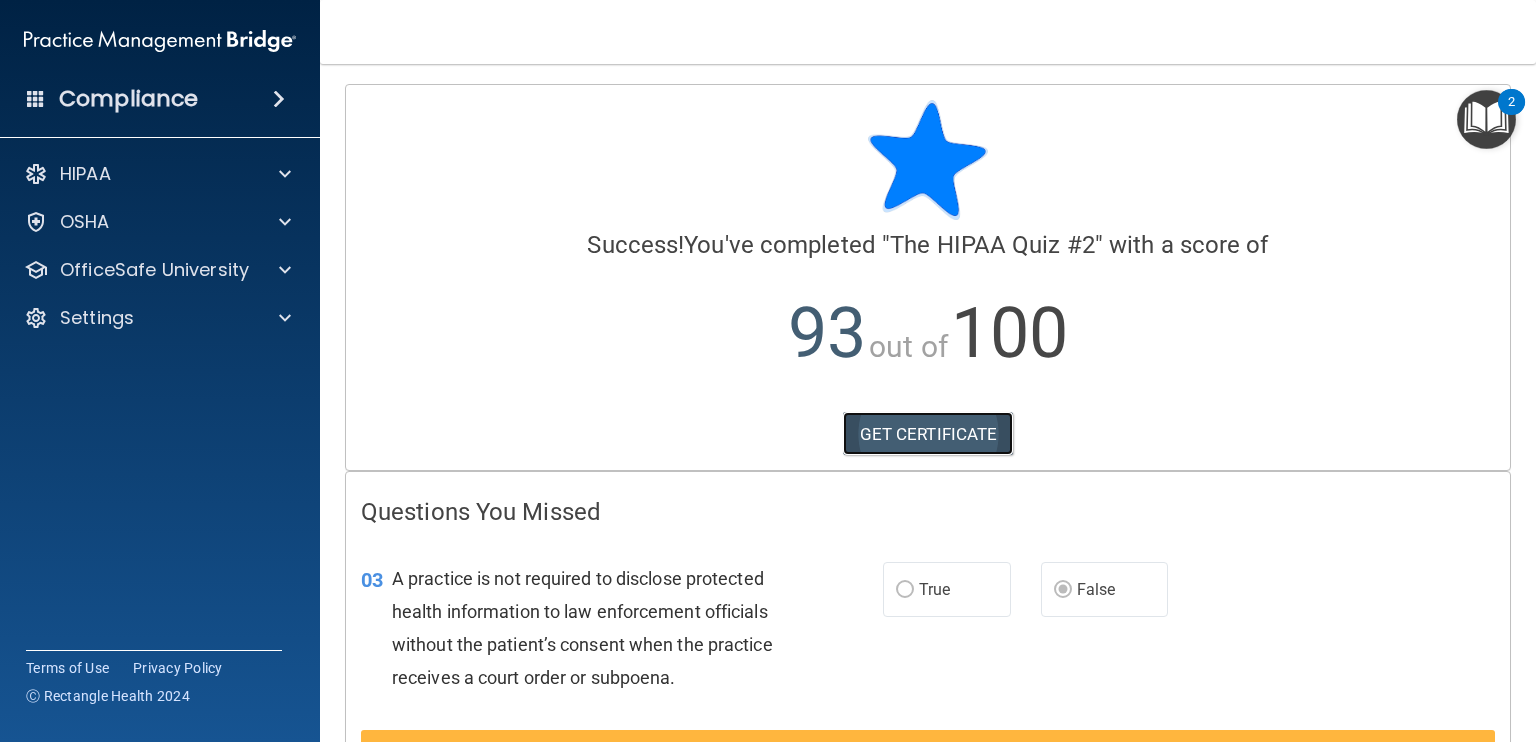 click on "GET CERTIFICATE" at bounding box center (928, 434) 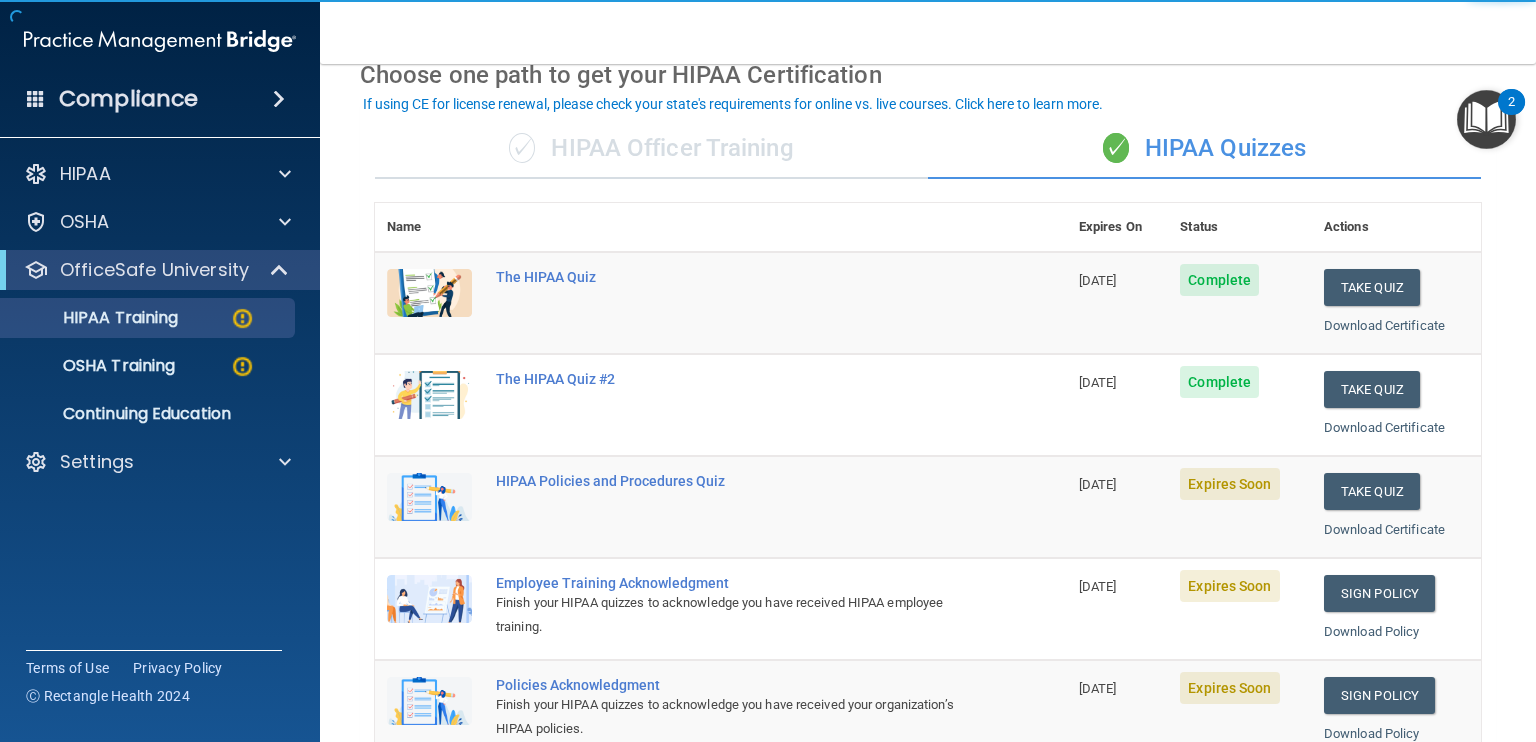 scroll, scrollTop: 200, scrollLeft: 0, axis: vertical 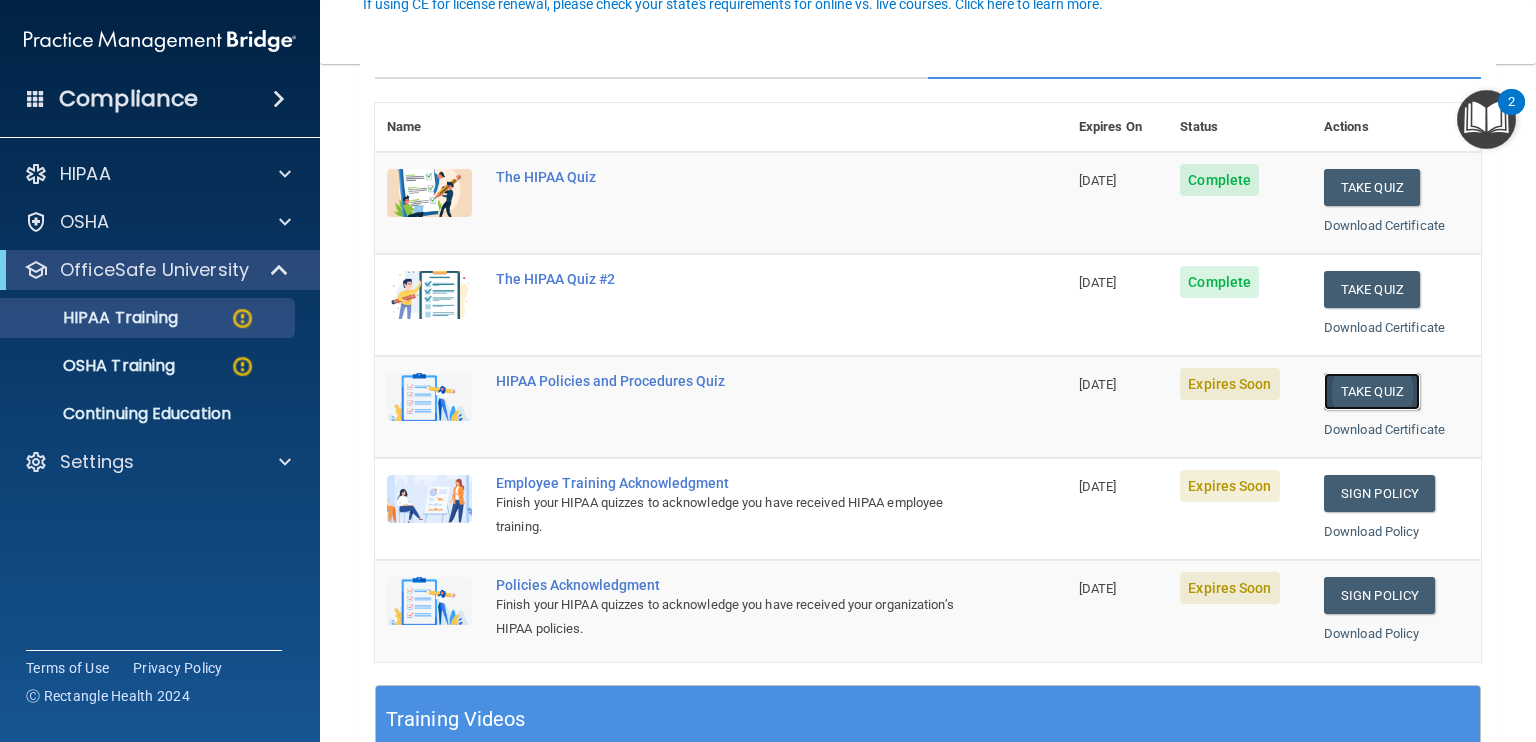 click on "Take Quiz" at bounding box center [1372, 391] 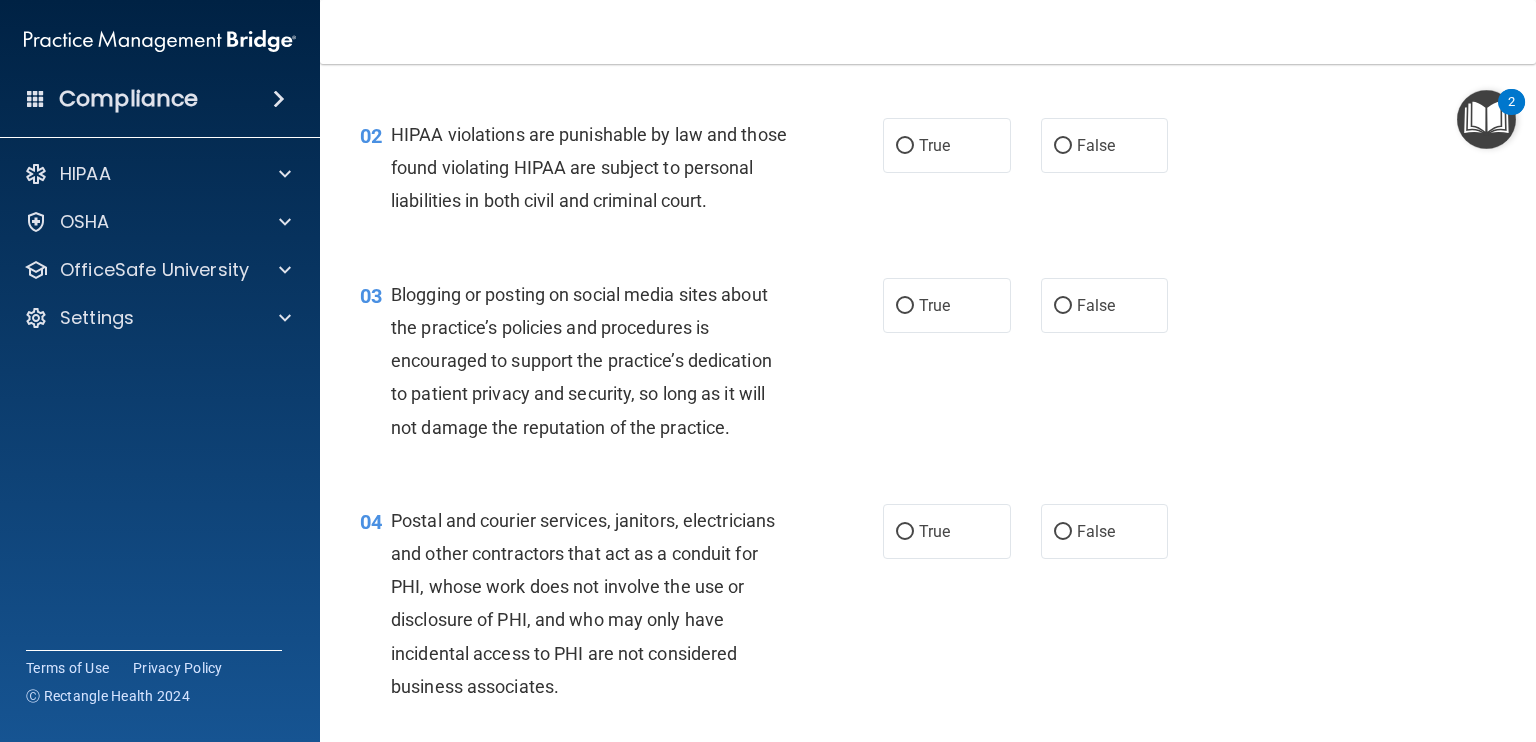 scroll, scrollTop: 0, scrollLeft: 0, axis: both 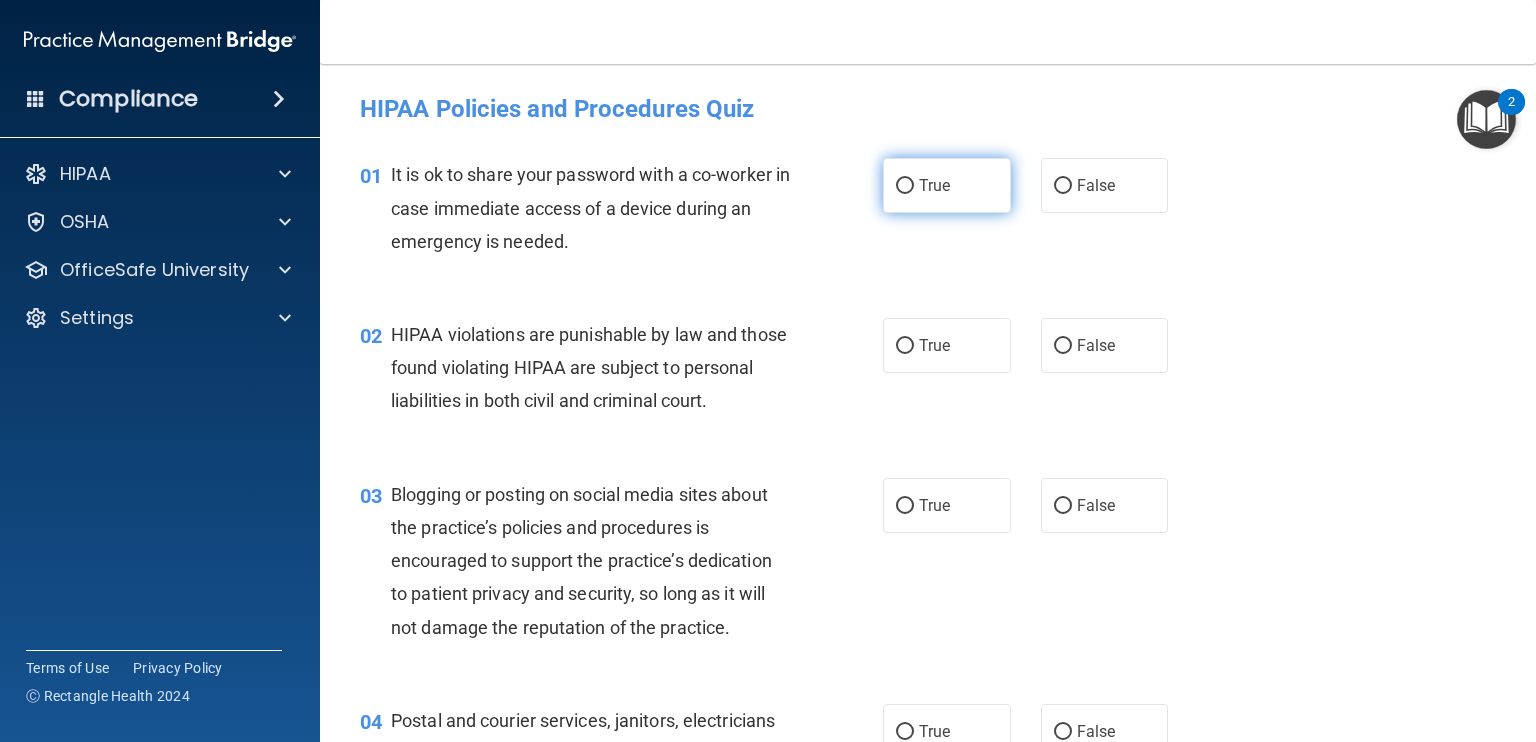 click on "True" at bounding box center (905, 186) 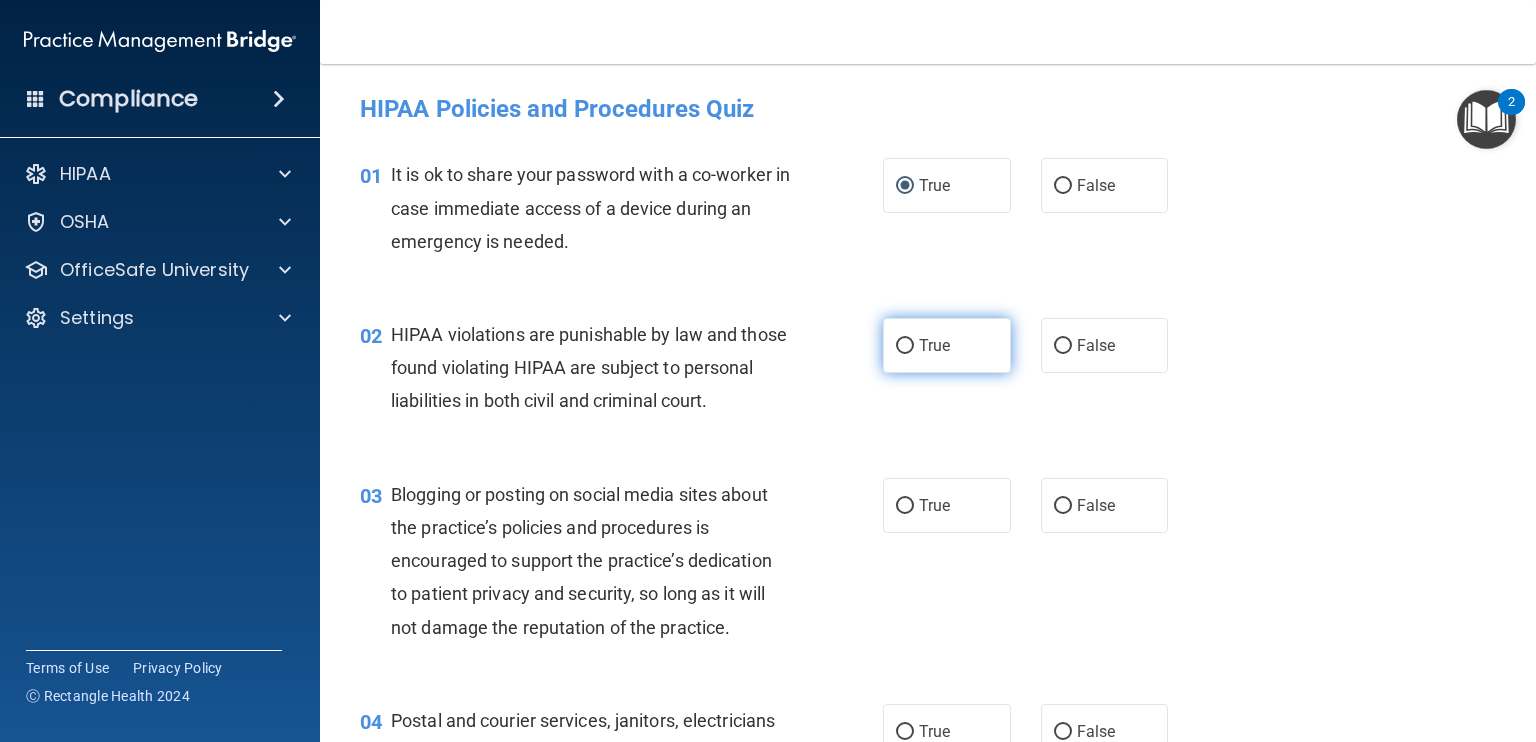click on "True" at bounding box center (905, 346) 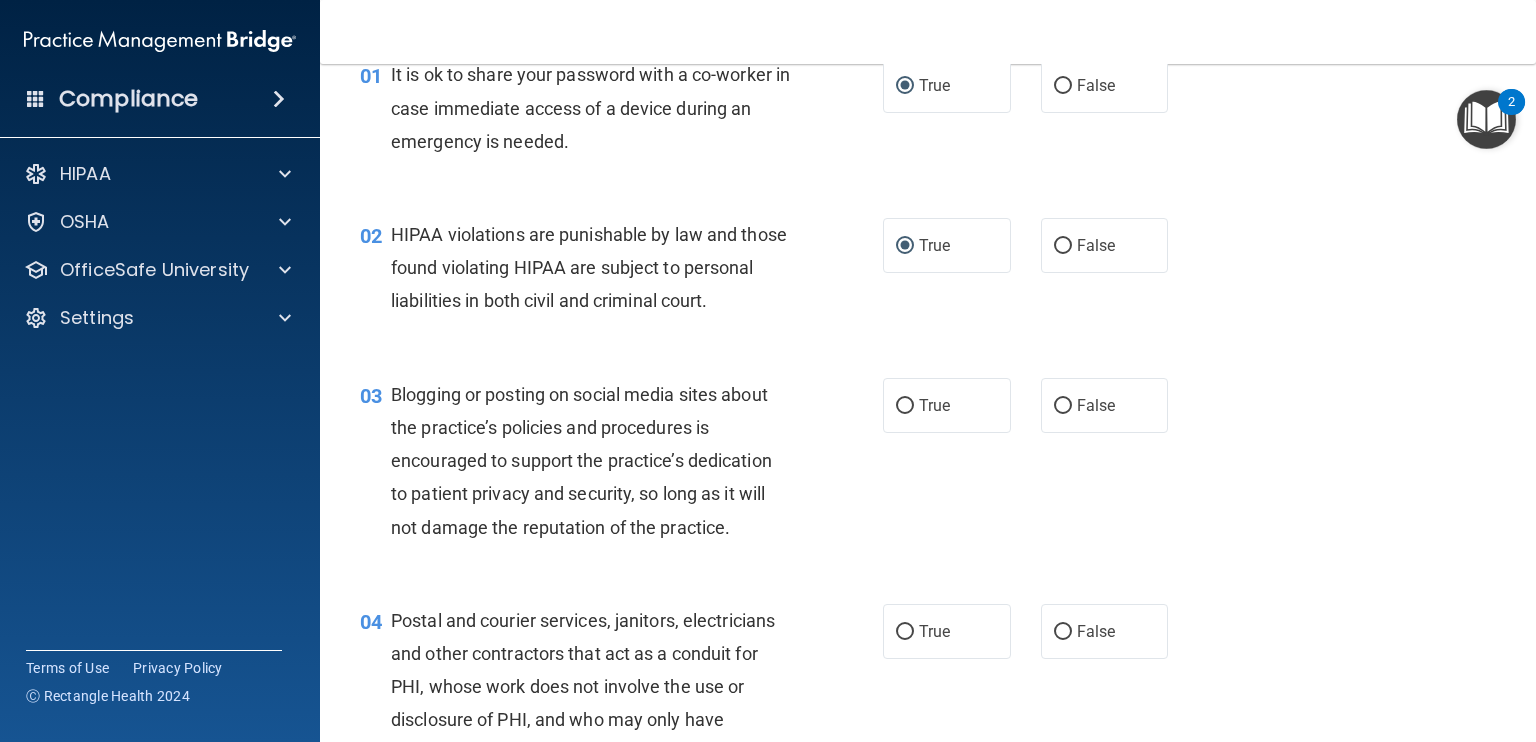 scroll, scrollTop: 200, scrollLeft: 0, axis: vertical 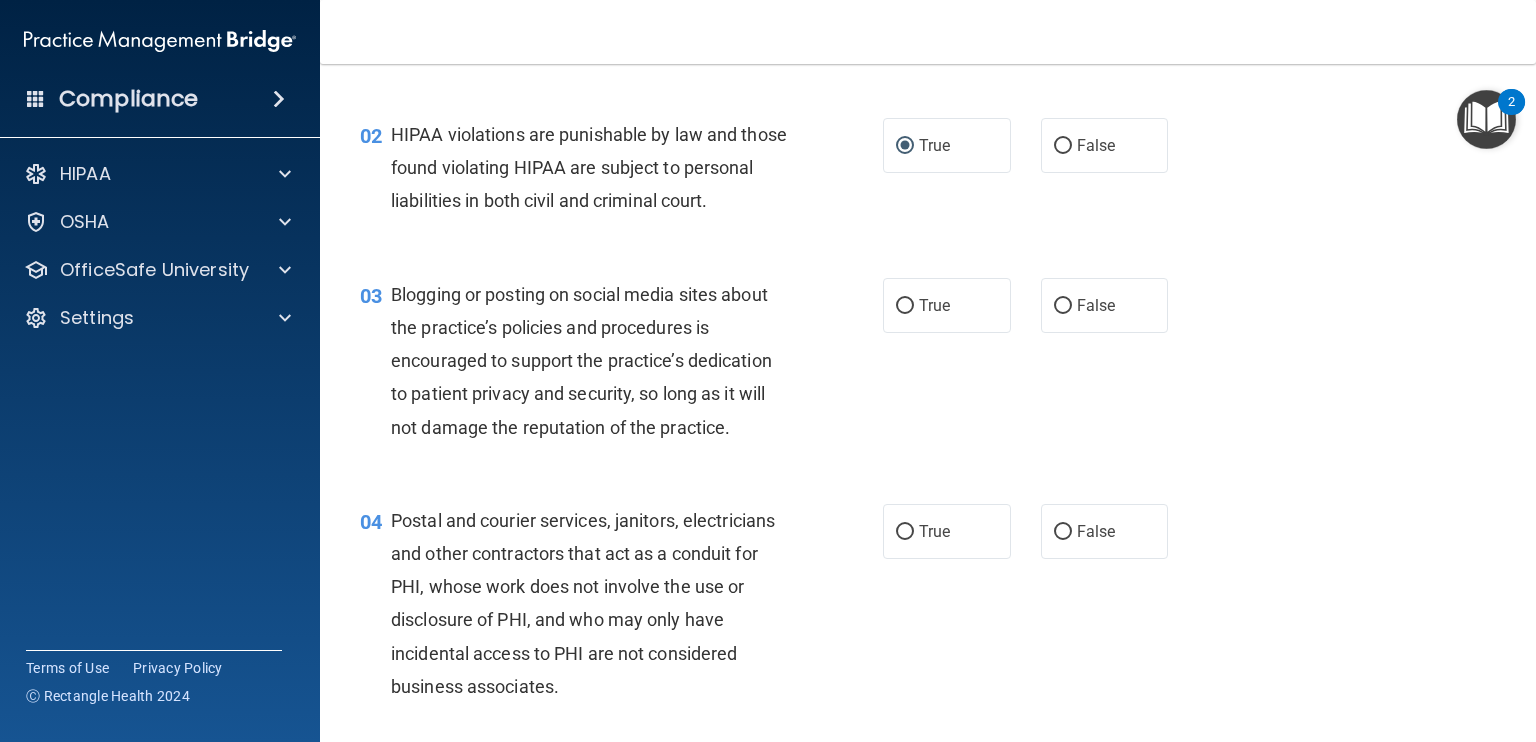 drag, startPoint x: 894, startPoint y: 334, endPoint x: 898, endPoint y: 473, distance: 139.05754 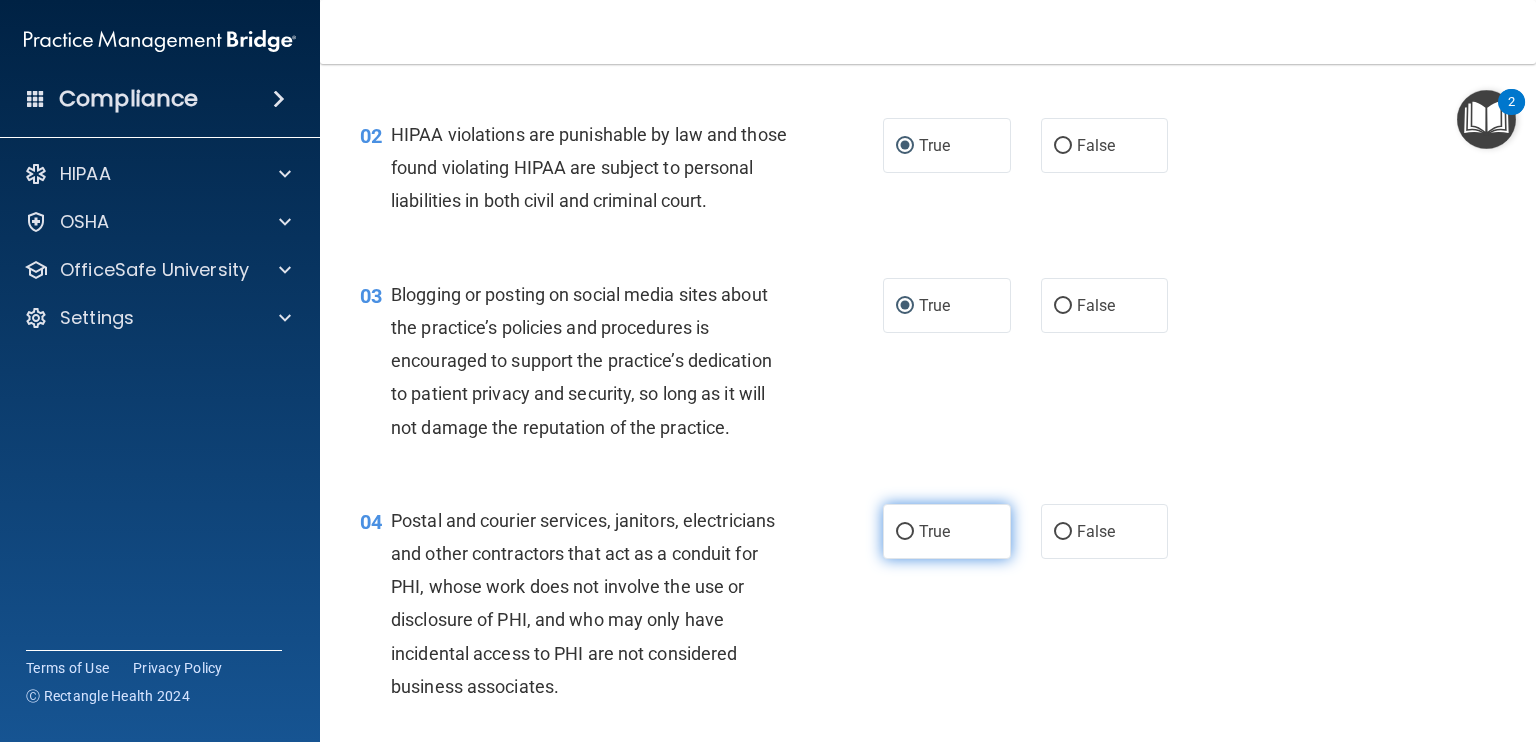 click on "True" at bounding box center [905, 532] 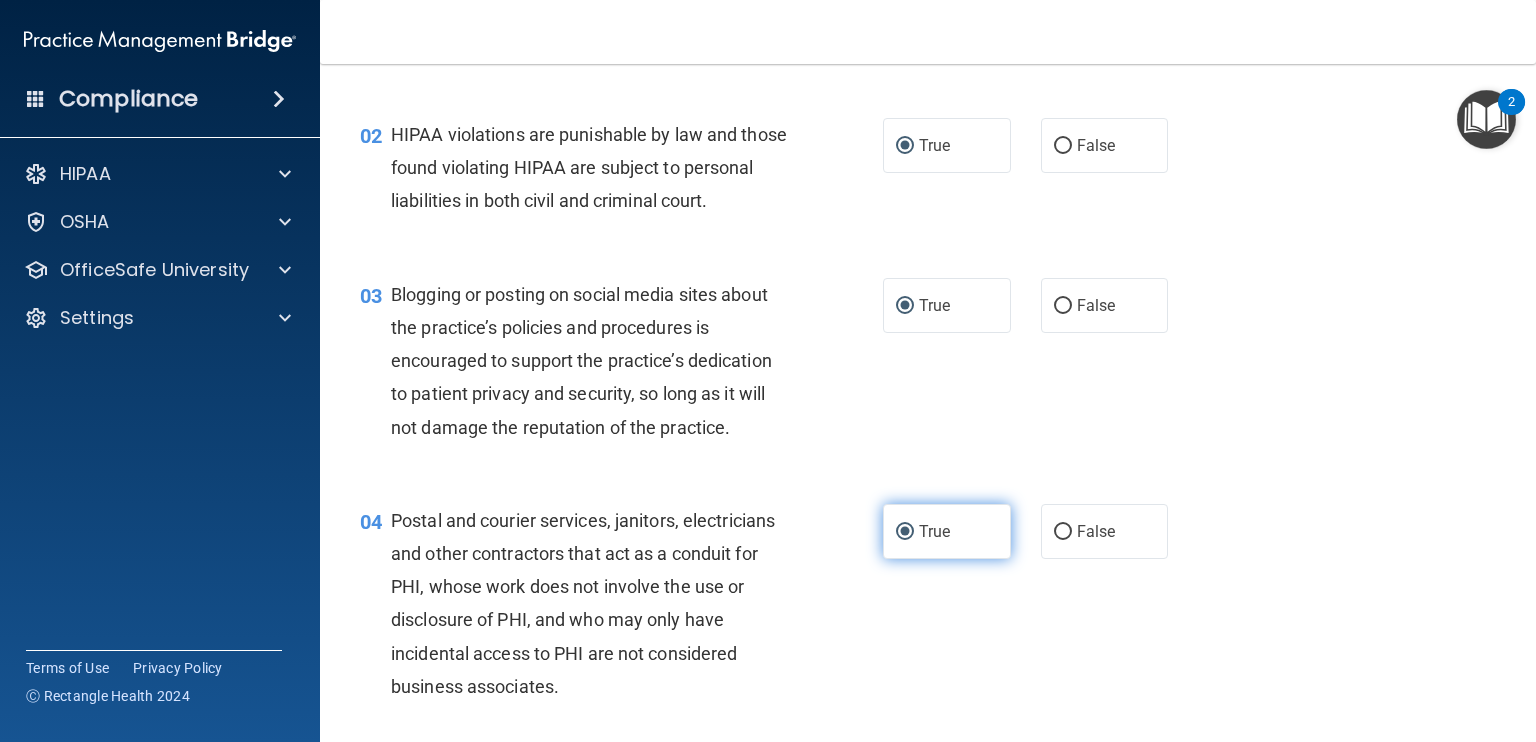 scroll, scrollTop: 600, scrollLeft: 0, axis: vertical 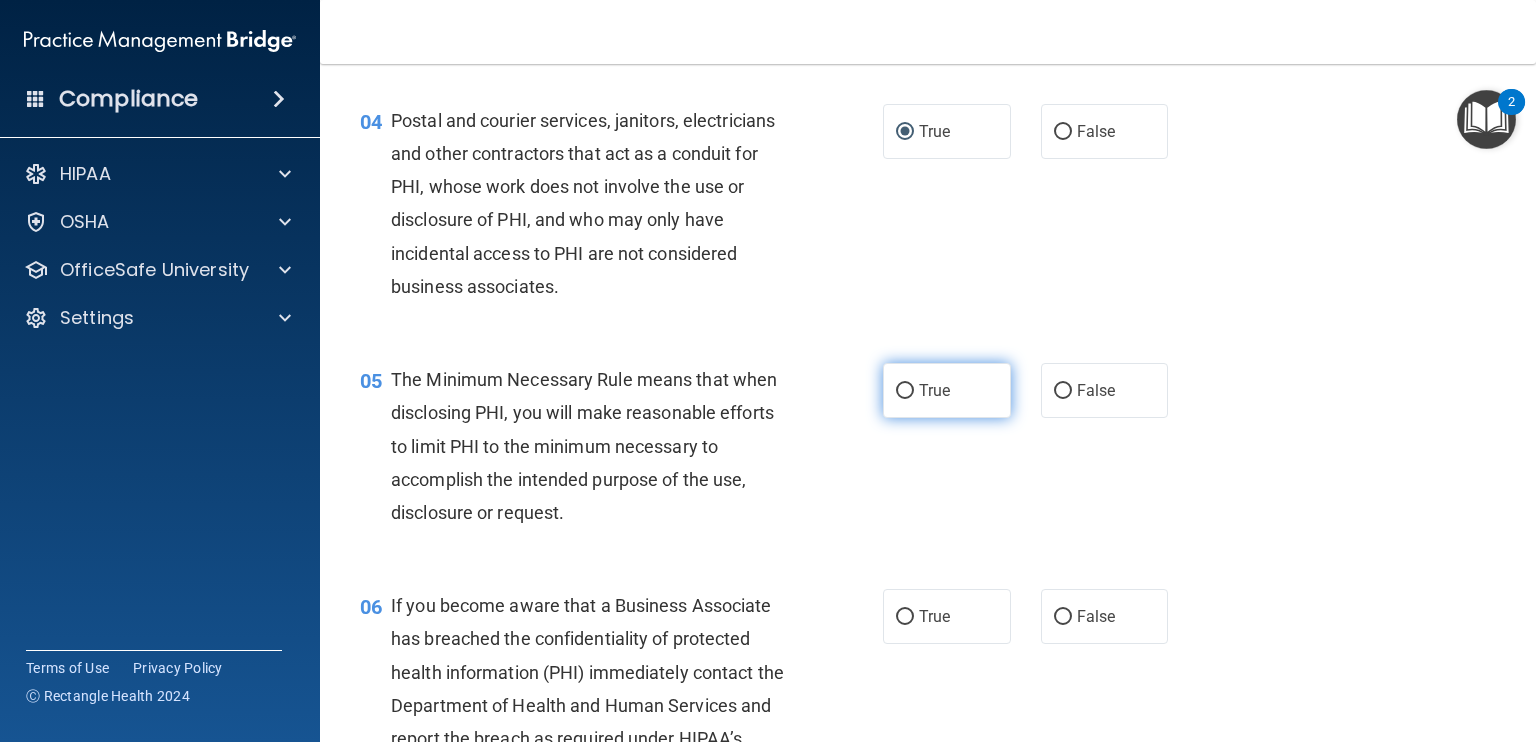 click on "True" at bounding box center (905, 391) 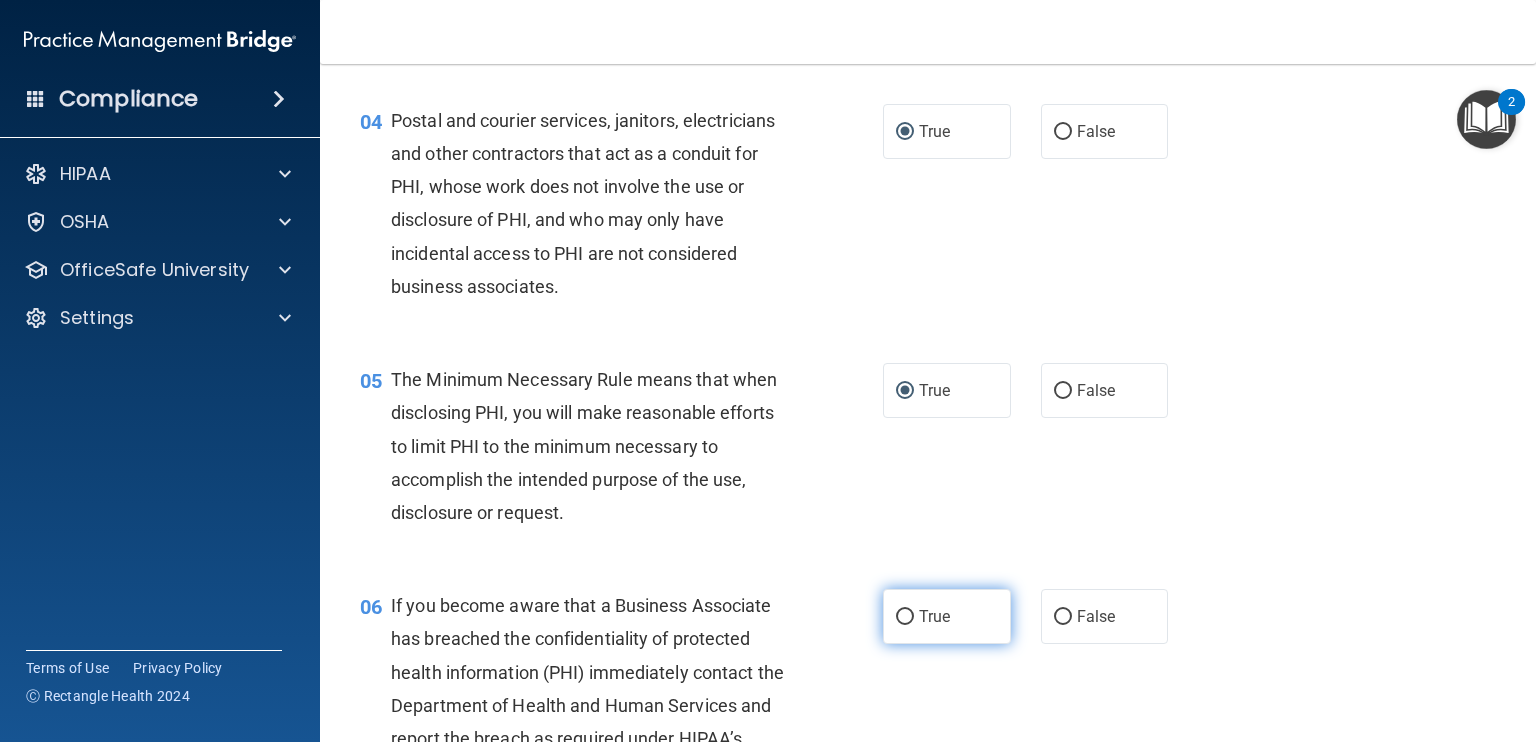 click on "True" at bounding box center [947, 616] 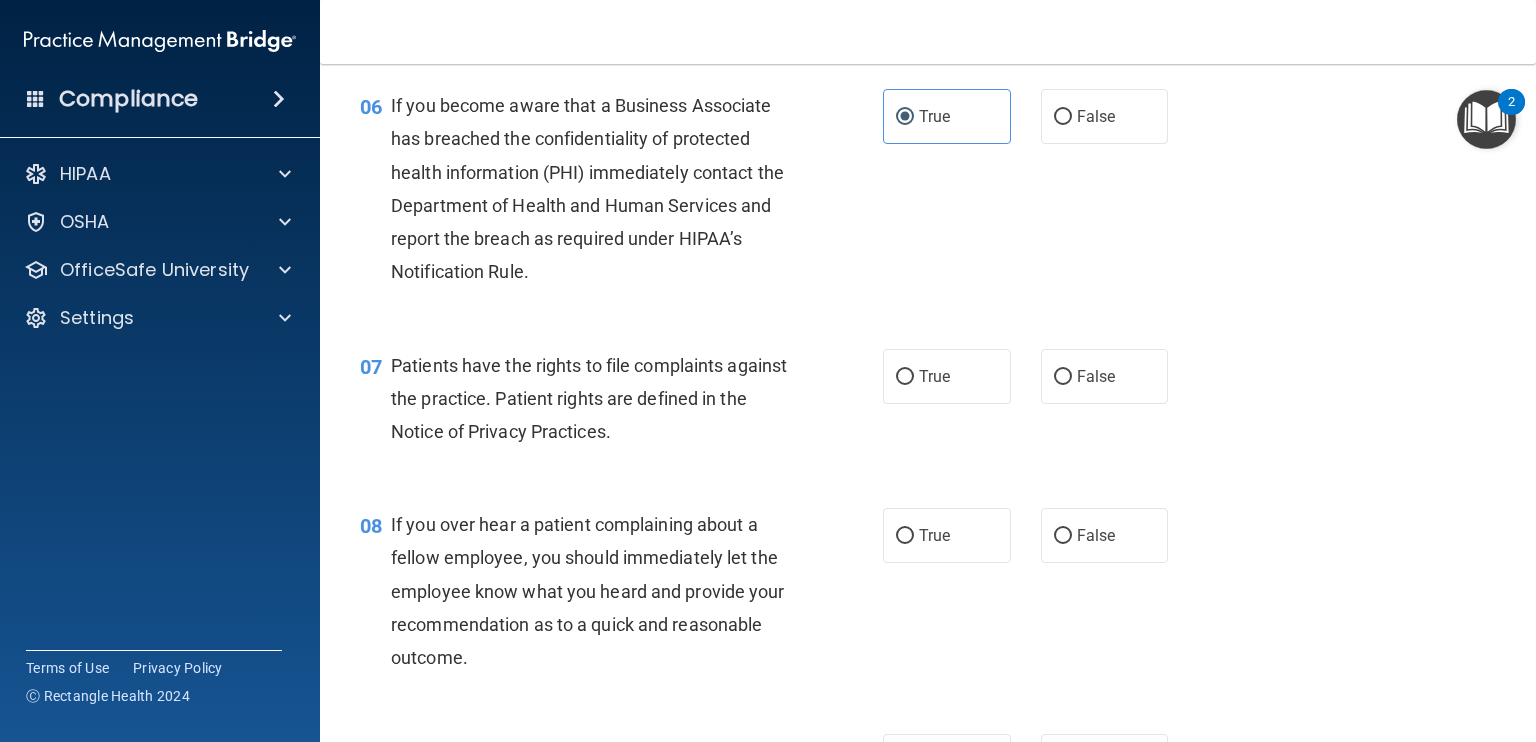 scroll, scrollTop: 1200, scrollLeft: 0, axis: vertical 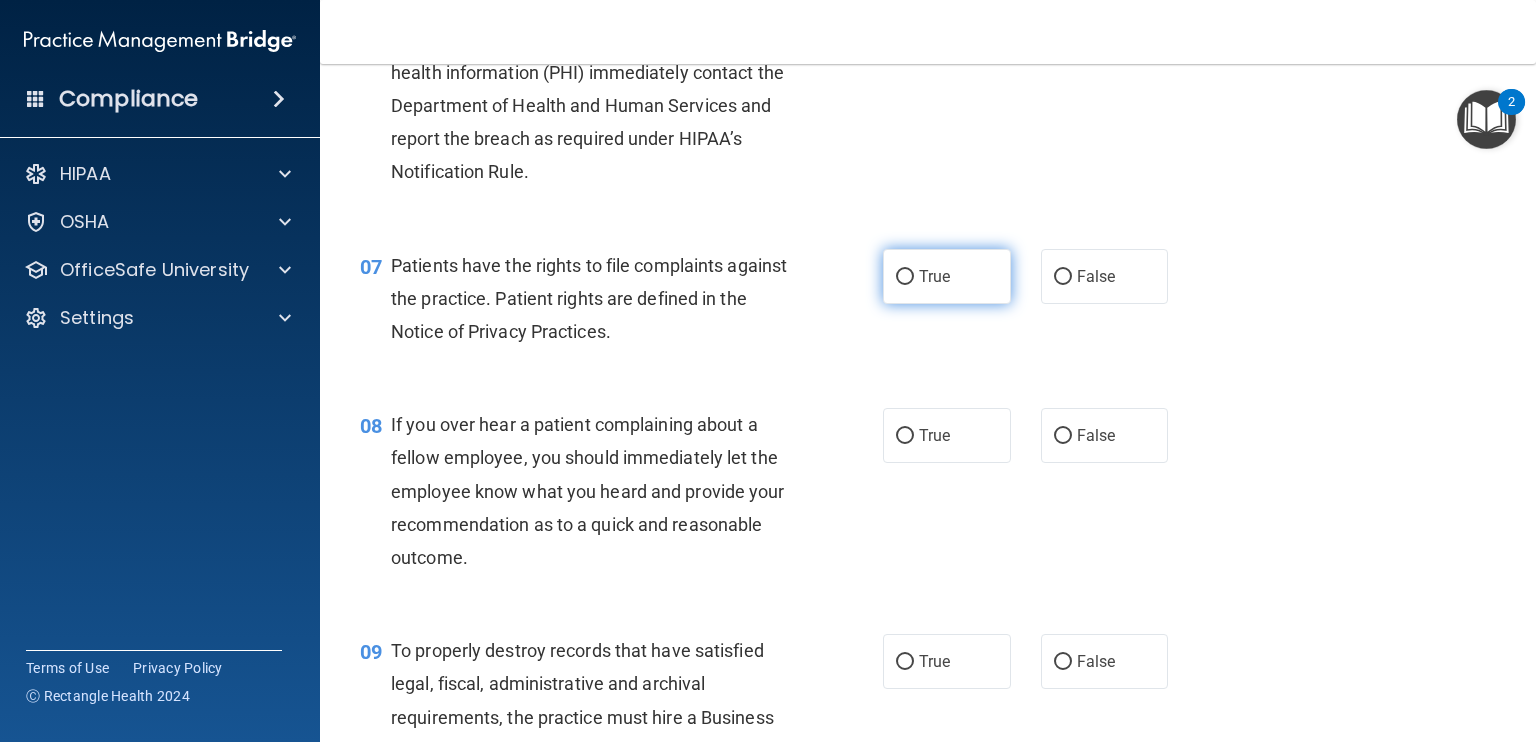 click on "True" at bounding box center (905, 277) 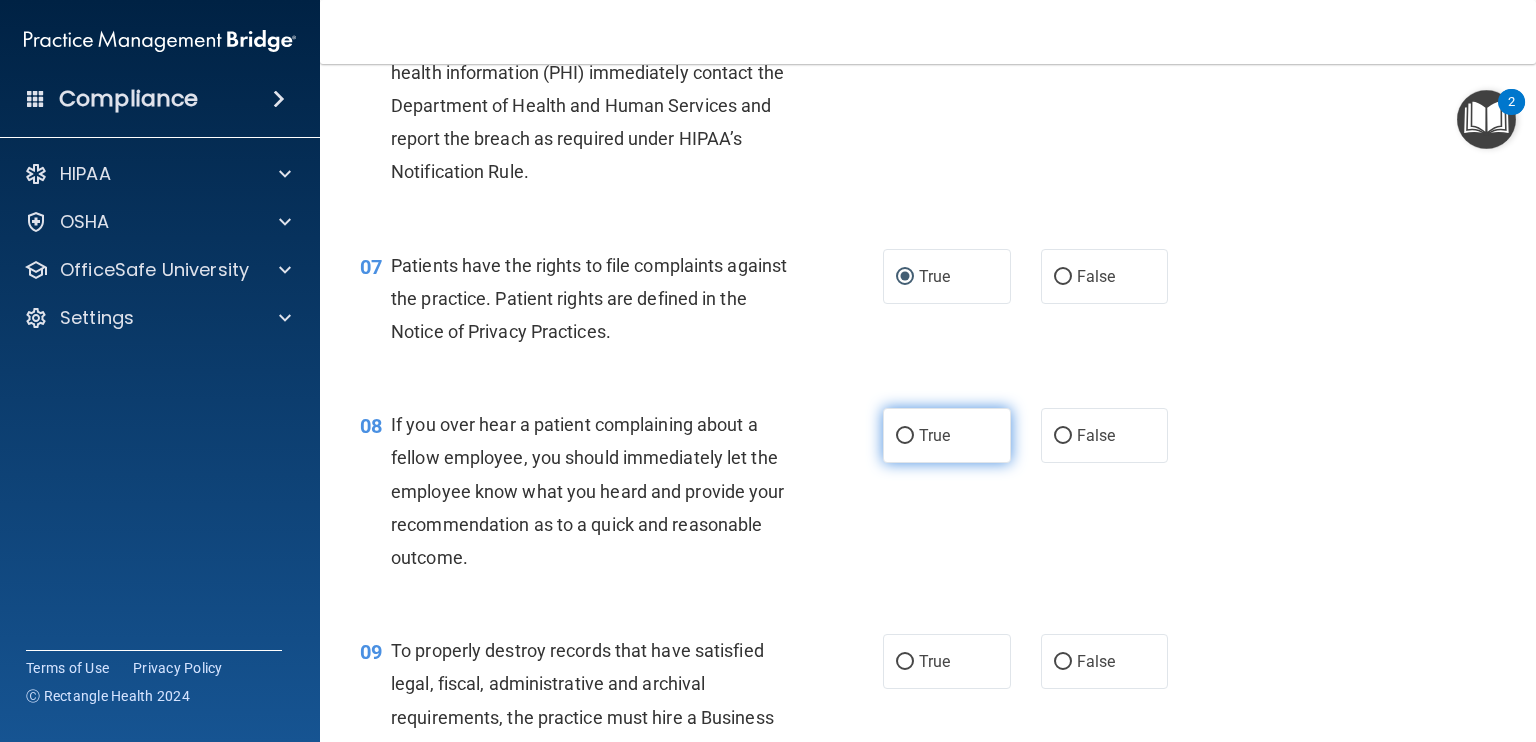 click on "True" at bounding box center [905, 436] 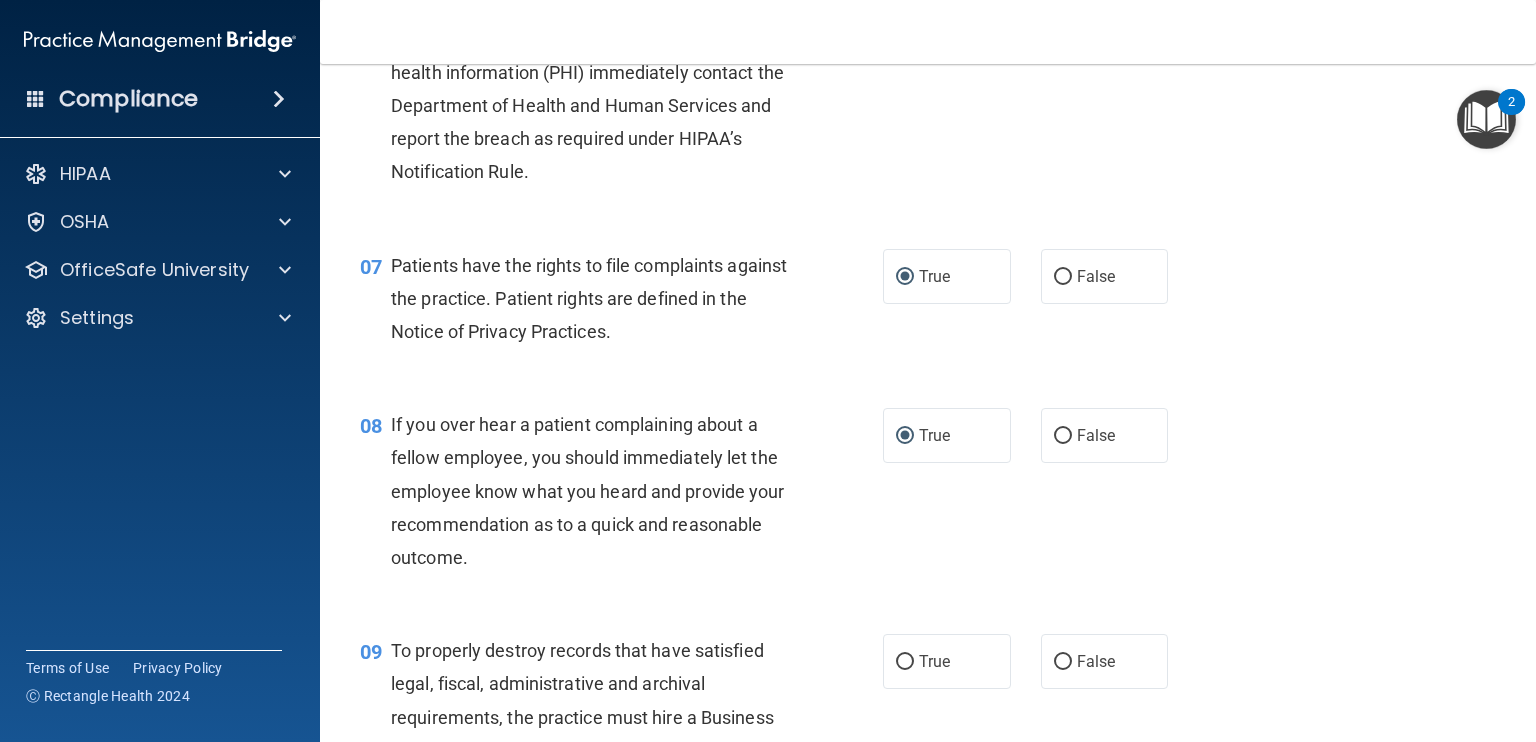 scroll, scrollTop: 1500, scrollLeft: 0, axis: vertical 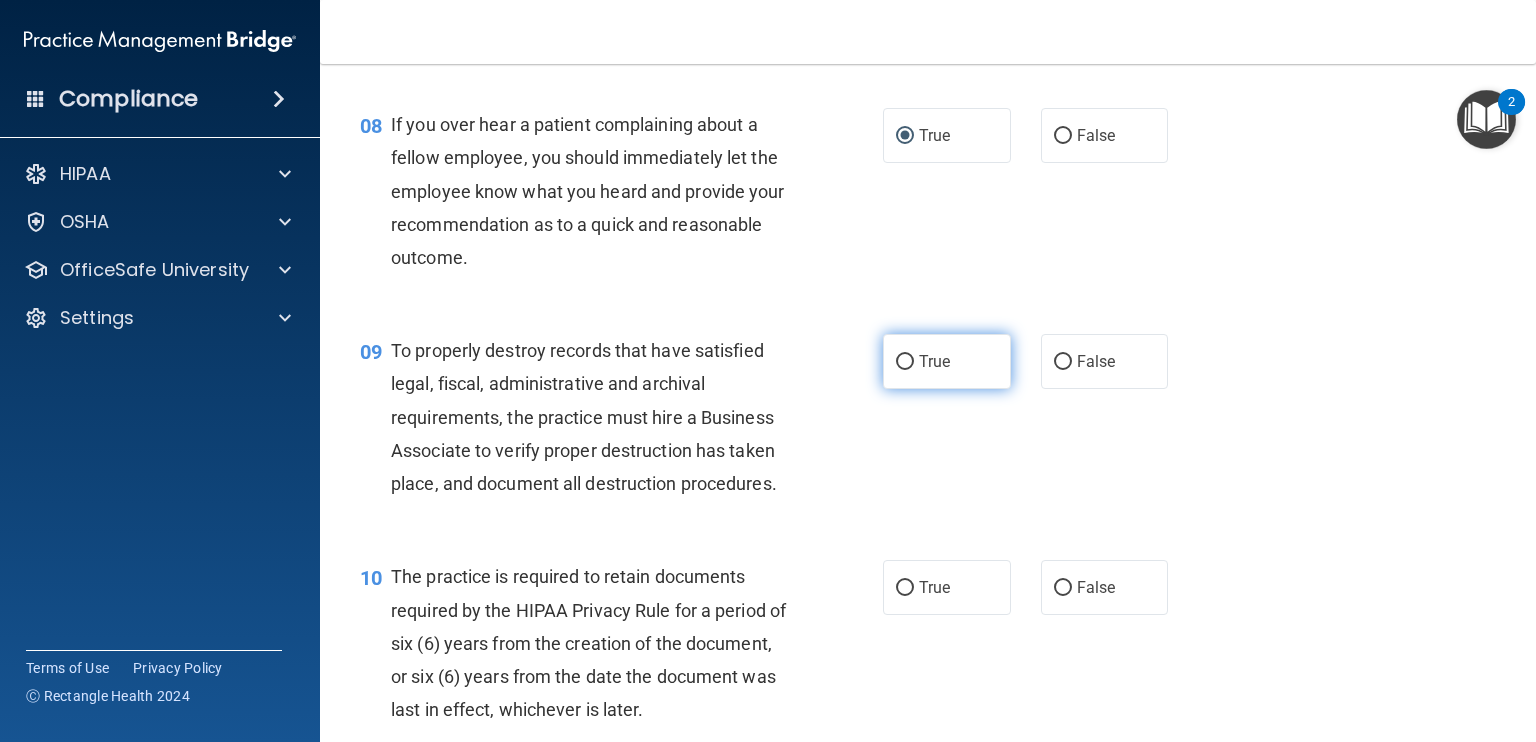 click on "True" at bounding box center (905, 362) 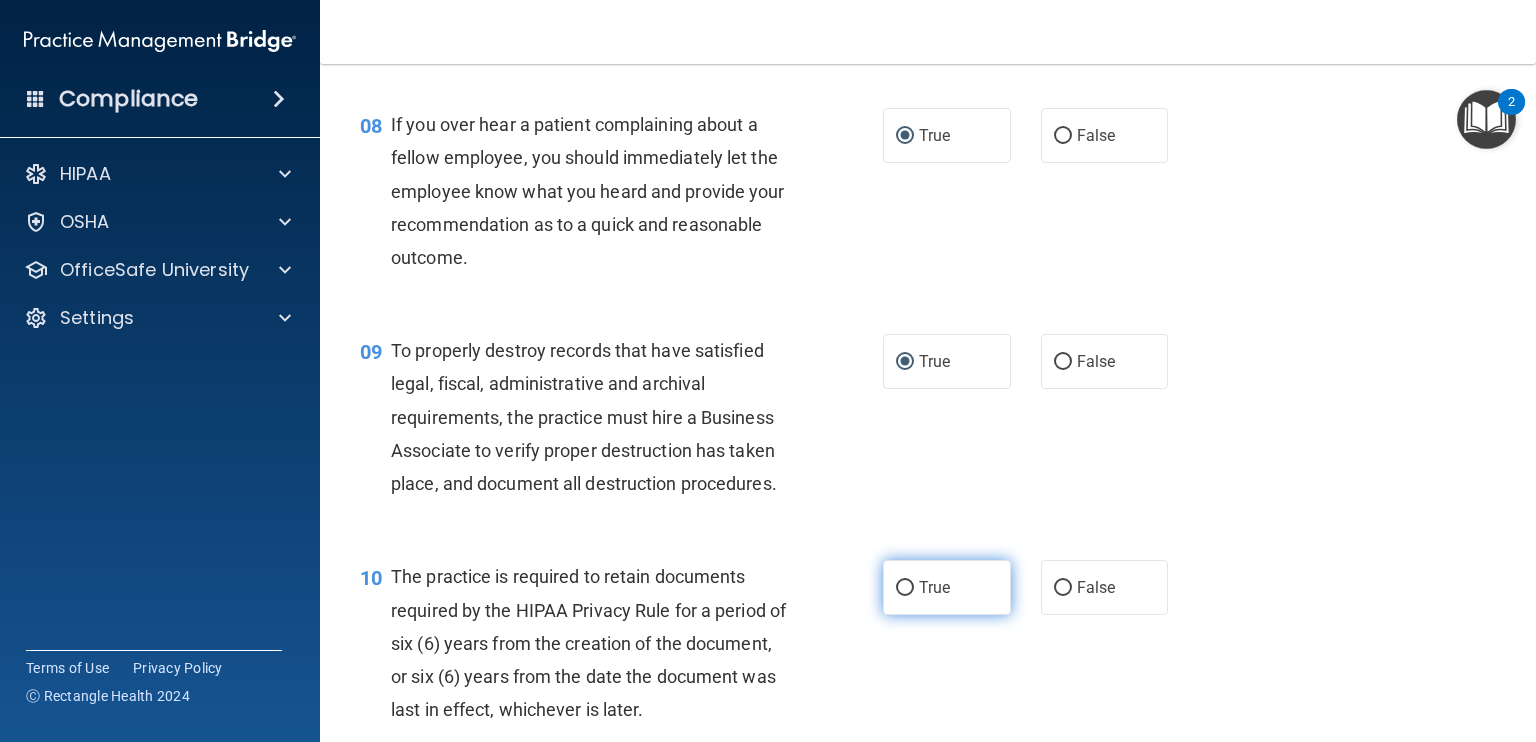 click on "True" at bounding box center [947, 587] 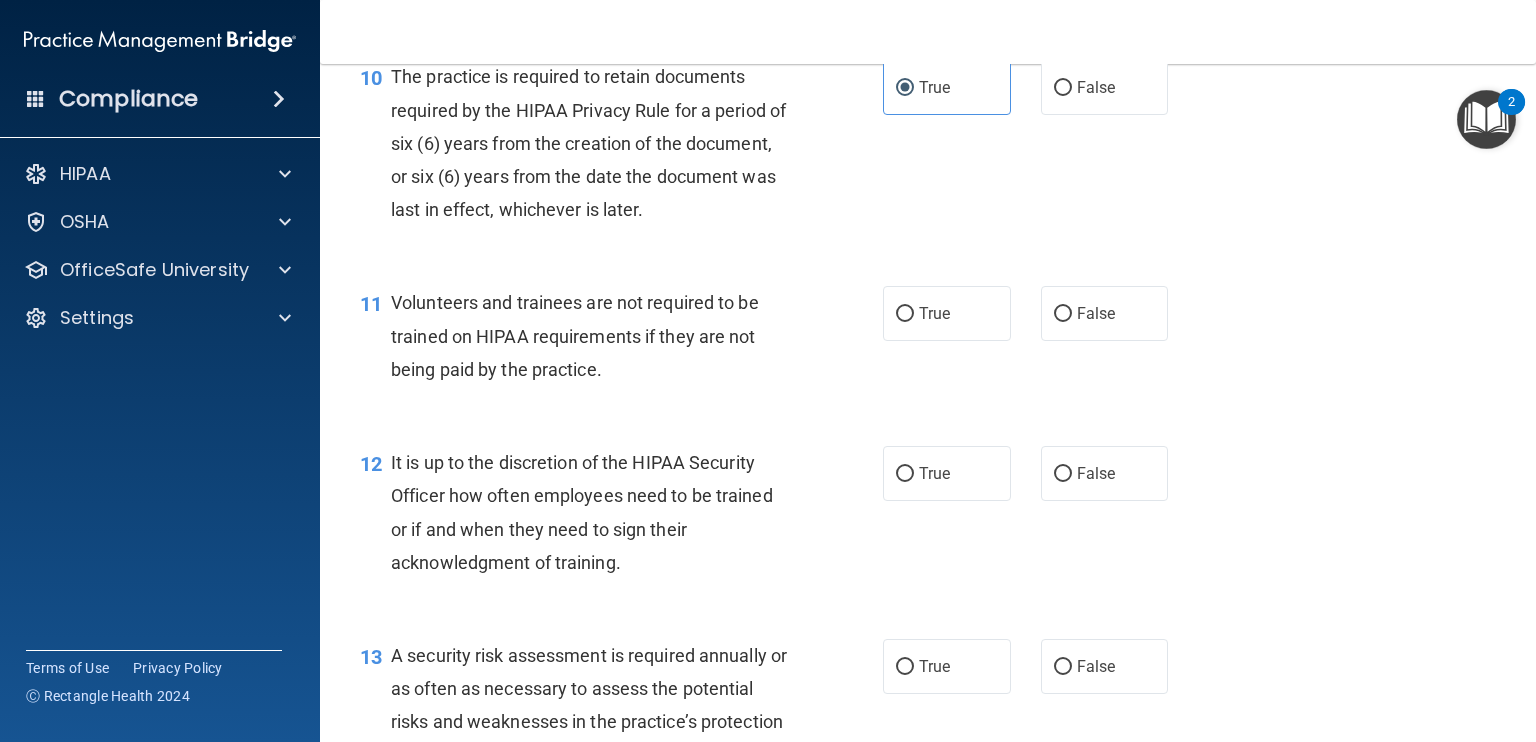 scroll, scrollTop: 2100, scrollLeft: 0, axis: vertical 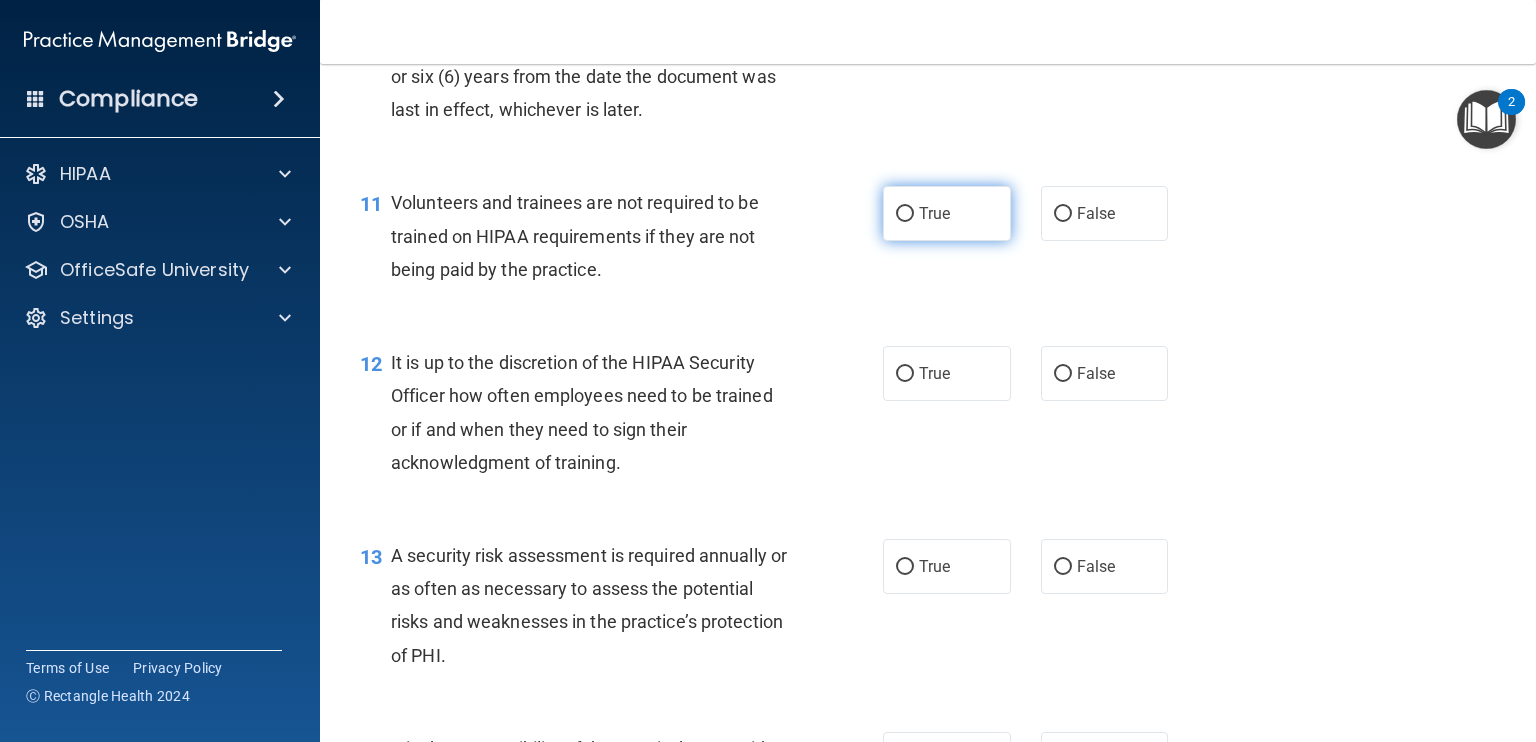 click on "True" at bounding box center (947, 213) 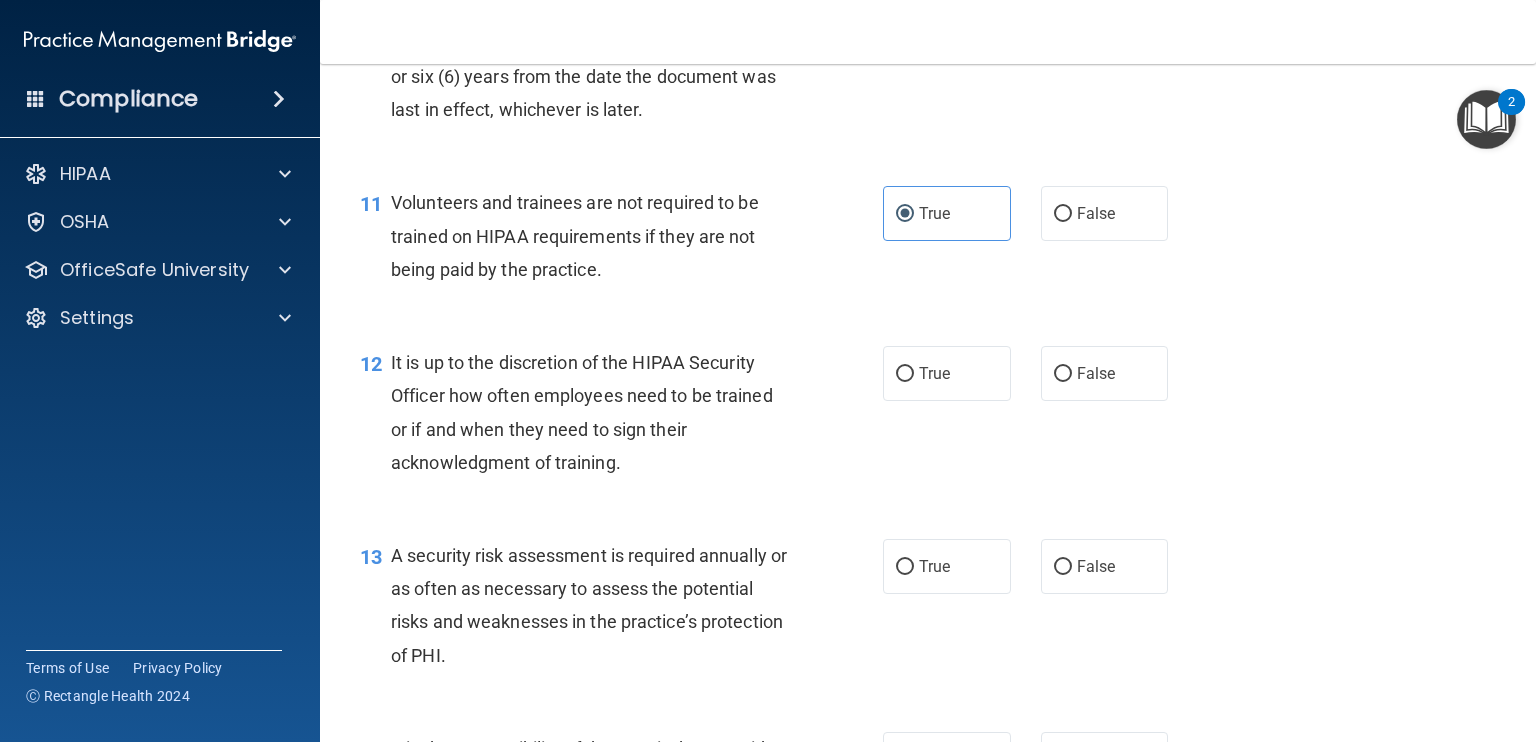 drag, startPoint x: 898, startPoint y: 408, endPoint x: 914, endPoint y: 538, distance: 130.98091 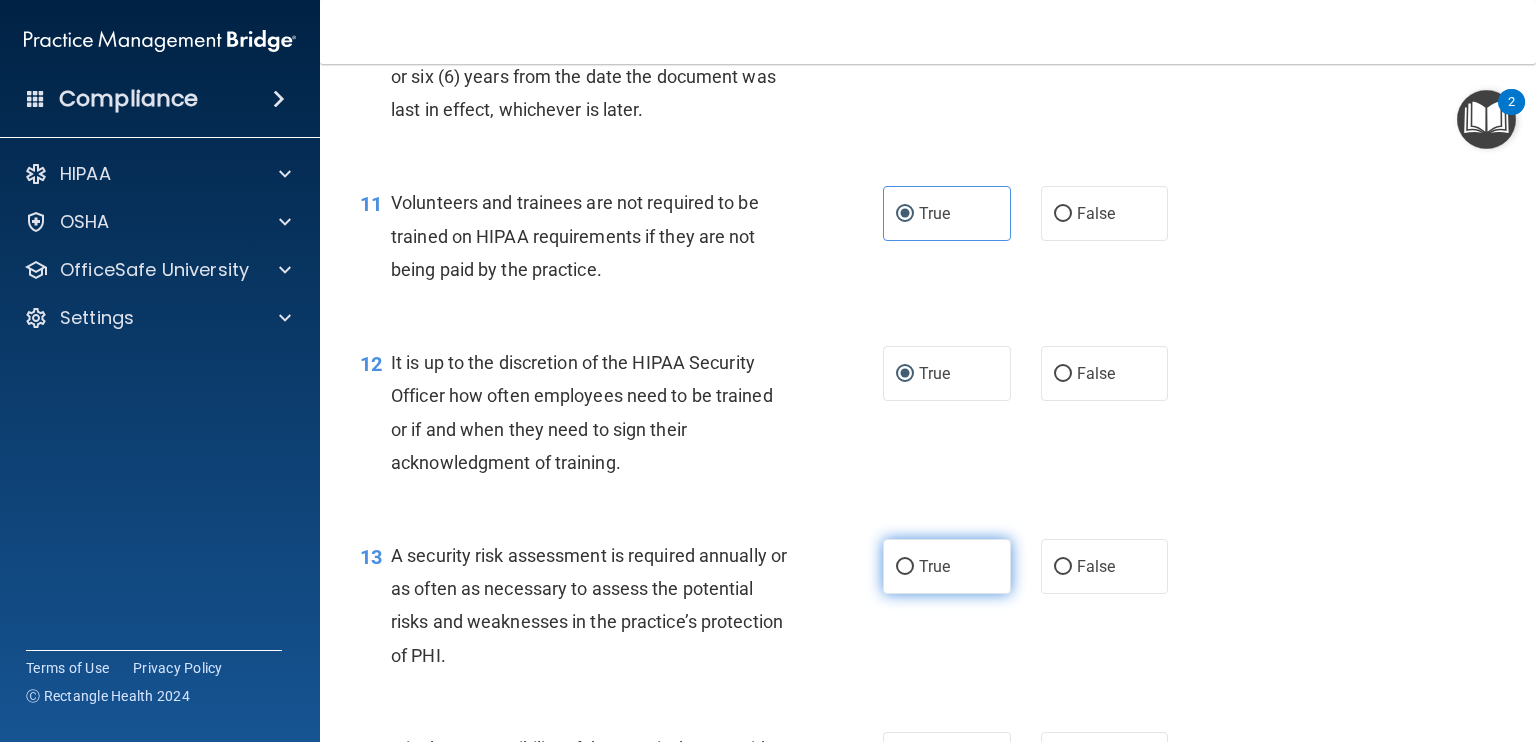 click on "True" at bounding box center [905, 567] 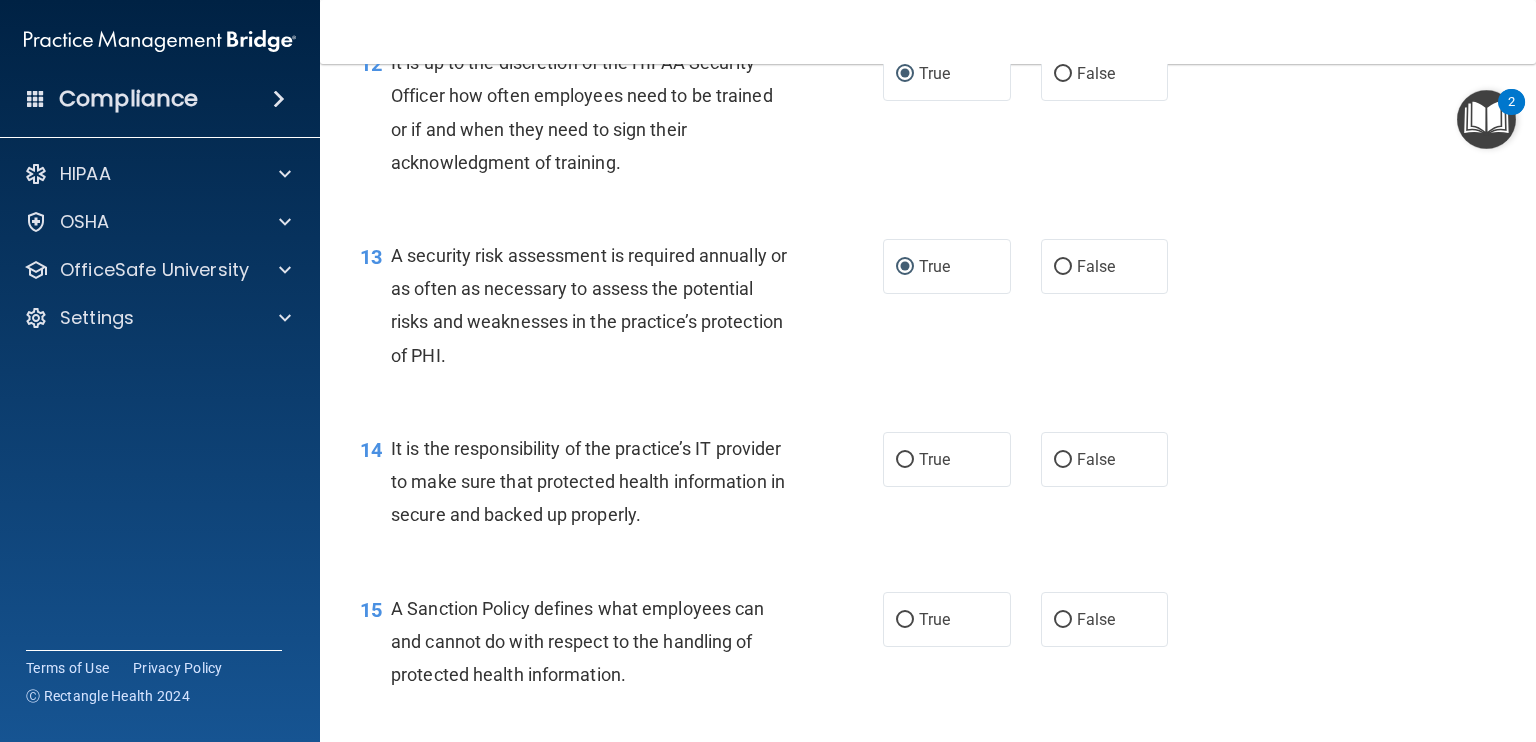 scroll, scrollTop: 2600, scrollLeft: 0, axis: vertical 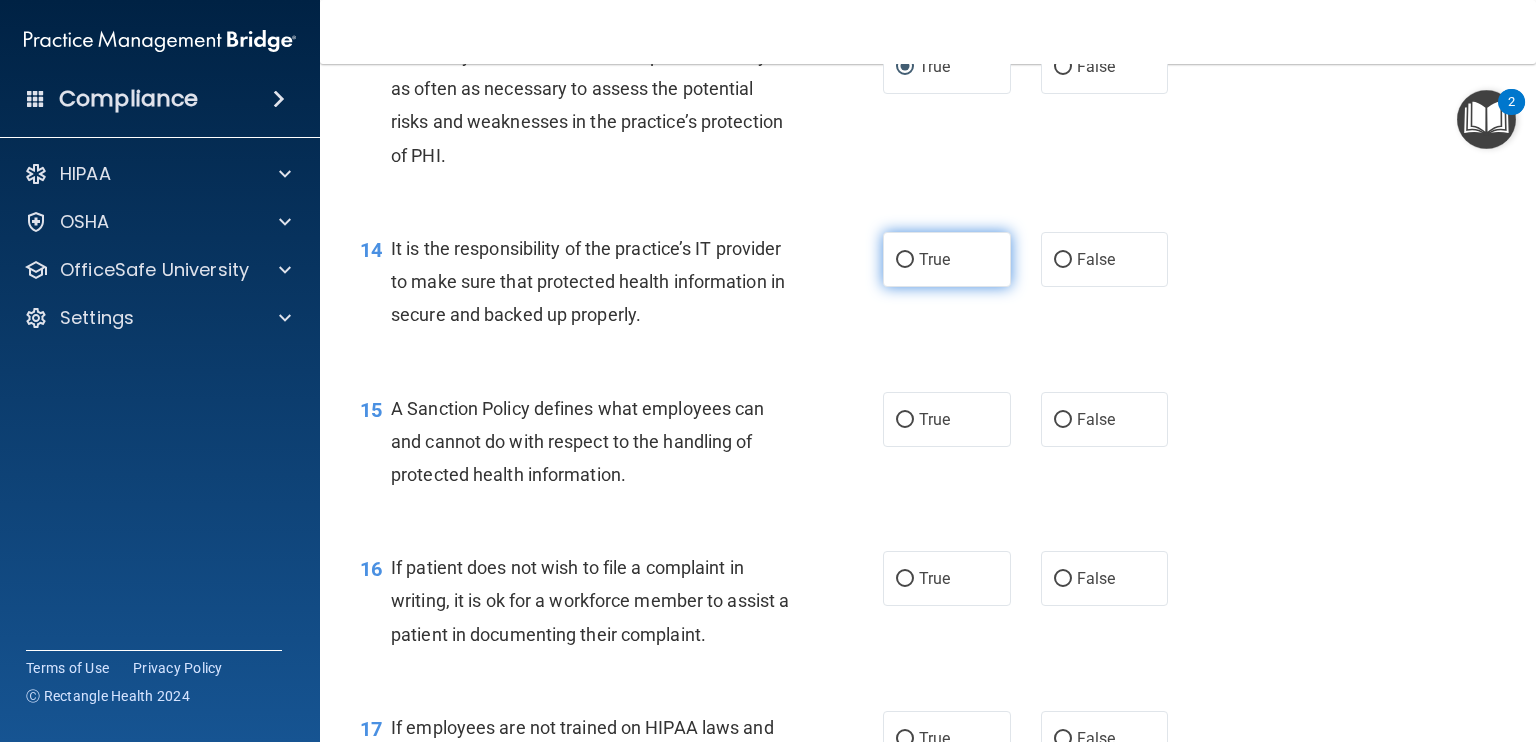 click on "True" at bounding box center (905, 260) 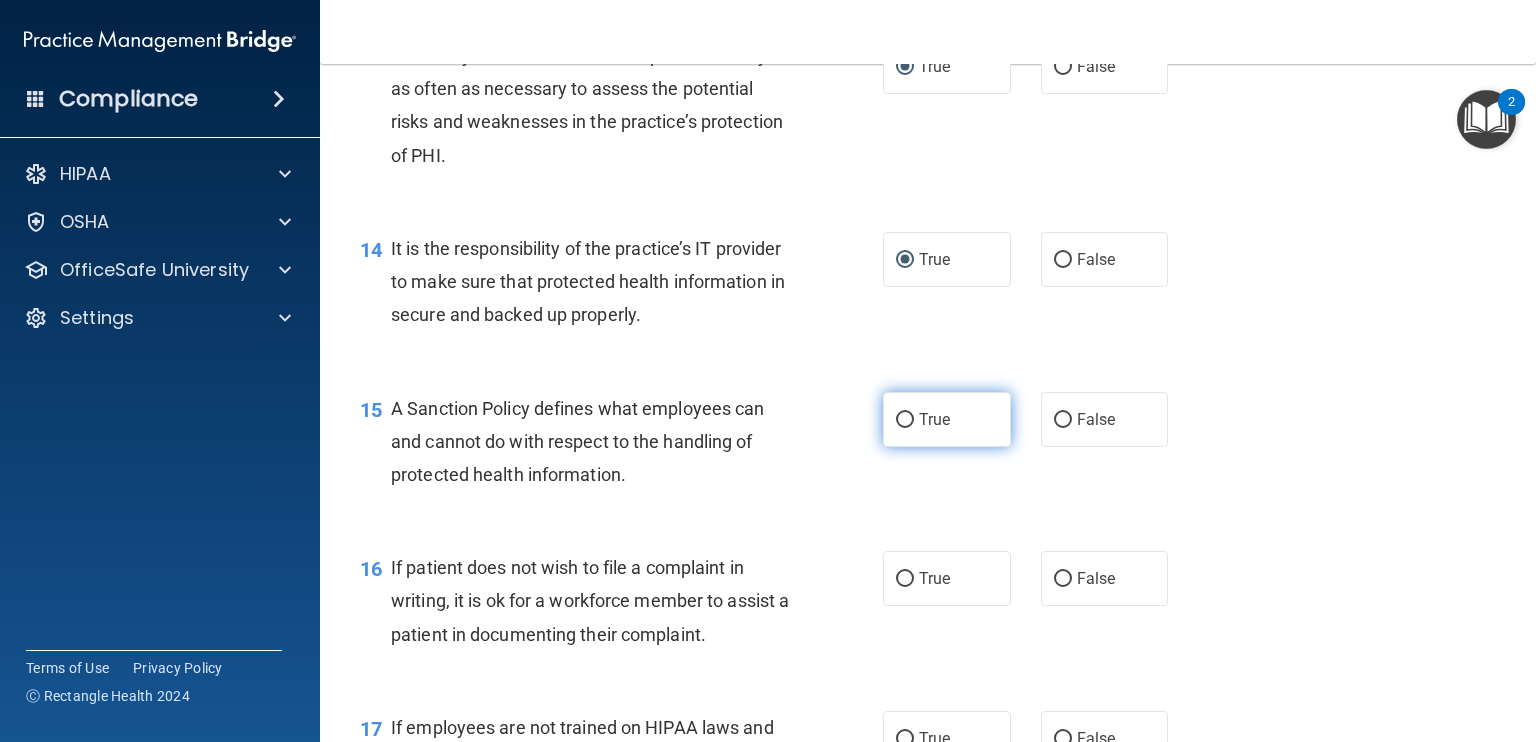 click on "True" at bounding box center (905, 420) 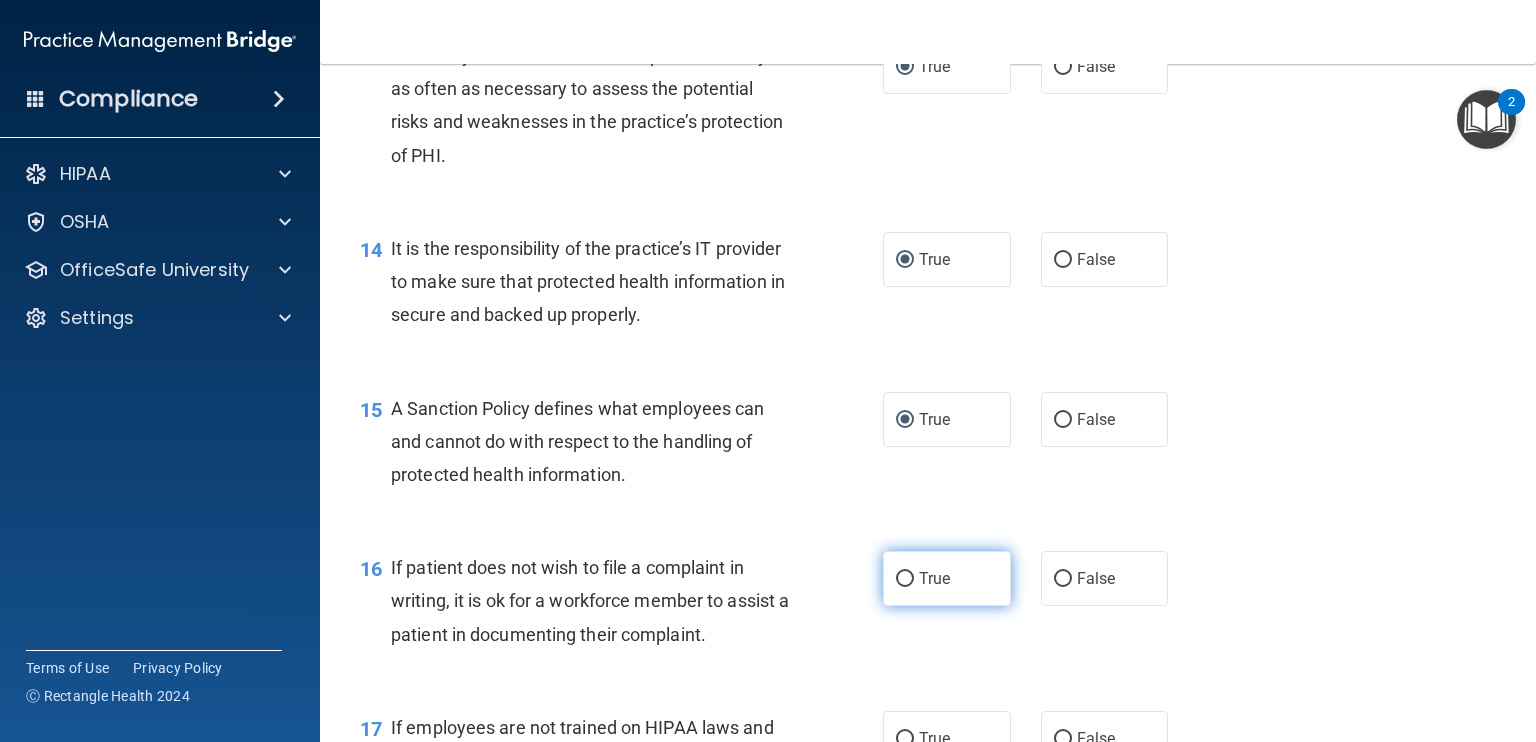 click on "True" at bounding box center (905, 579) 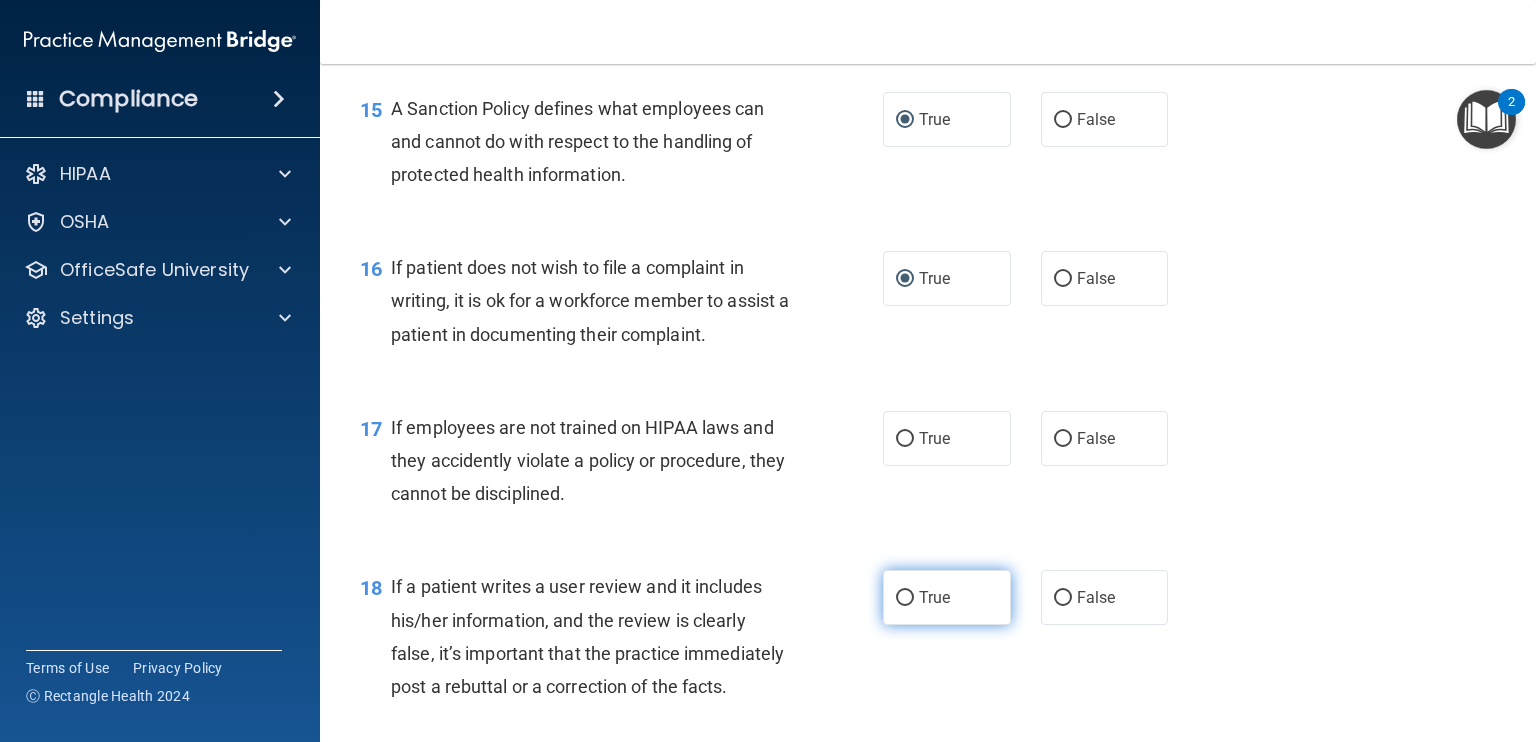 scroll, scrollTop: 3000, scrollLeft: 0, axis: vertical 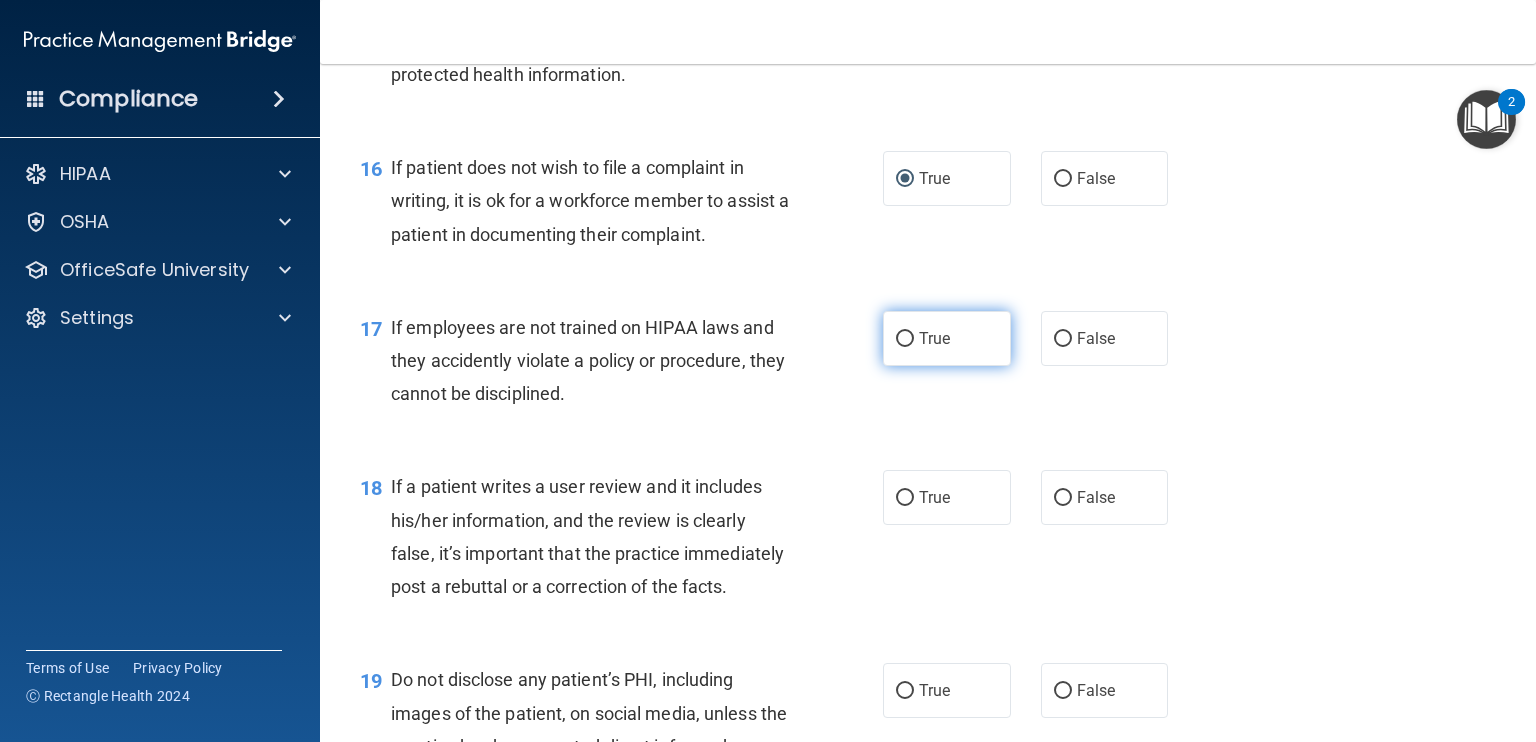 click on "True" at bounding box center (905, 339) 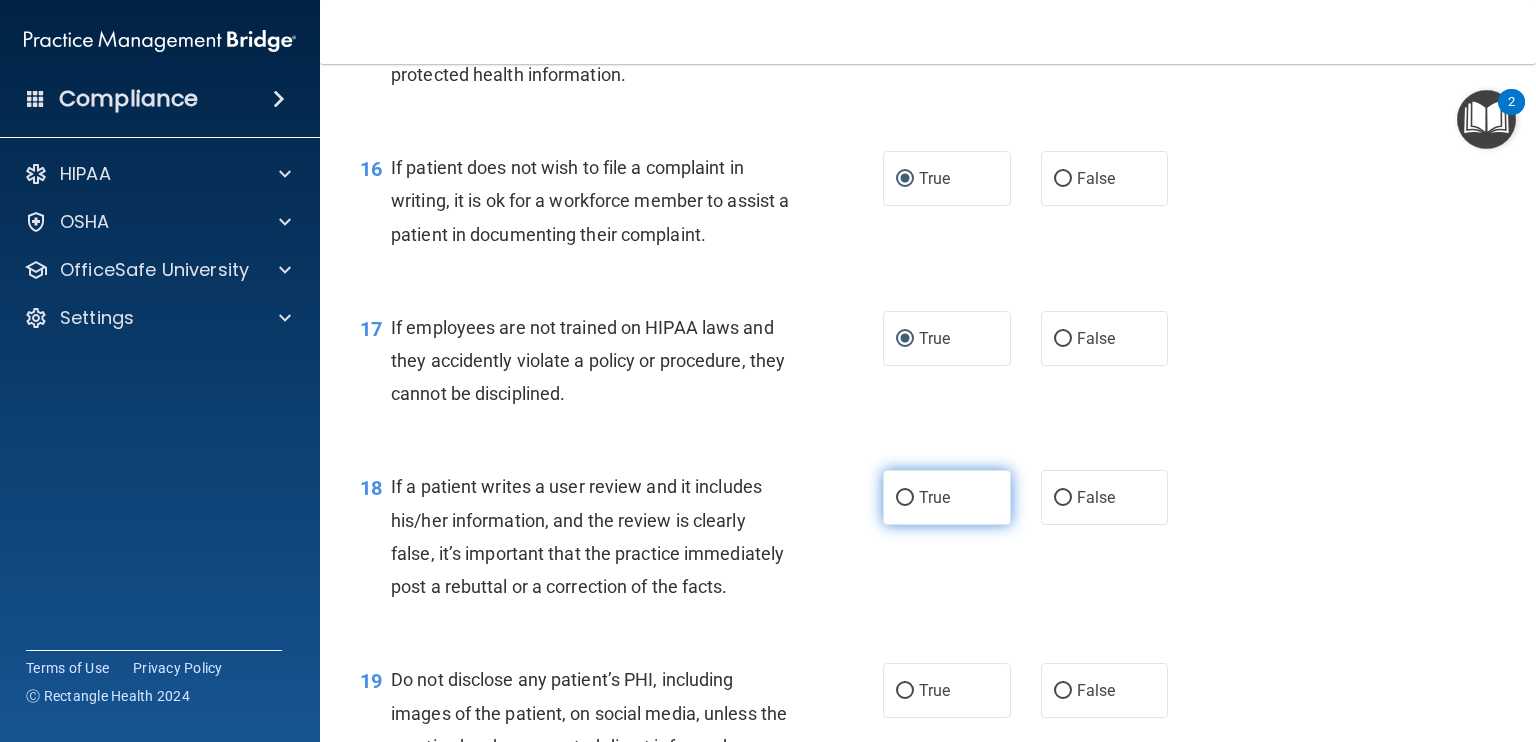 click on "True" at bounding box center [905, 498] 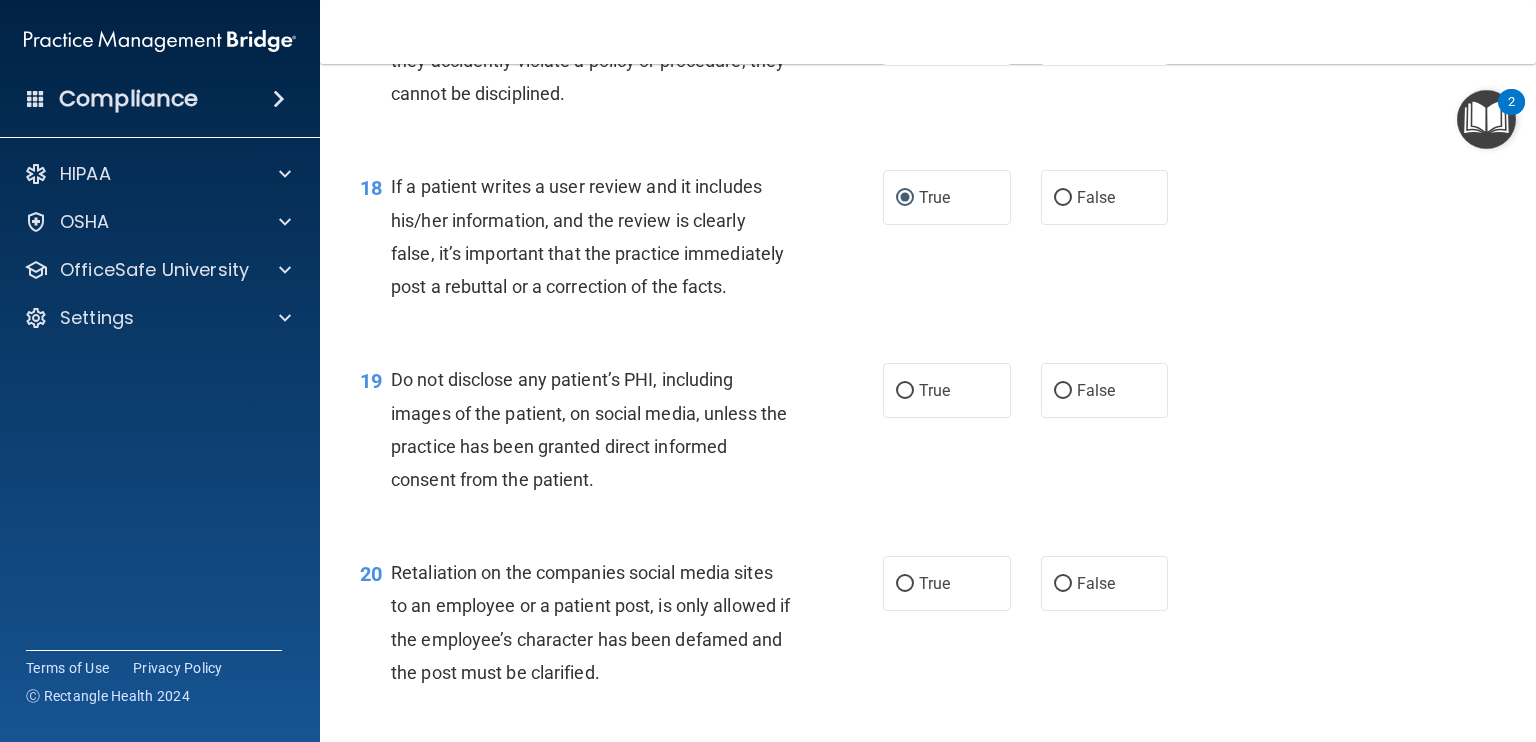 scroll, scrollTop: 3400, scrollLeft: 0, axis: vertical 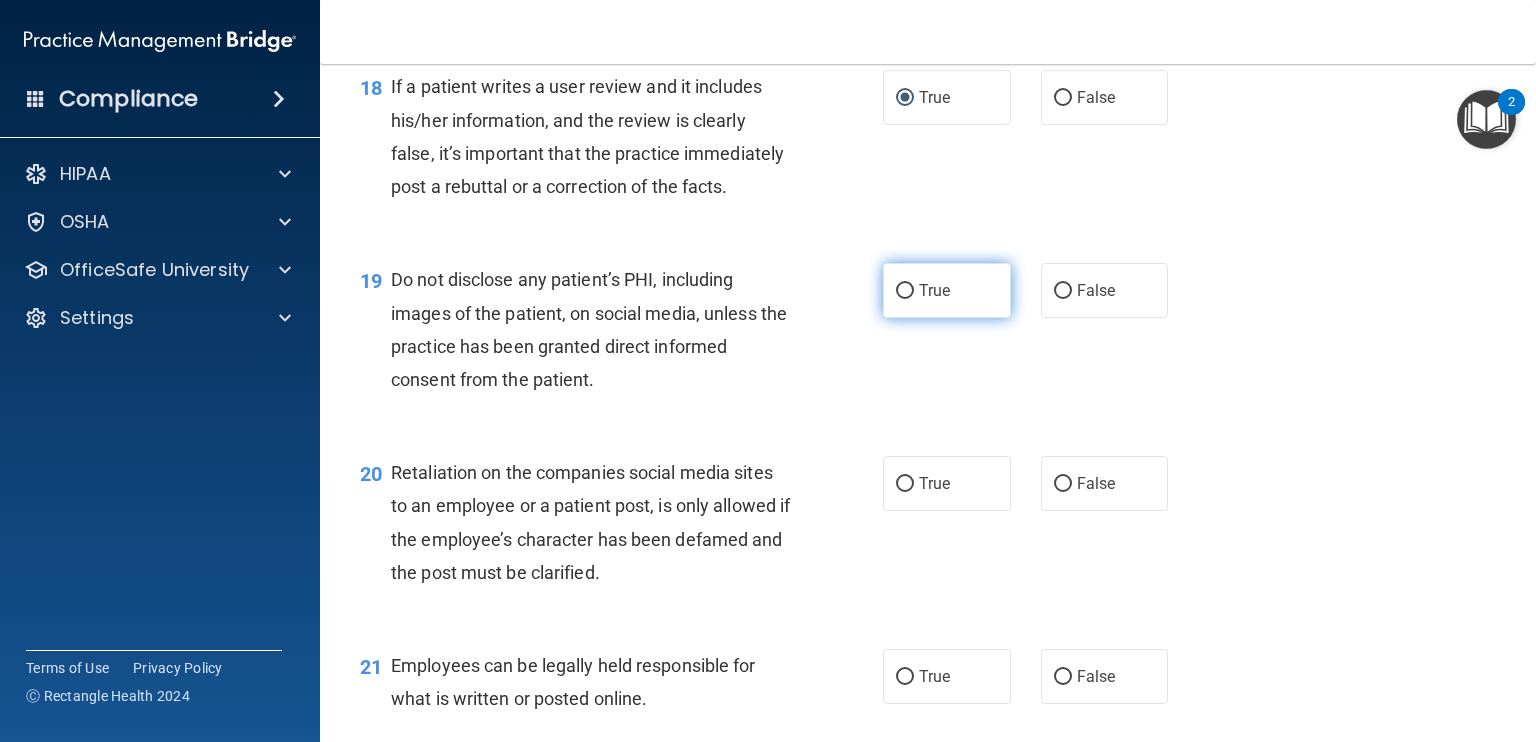 click on "True" at bounding box center (905, 291) 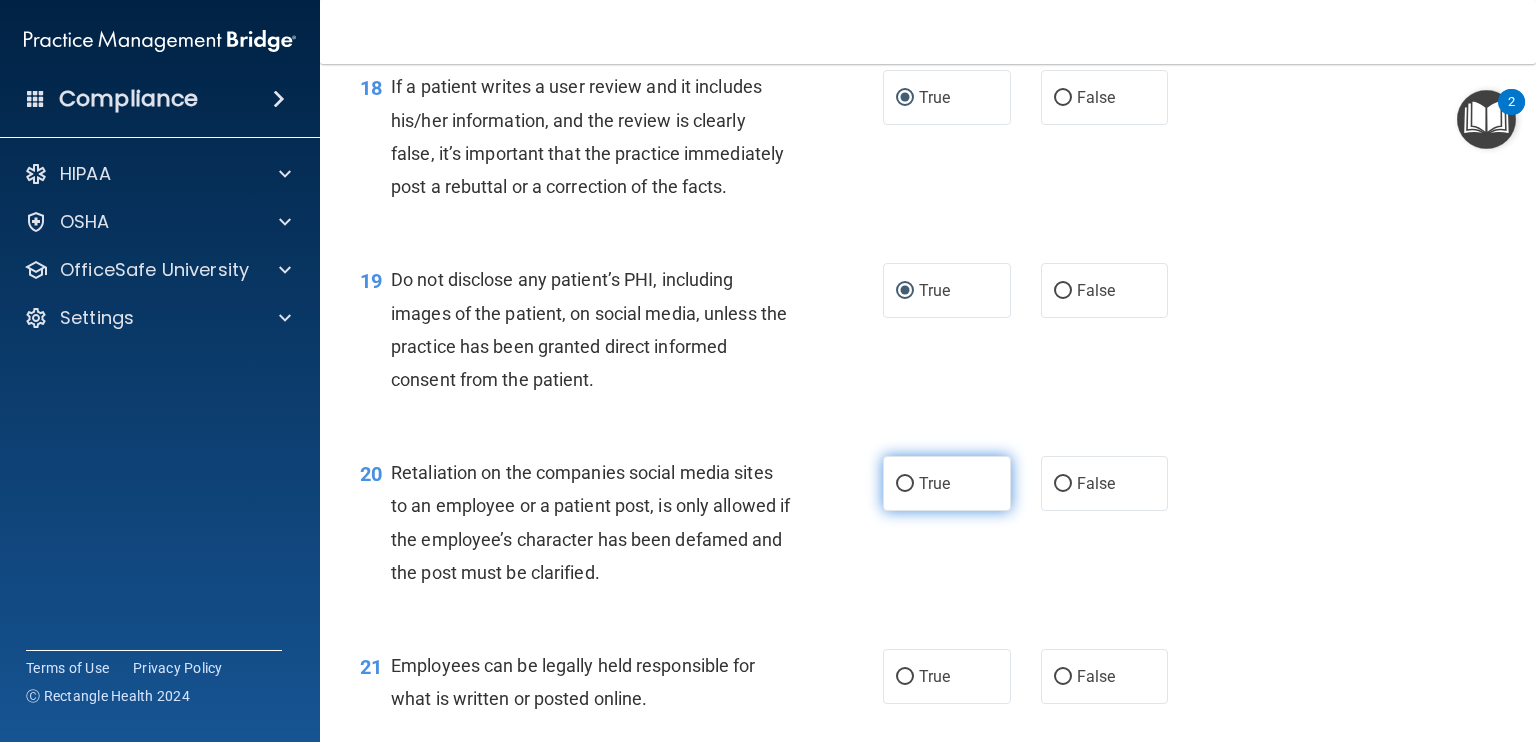 click on "True" at bounding box center [905, 484] 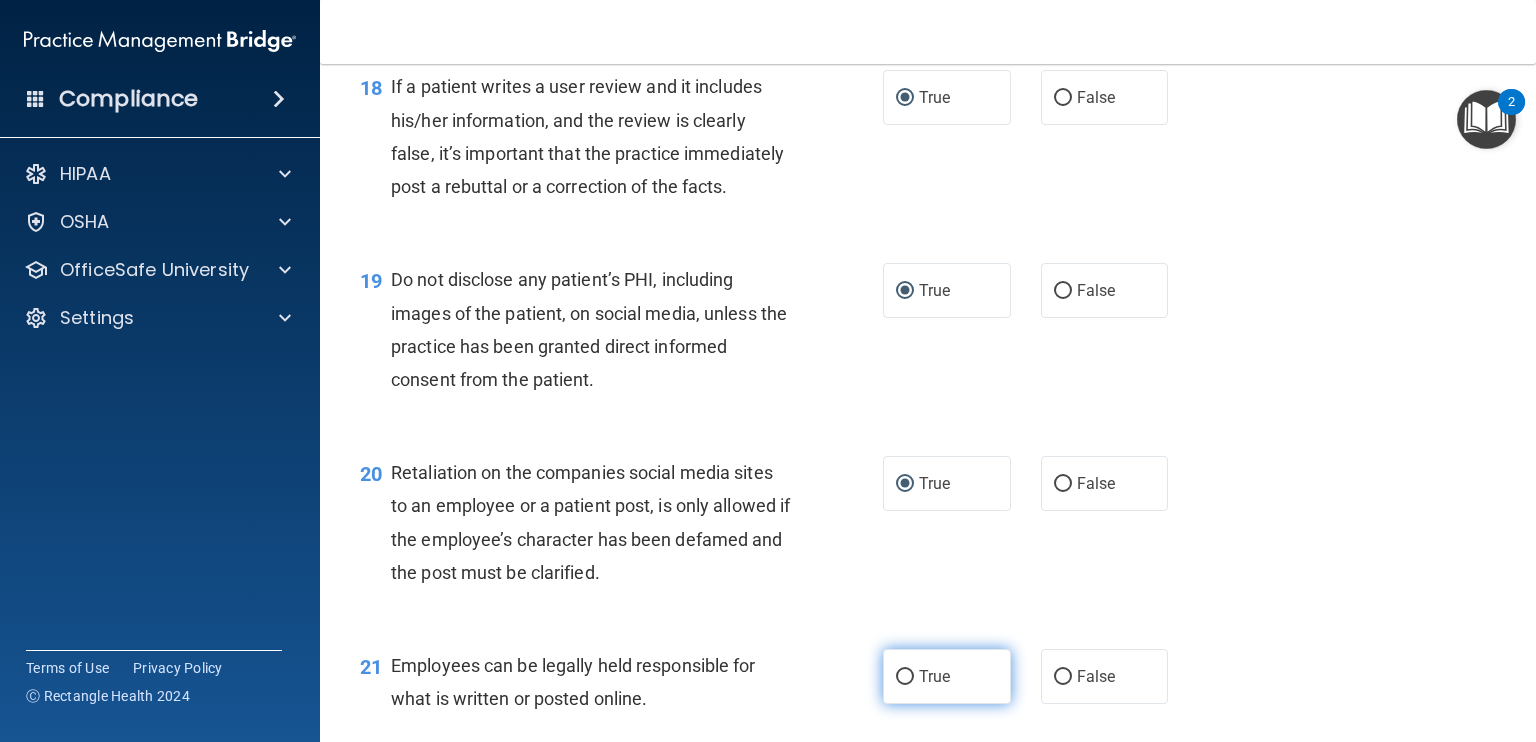 scroll, scrollTop: 3800, scrollLeft: 0, axis: vertical 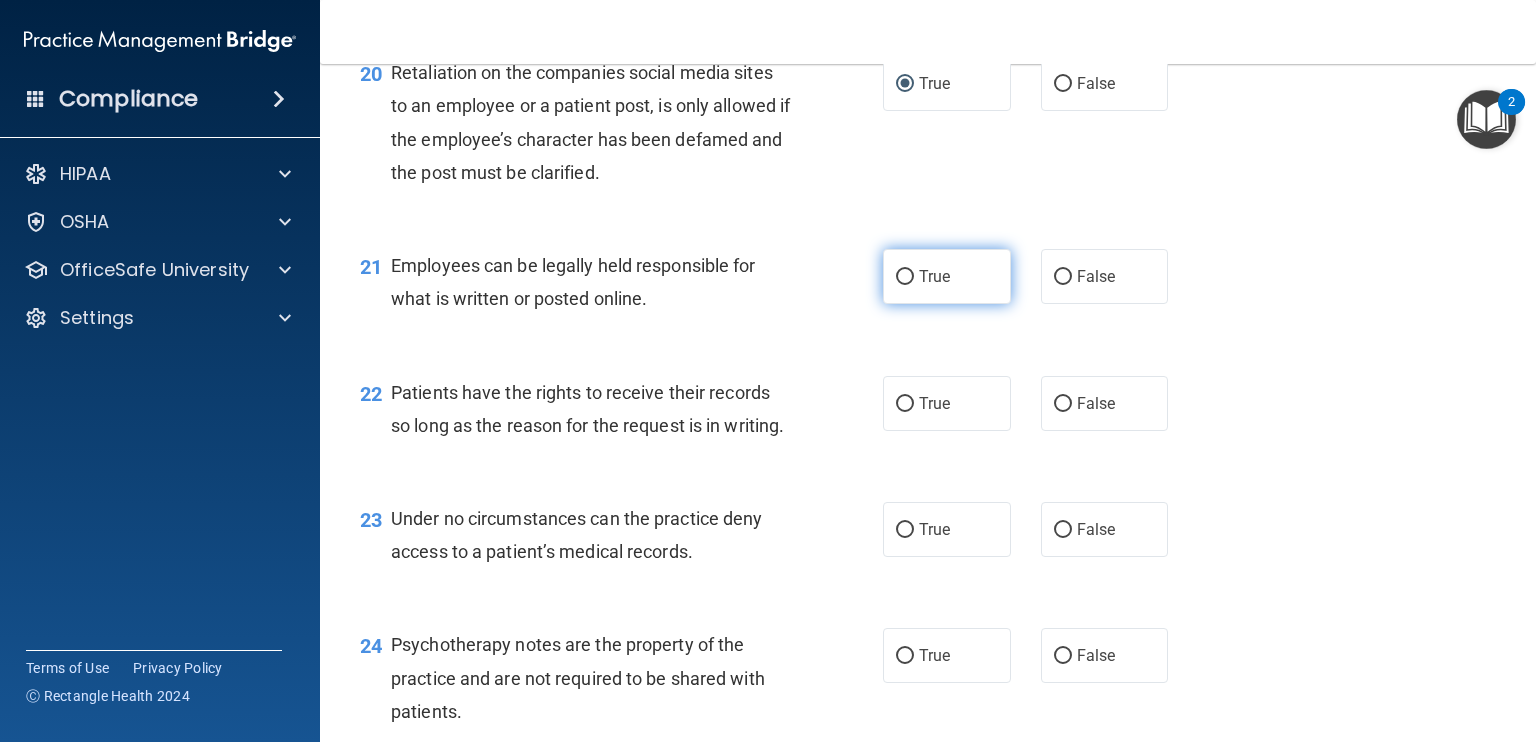 click on "True" at bounding box center [947, 276] 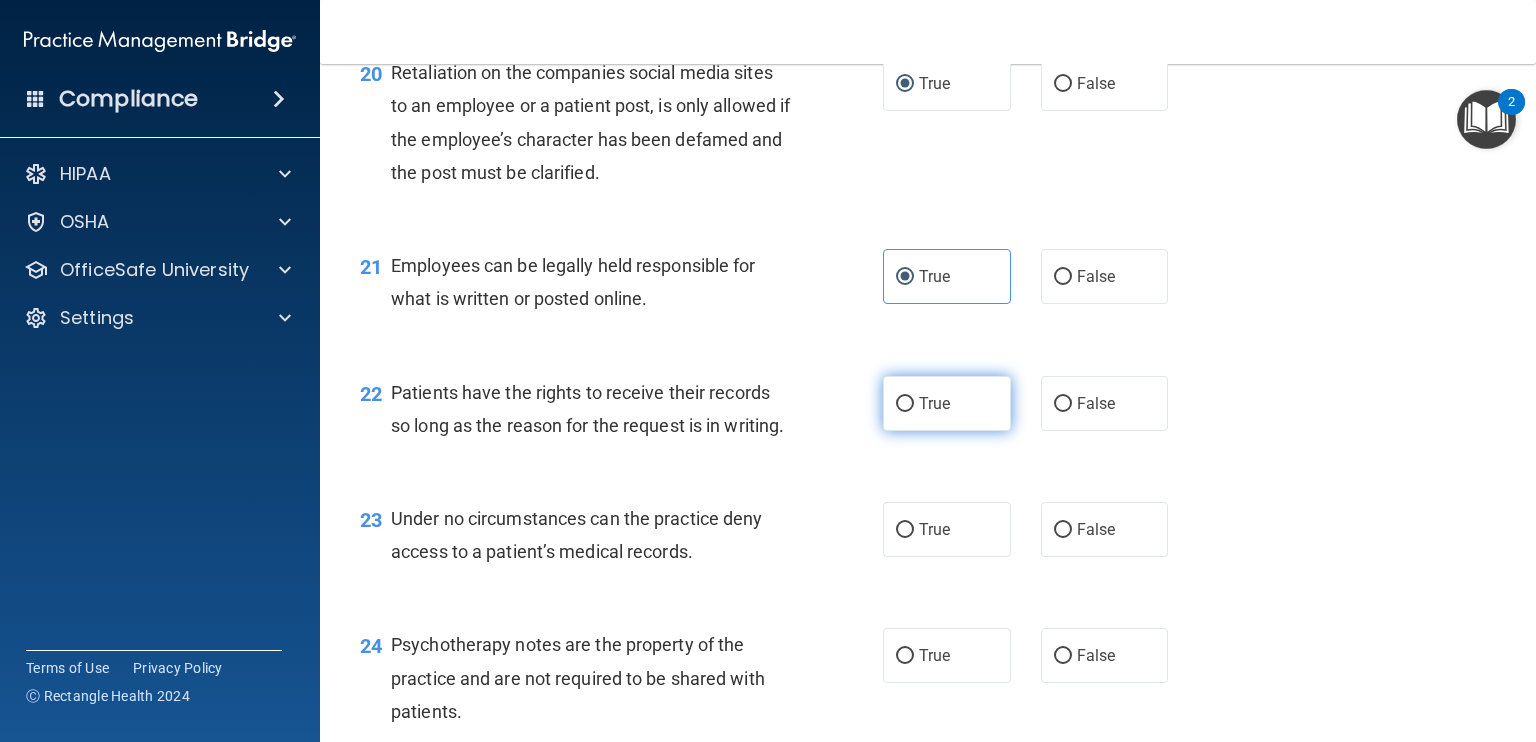 click on "True" at bounding box center [947, 403] 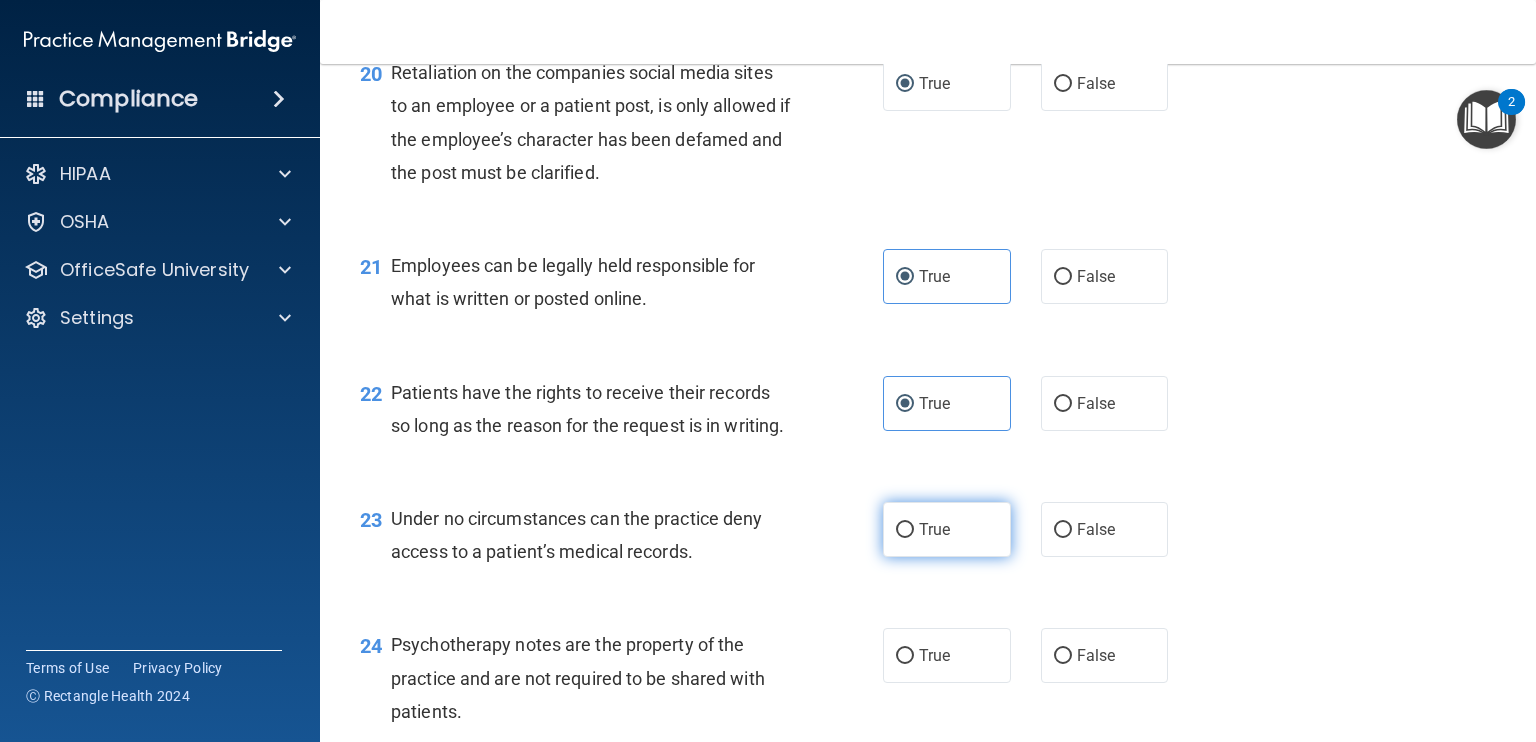 click on "True" at bounding box center [905, 530] 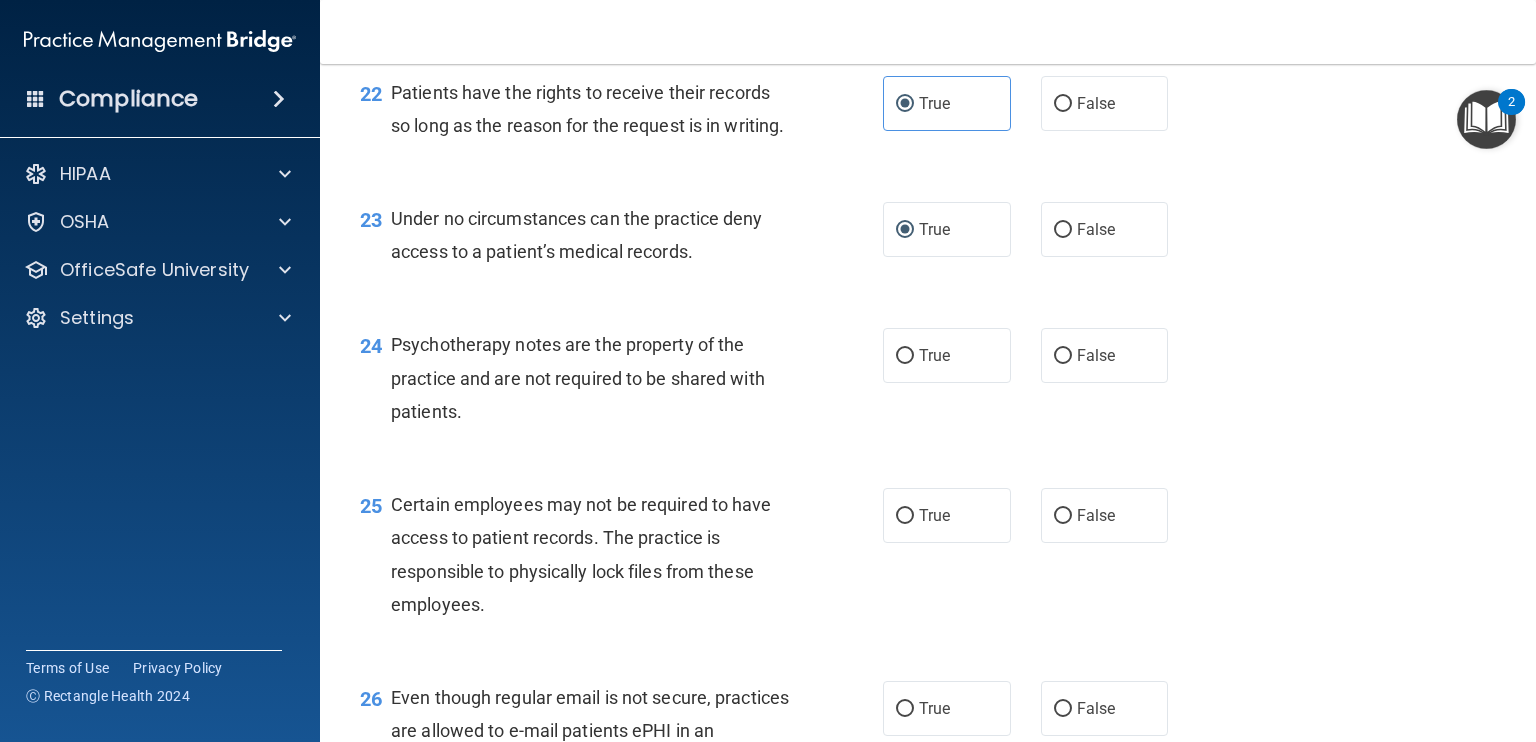 scroll, scrollTop: 4200, scrollLeft: 0, axis: vertical 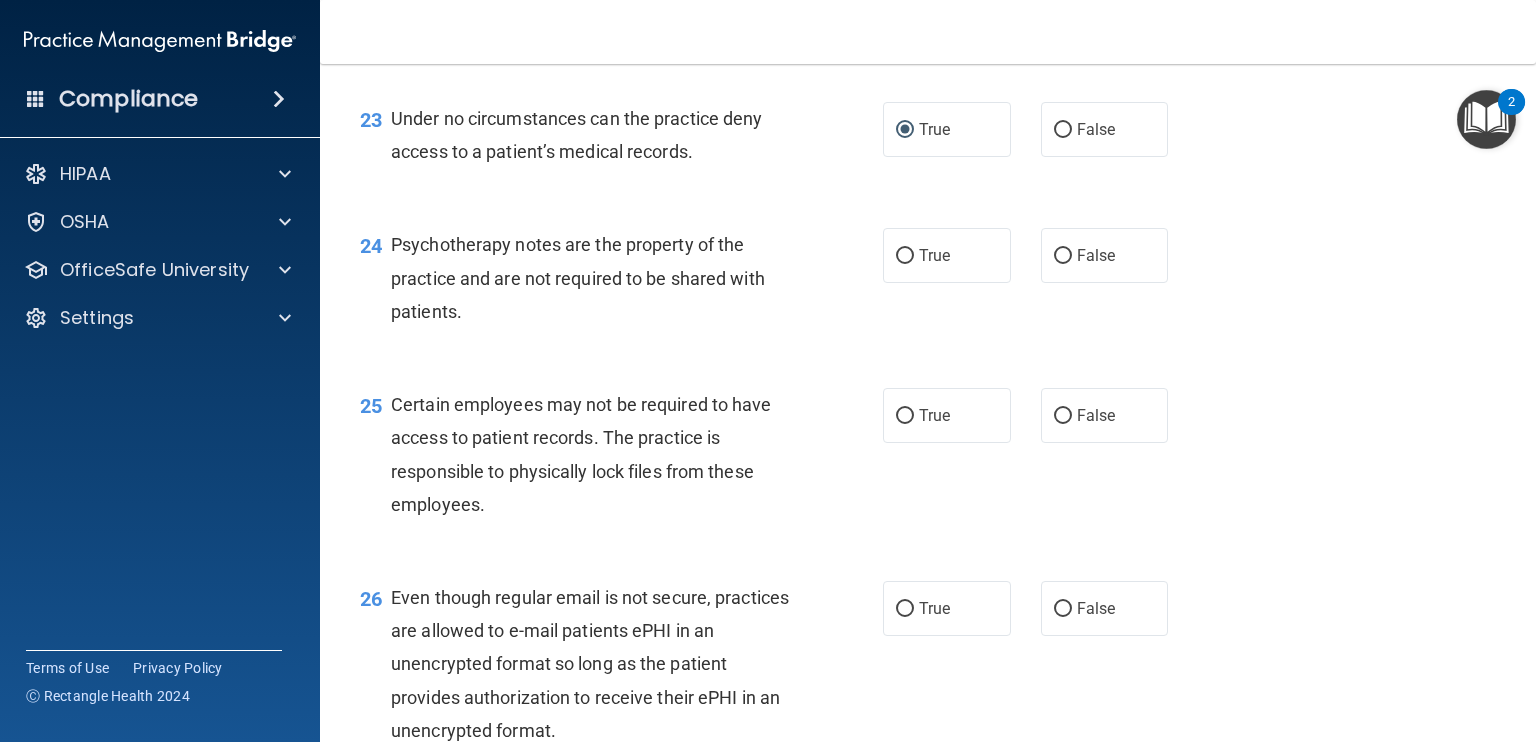 drag, startPoint x: 900, startPoint y: 351, endPoint x: 877, endPoint y: 440, distance: 91.92388 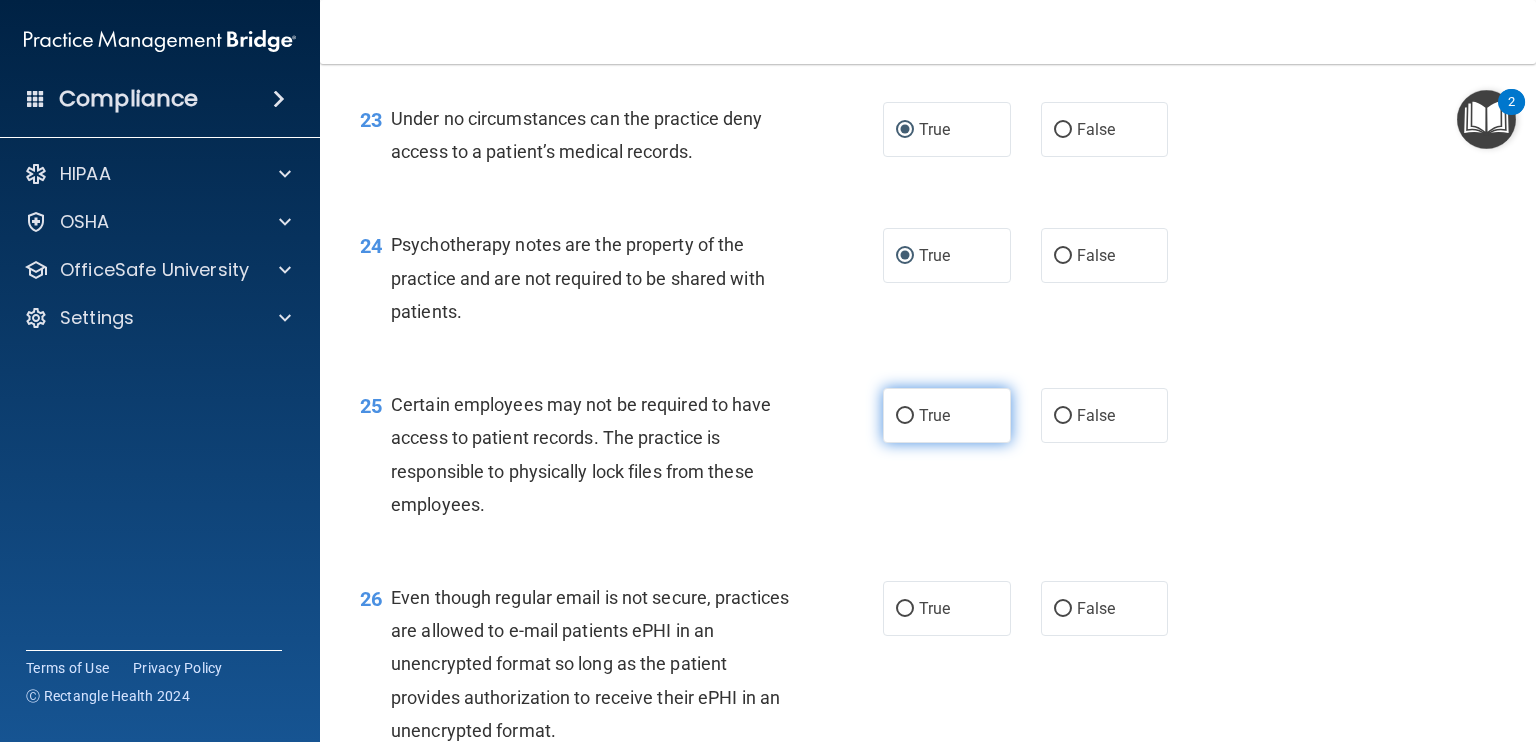 click on "True" at bounding box center (905, 416) 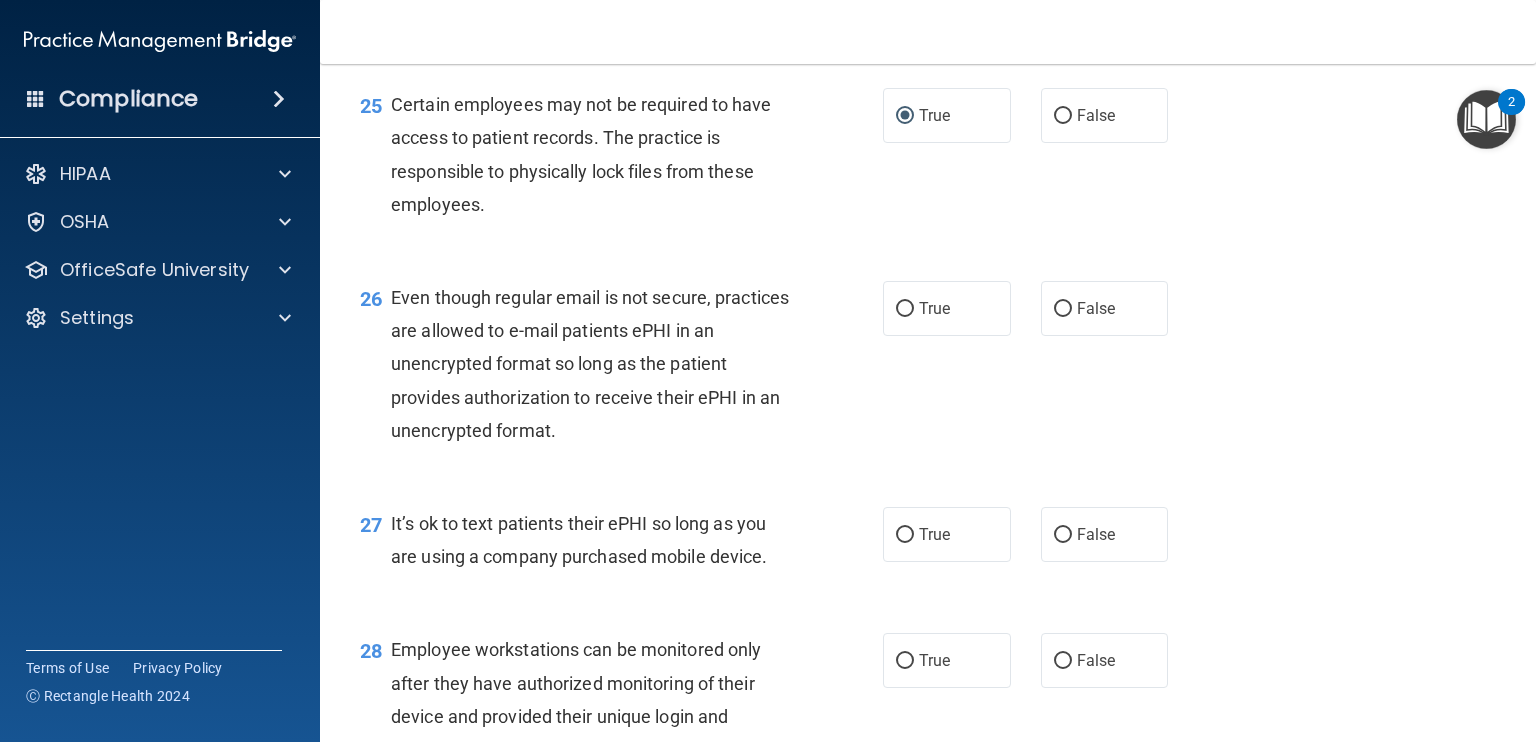 scroll, scrollTop: 4600, scrollLeft: 0, axis: vertical 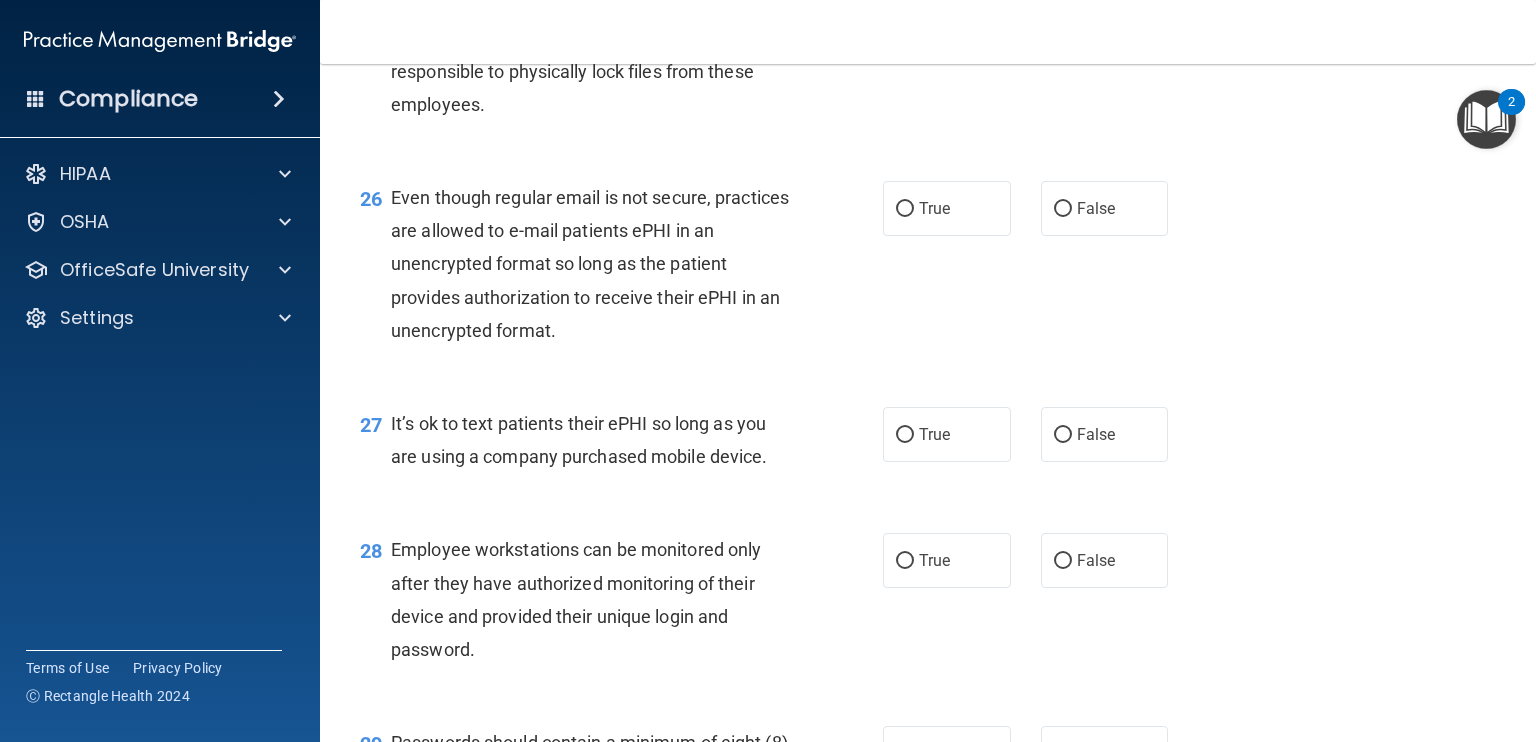drag, startPoint x: 892, startPoint y: 305, endPoint x: 897, endPoint y: 350, distance: 45.276924 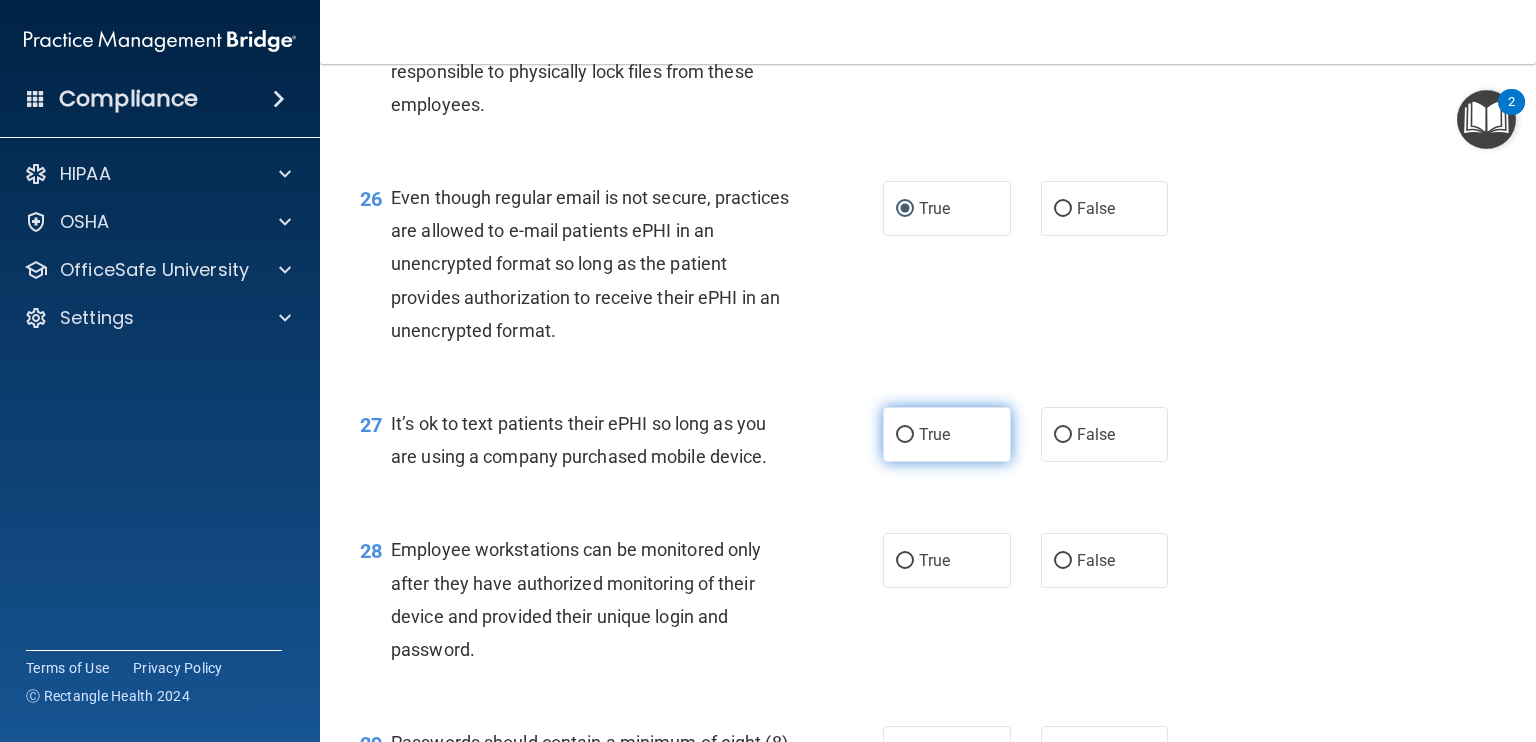 click on "True" at bounding box center (947, 434) 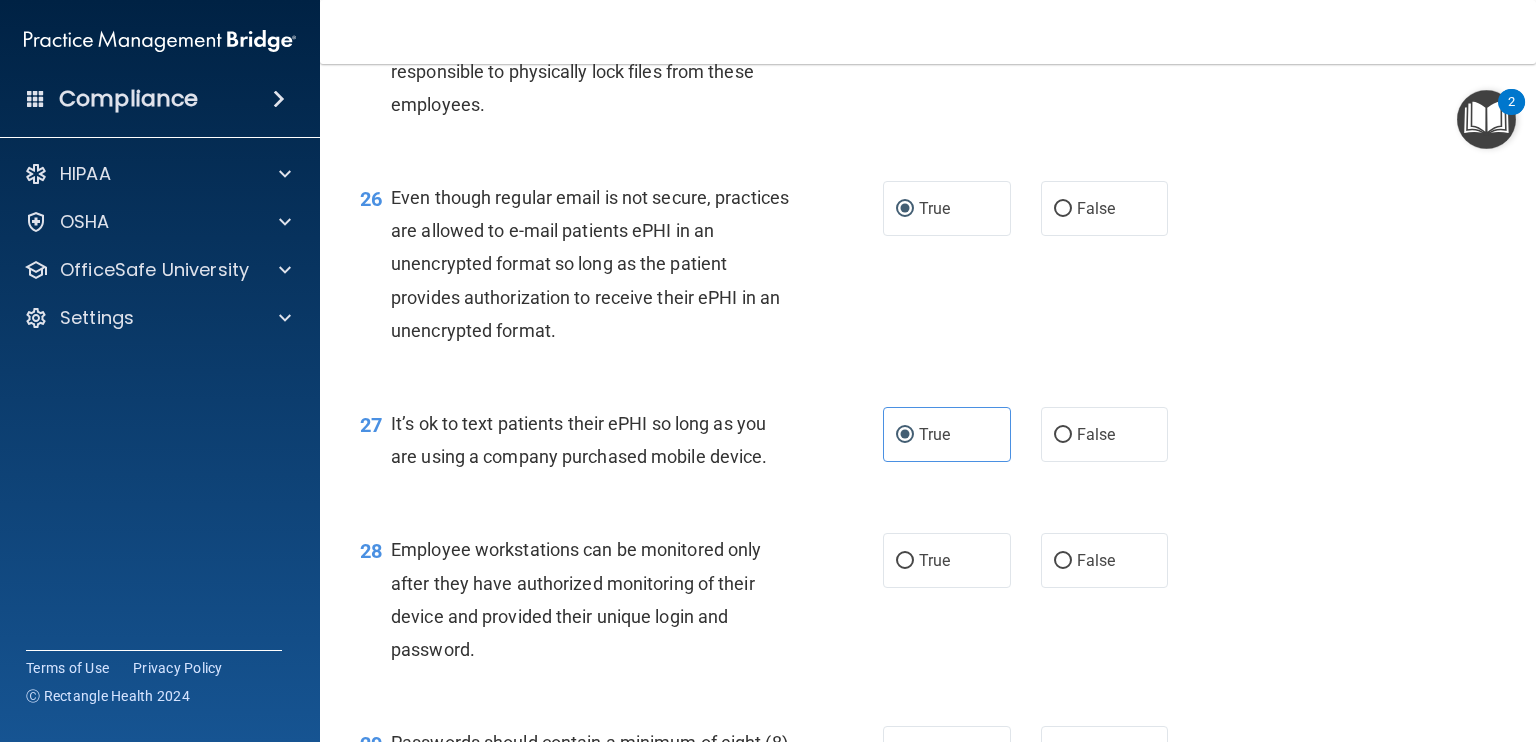 scroll, scrollTop: 4900, scrollLeft: 0, axis: vertical 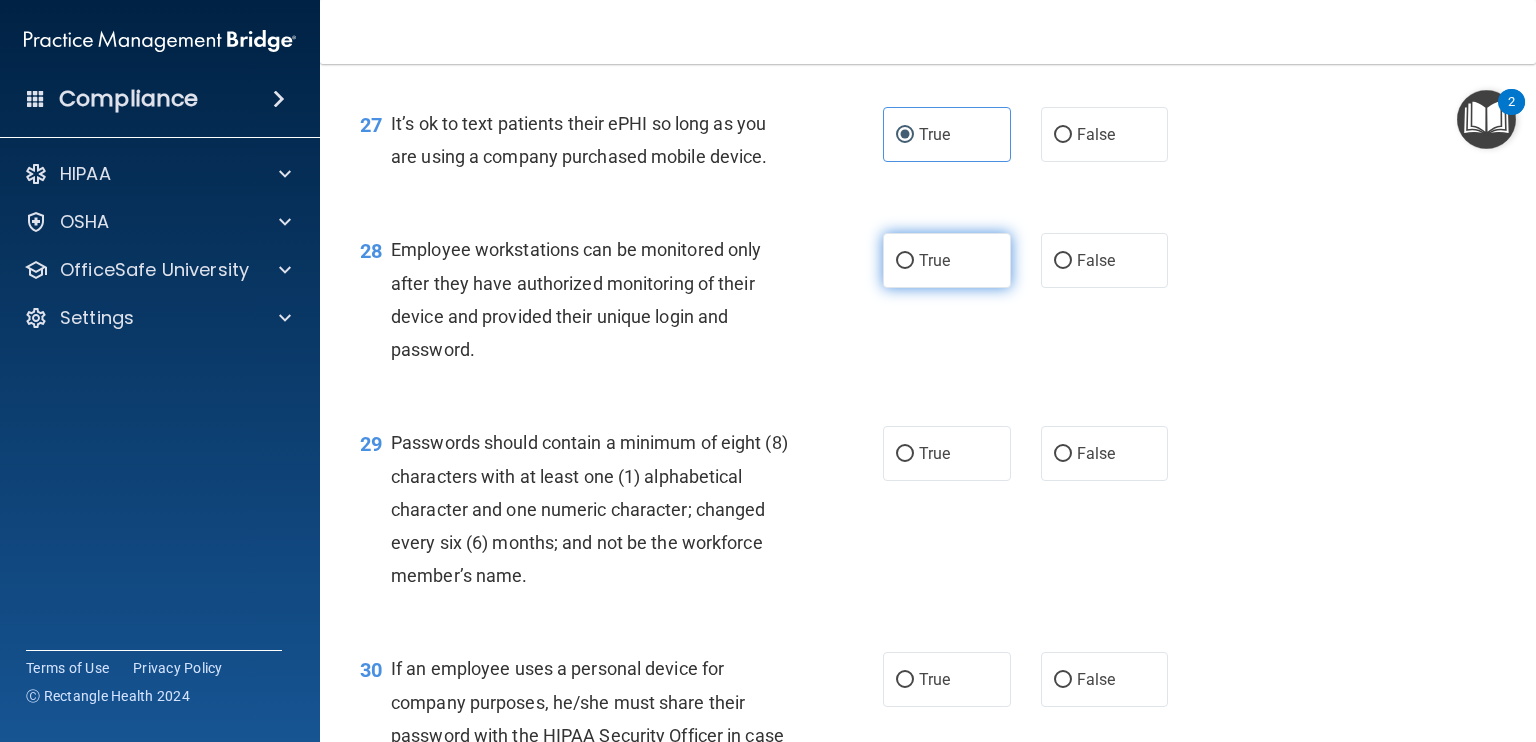 click on "True" at bounding box center [905, 261] 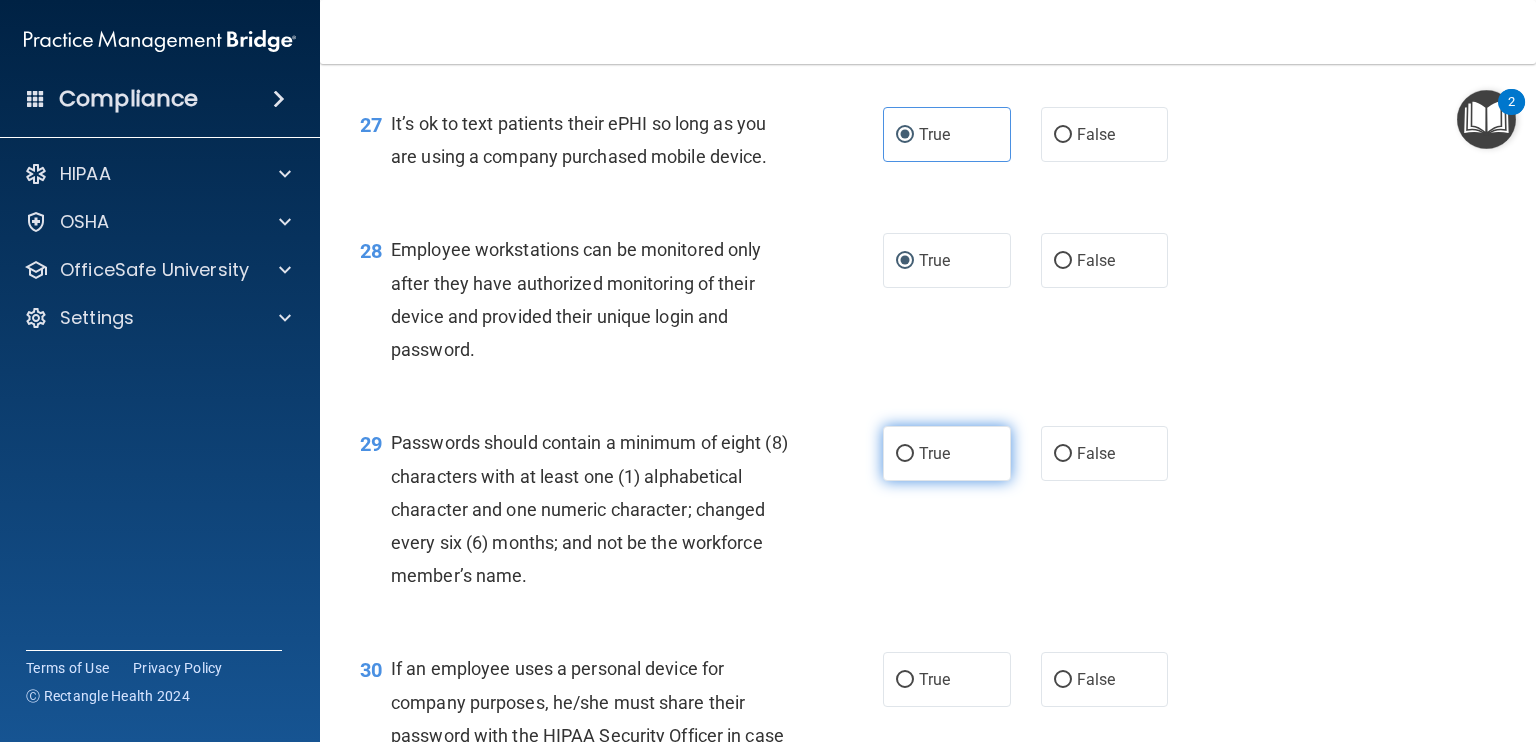 click on "True" at bounding box center (905, 454) 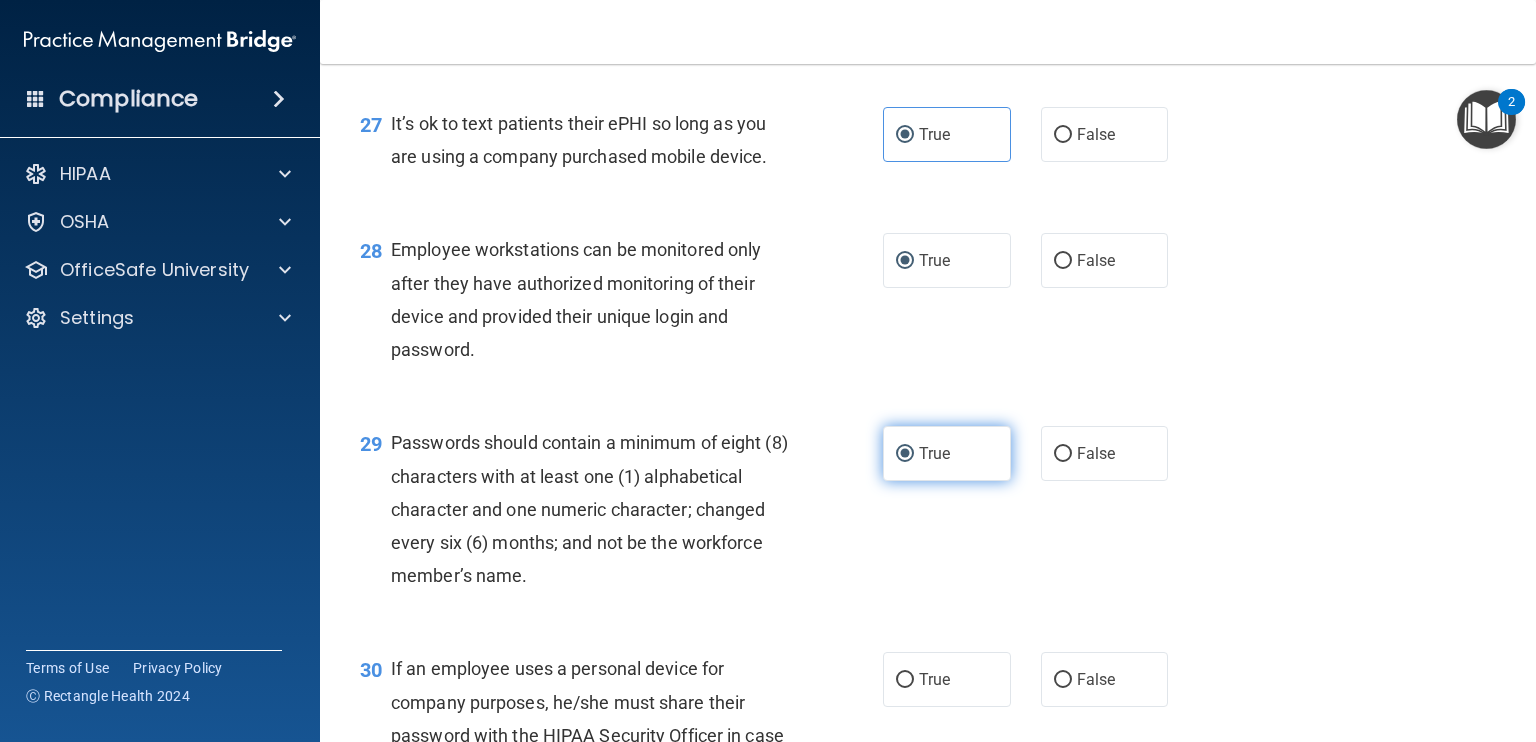 scroll, scrollTop: 5208, scrollLeft: 0, axis: vertical 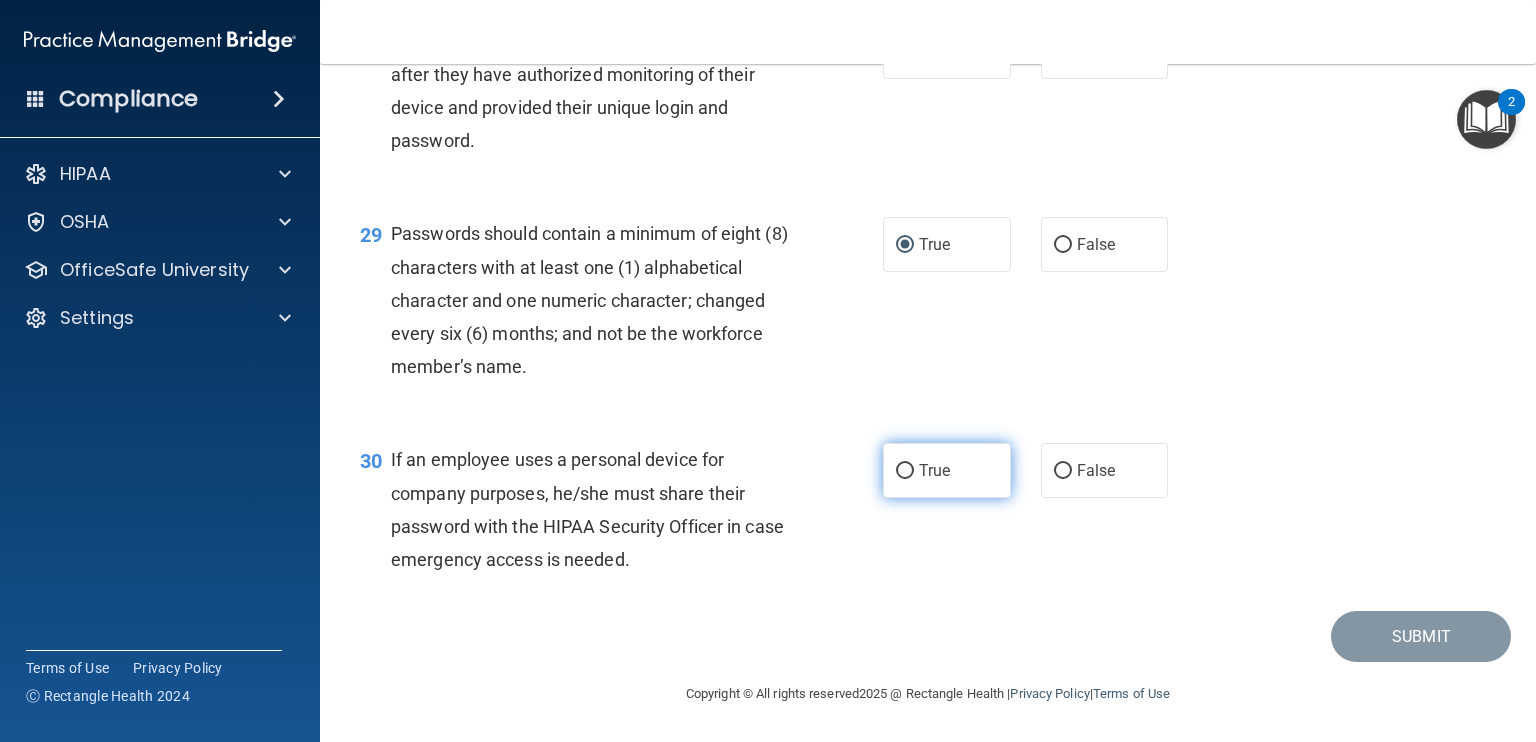 click on "True" at bounding box center [947, 470] 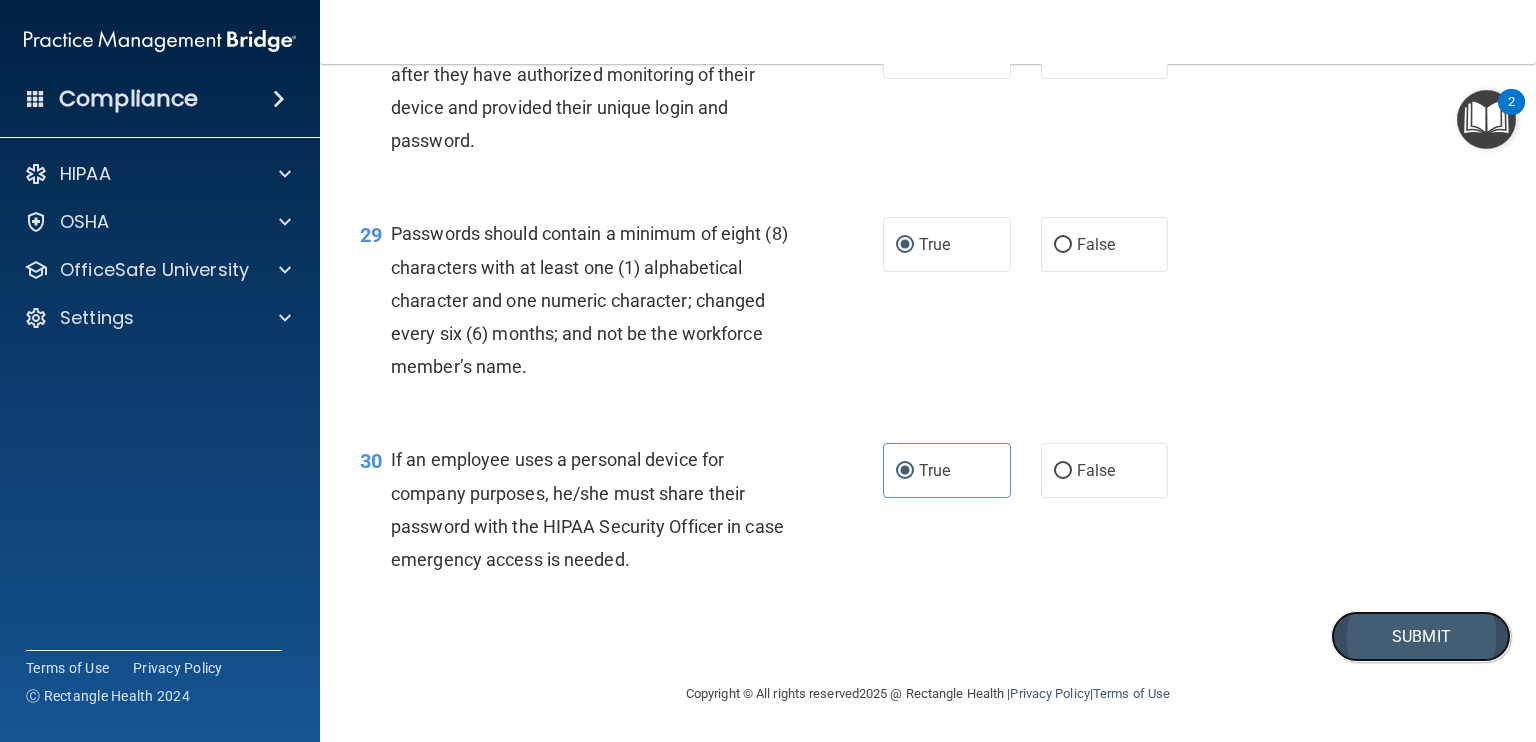 click on "Submit" at bounding box center [1421, 636] 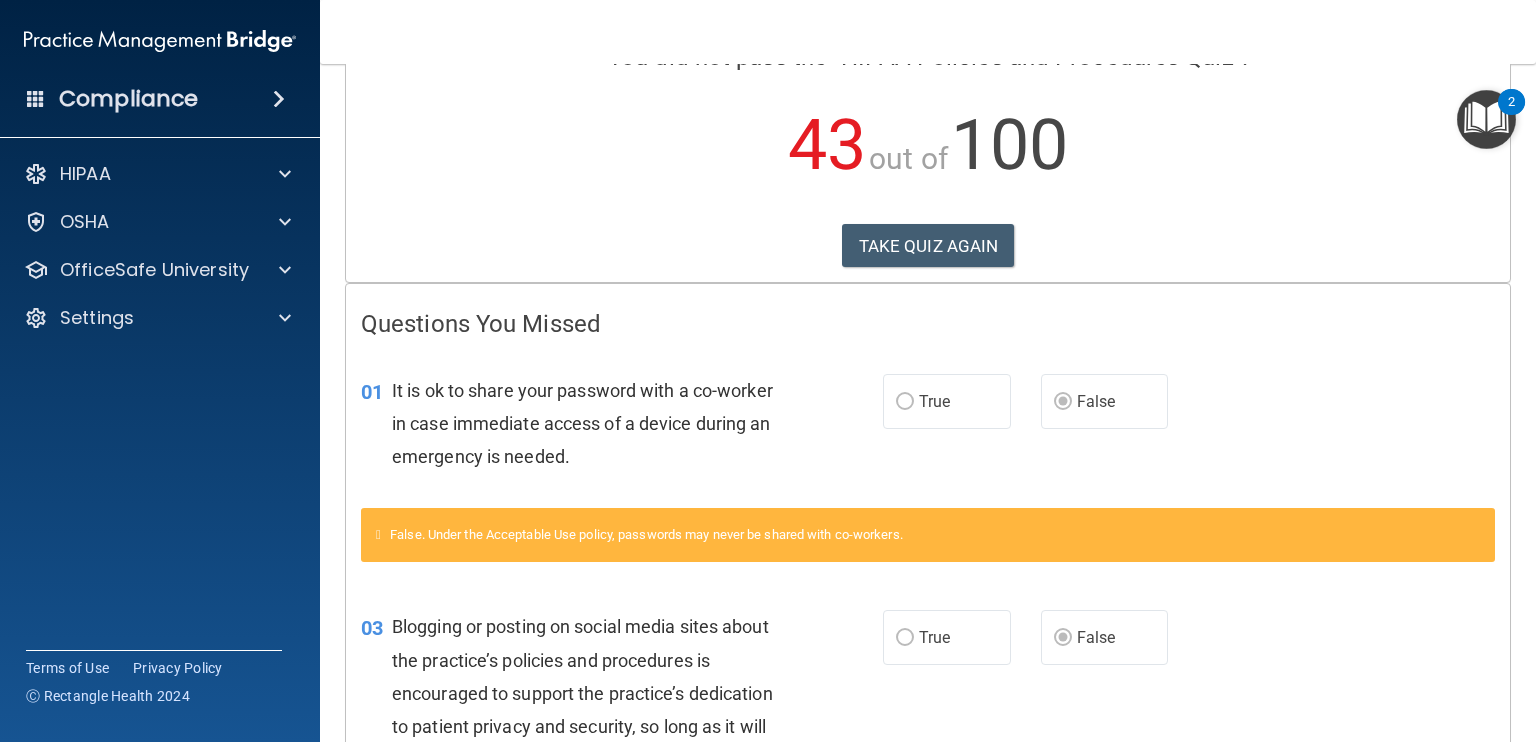 scroll, scrollTop: 0, scrollLeft: 0, axis: both 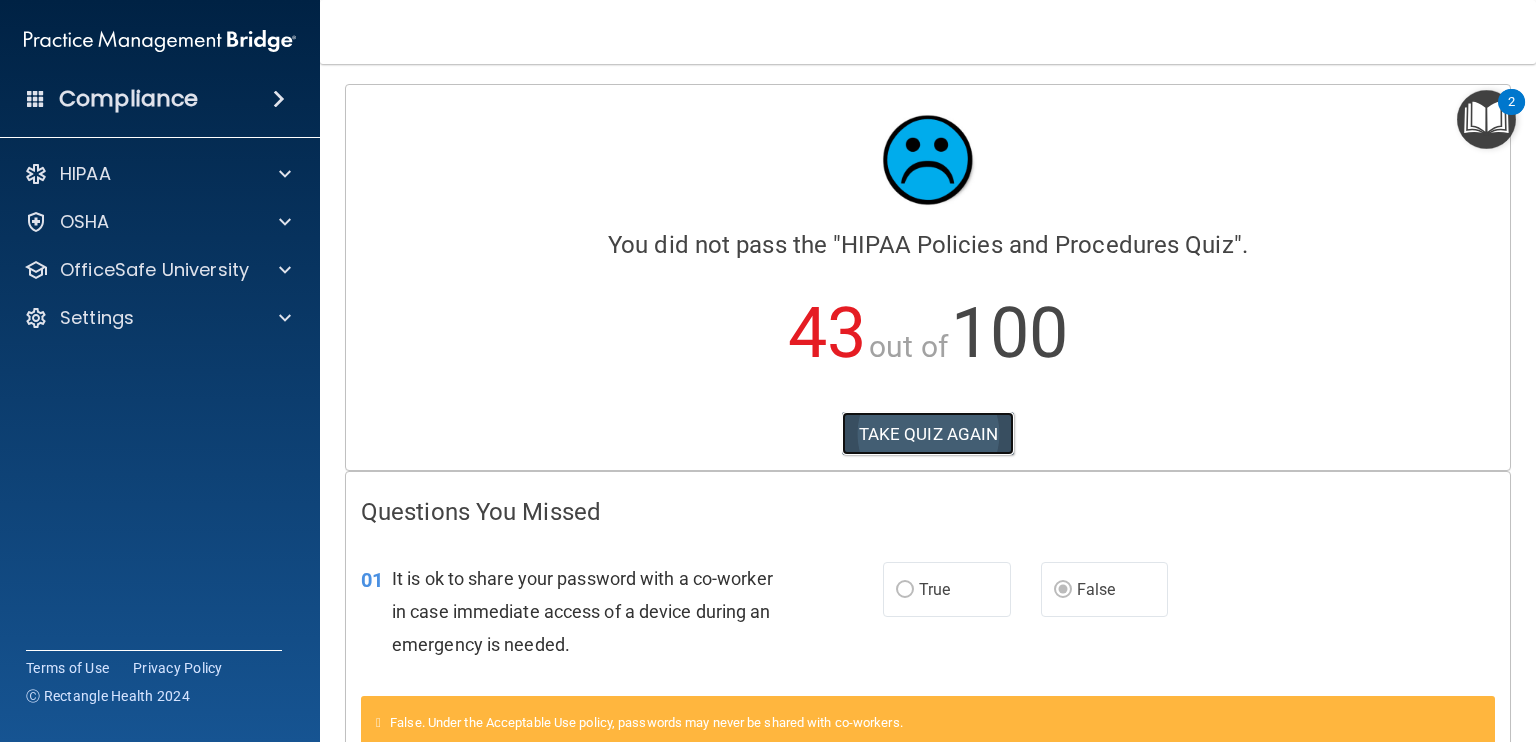 click on "TAKE QUIZ AGAIN" at bounding box center (928, 434) 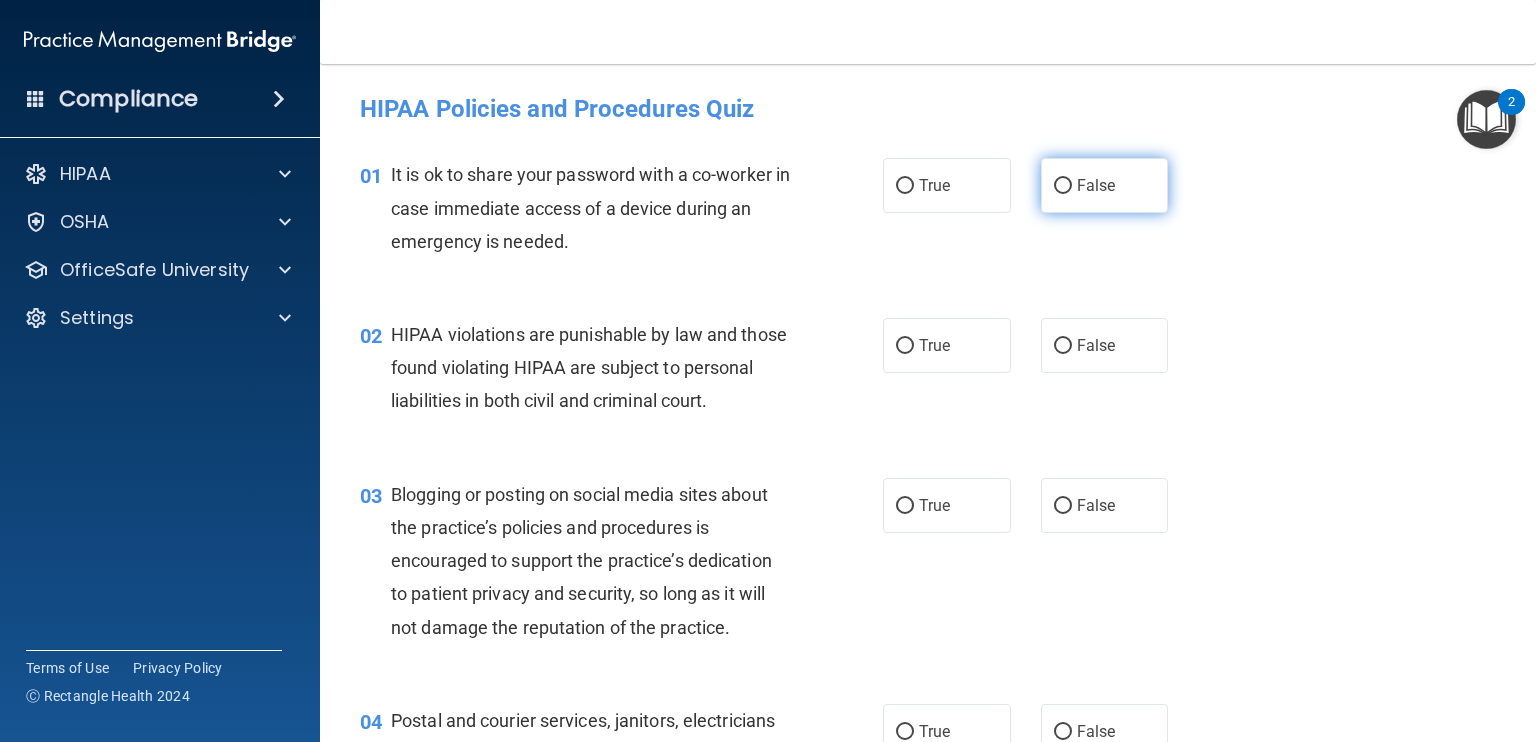 click on "False" at bounding box center (1063, 186) 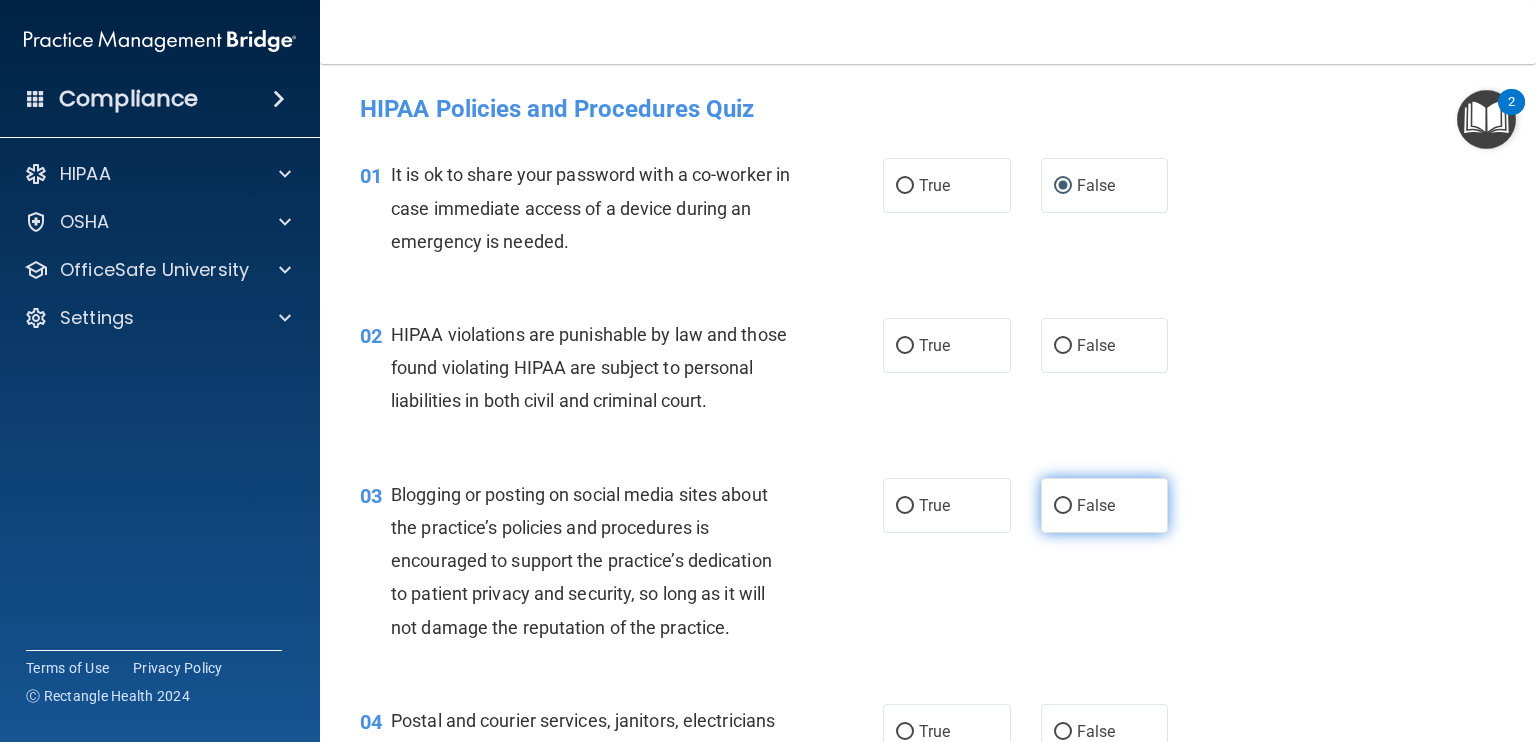 drag, startPoint x: 1052, startPoint y: 535, endPoint x: 1039, endPoint y: 528, distance: 14.764823 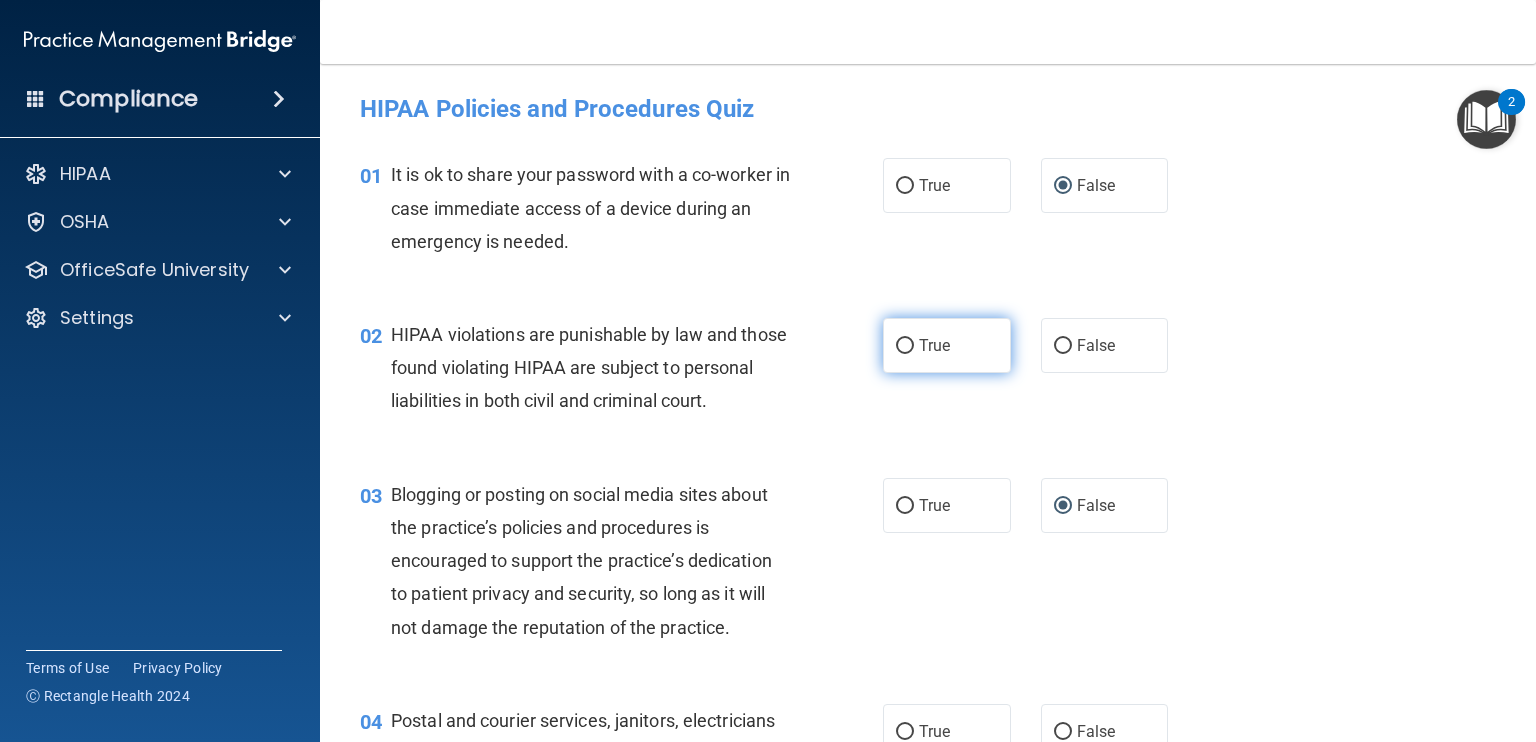 click on "True" at bounding box center (905, 346) 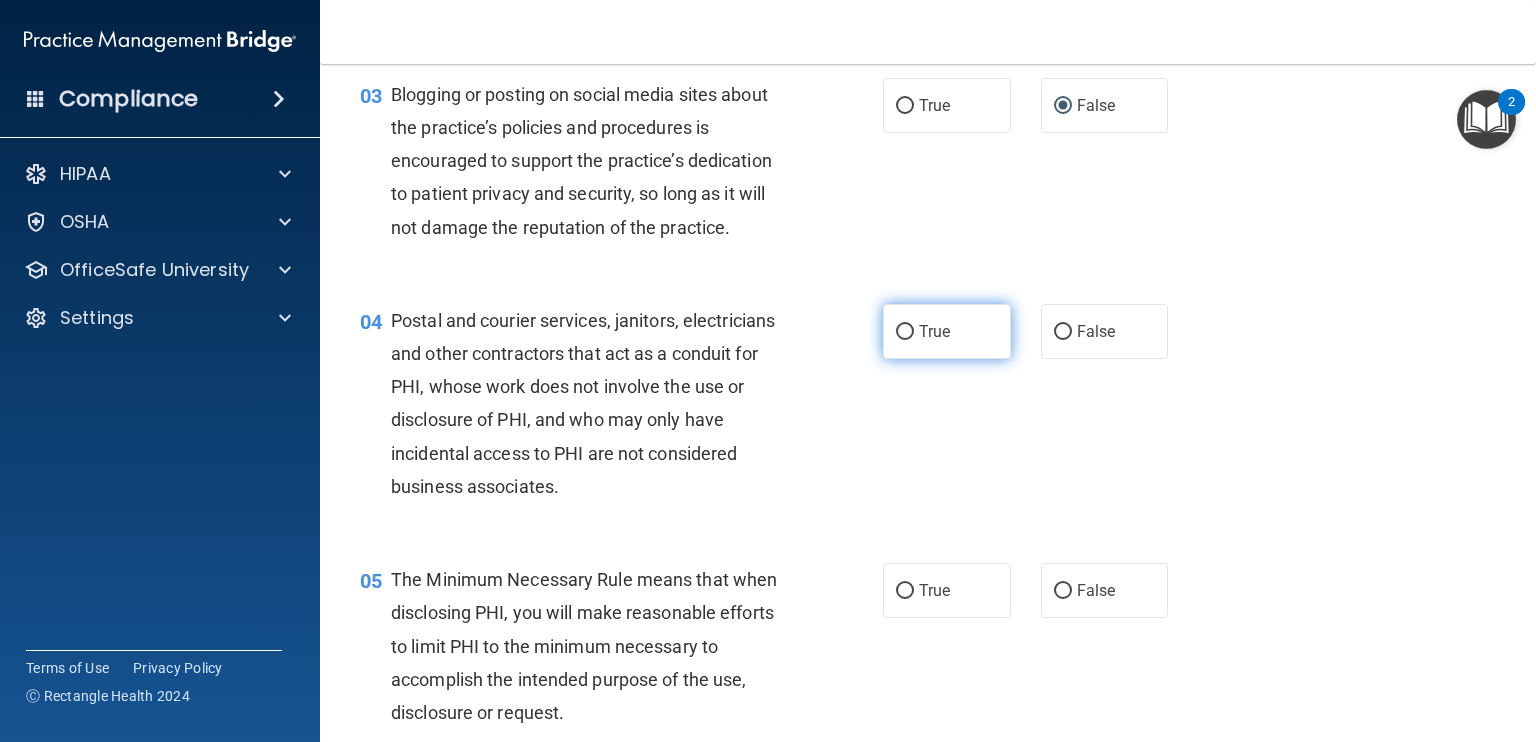 scroll, scrollTop: 500, scrollLeft: 0, axis: vertical 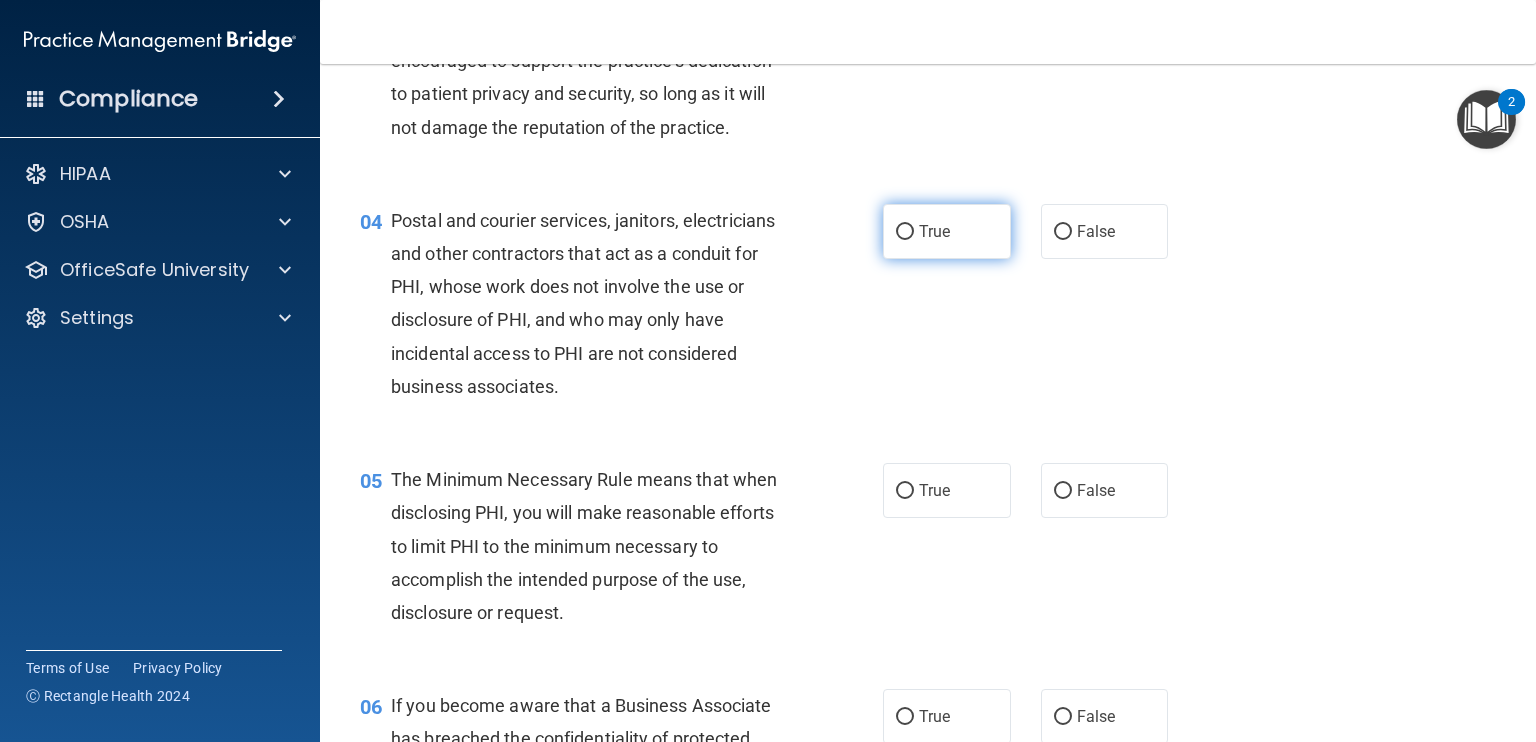click on "True" at bounding box center (905, 232) 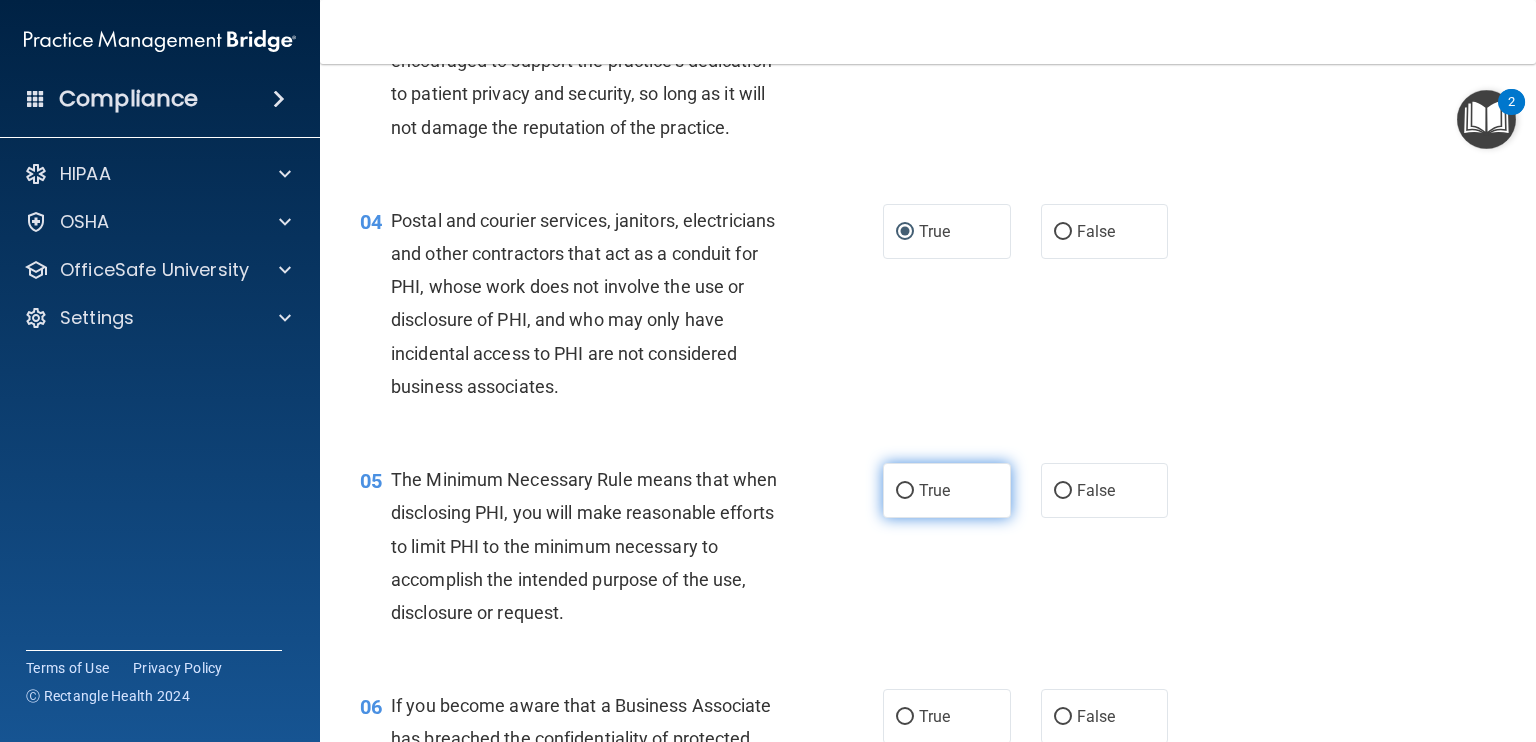 drag, startPoint x: 898, startPoint y: 516, endPoint x: 889, endPoint y: 521, distance: 10.29563 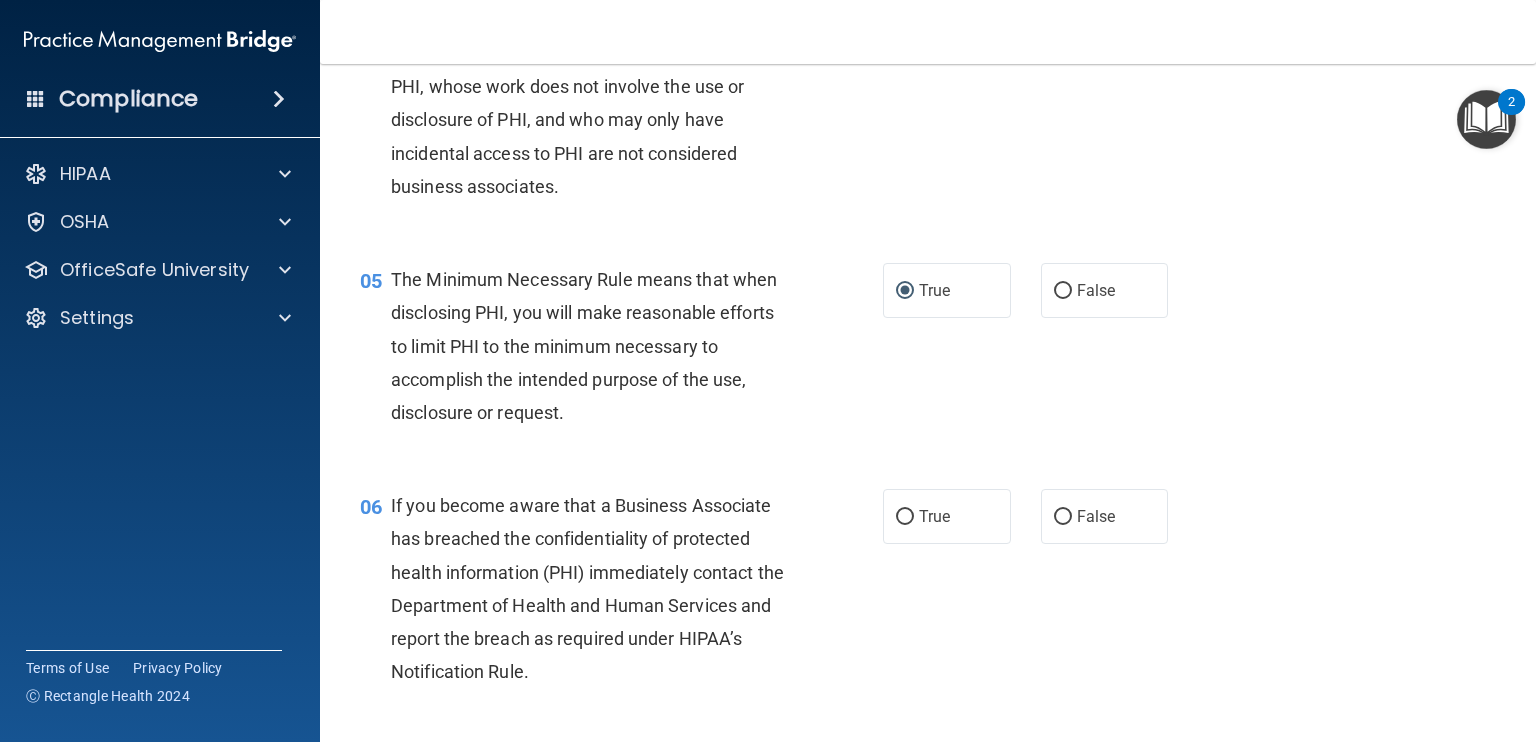 scroll, scrollTop: 800, scrollLeft: 0, axis: vertical 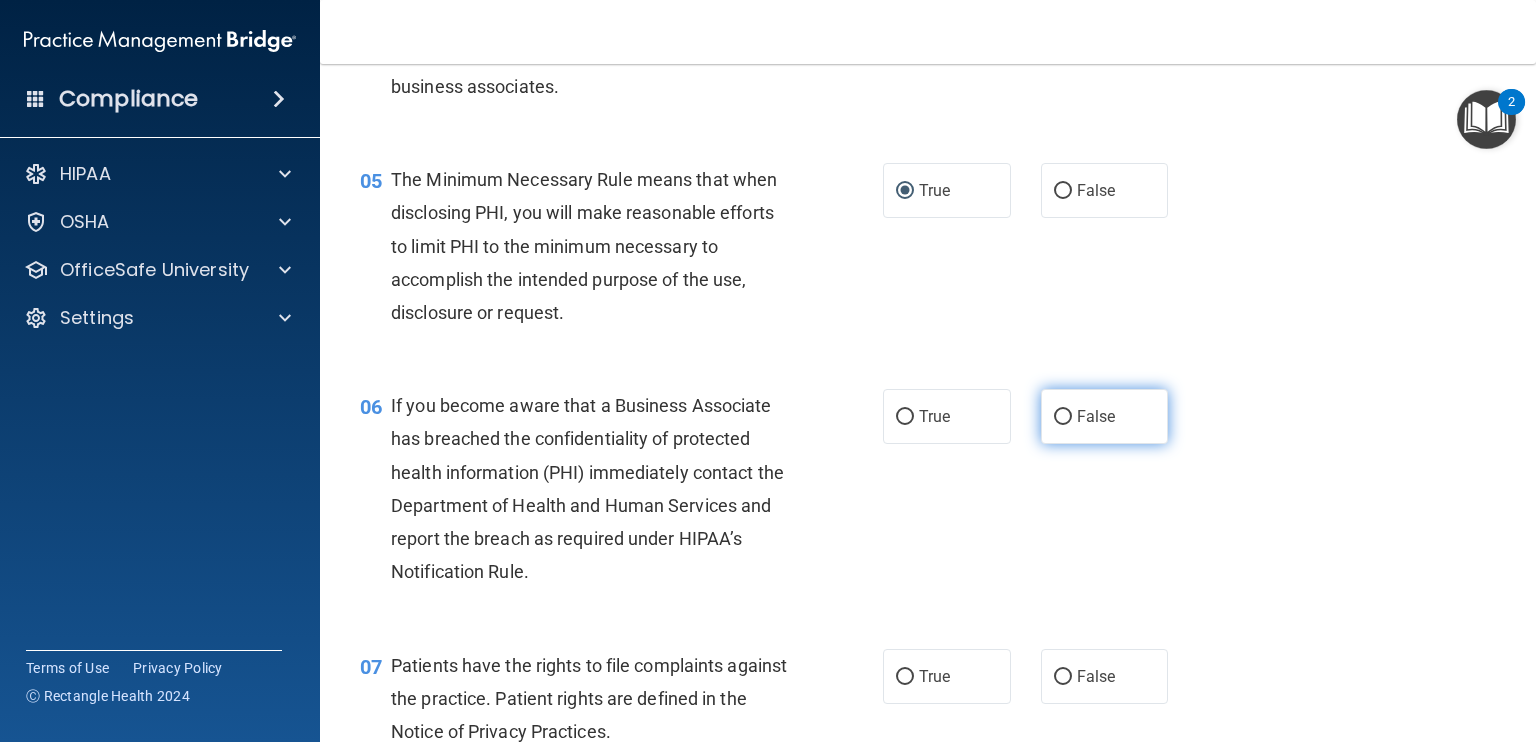 click on "False" at bounding box center [1063, 417] 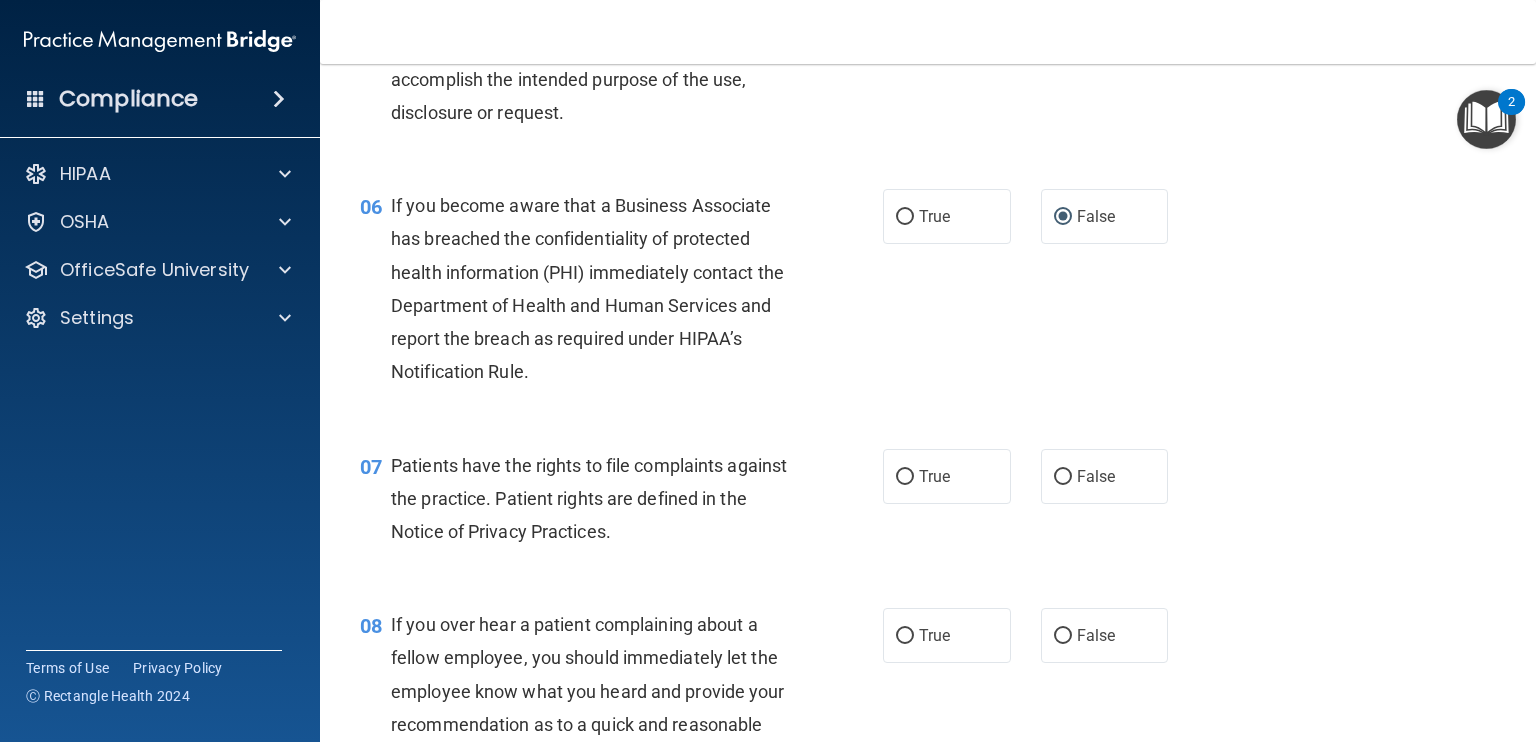 scroll, scrollTop: 1100, scrollLeft: 0, axis: vertical 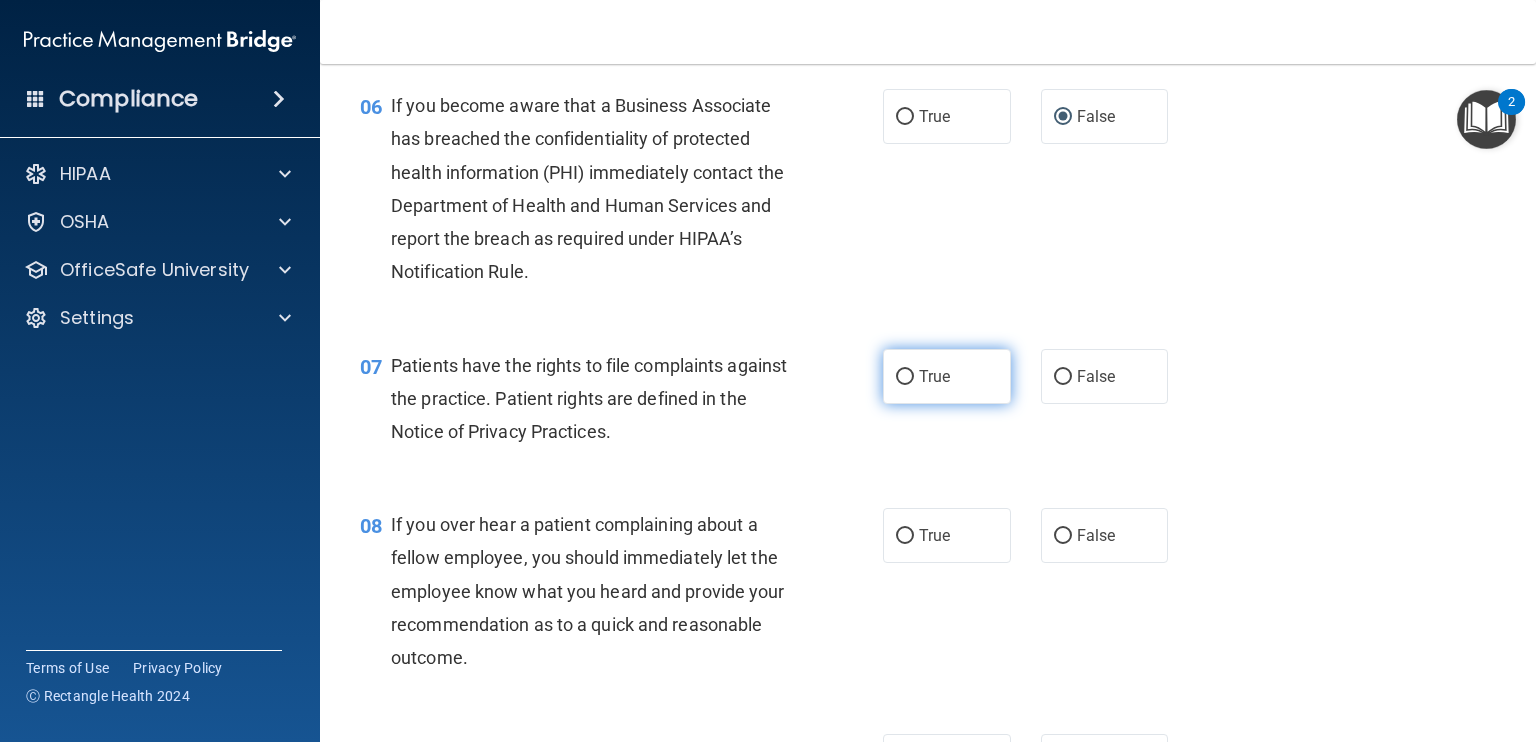 click on "True" at bounding box center [905, 377] 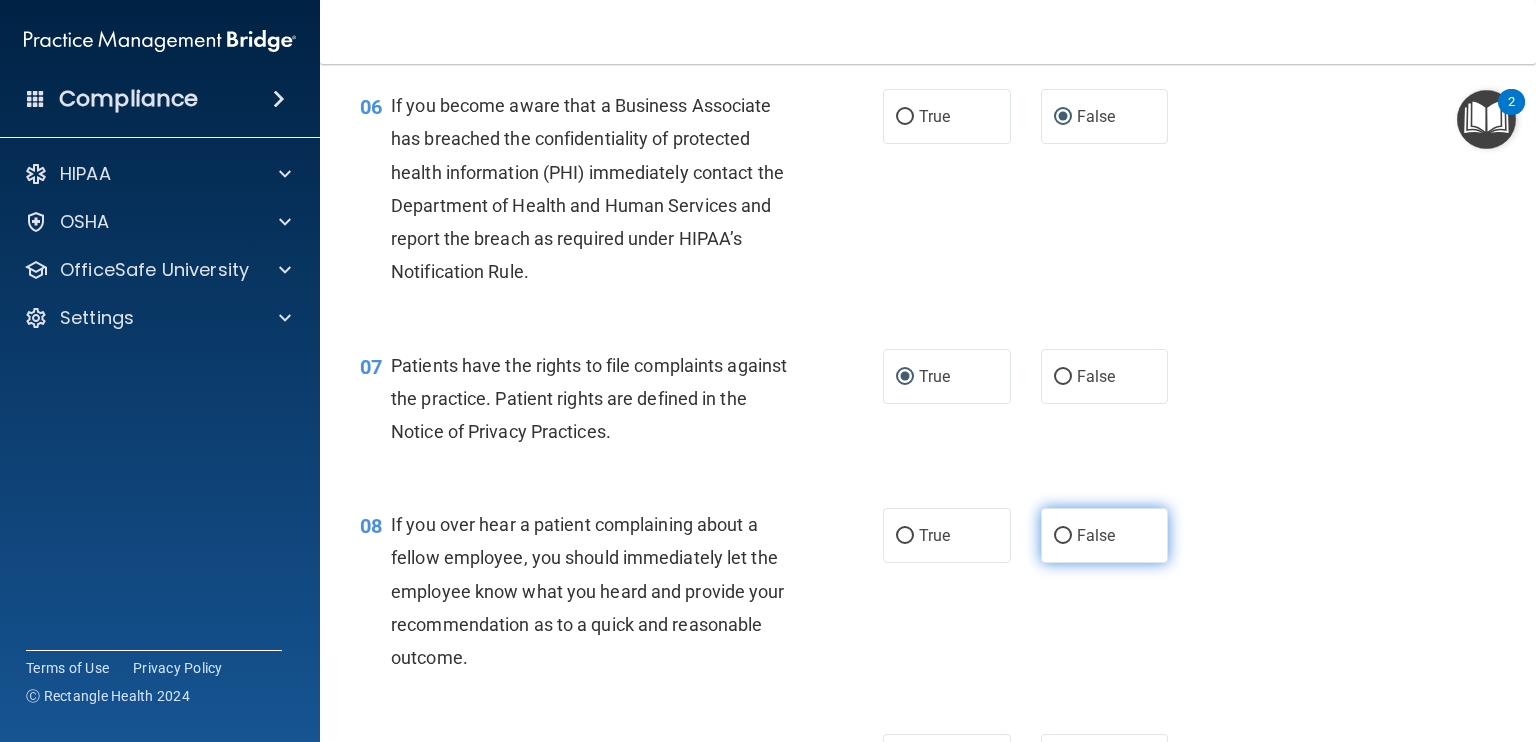 click on "False" at bounding box center (1063, 536) 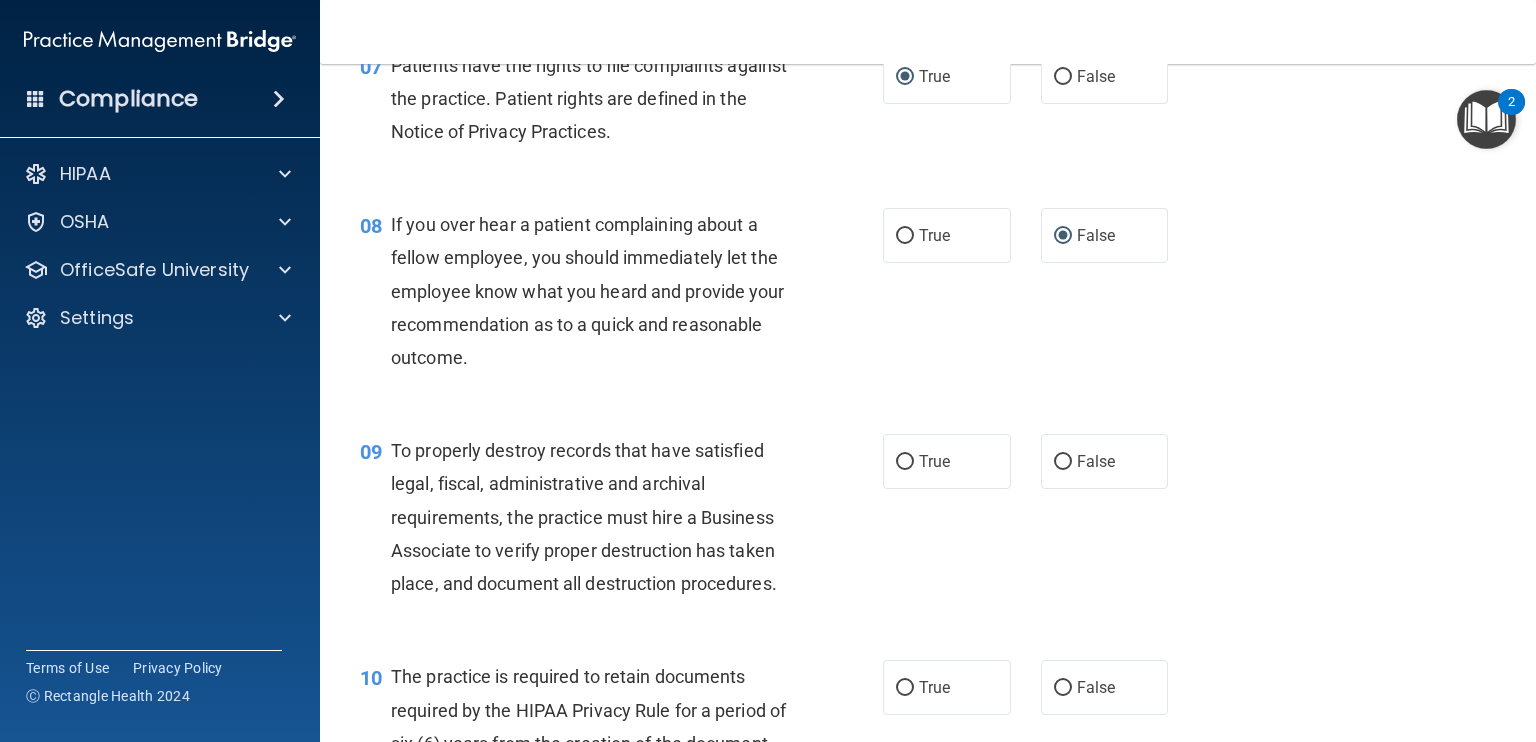 scroll, scrollTop: 1500, scrollLeft: 0, axis: vertical 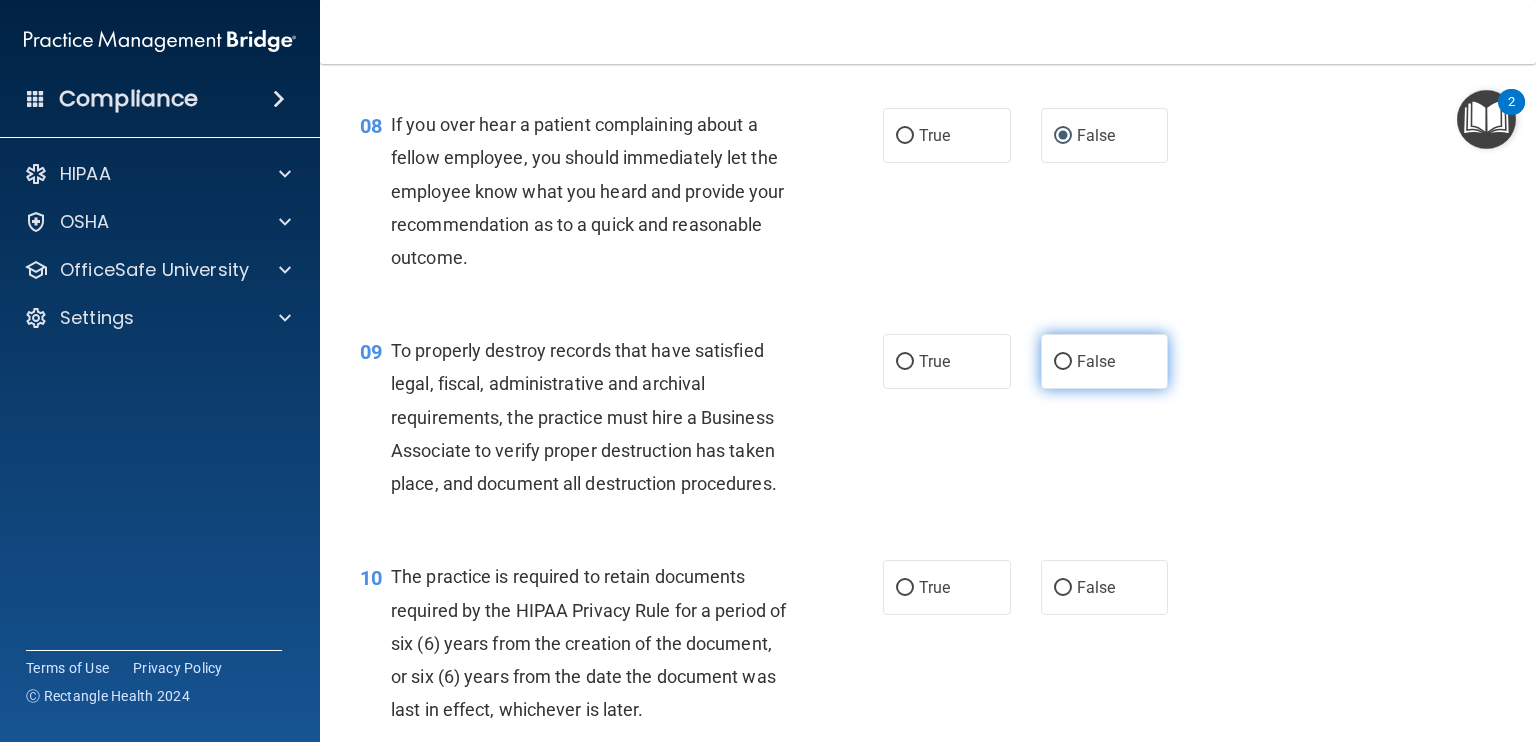 click on "False" at bounding box center [1063, 362] 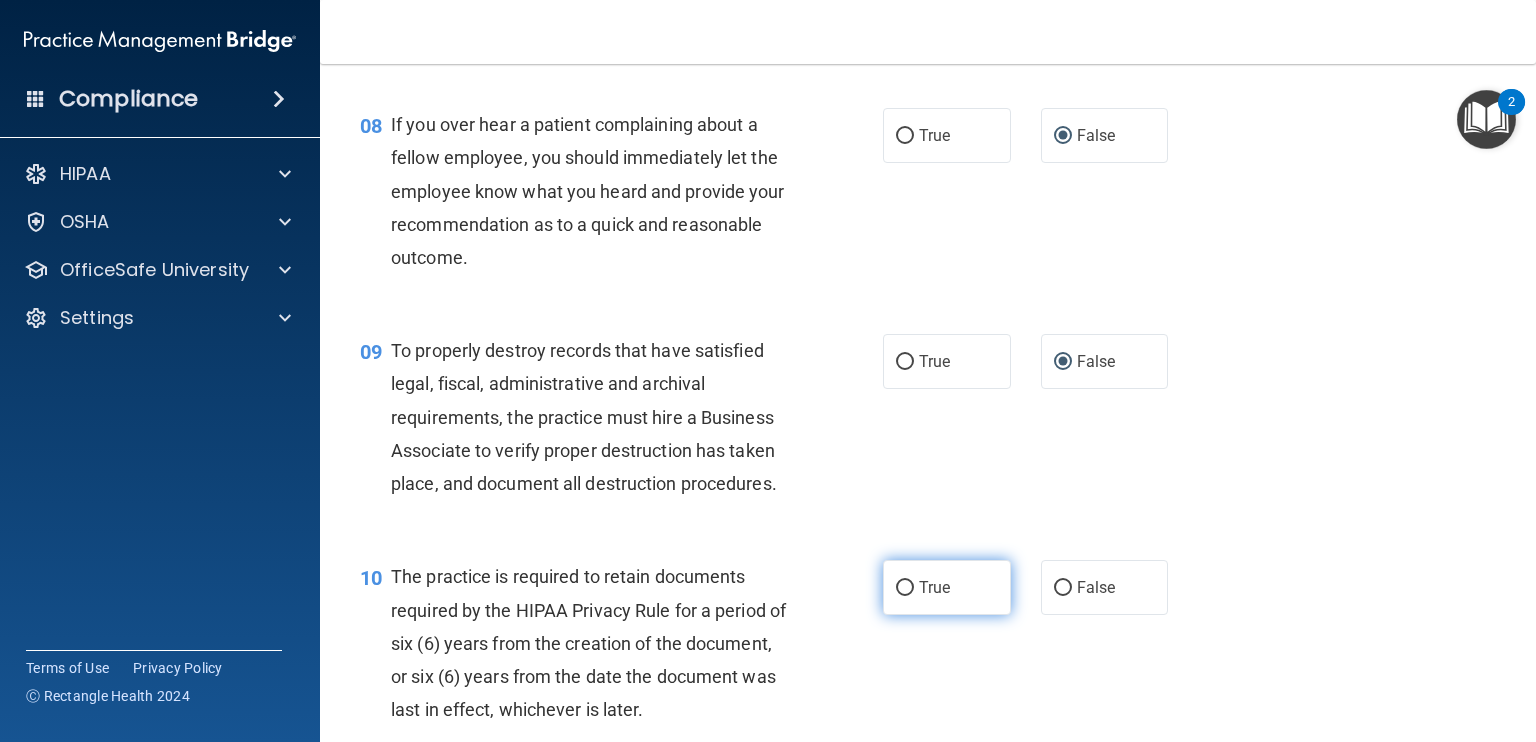 click on "True" at bounding box center [947, 587] 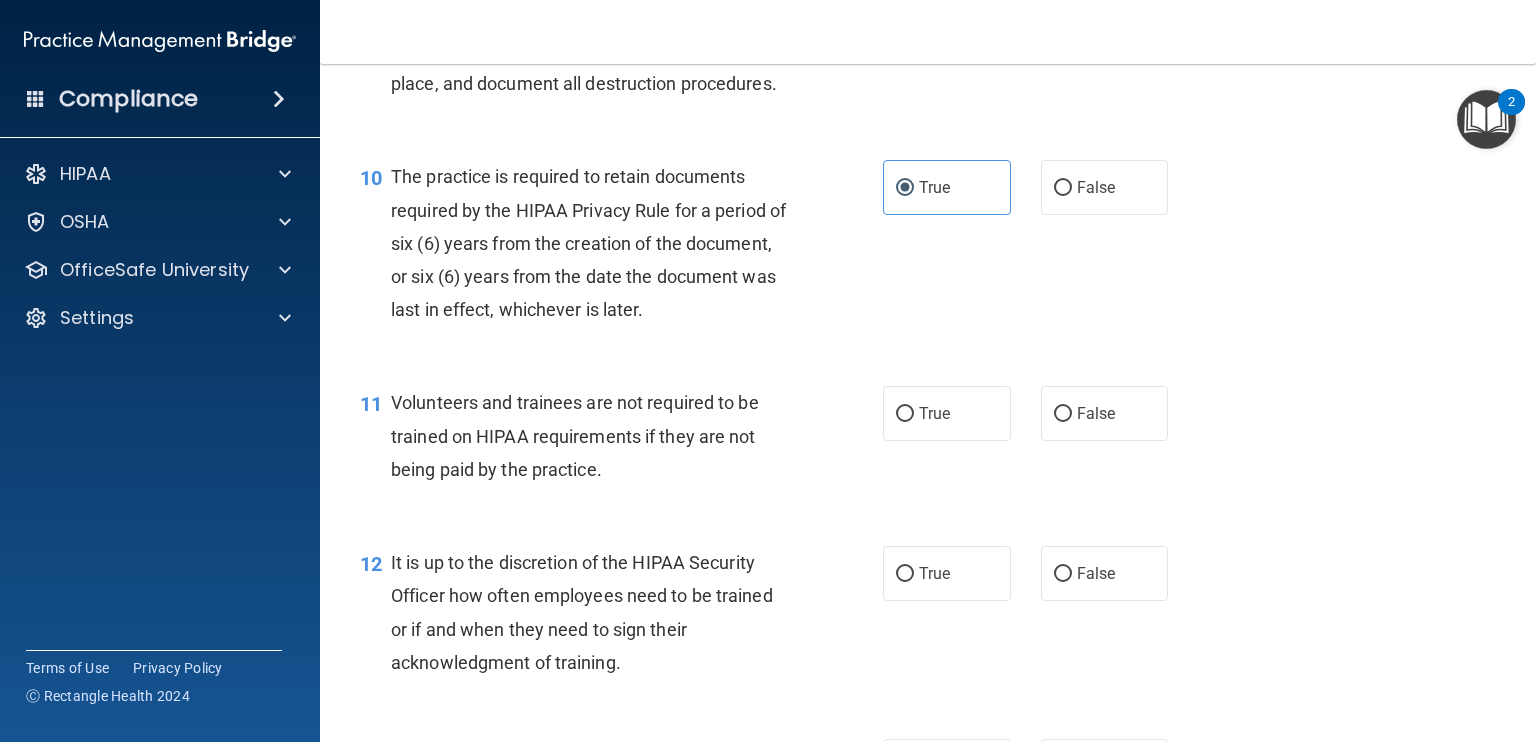 scroll, scrollTop: 2000, scrollLeft: 0, axis: vertical 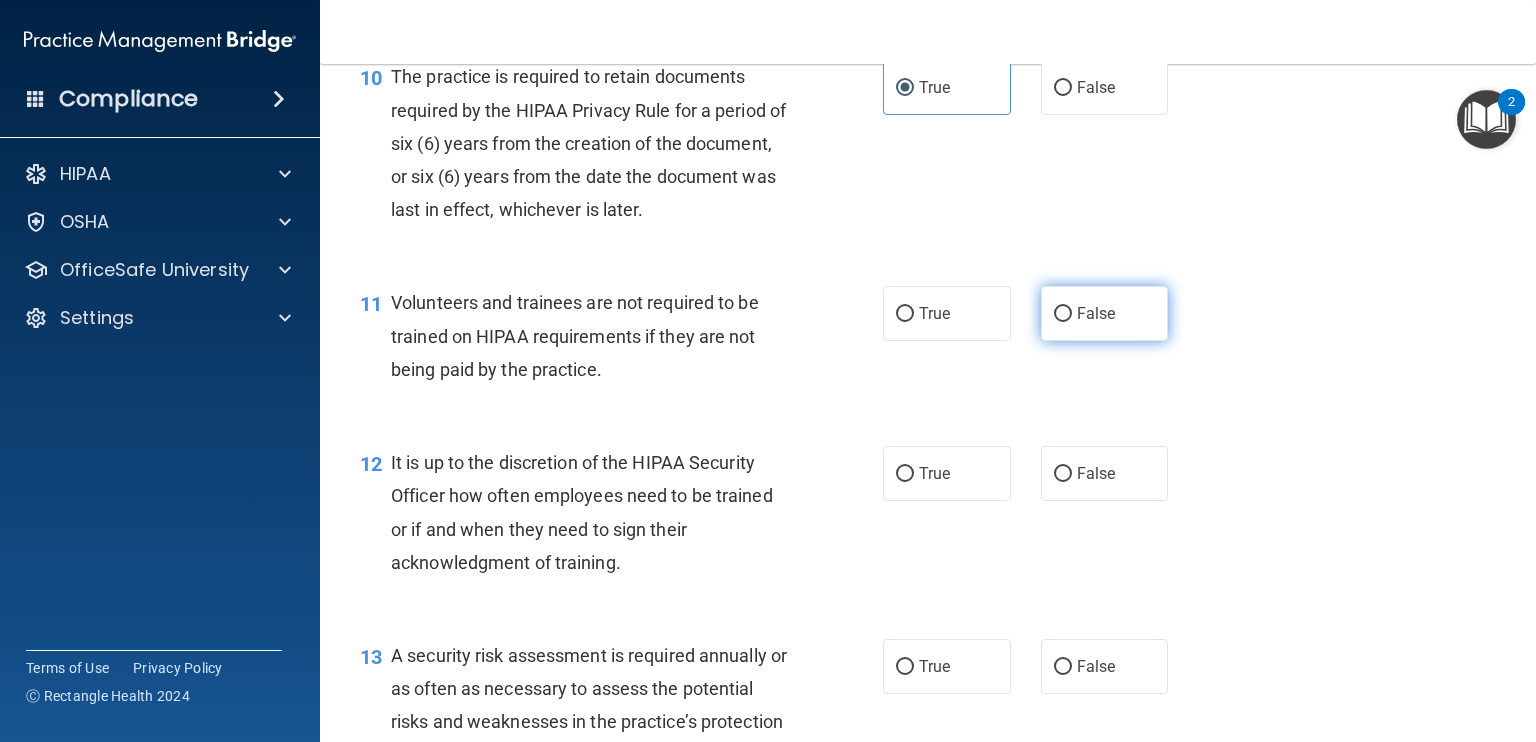 click on "False" at bounding box center [1063, 314] 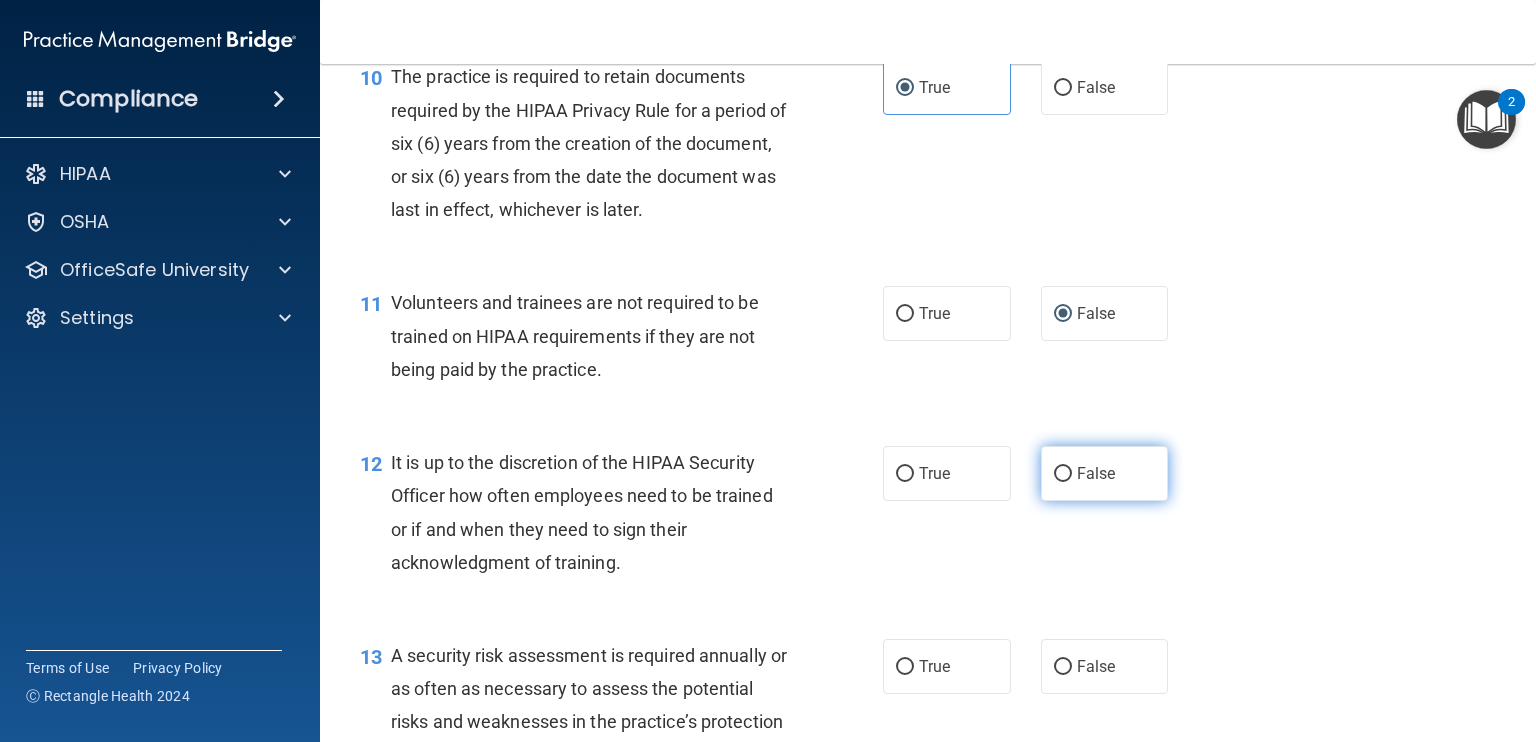 click on "False" at bounding box center [1063, 474] 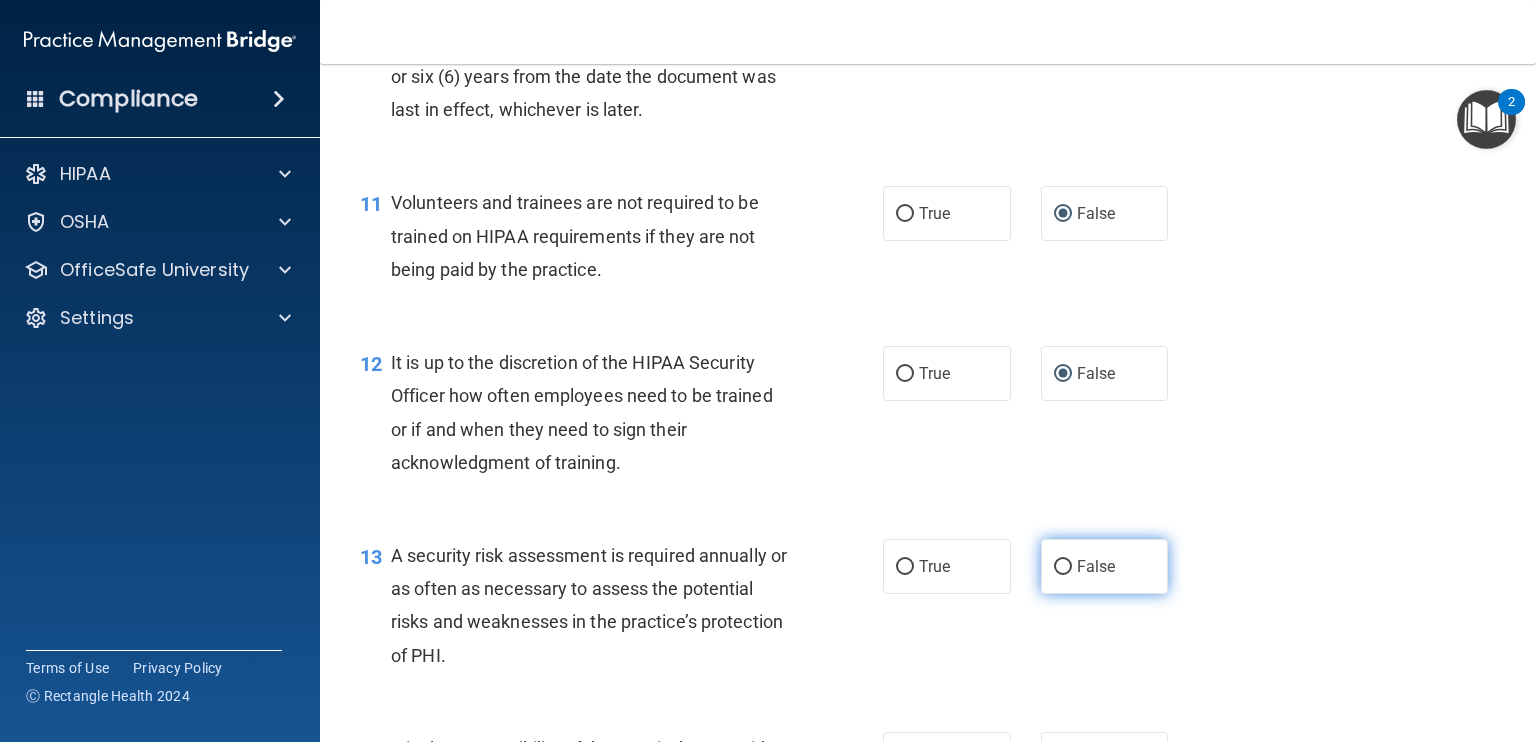 scroll, scrollTop: 2200, scrollLeft: 0, axis: vertical 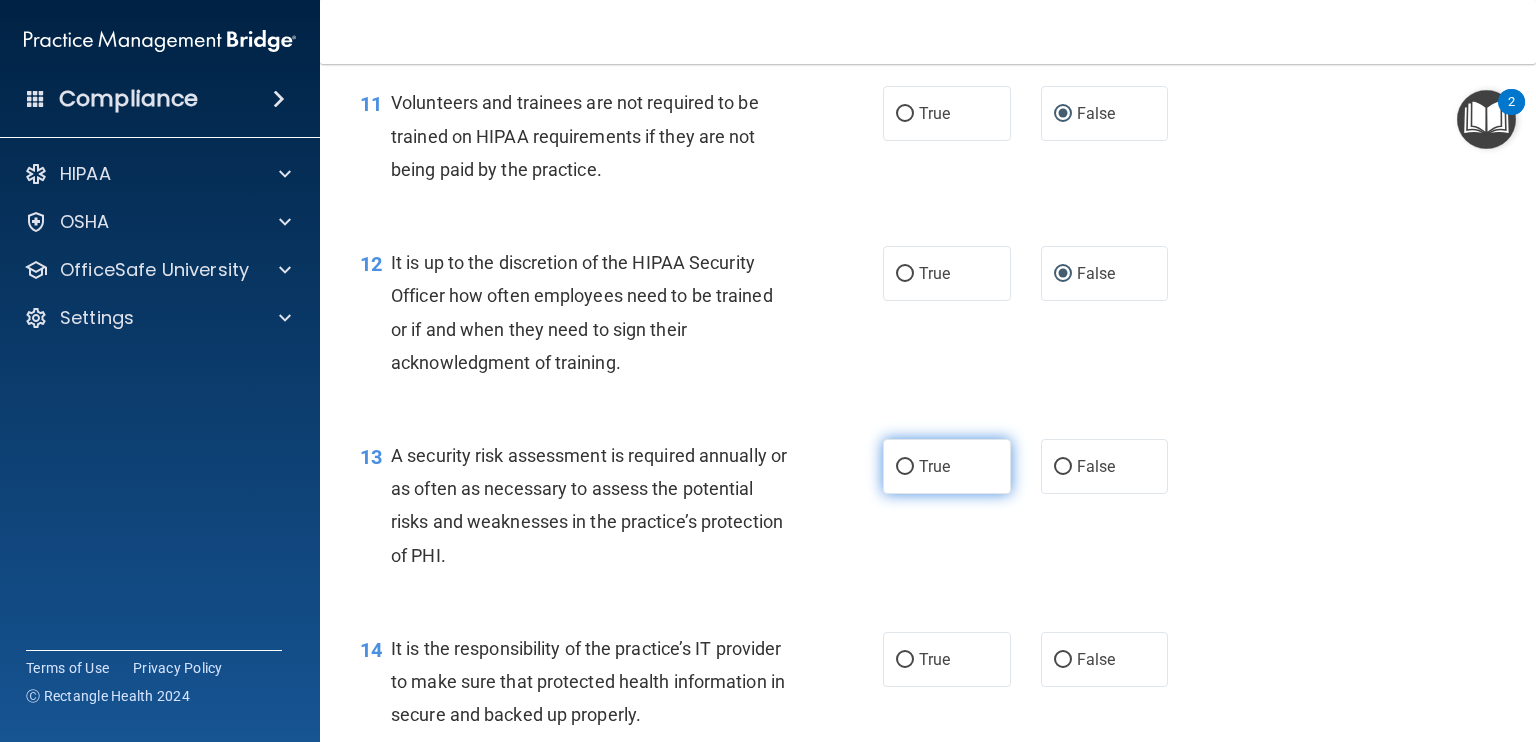 drag, startPoint x: 903, startPoint y: 488, endPoint x: 936, endPoint y: 507, distance: 38.078865 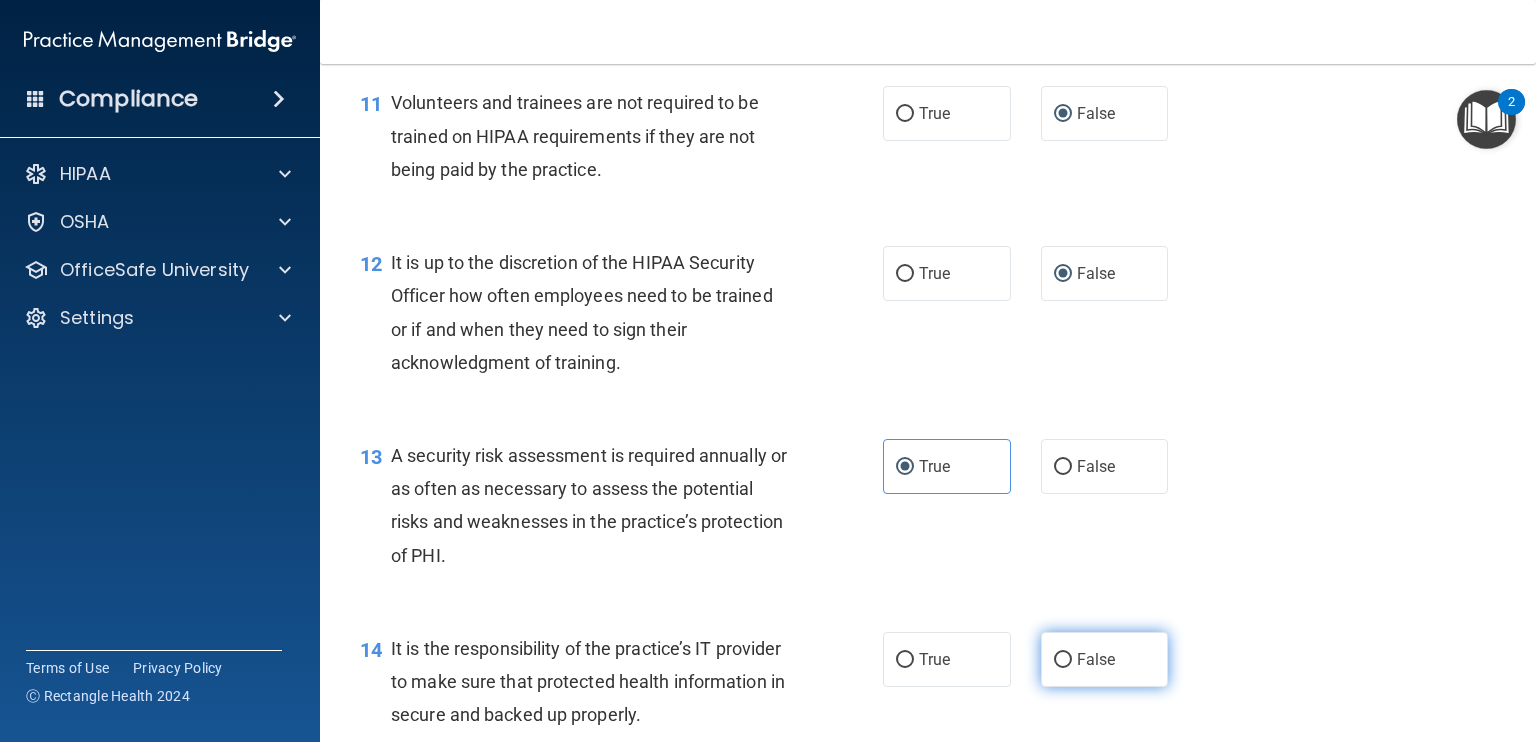 click on "False" at bounding box center [1063, 660] 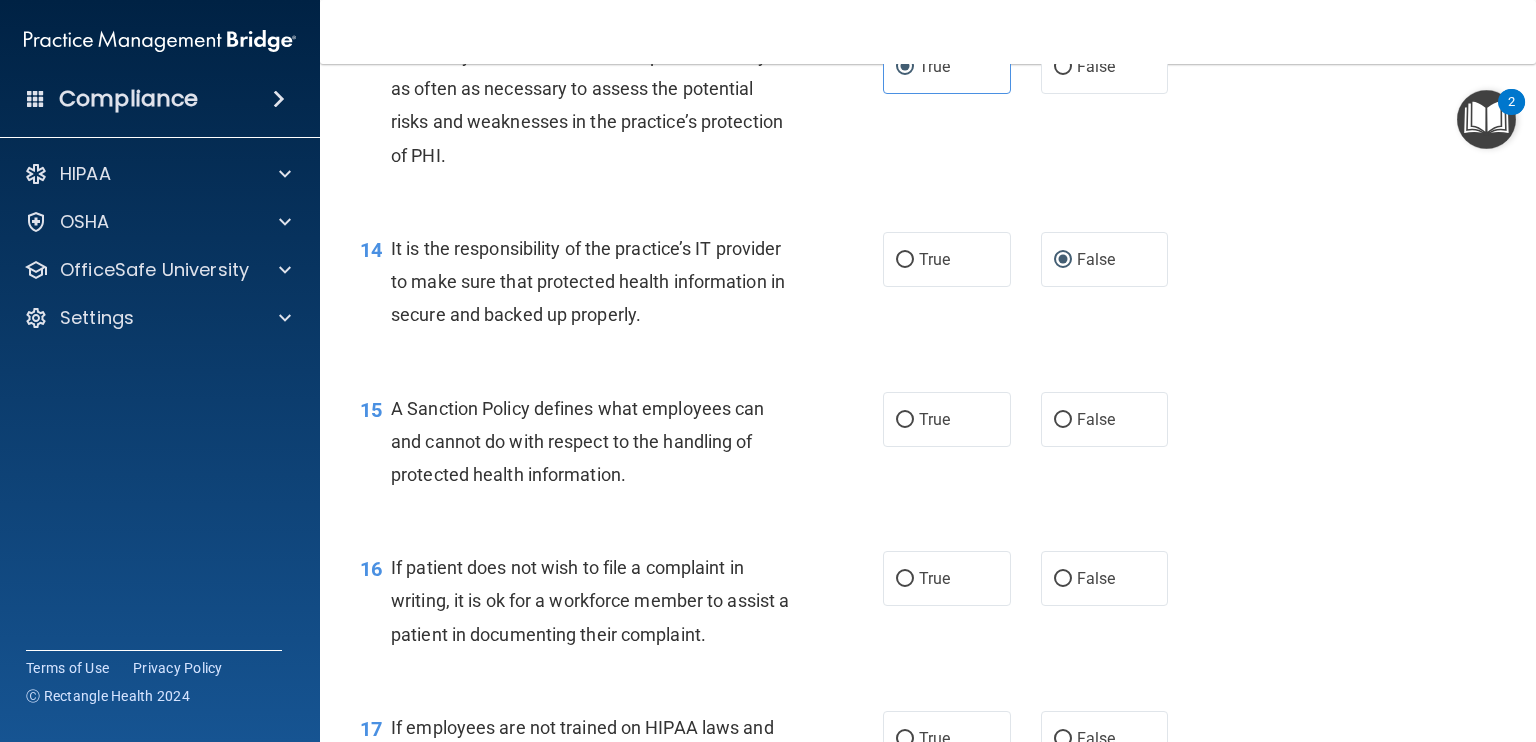 scroll, scrollTop: 2700, scrollLeft: 0, axis: vertical 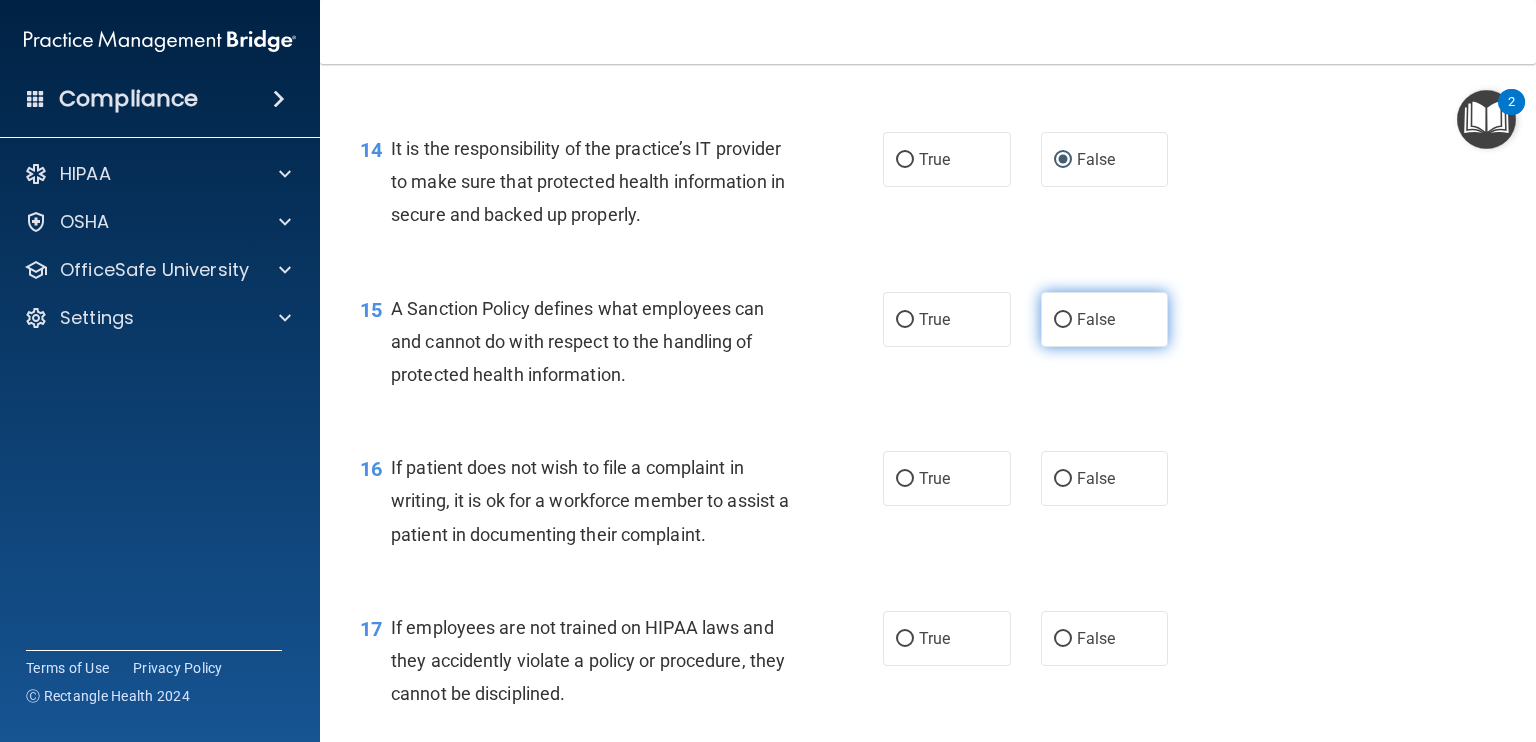 click on "False" at bounding box center [1063, 320] 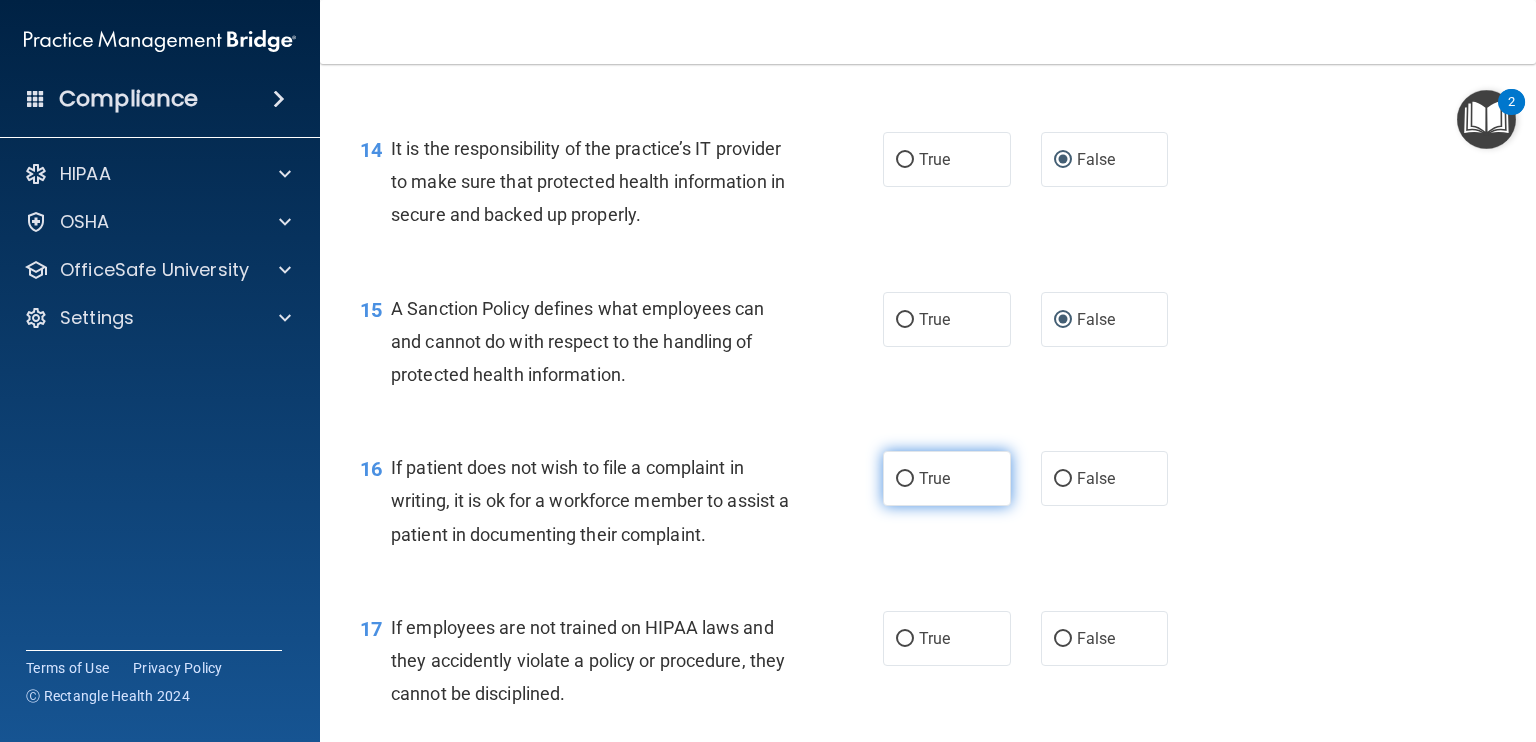 click on "True" at bounding box center (905, 479) 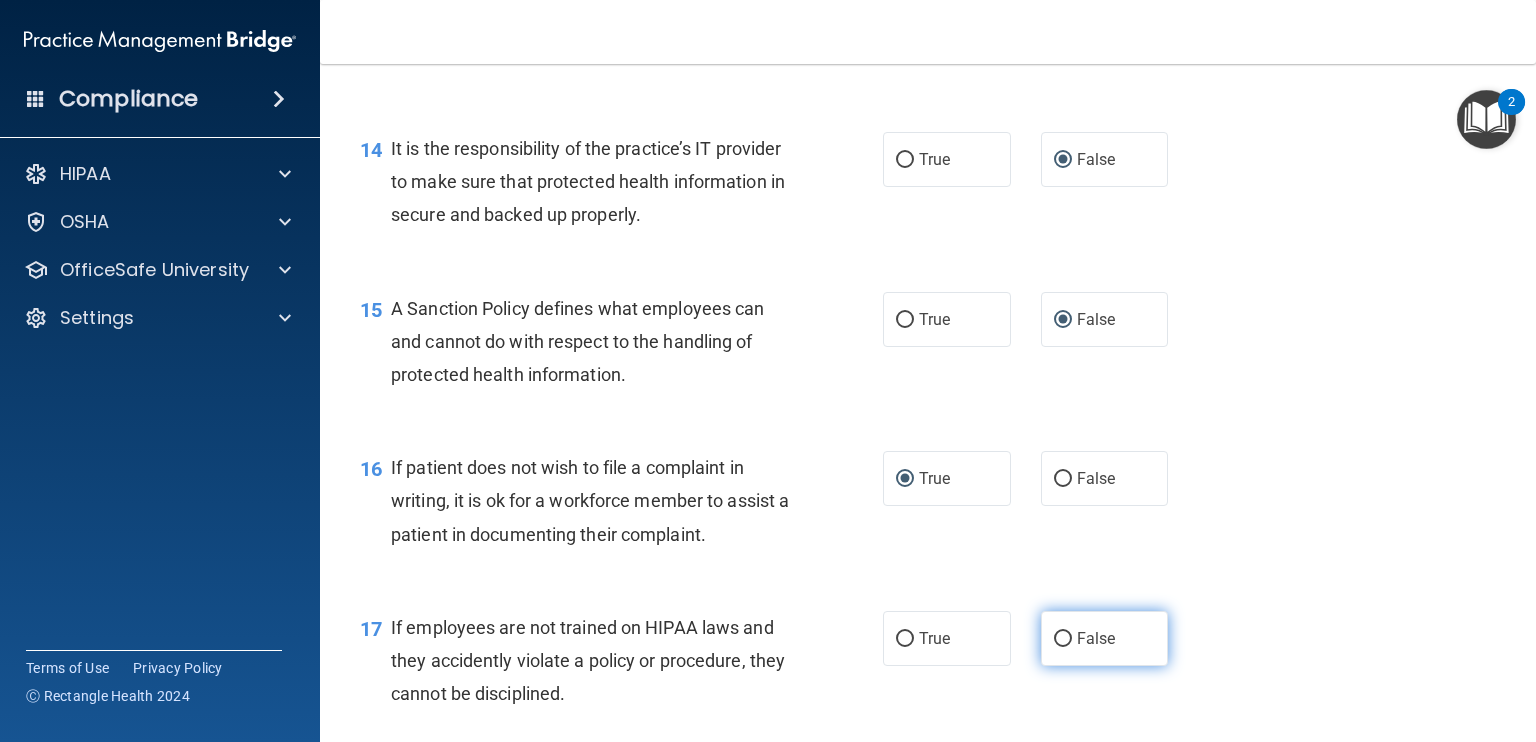 click on "False" at bounding box center [1063, 639] 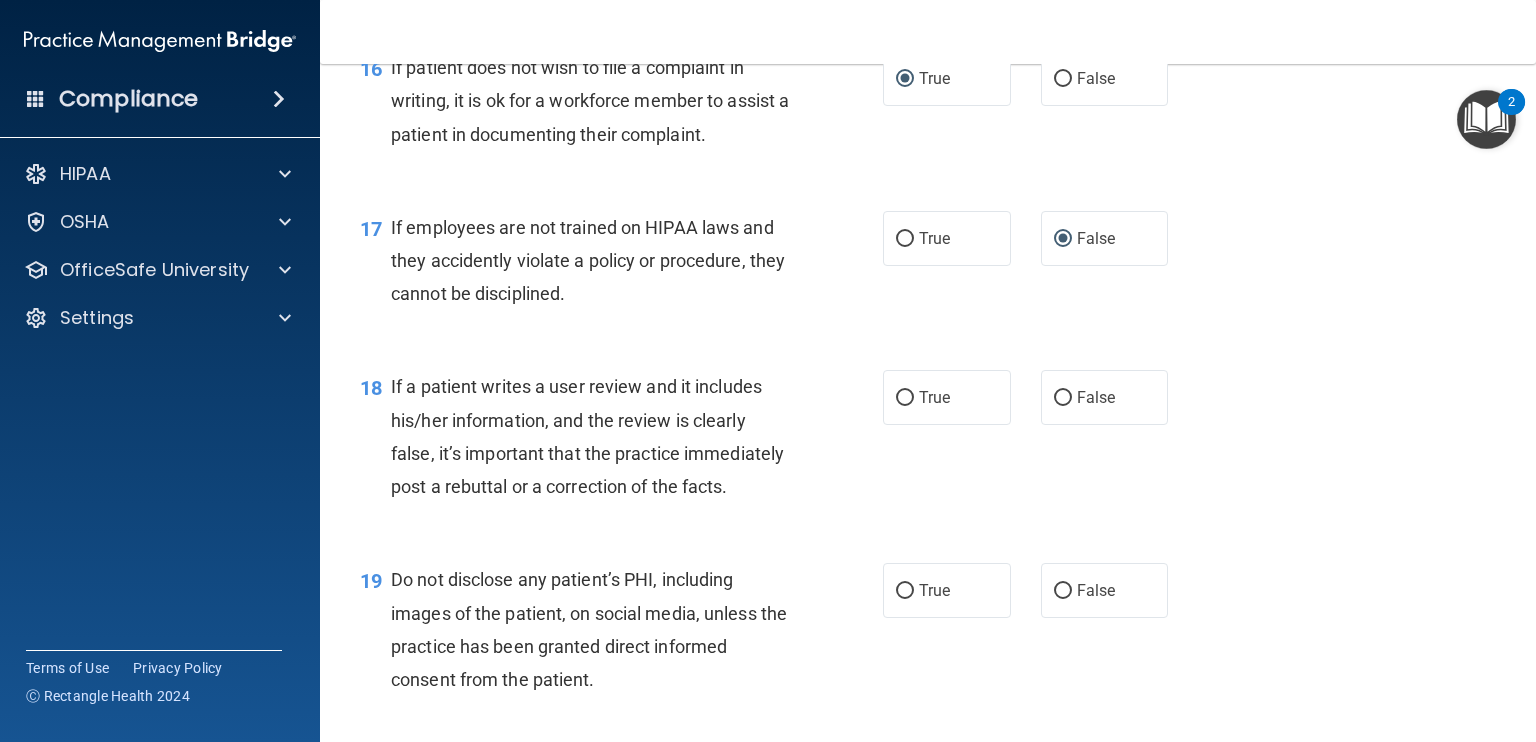 scroll, scrollTop: 3200, scrollLeft: 0, axis: vertical 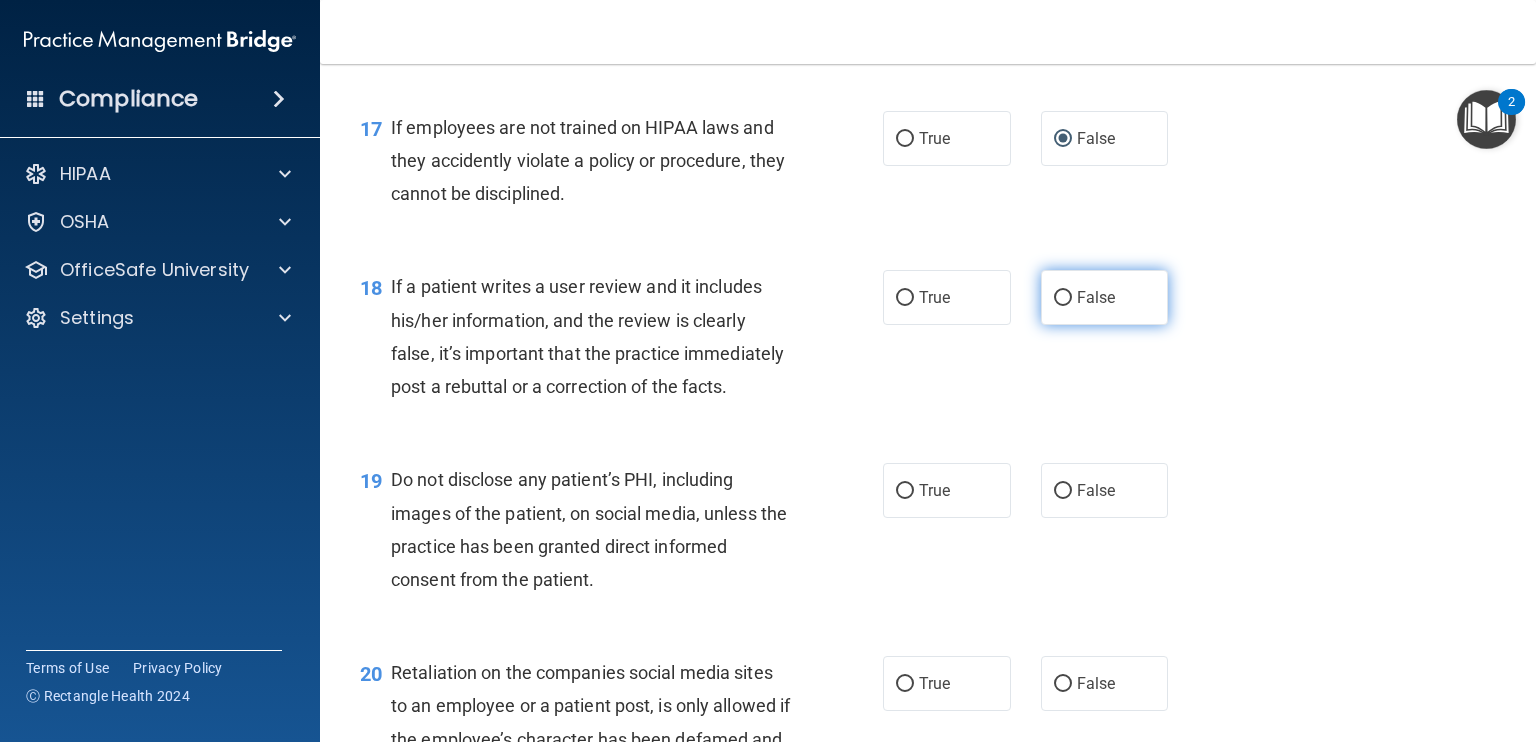 click on "False" at bounding box center [1063, 298] 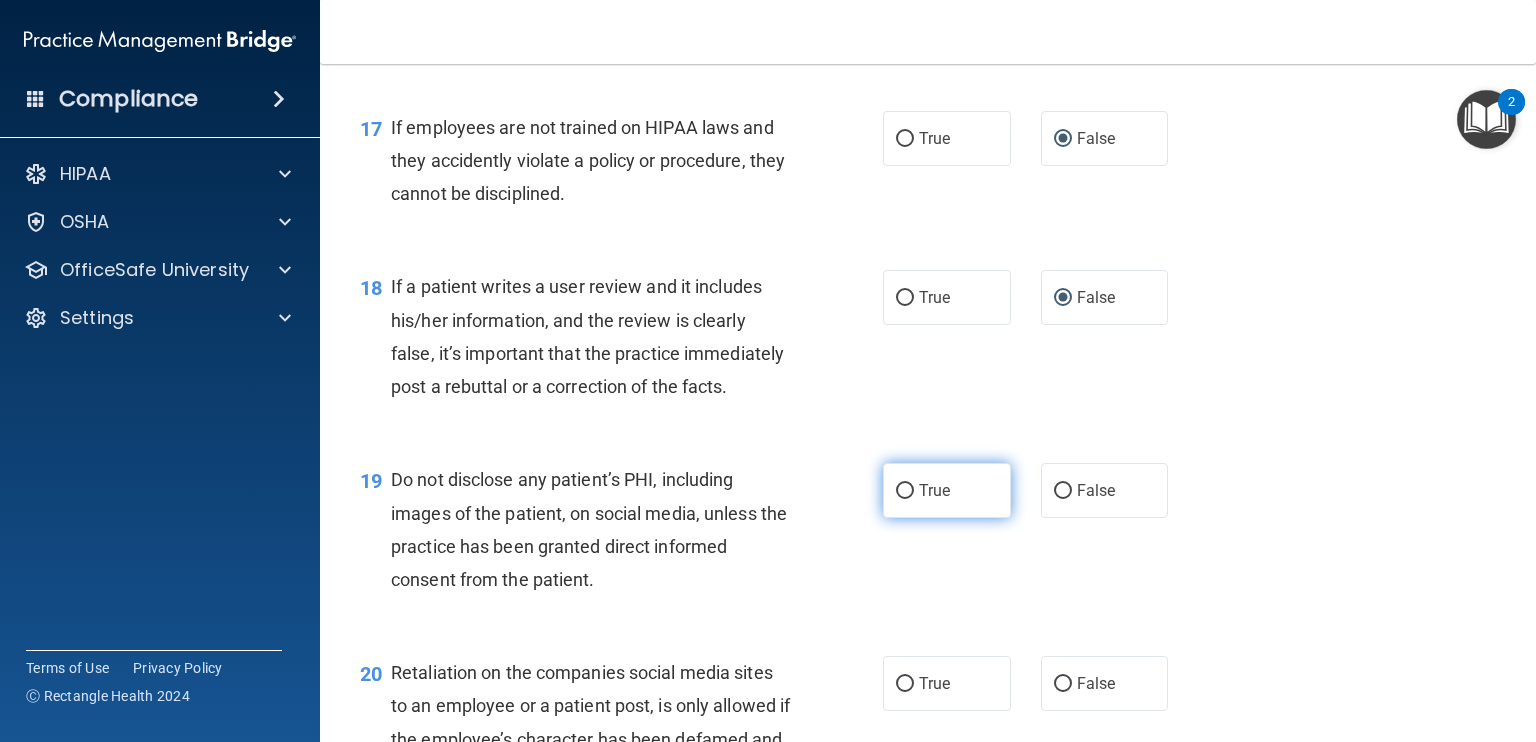 click on "True" at bounding box center [905, 491] 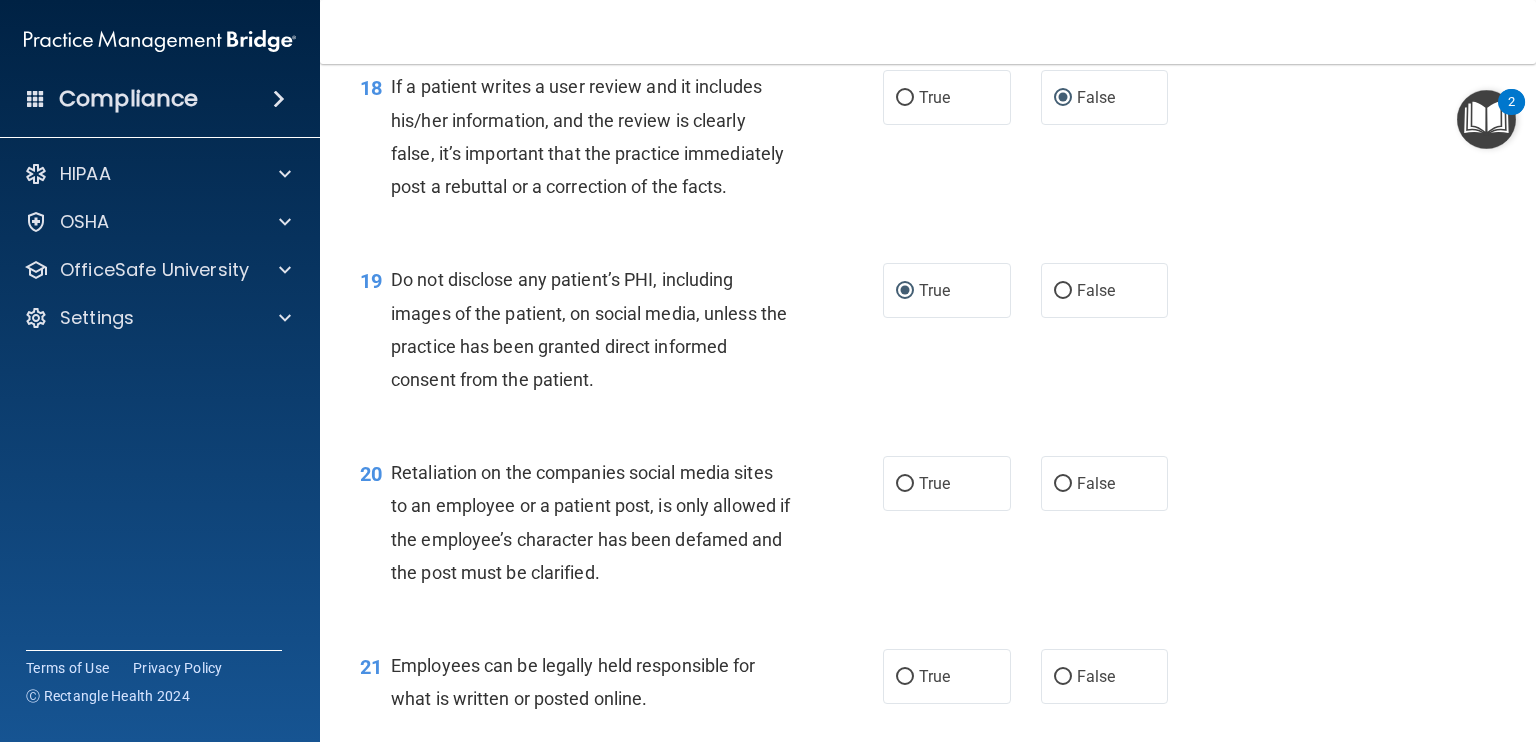 scroll, scrollTop: 3500, scrollLeft: 0, axis: vertical 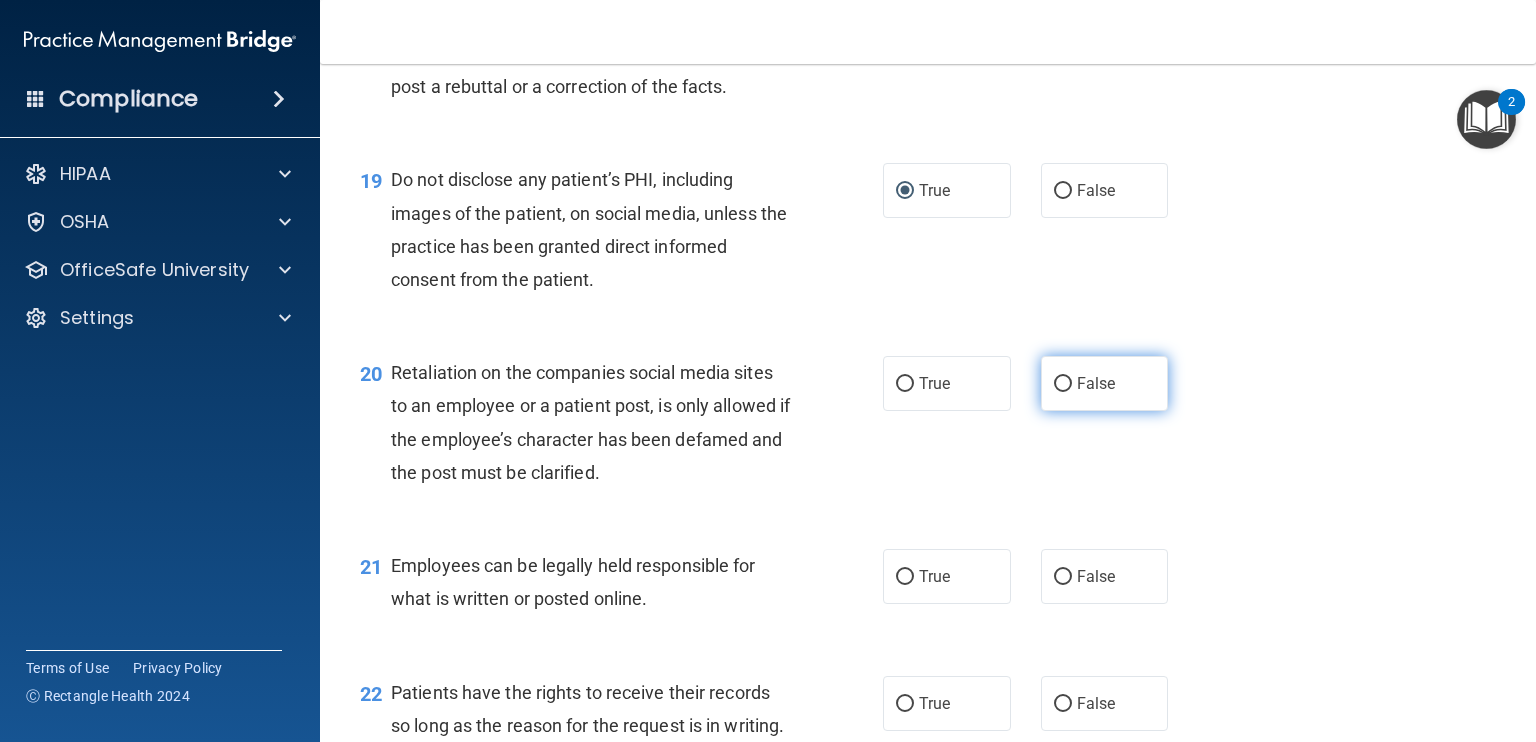 click on "False" at bounding box center [1063, 384] 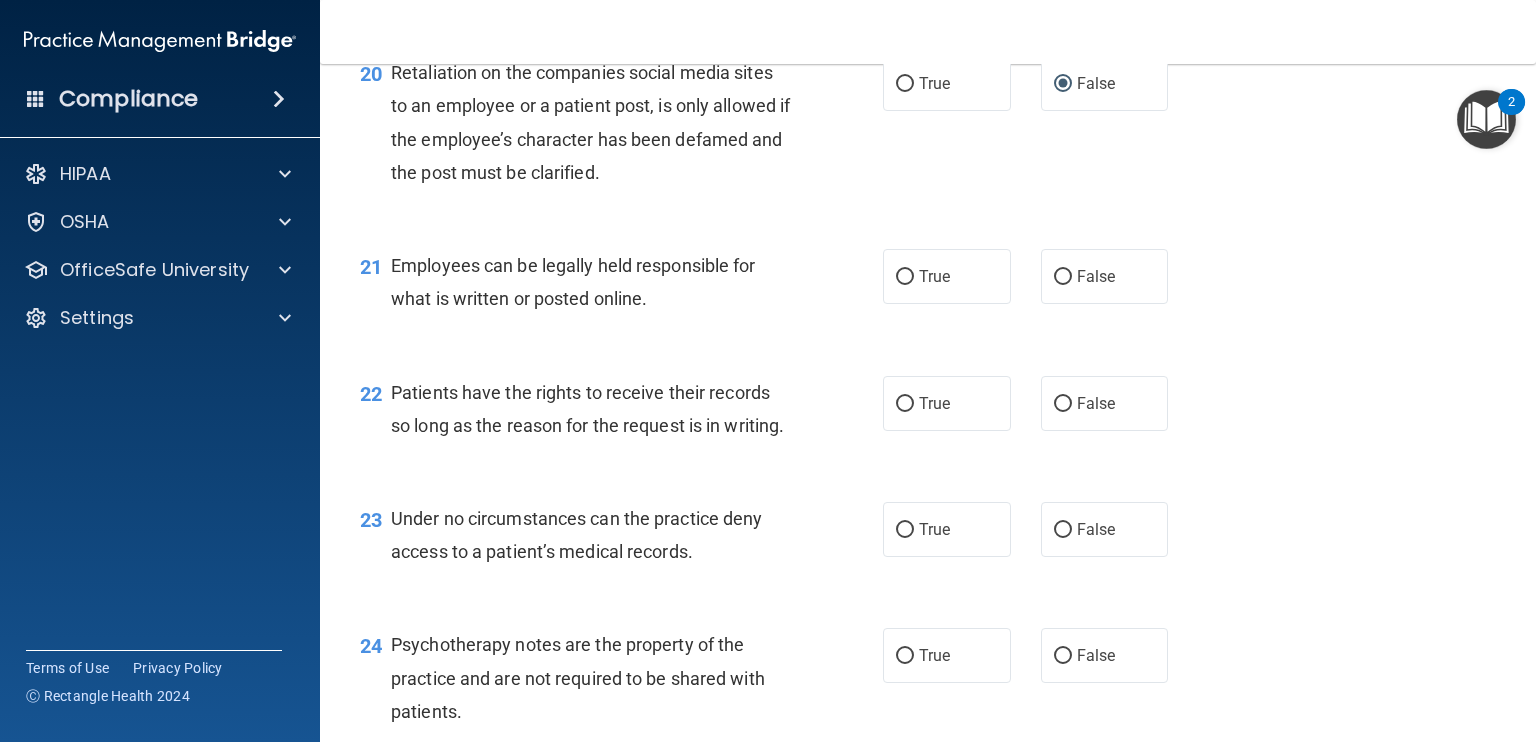 scroll, scrollTop: 3900, scrollLeft: 0, axis: vertical 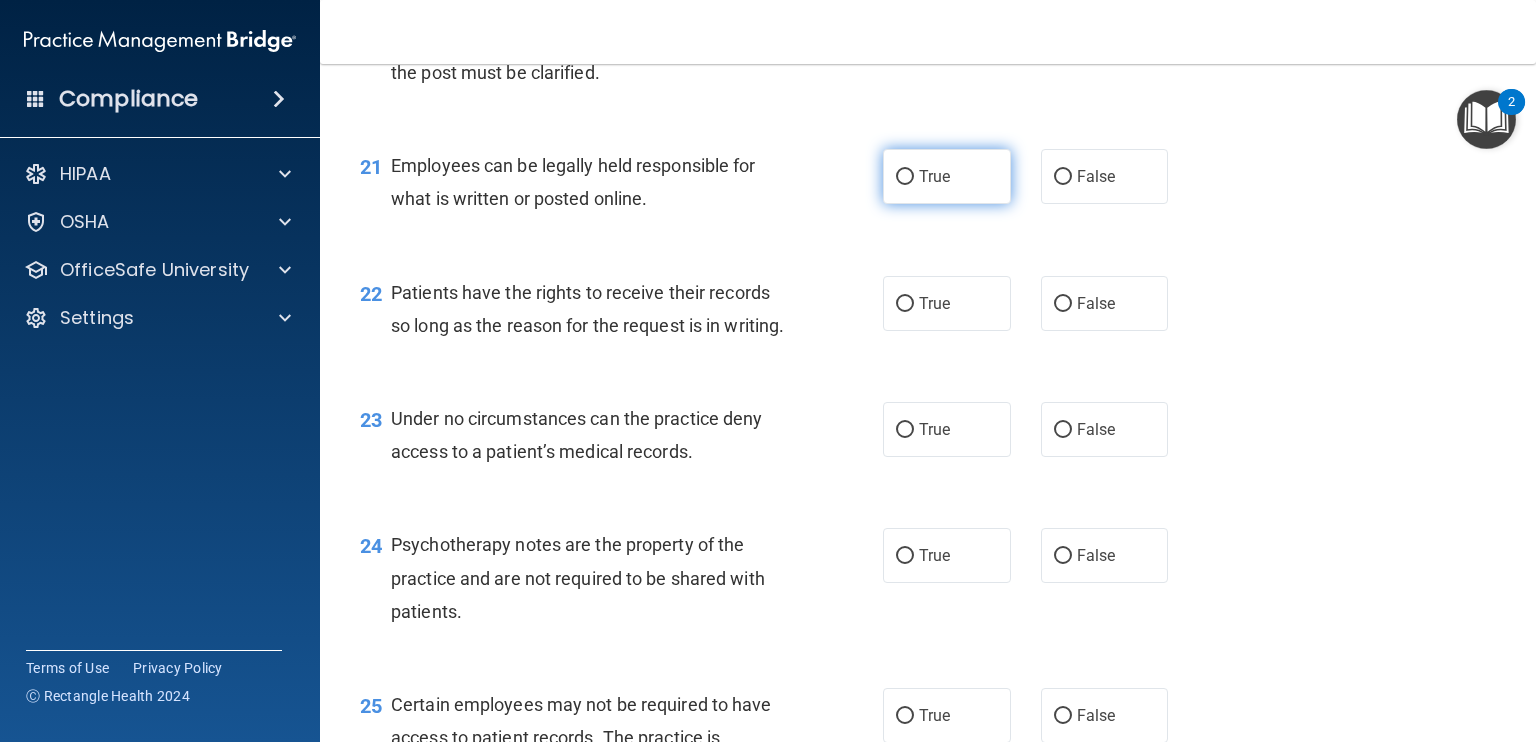 click on "True" at bounding box center [905, 177] 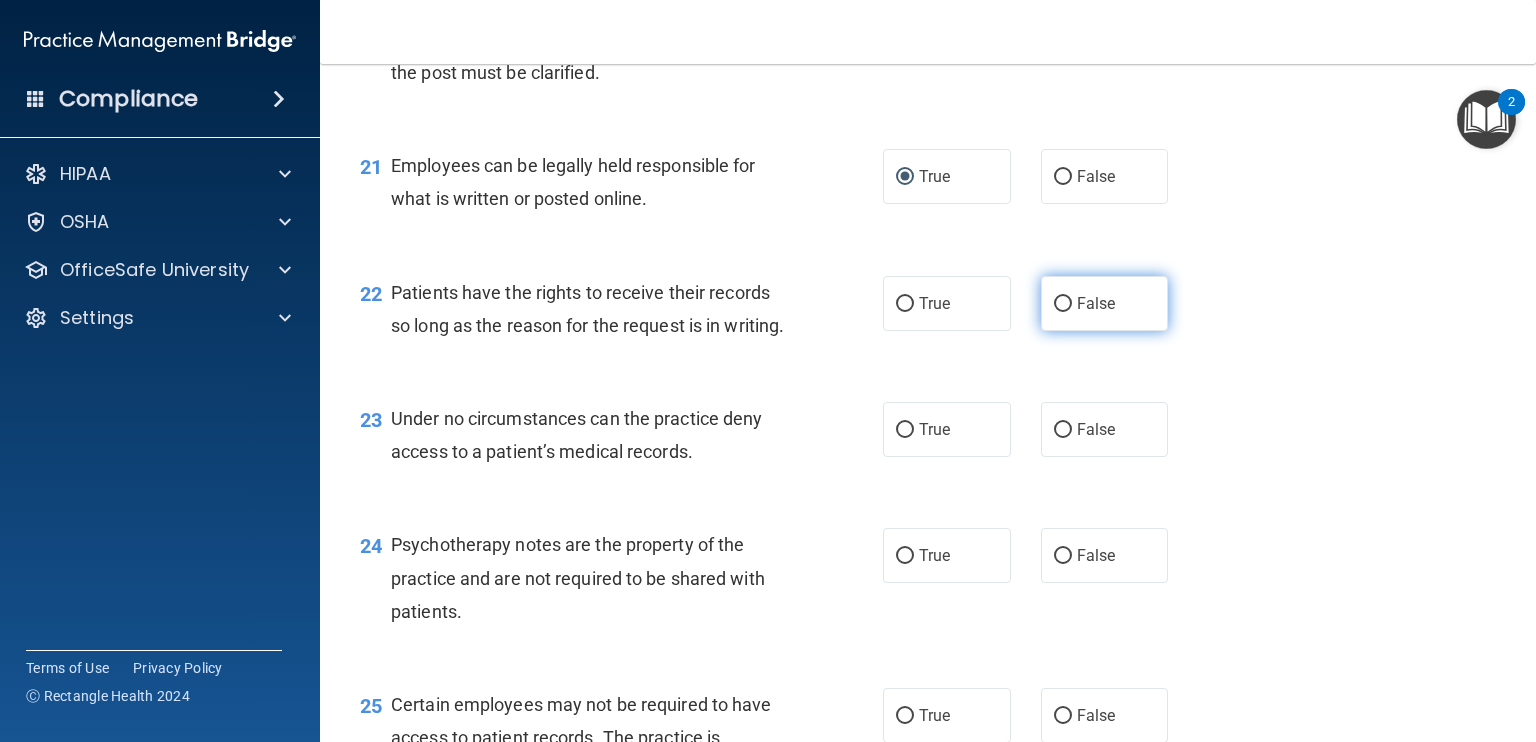 click on "False" at bounding box center [1063, 304] 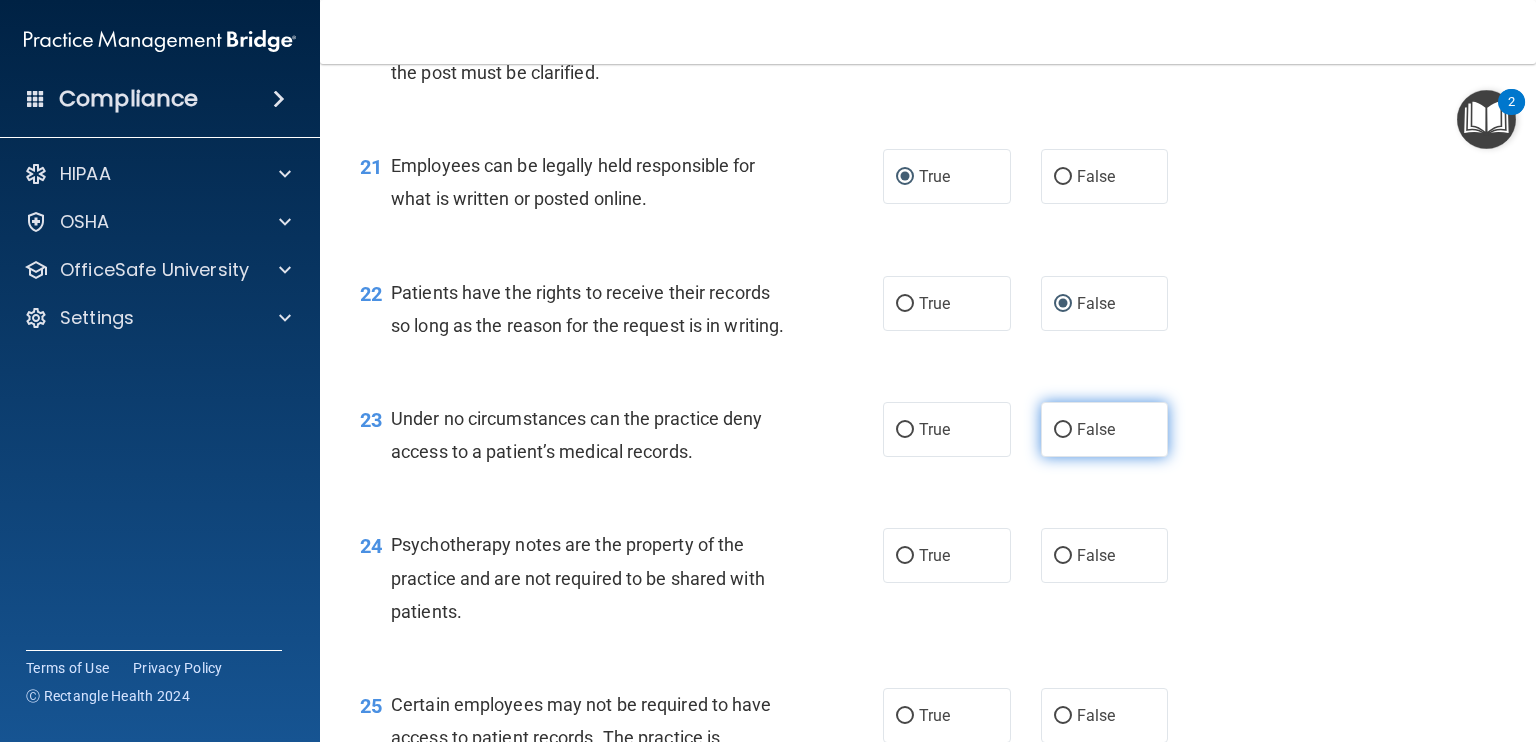 click on "False" at bounding box center [1105, 429] 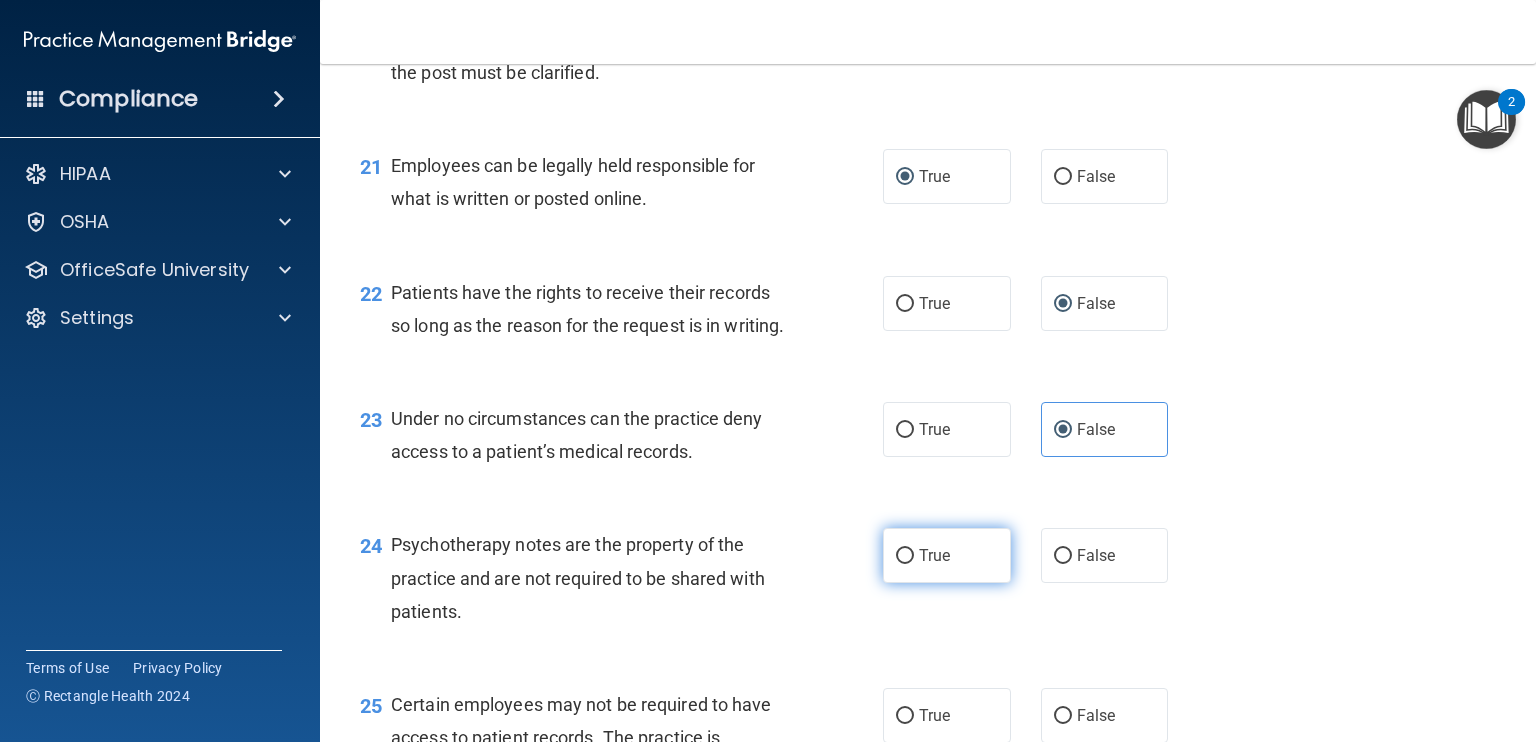 click on "True" at bounding box center [905, 556] 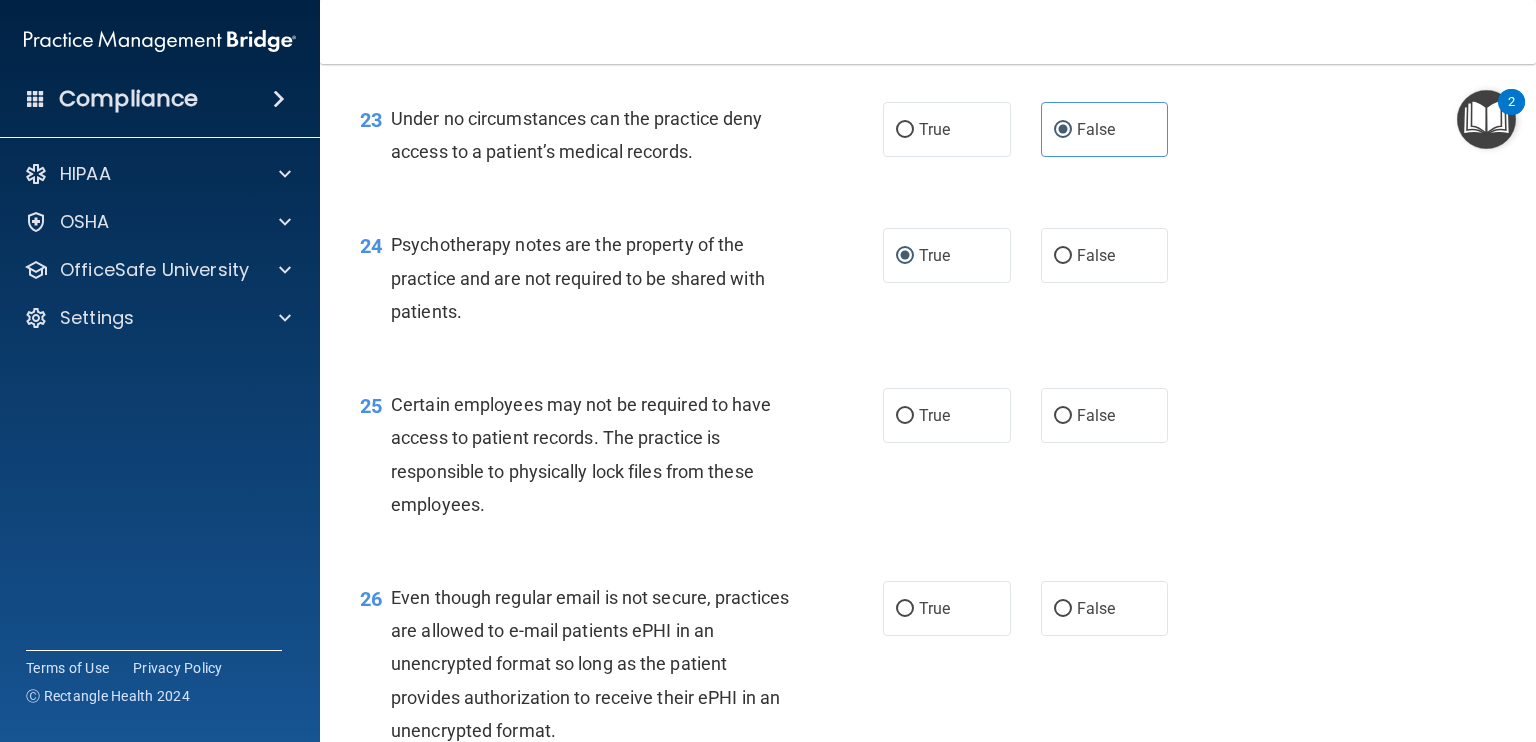 scroll, scrollTop: 4300, scrollLeft: 0, axis: vertical 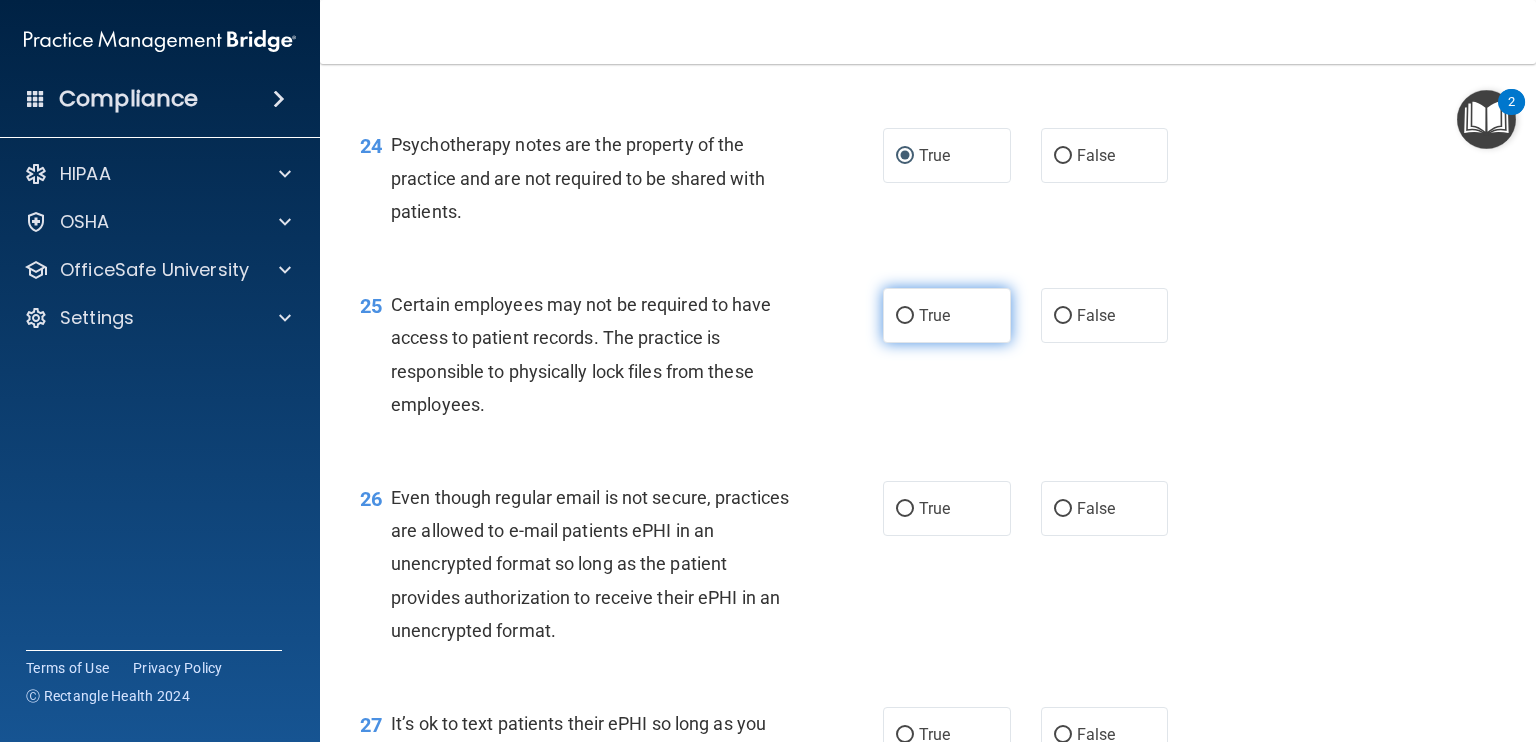 click on "True" at bounding box center [905, 316] 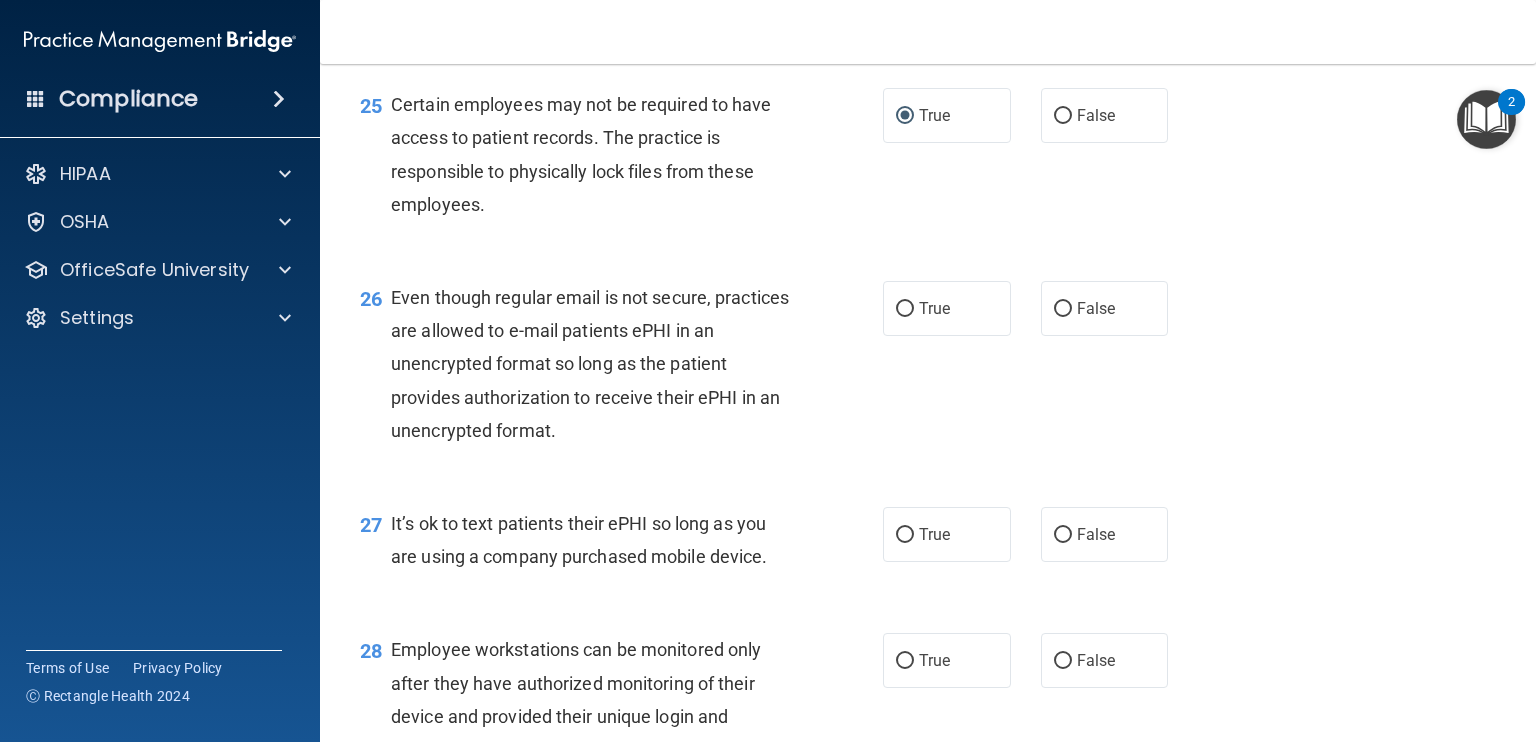 scroll, scrollTop: 4700, scrollLeft: 0, axis: vertical 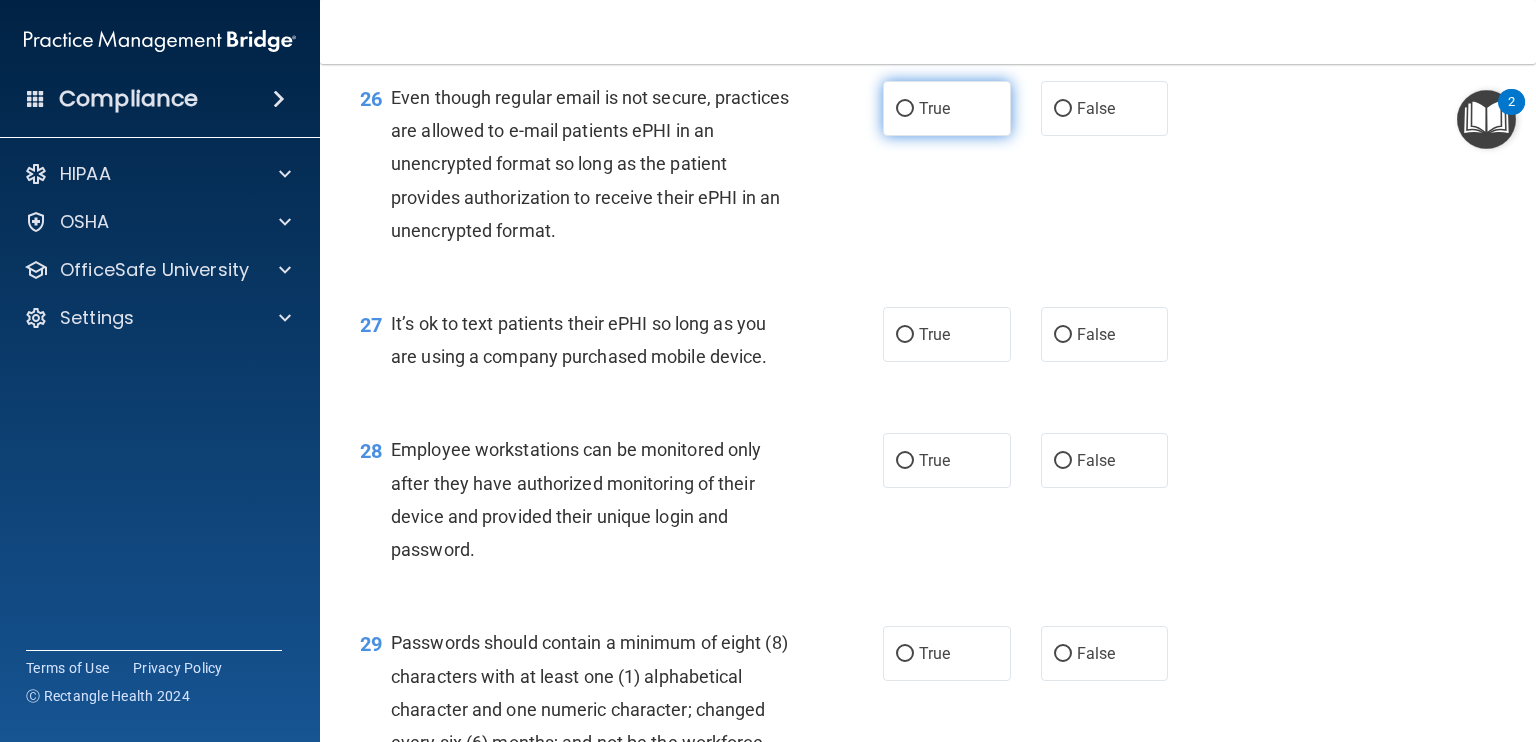 click on "True" at bounding box center [905, 109] 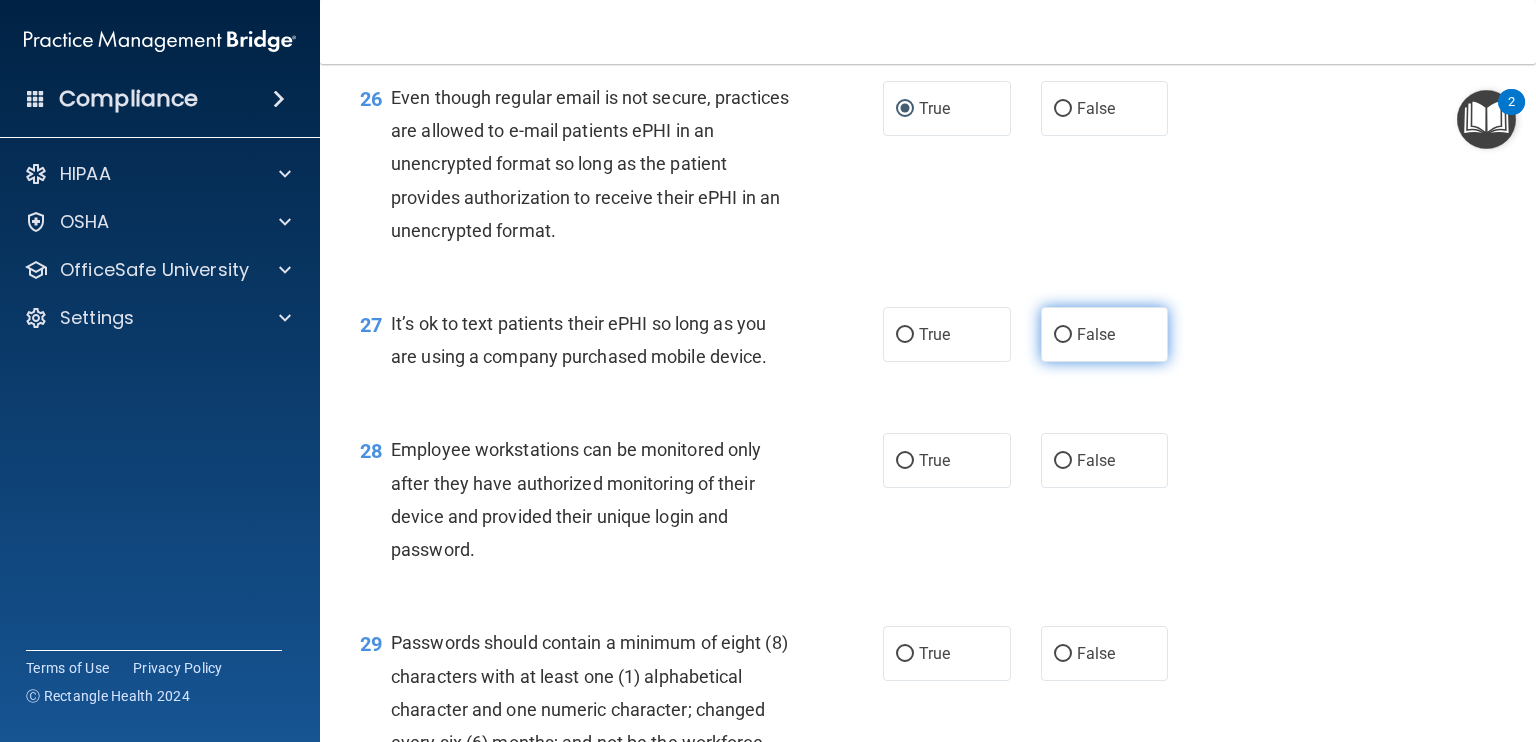 click on "False" at bounding box center (1063, 335) 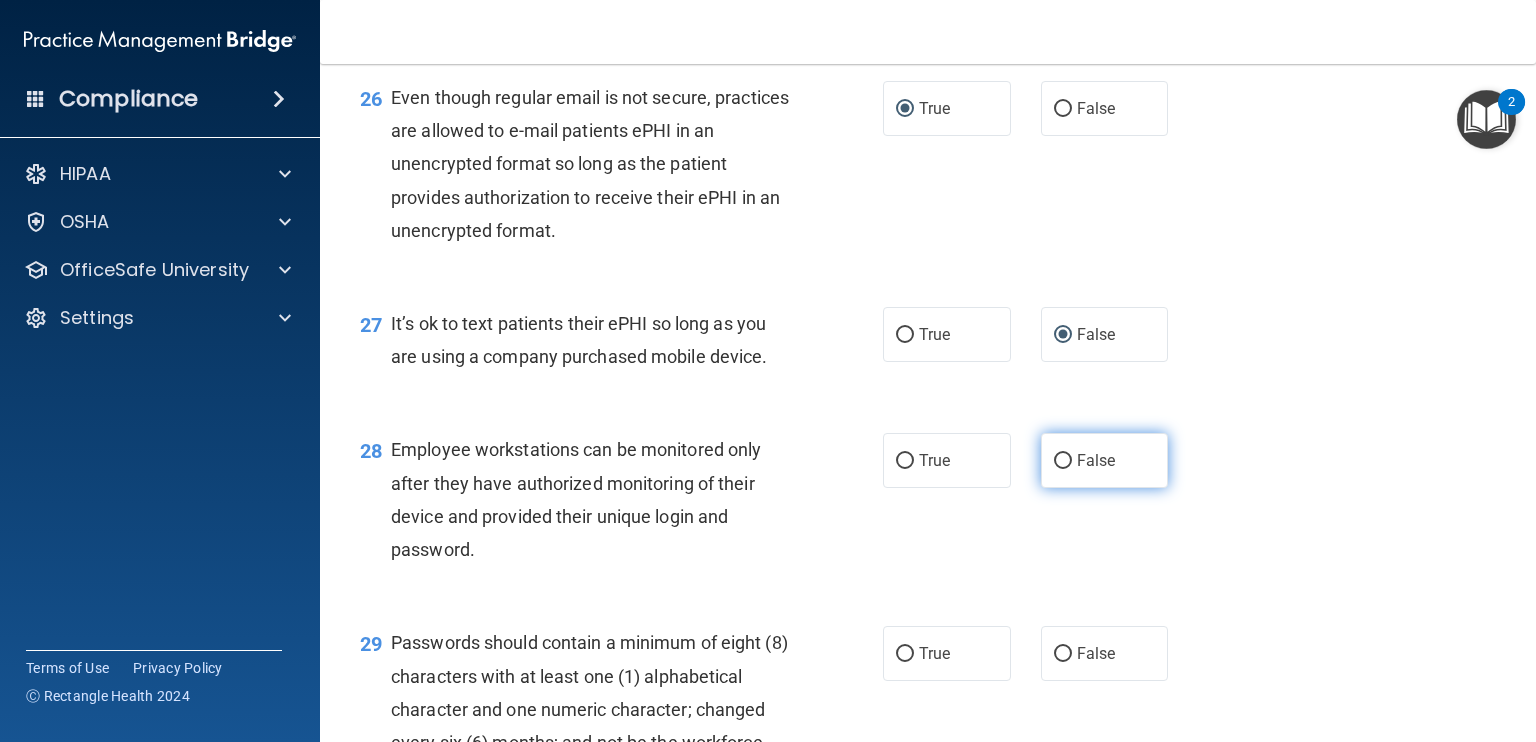 click on "False" at bounding box center [1105, 460] 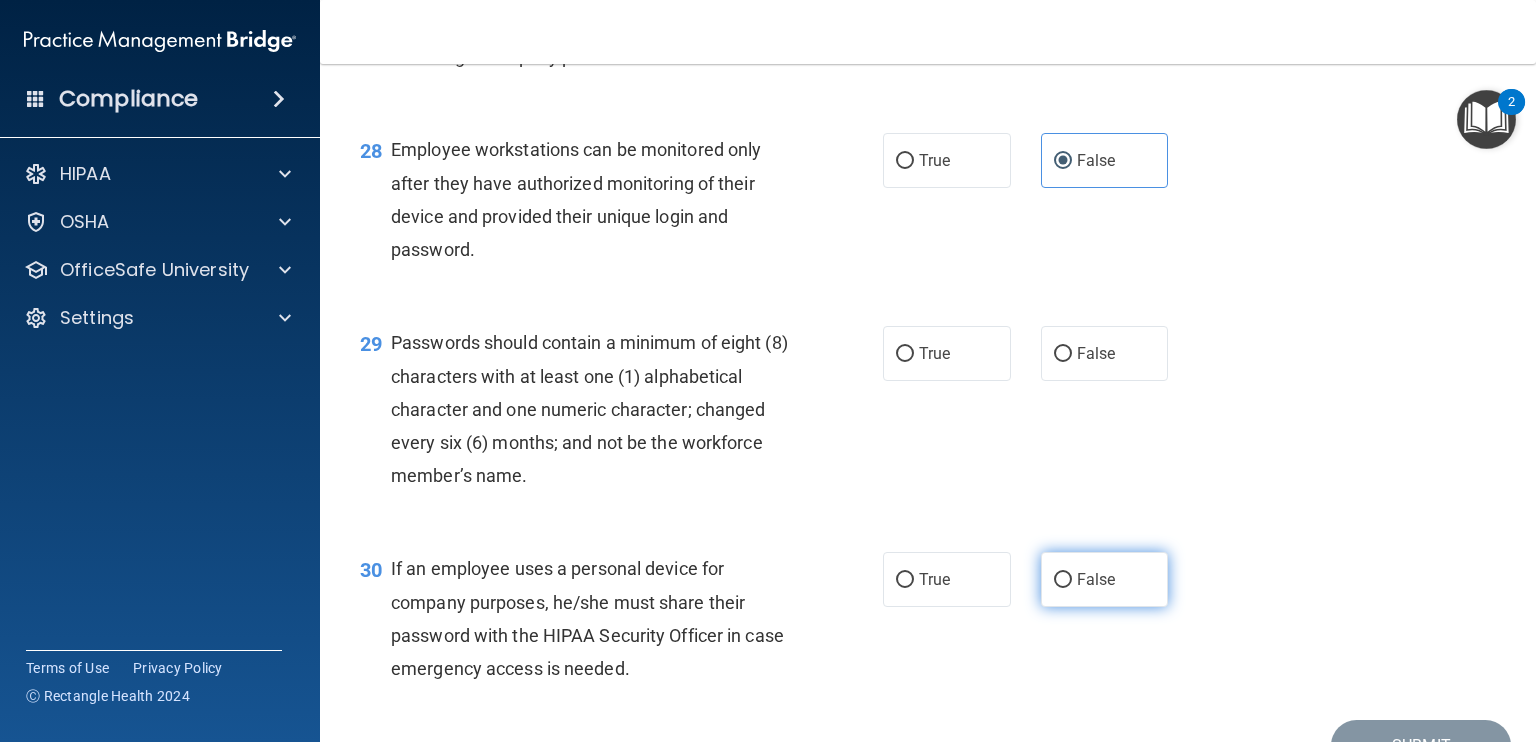 scroll, scrollTop: 5100, scrollLeft: 0, axis: vertical 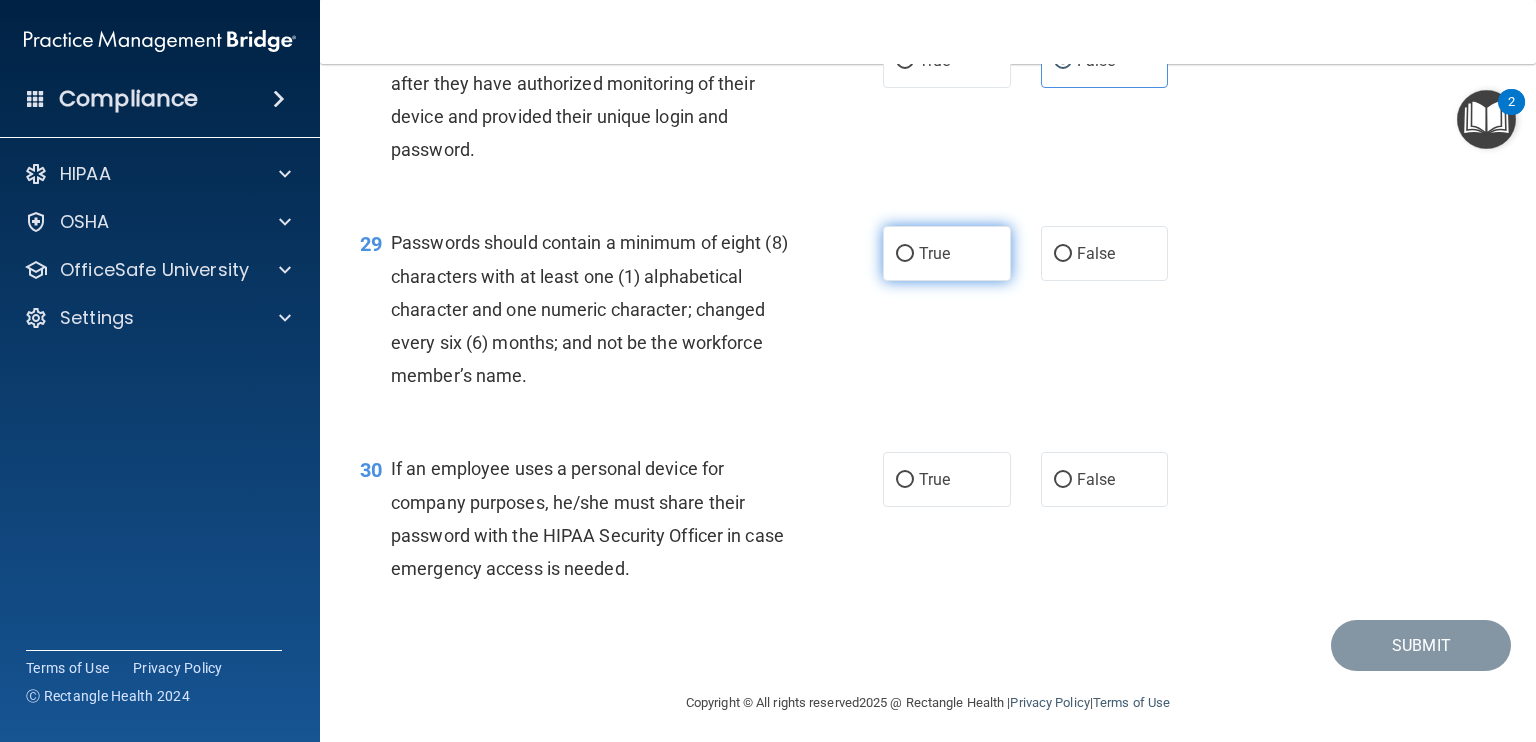 click on "True" at bounding box center [905, 254] 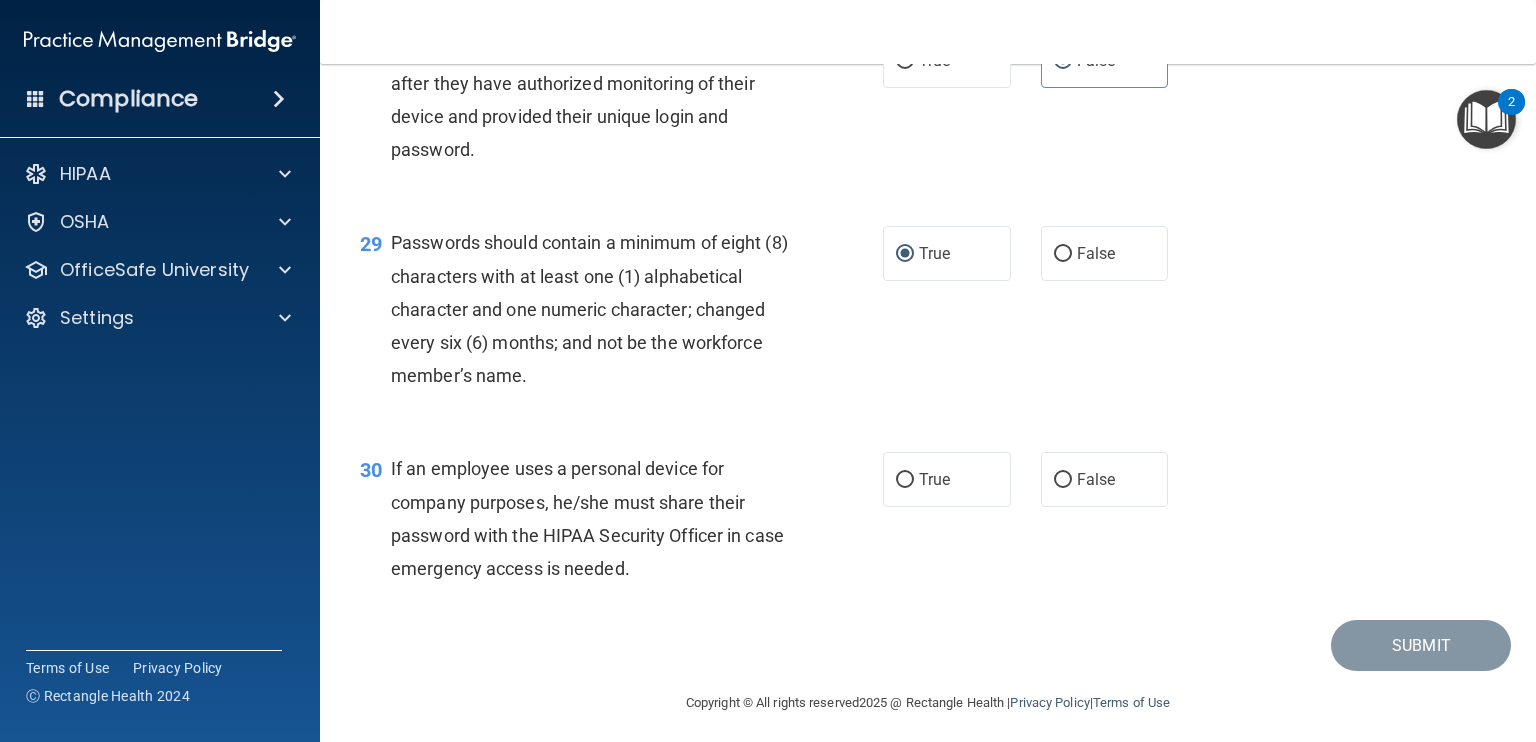 scroll, scrollTop: 5208, scrollLeft: 0, axis: vertical 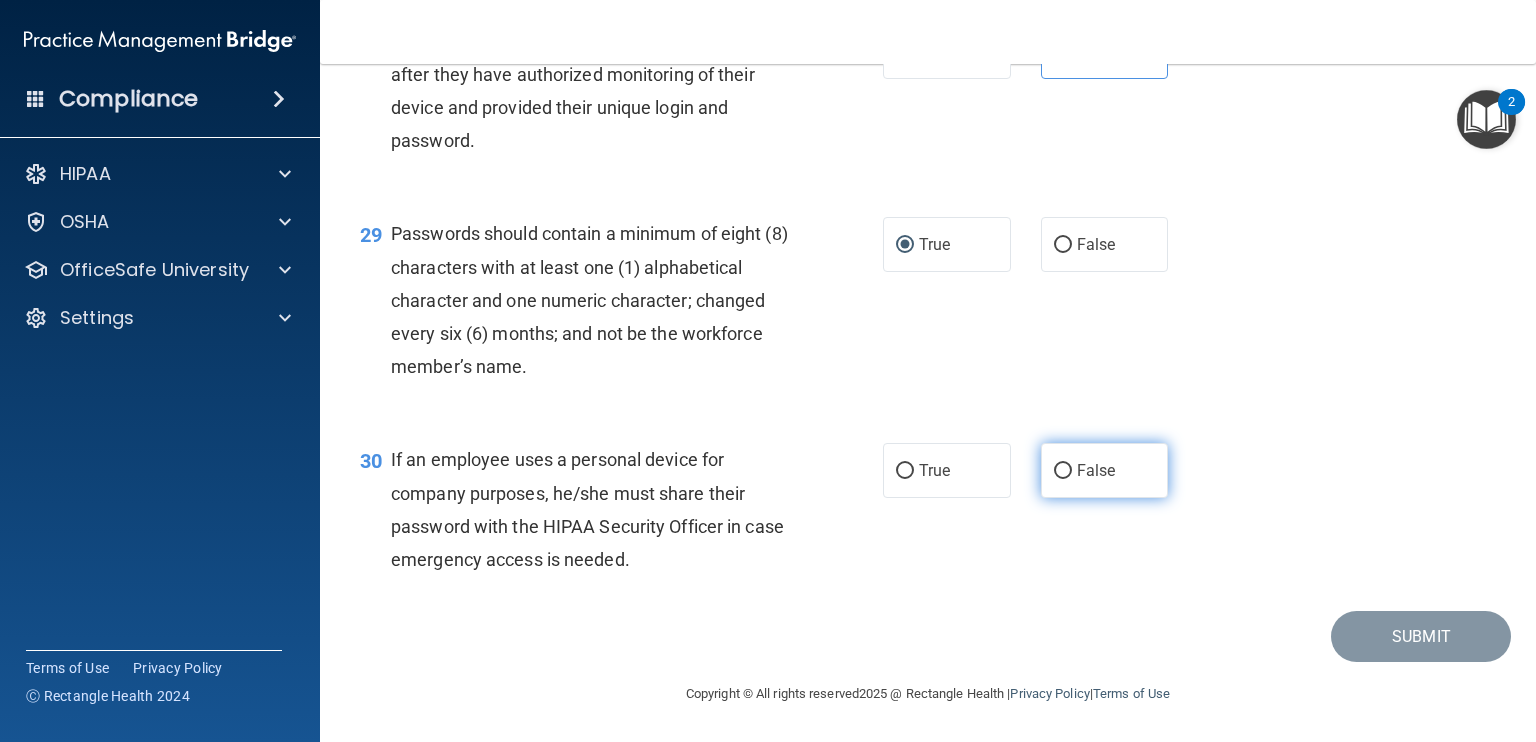 click on "False" at bounding box center (1063, 471) 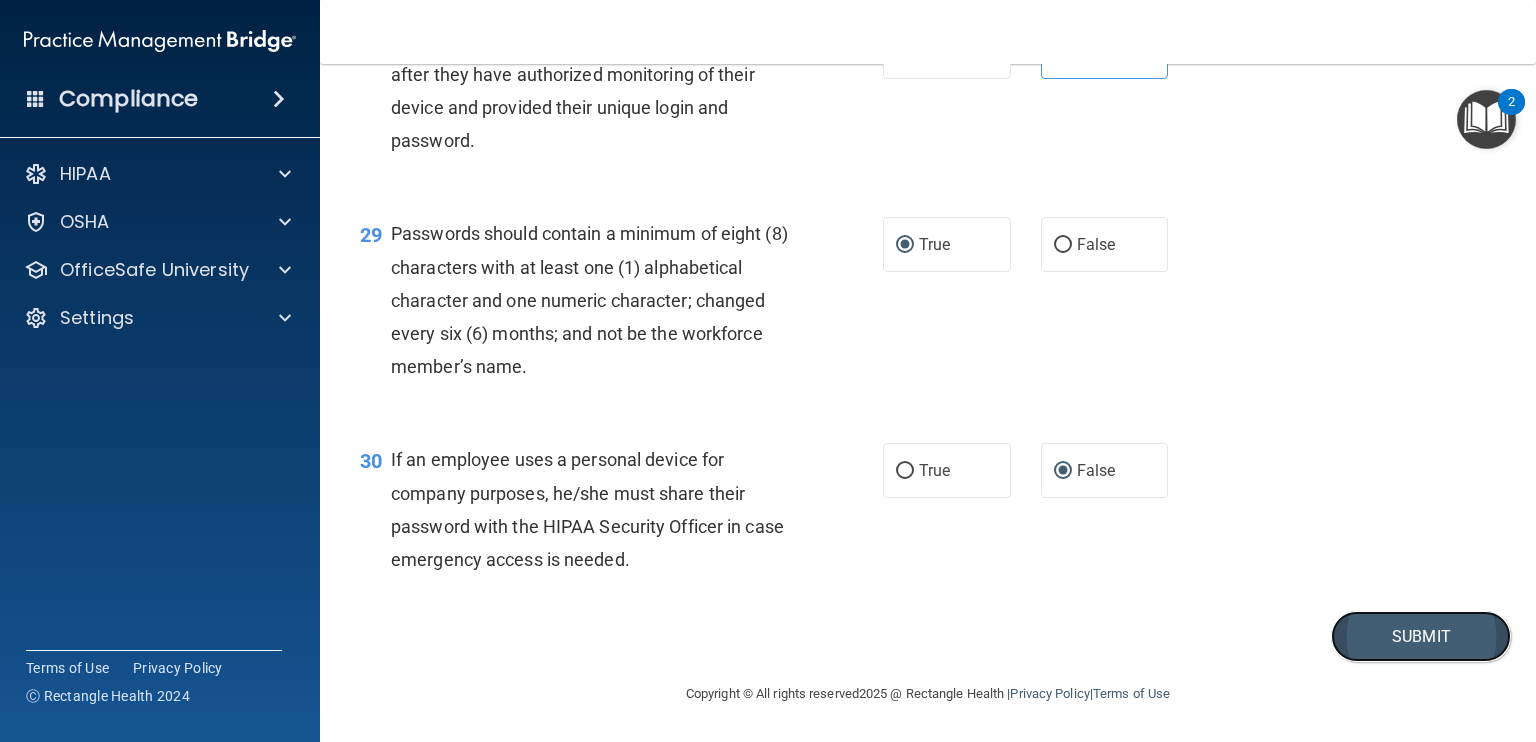 click on "Submit" at bounding box center (1421, 636) 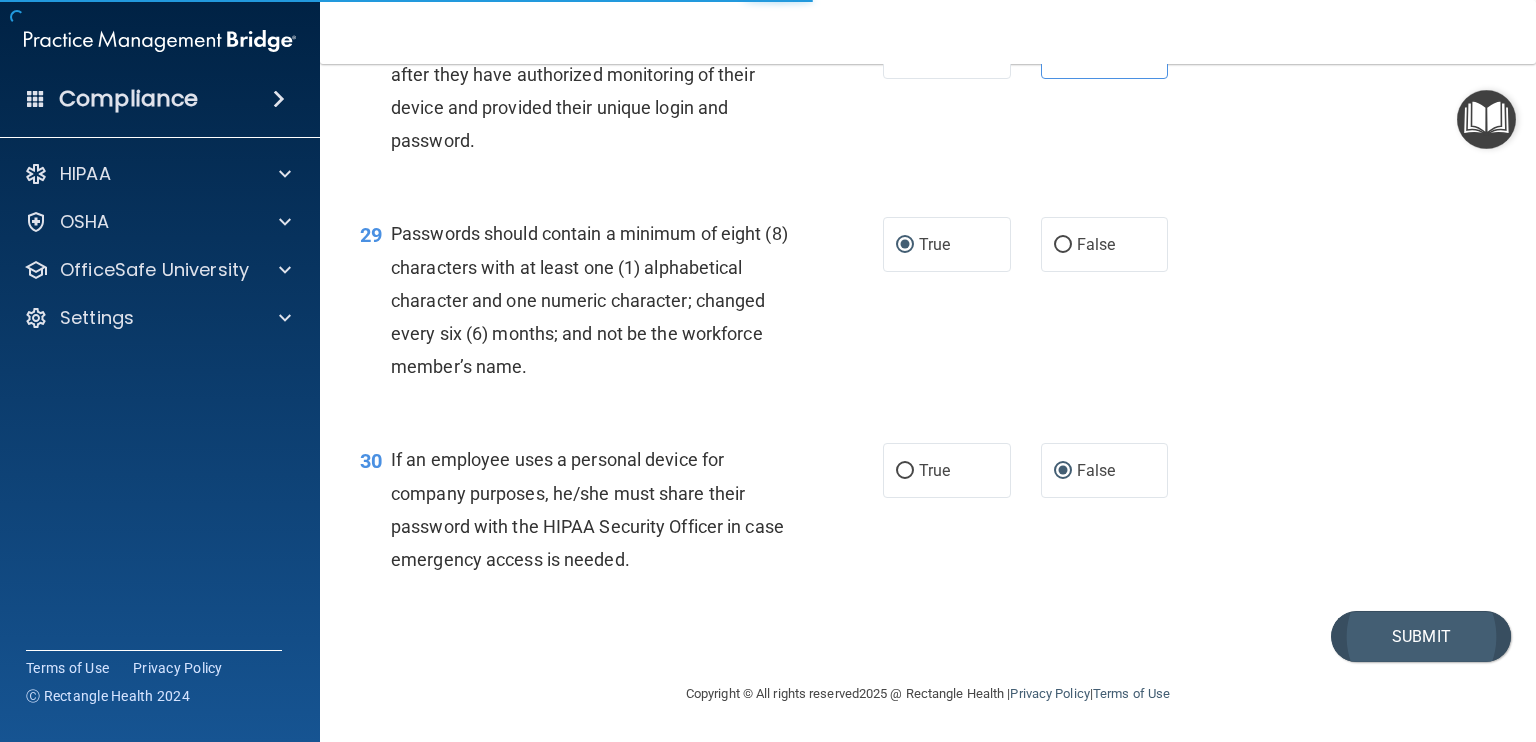 scroll, scrollTop: 0, scrollLeft: 0, axis: both 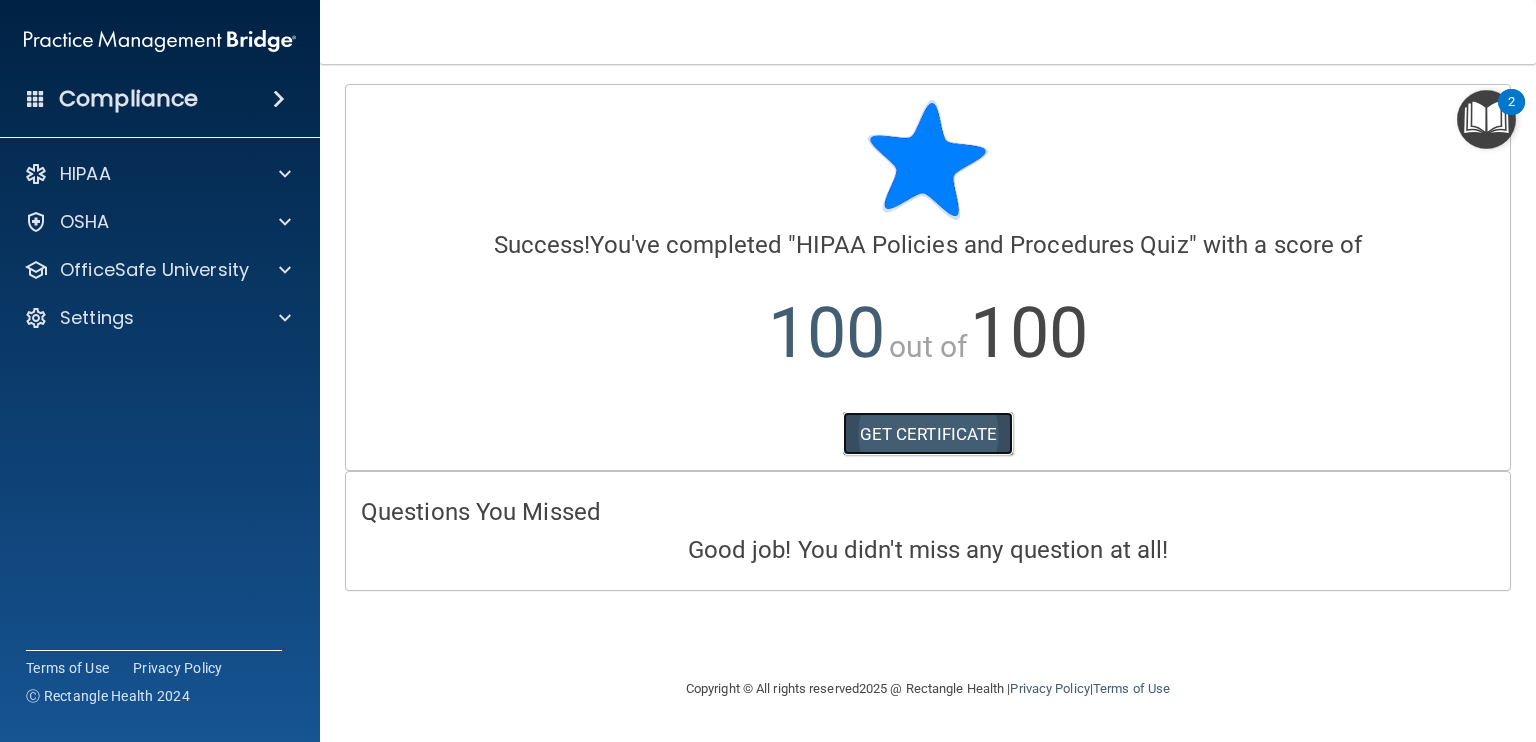 click on "GET CERTIFICATE" at bounding box center [928, 434] 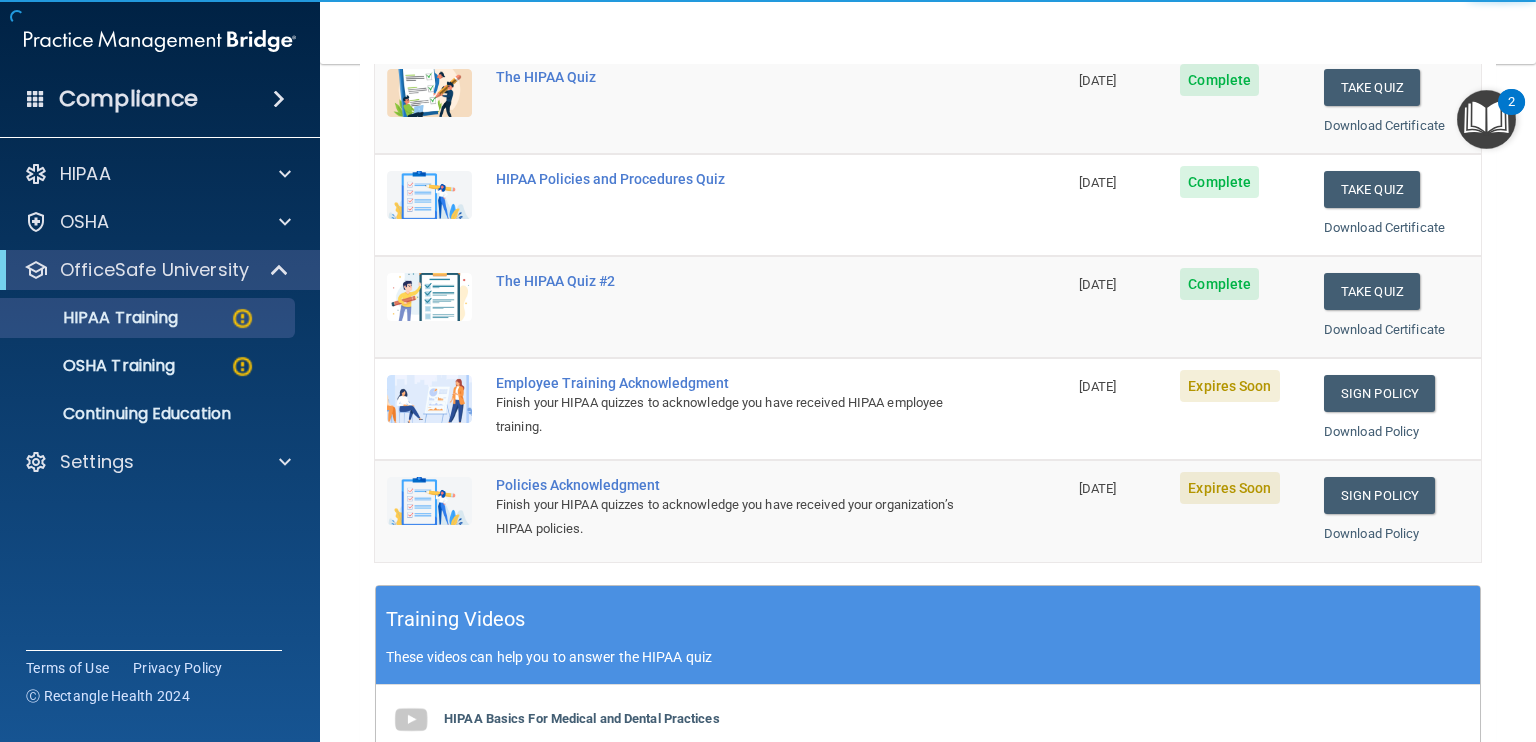 scroll, scrollTop: 400, scrollLeft: 0, axis: vertical 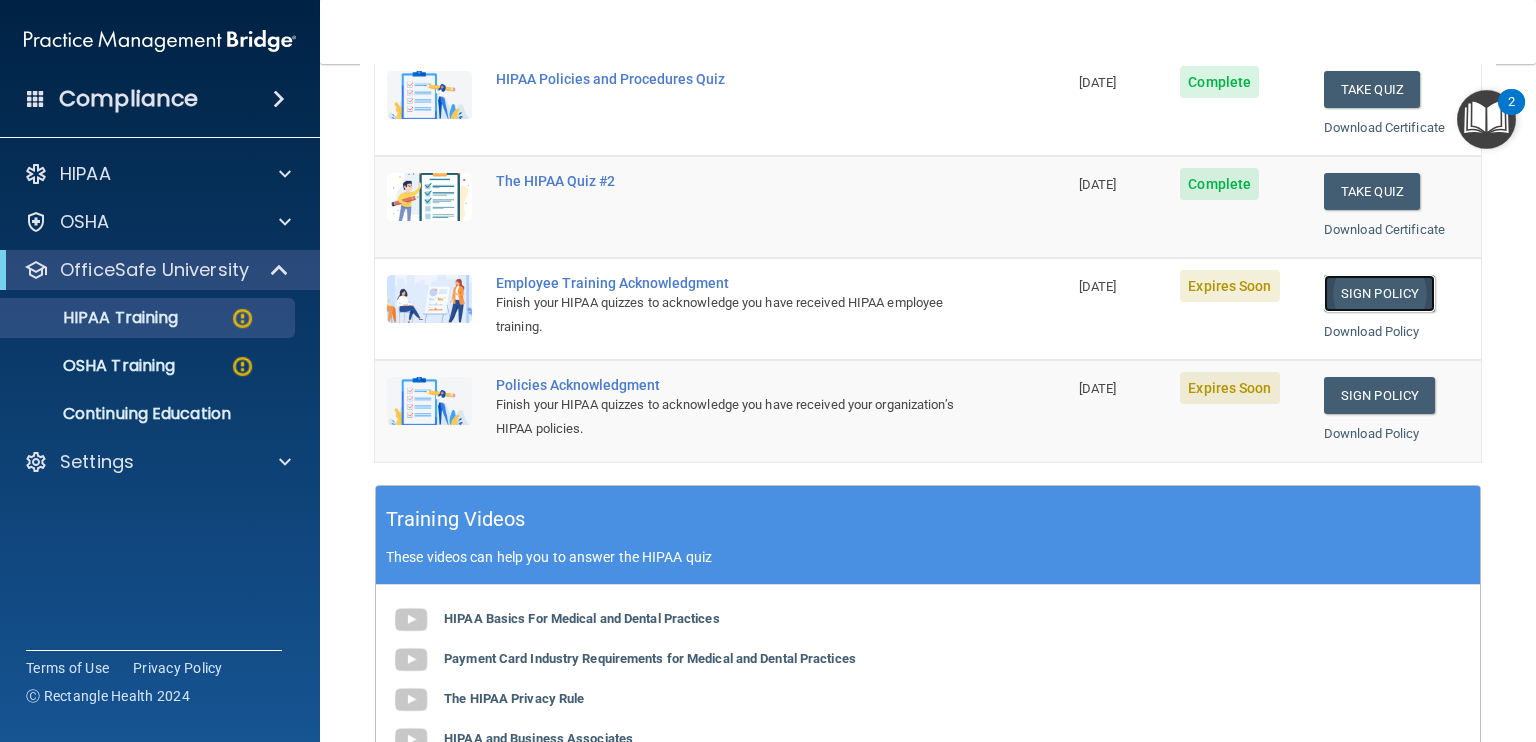 click on "Sign Policy" at bounding box center [1379, 293] 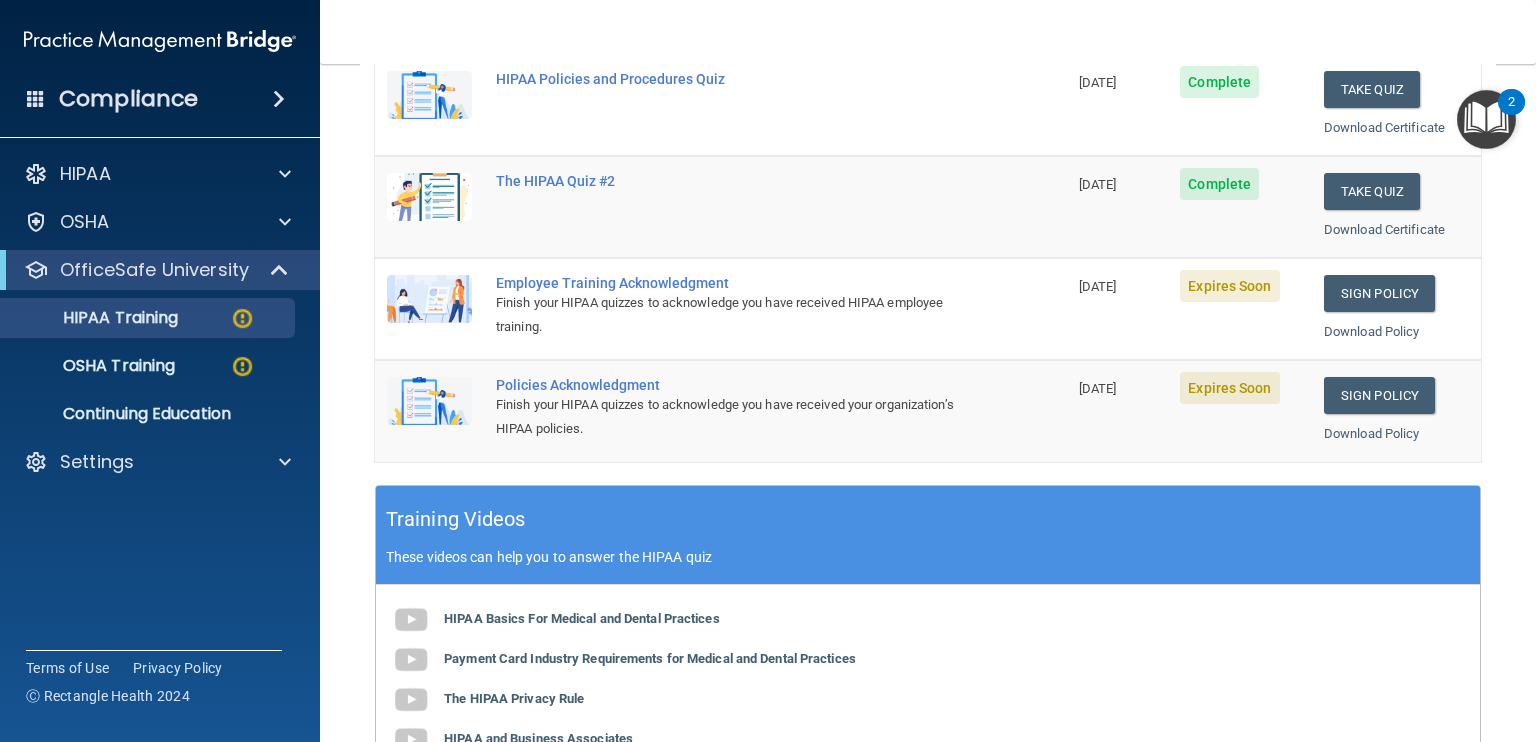 click on "Policies Acknowledgment" at bounding box center (731, 385) 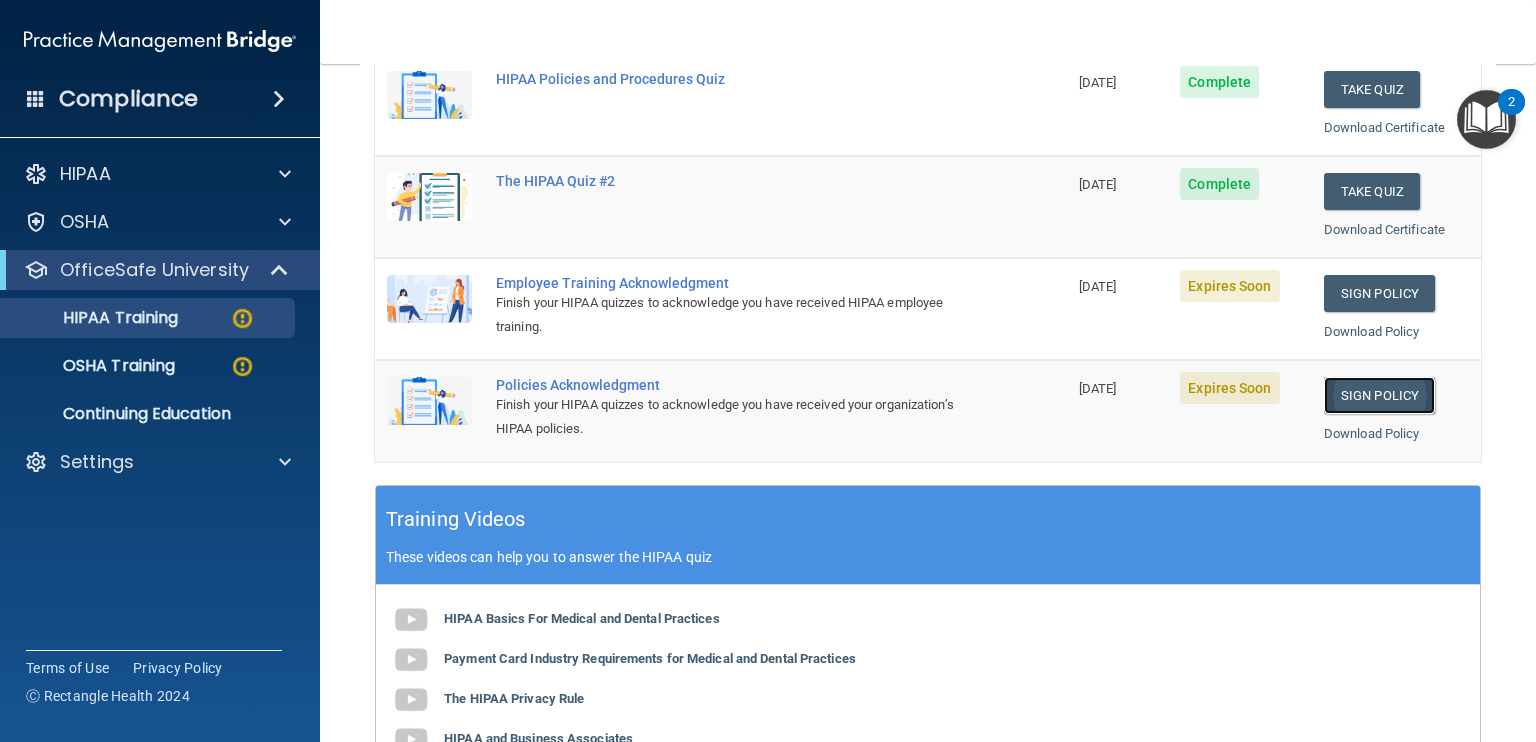 click on "Sign Policy" at bounding box center [1379, 395] 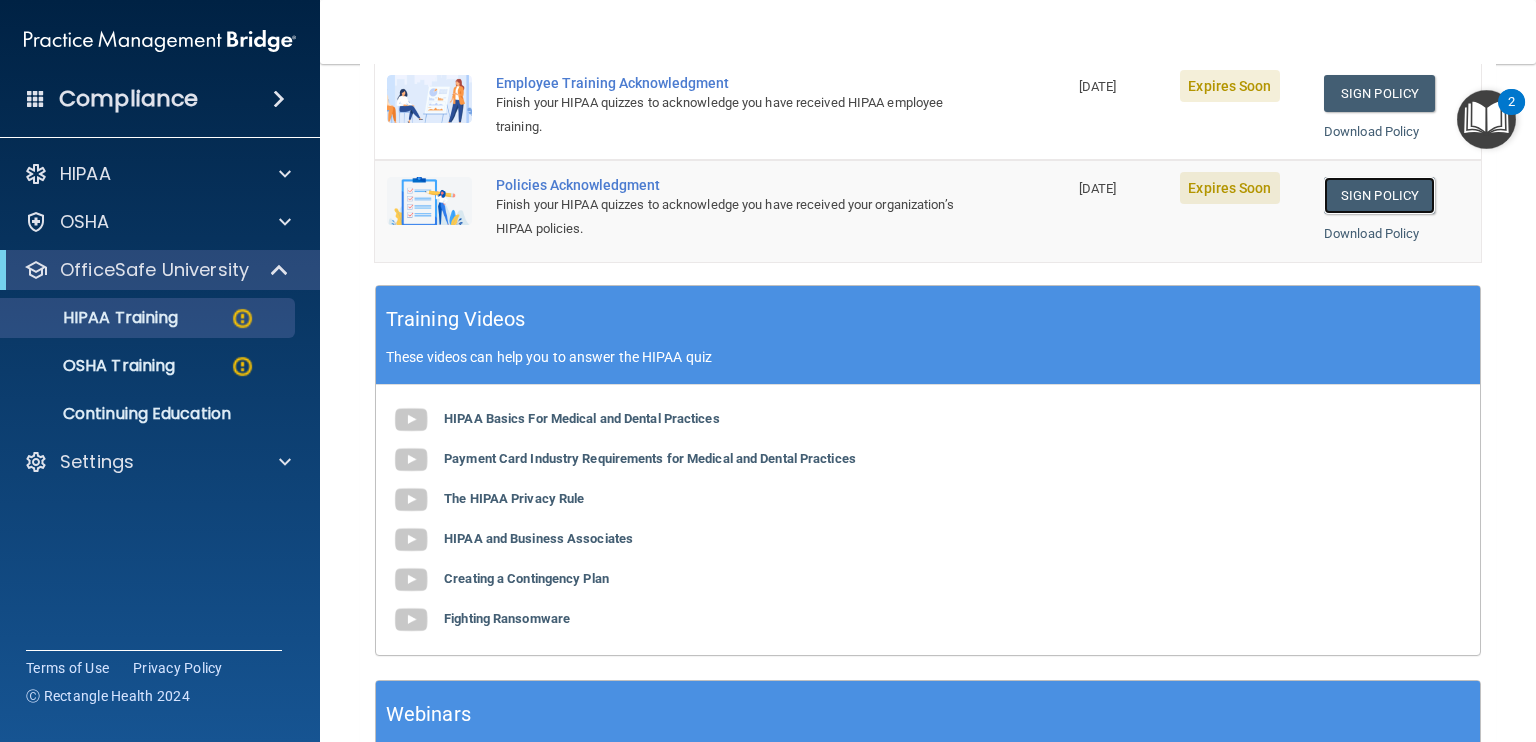scroll, scrollTop: 200, scrollLeft: 0, axis: vertical 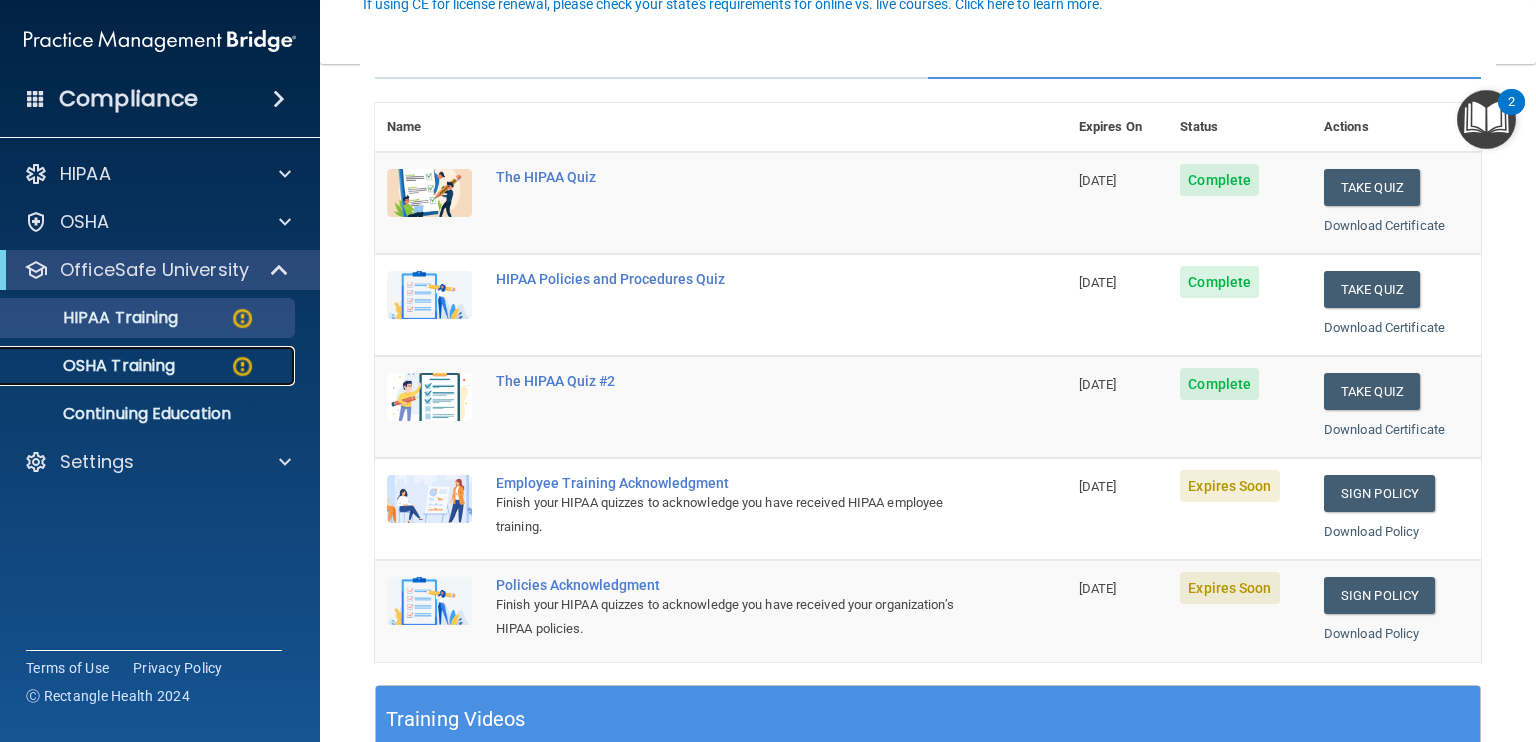click on "OSHA Training" at bounding box center [94, 366] 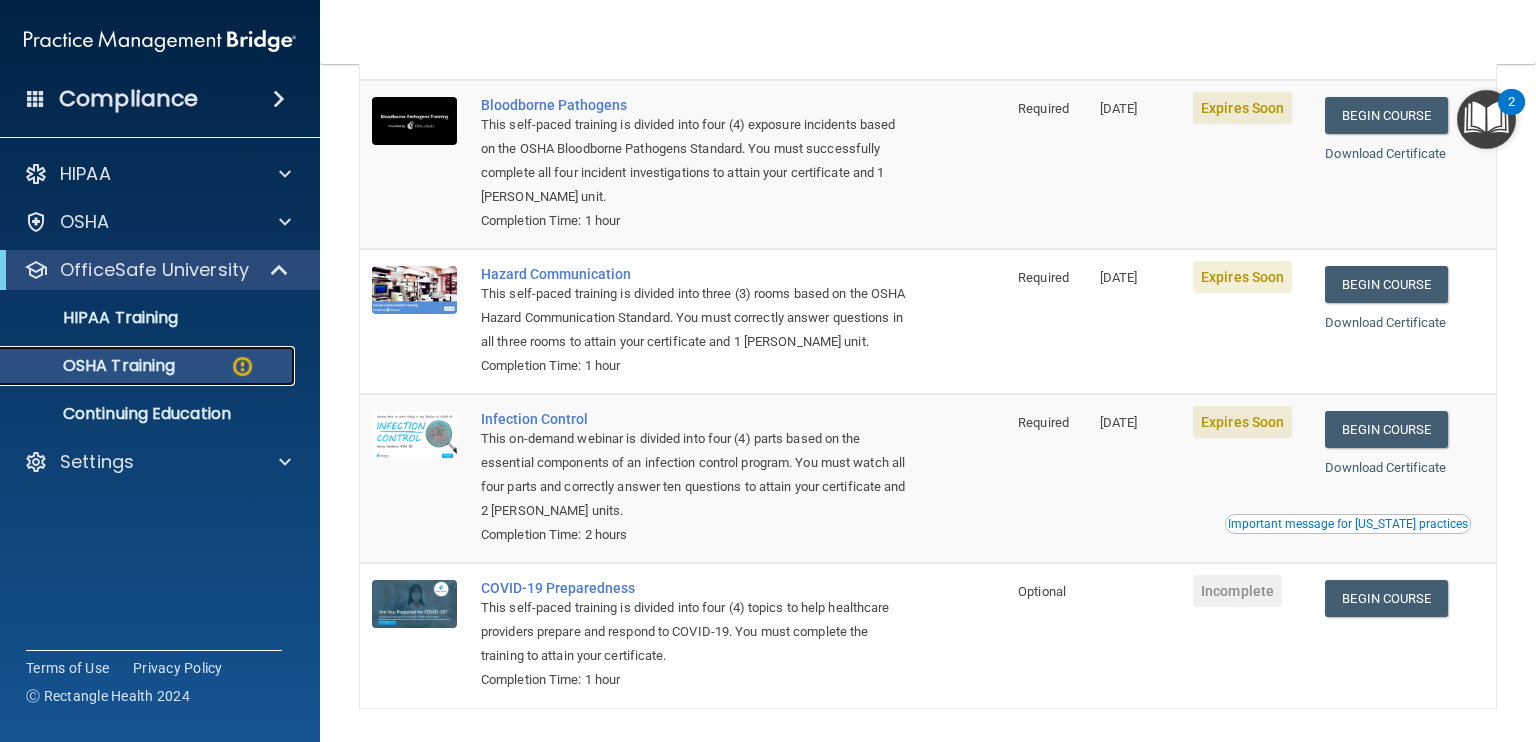 scroll, scrollTop: 100, scrollLeft: 0, axis: vertical 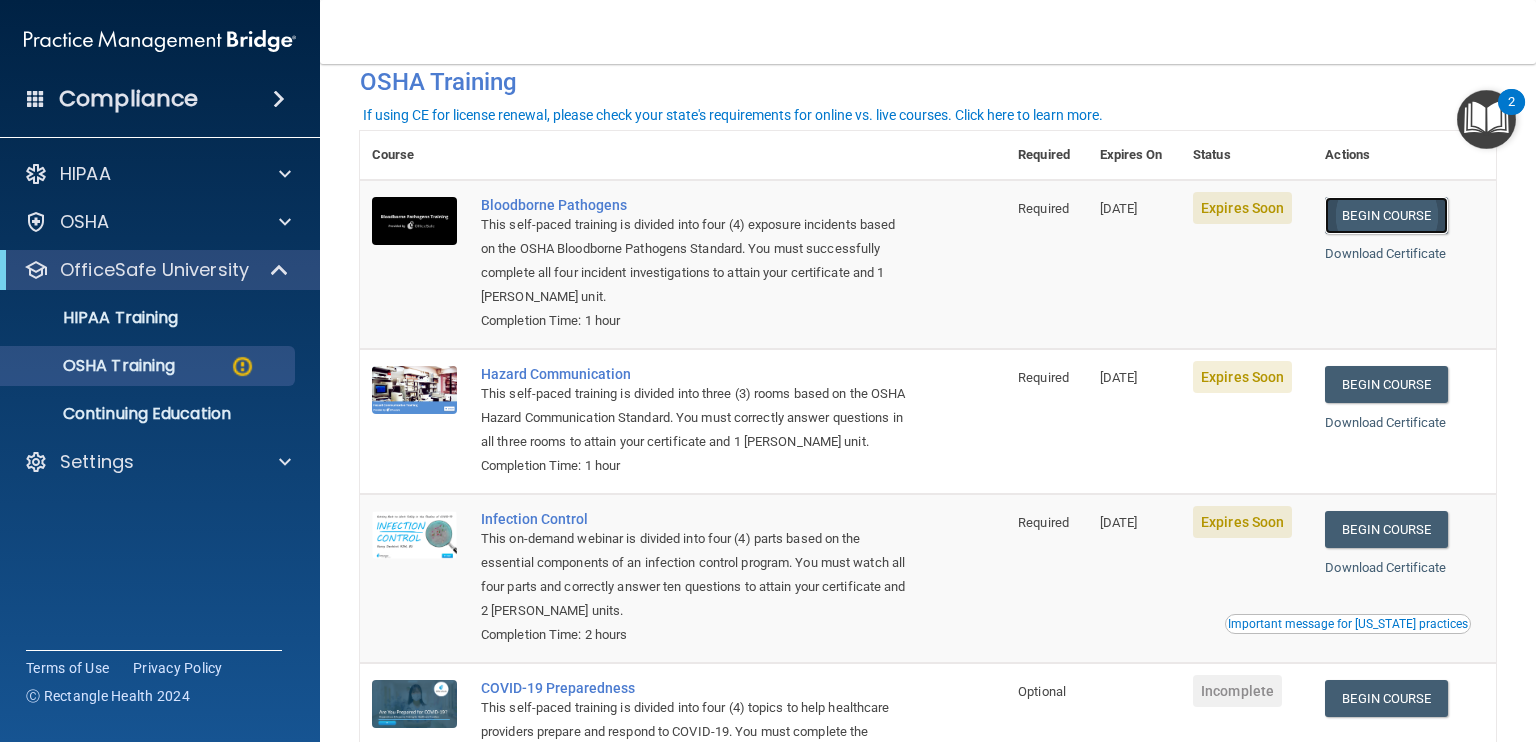 click on "Begin Course" at bounding box center (1386, 215) 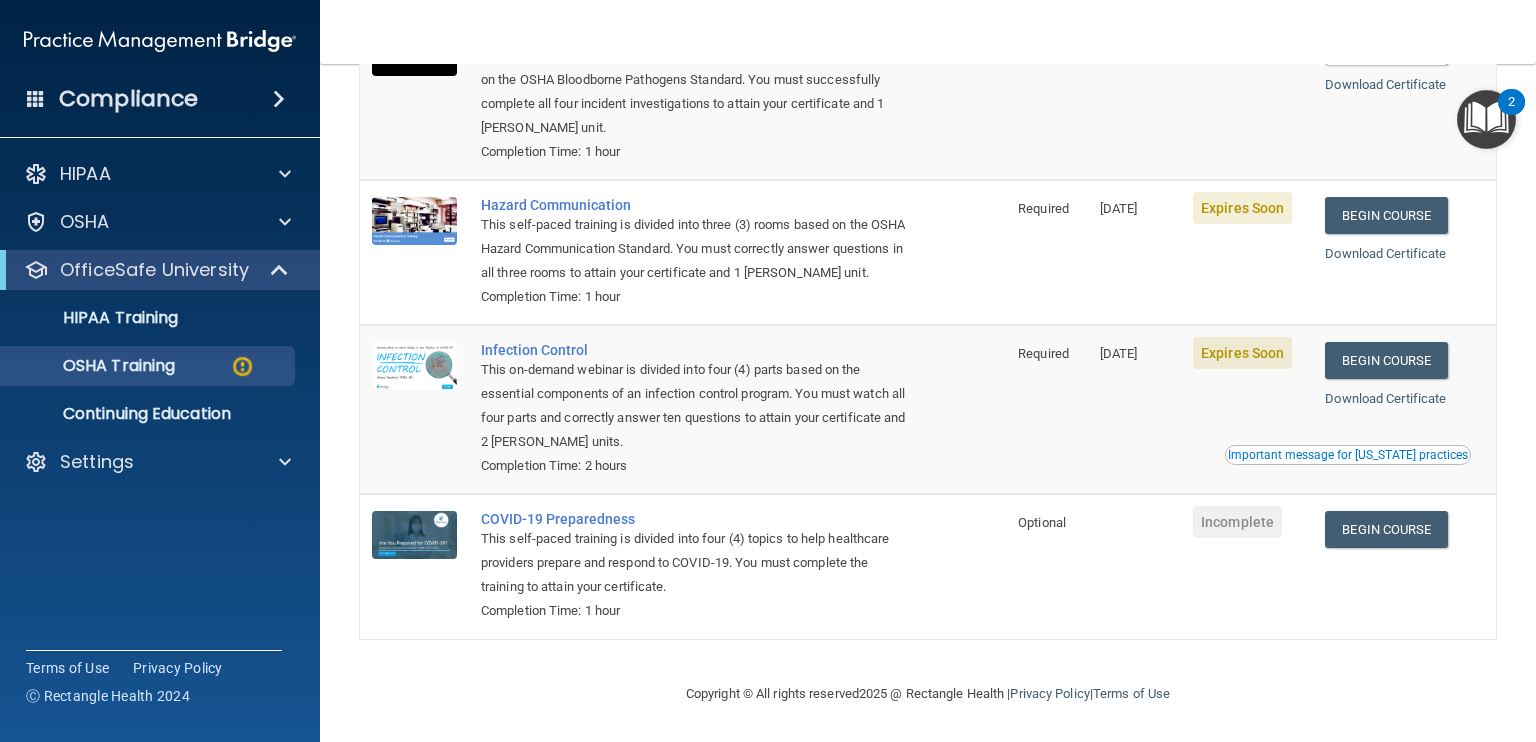 scroll, scrollTop: 0, scrollLeft: 0, axis: both 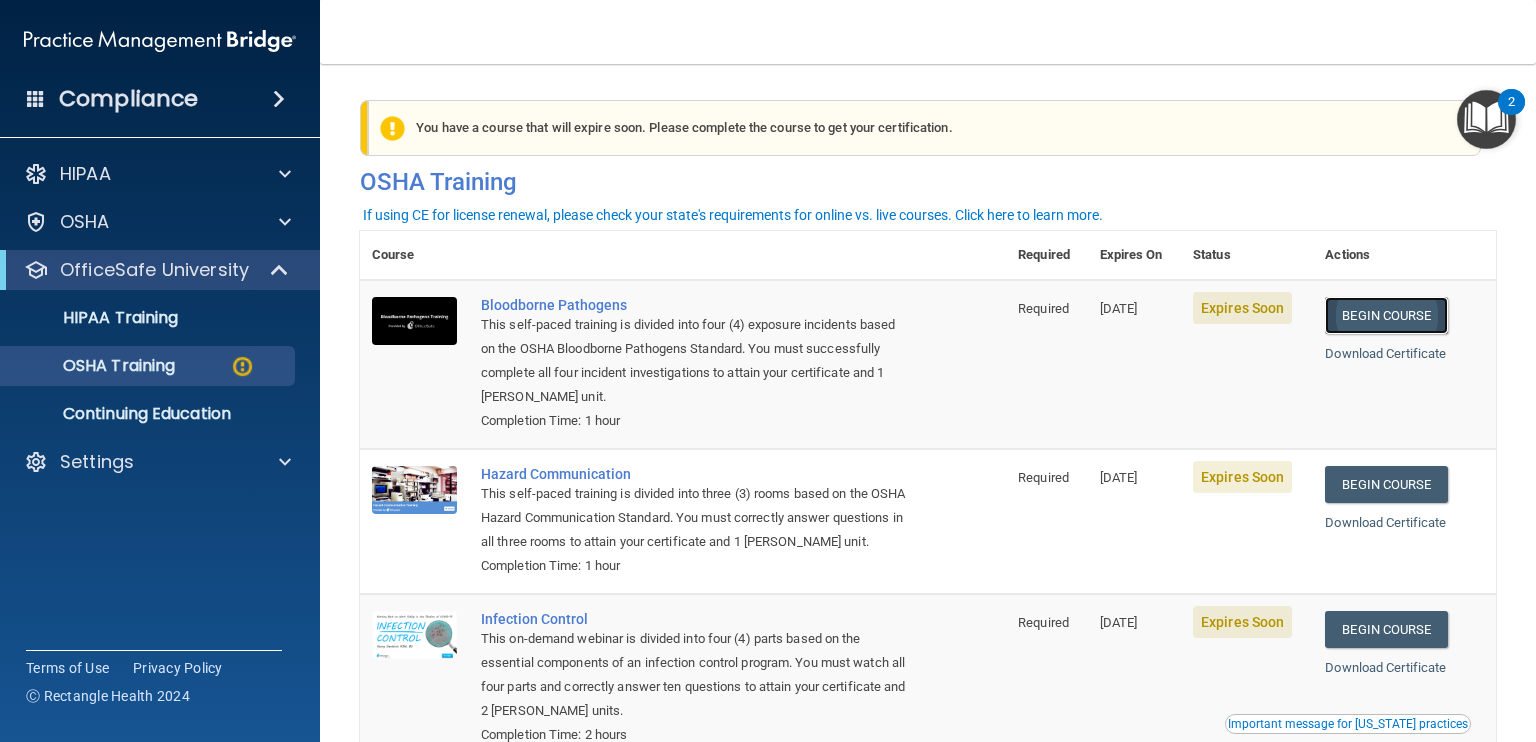 click on "Begin Course" at bounding box center [1386, 315] 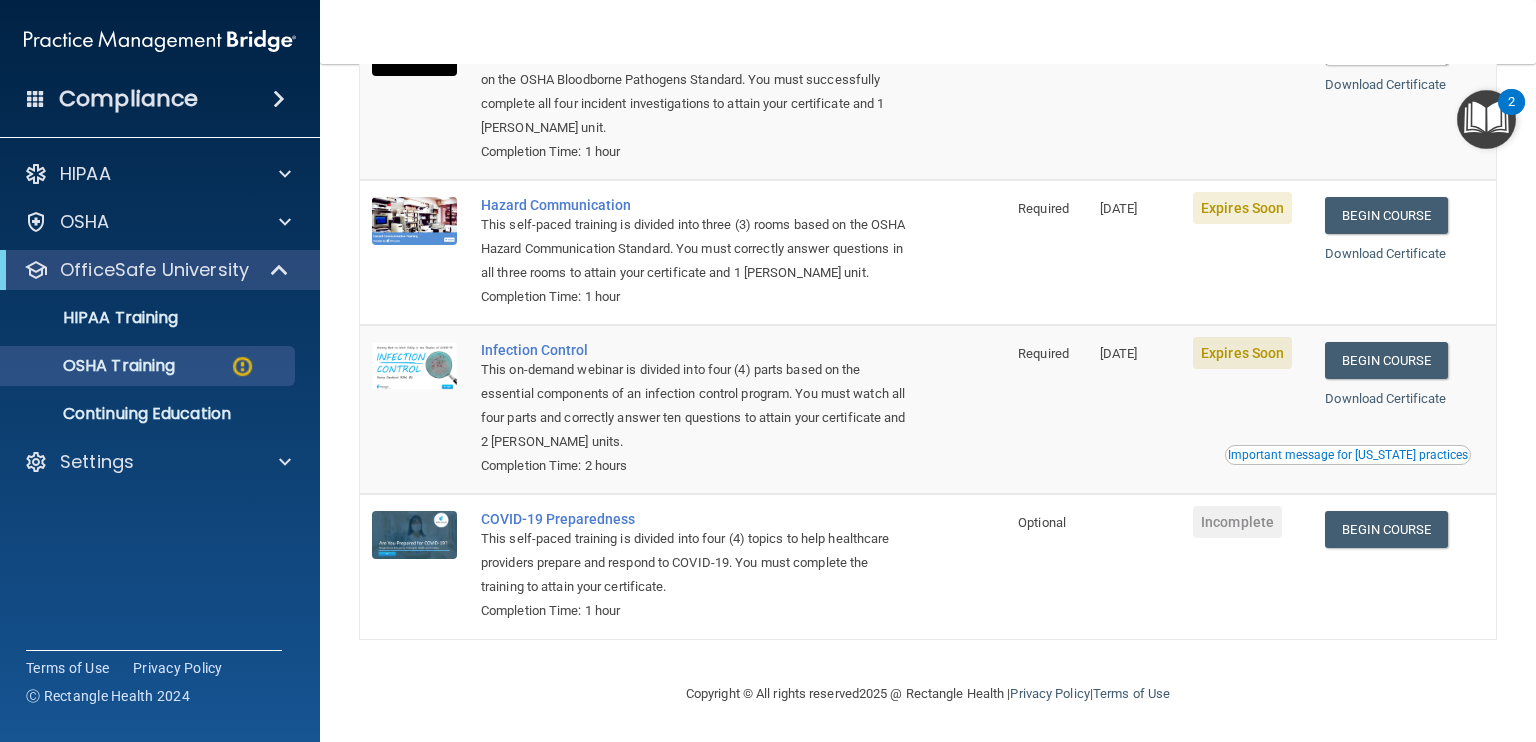 scroll, scrollTop: 0, scrollLeft: 0, axis: both 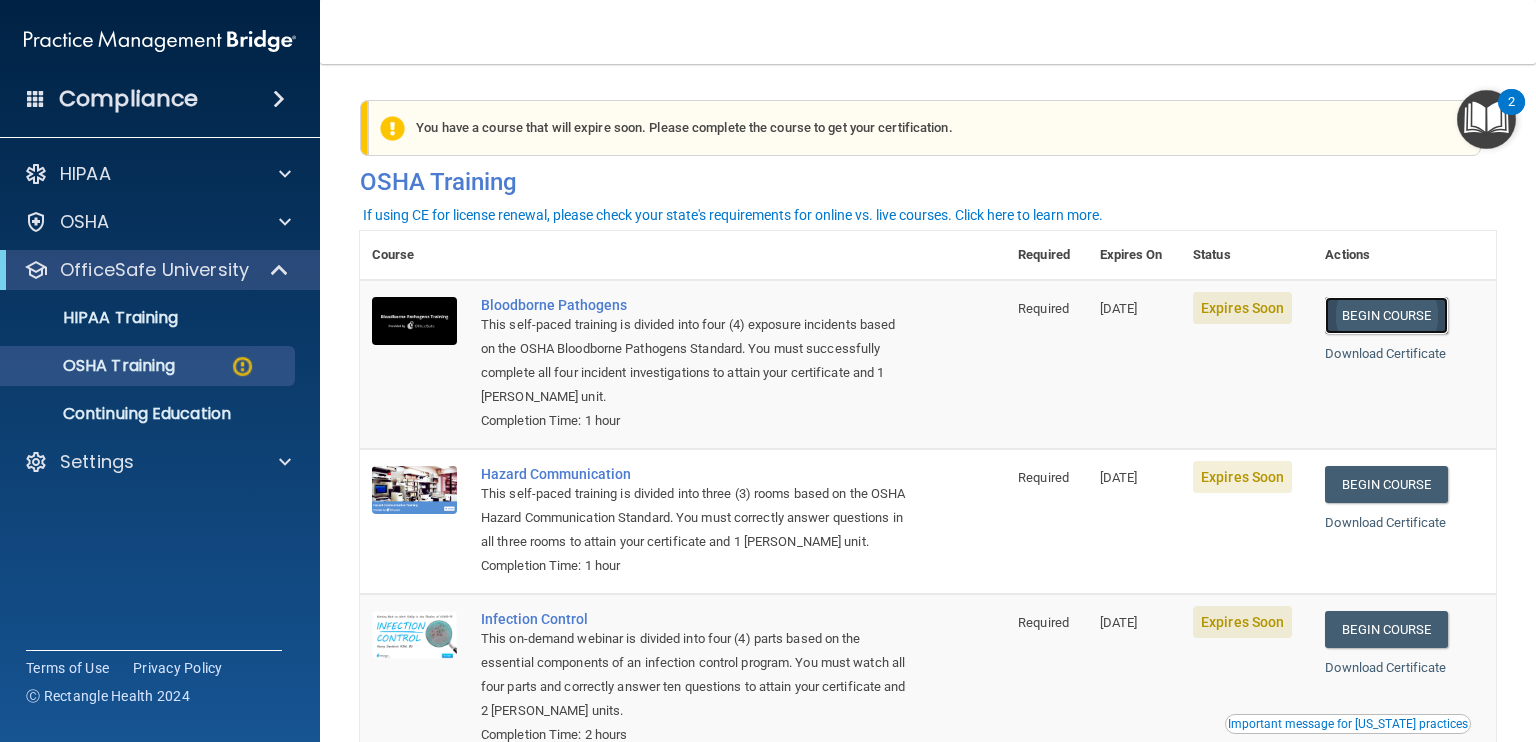 click on "Begin Course" at bounding box center (1386, 315) 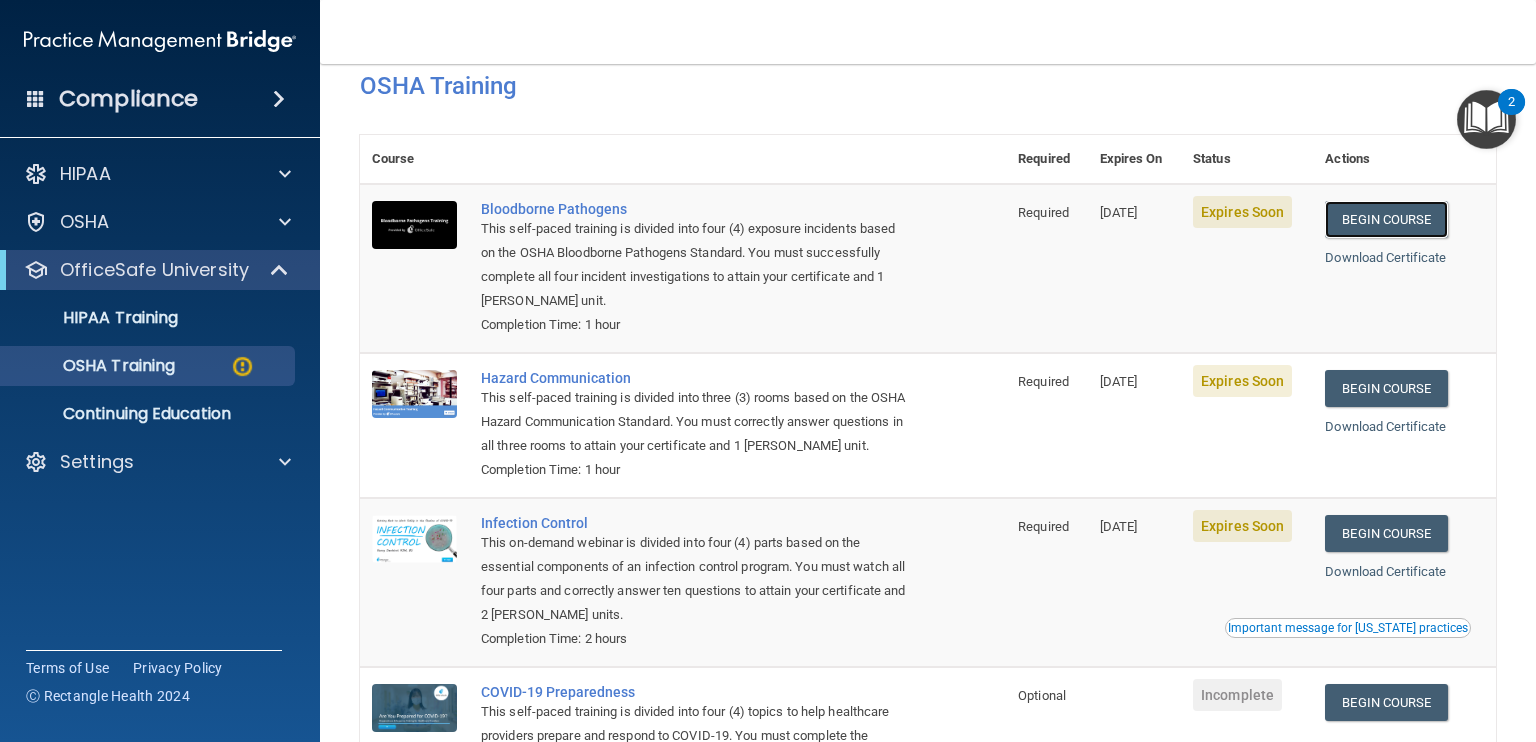 scroll, scrollTop: 0, scrollLeft: 0, axis: both 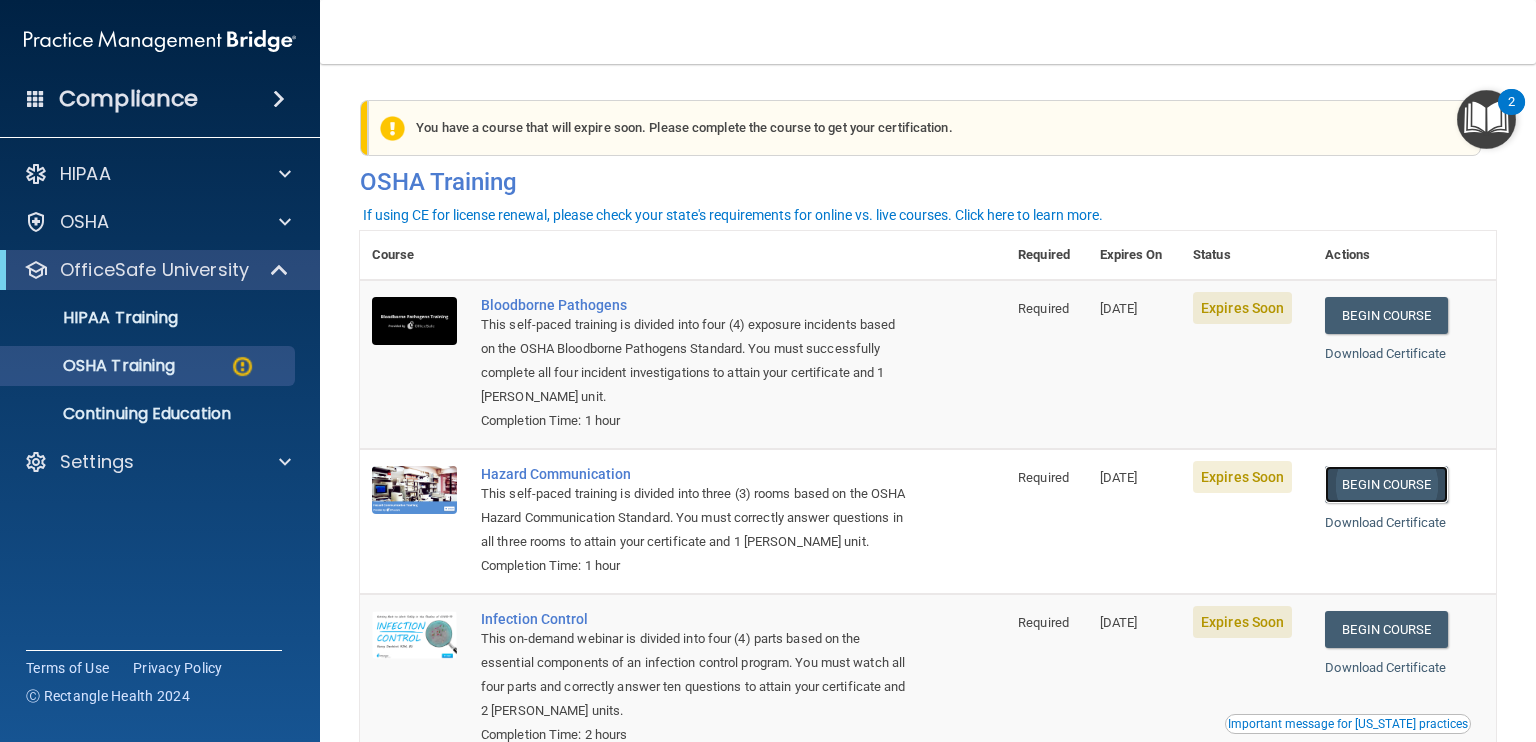 click on "Begin Course" at bounding box center [1386, 484] 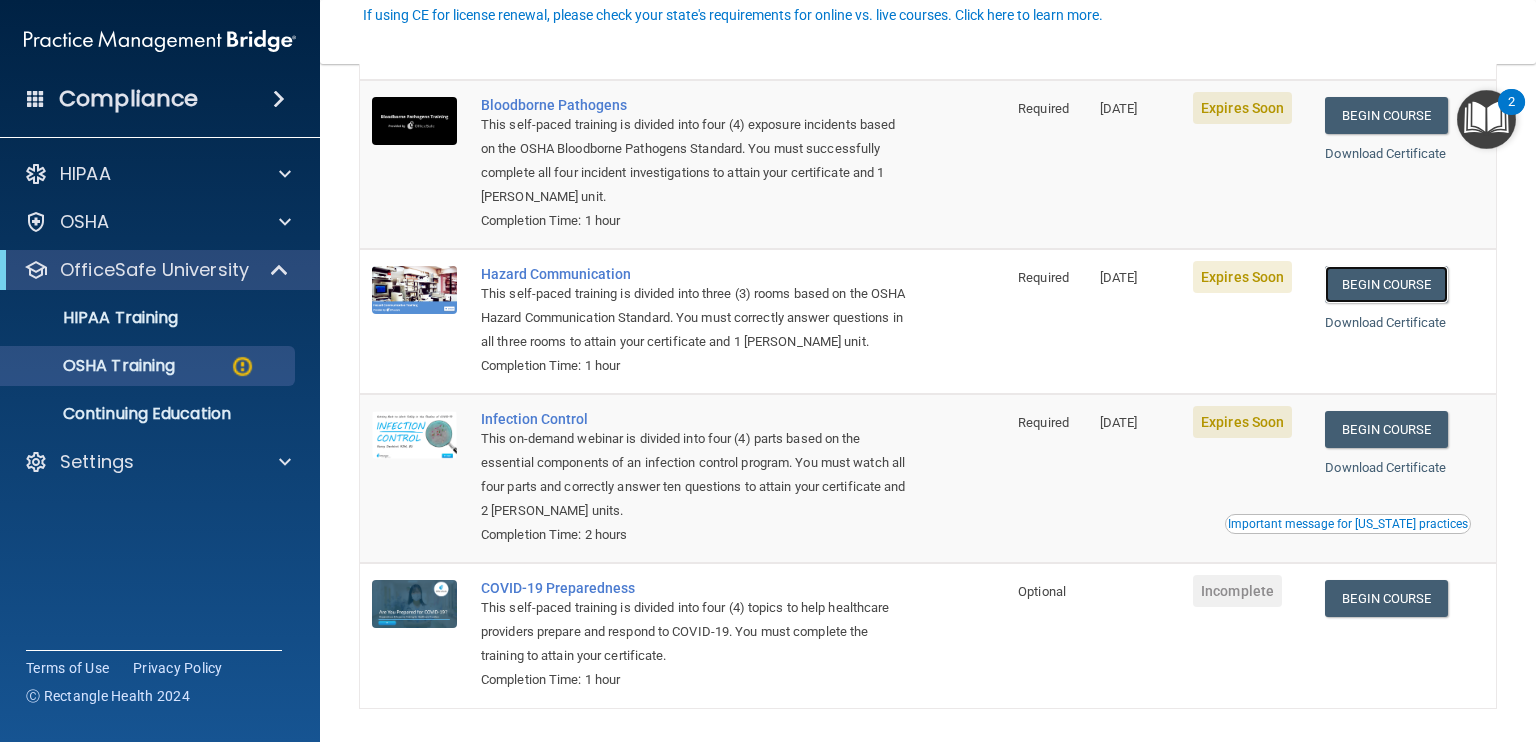scroll, scrollTop: 296, scrollLeft: 0, axis: vertical 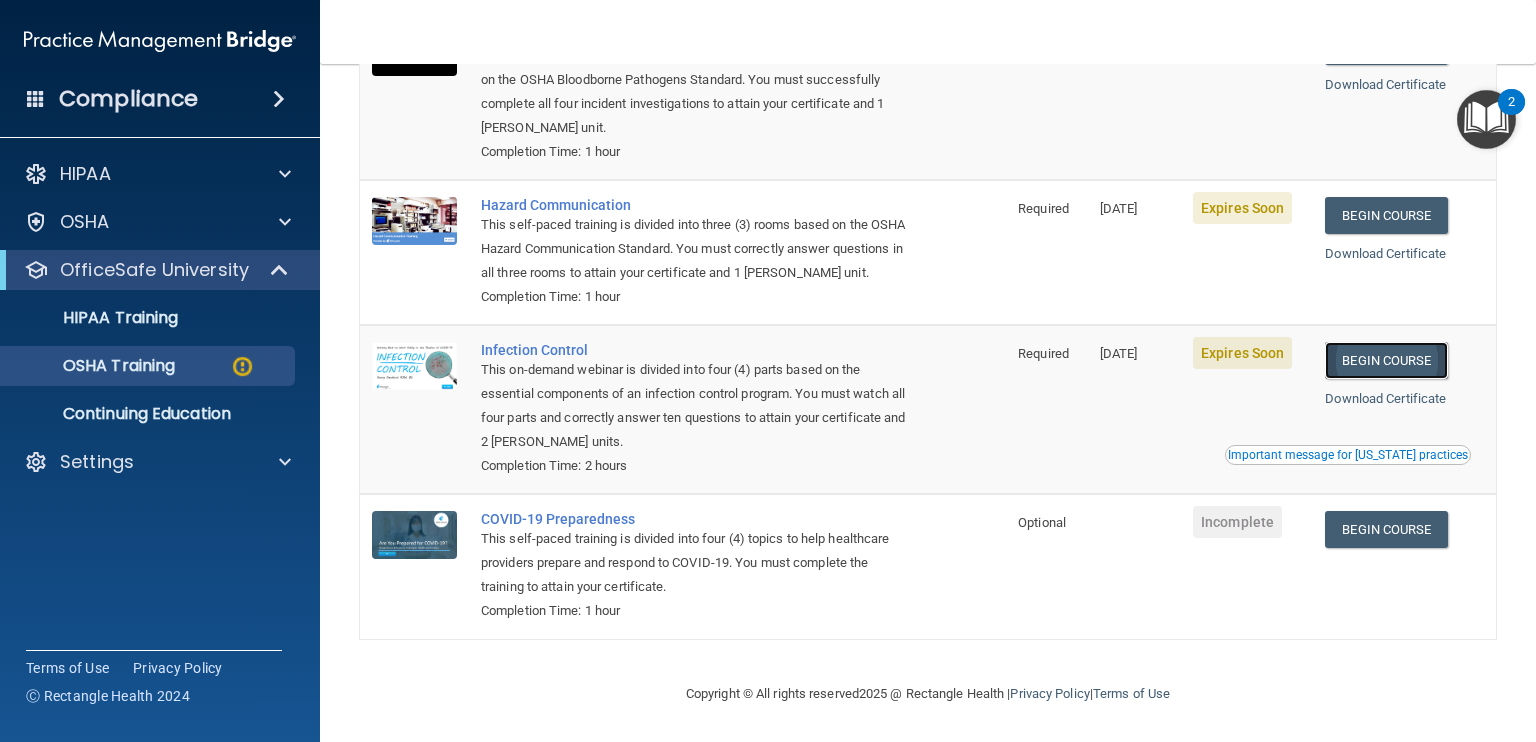 click on "Begin Course" at bounding box center (1386, 360) 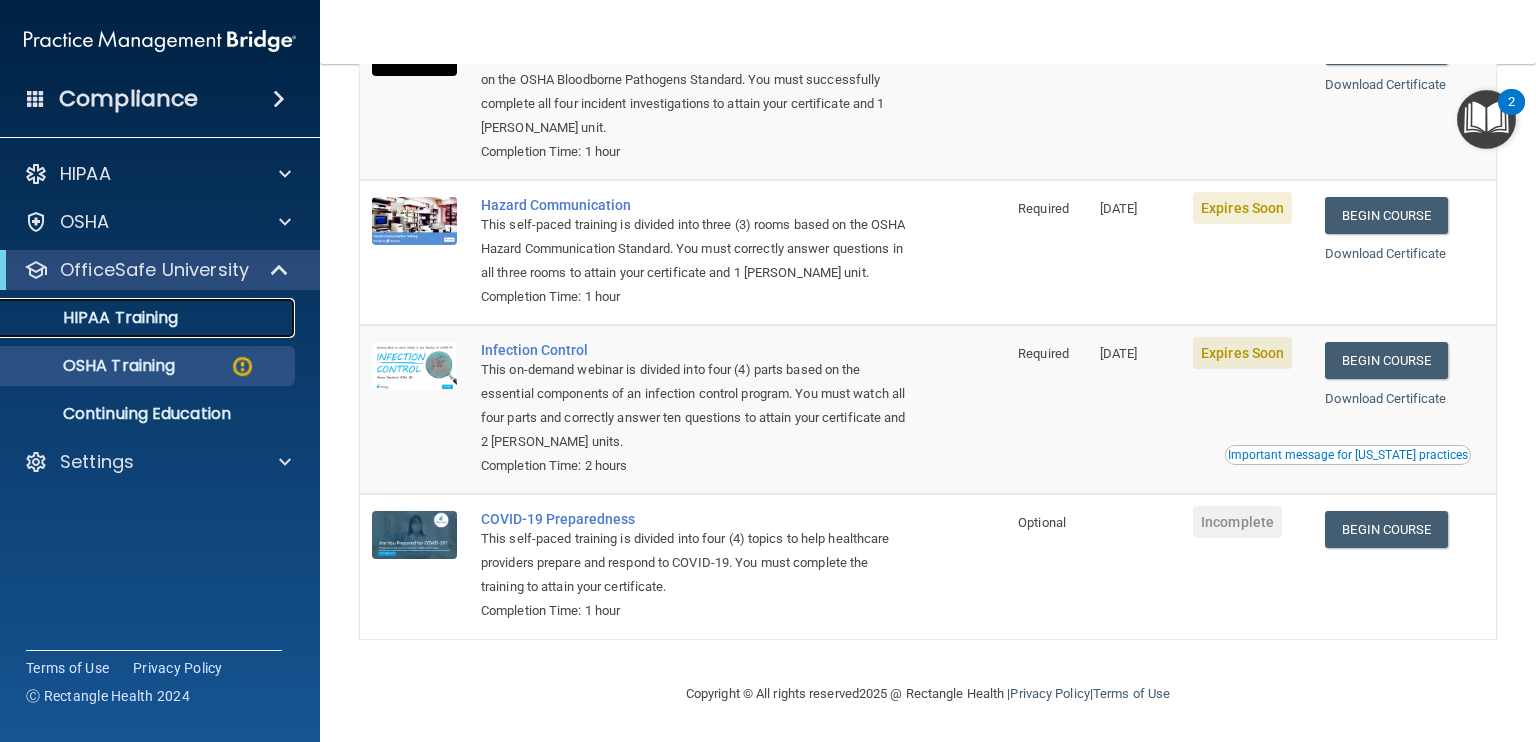 click on "HIPAA Training" at bounding box center [95, 318] 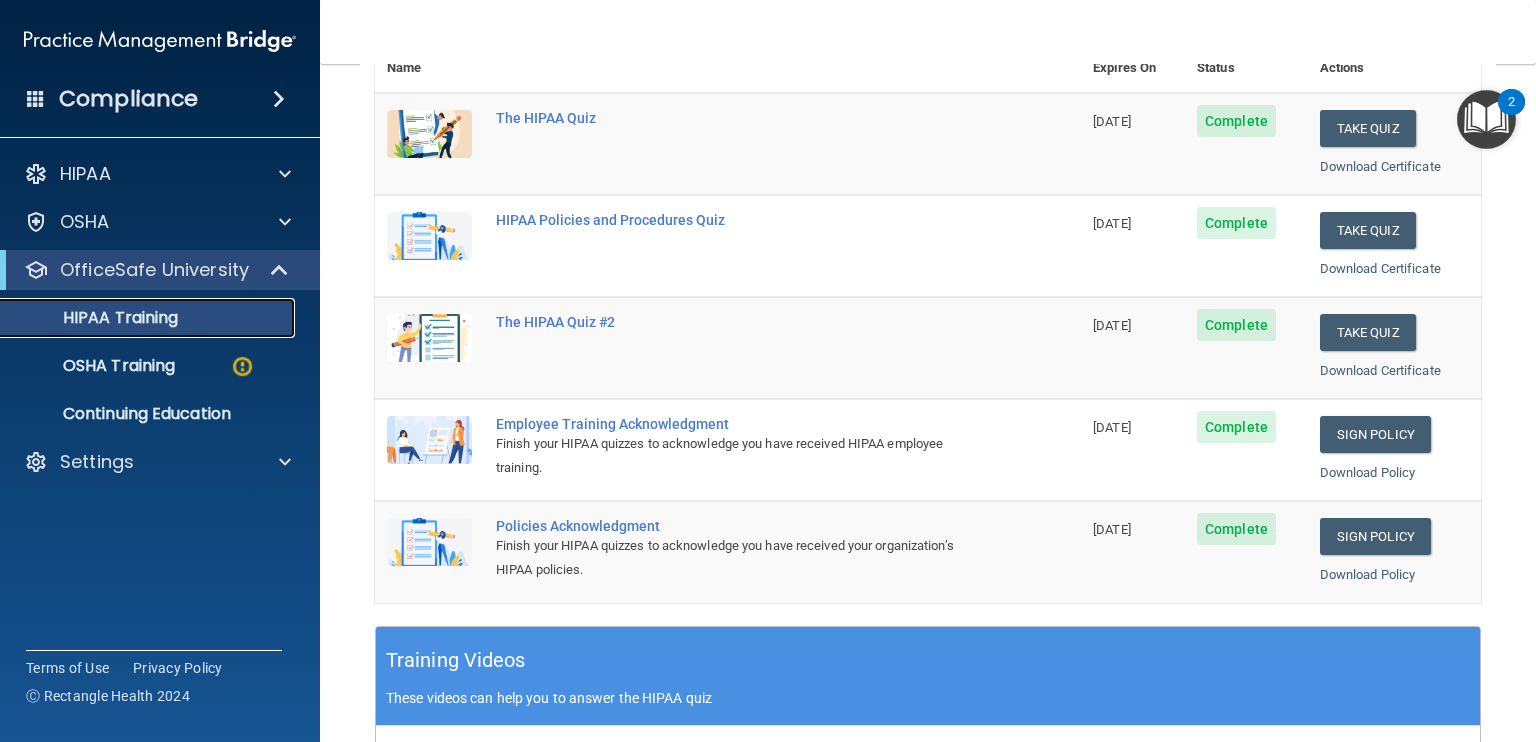 scroll, scrollTop: 0, scrollLeft: 0, axis: both 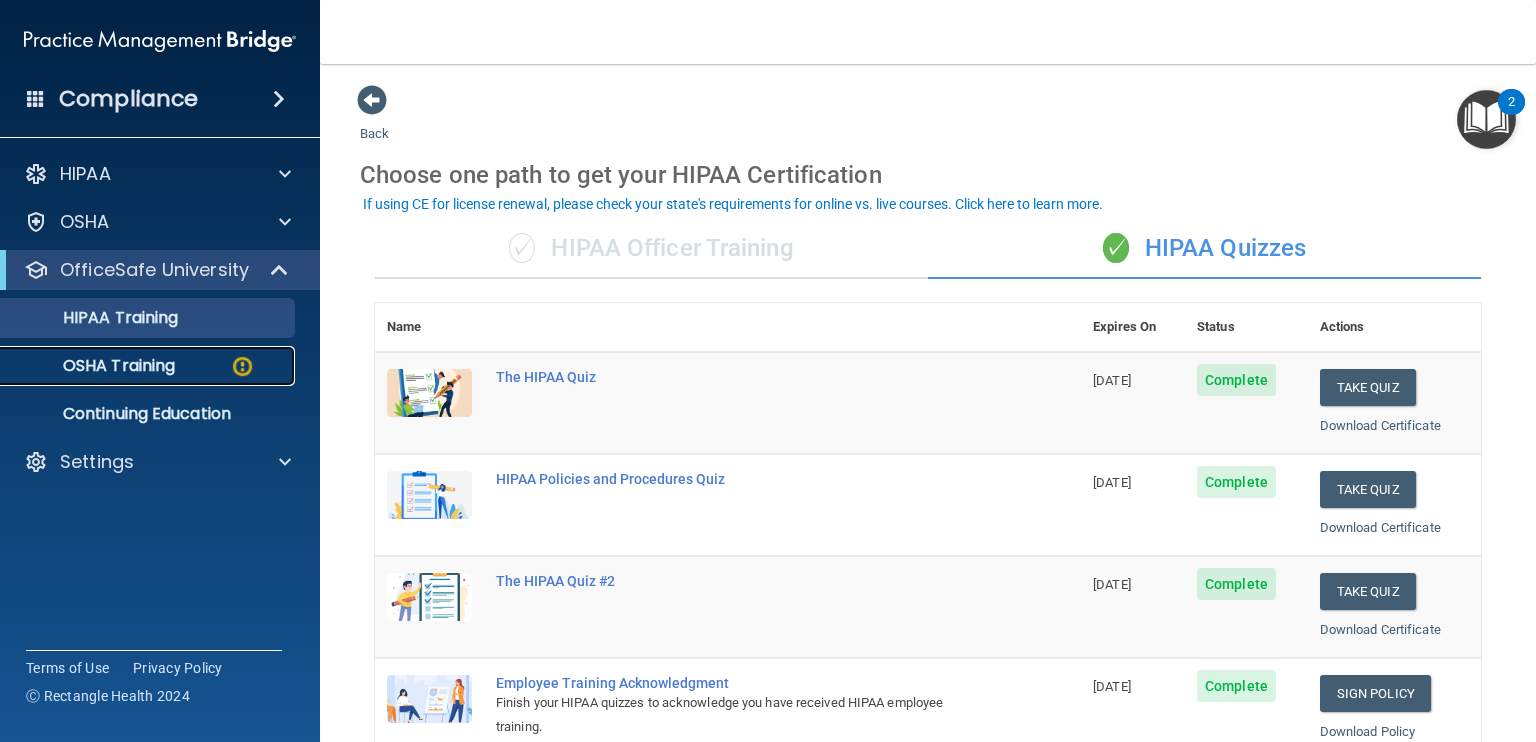 click on "OSHA Training" at bounding box center (94, 366) 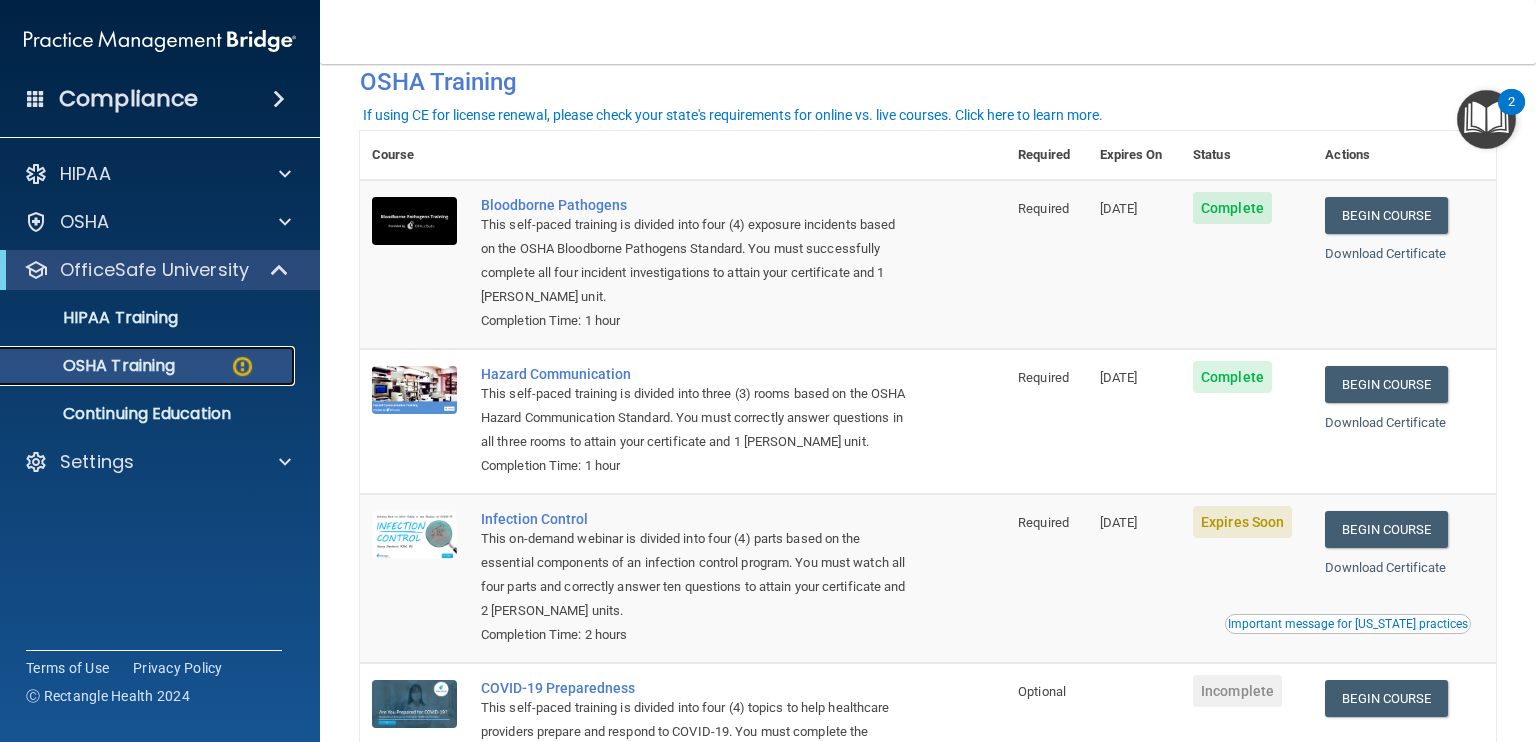 scroll, scrollTop: 200, scrollLeft: 0, axis: vertical 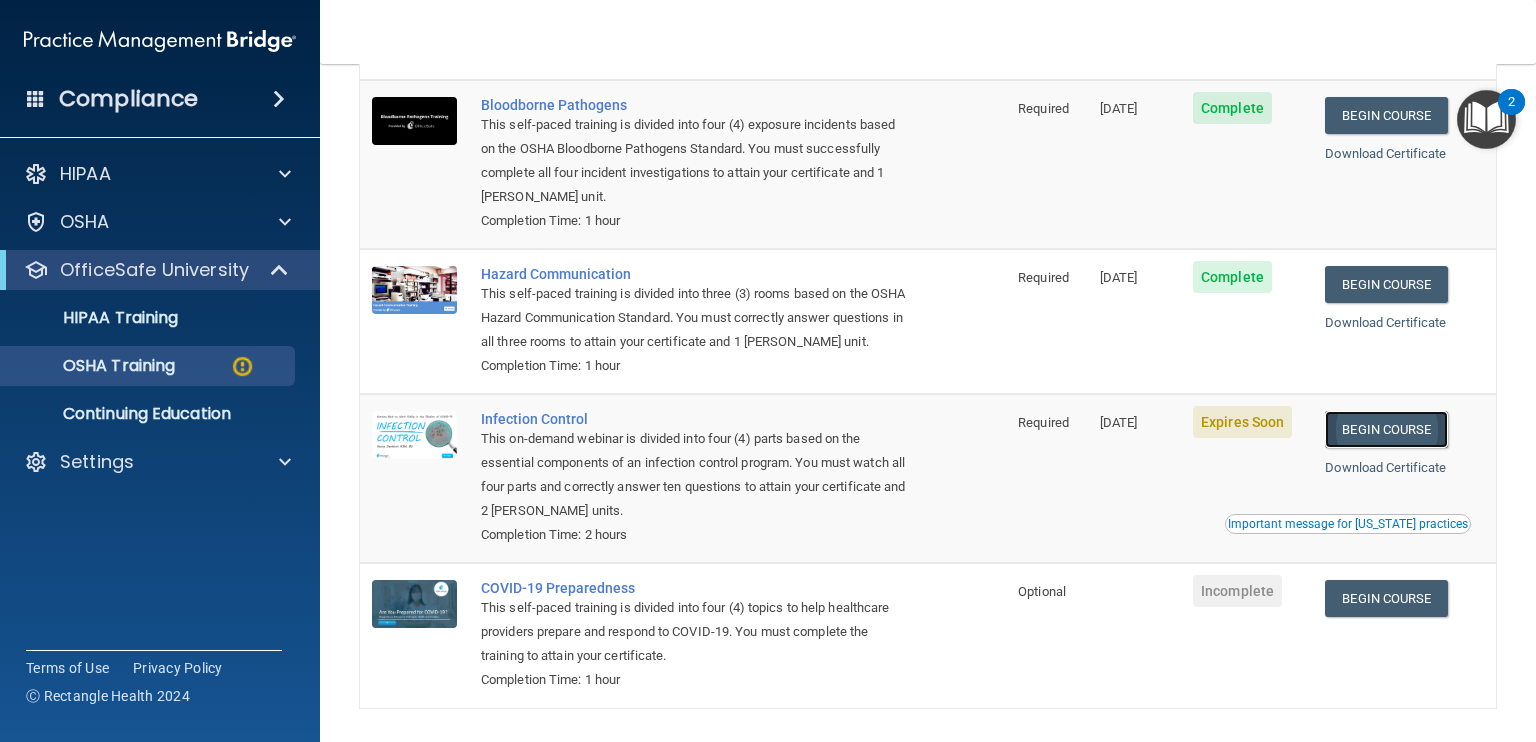 click on "Begin Course" at bounding box center [1386, 429] 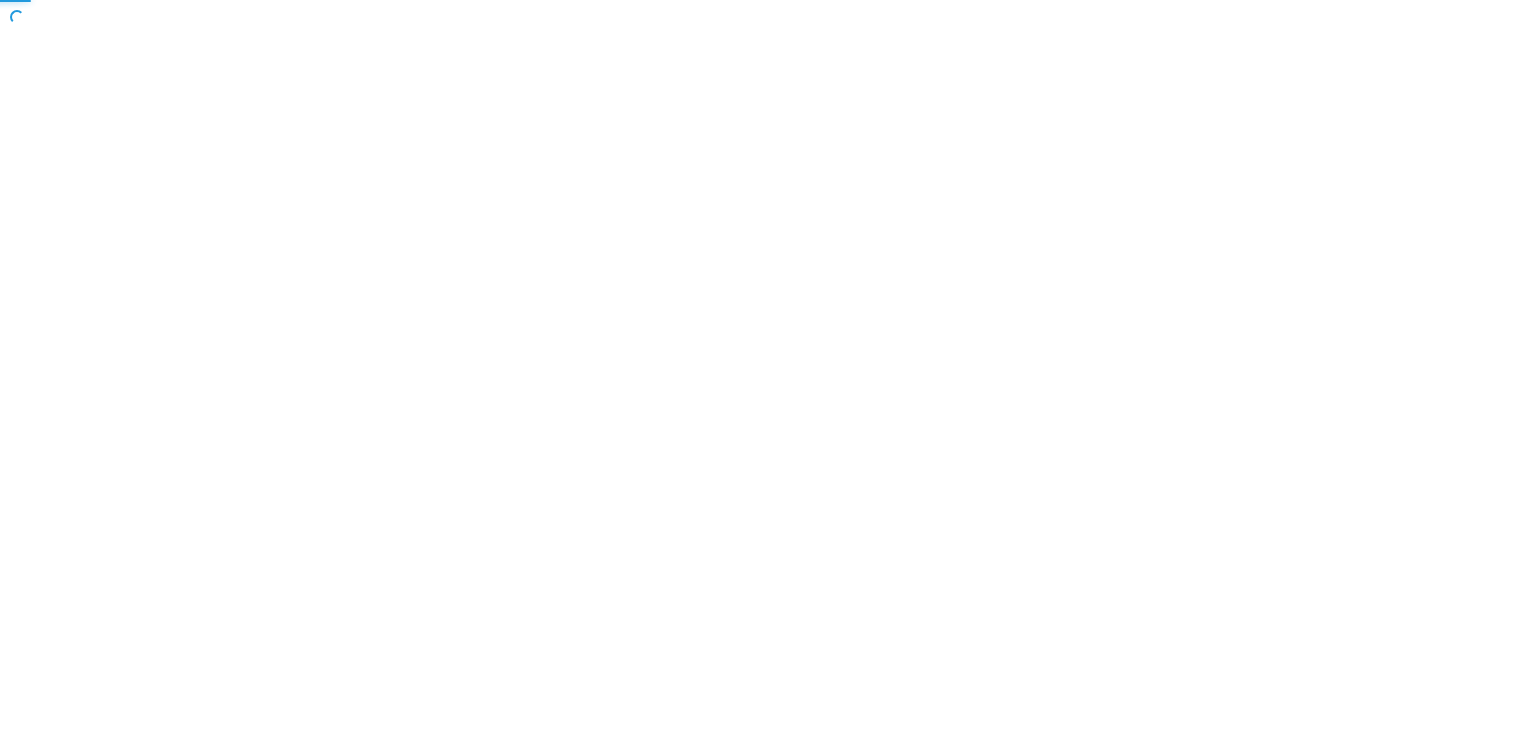 scroll, scrollTop: 0, scrollLeft: 0, axis: both 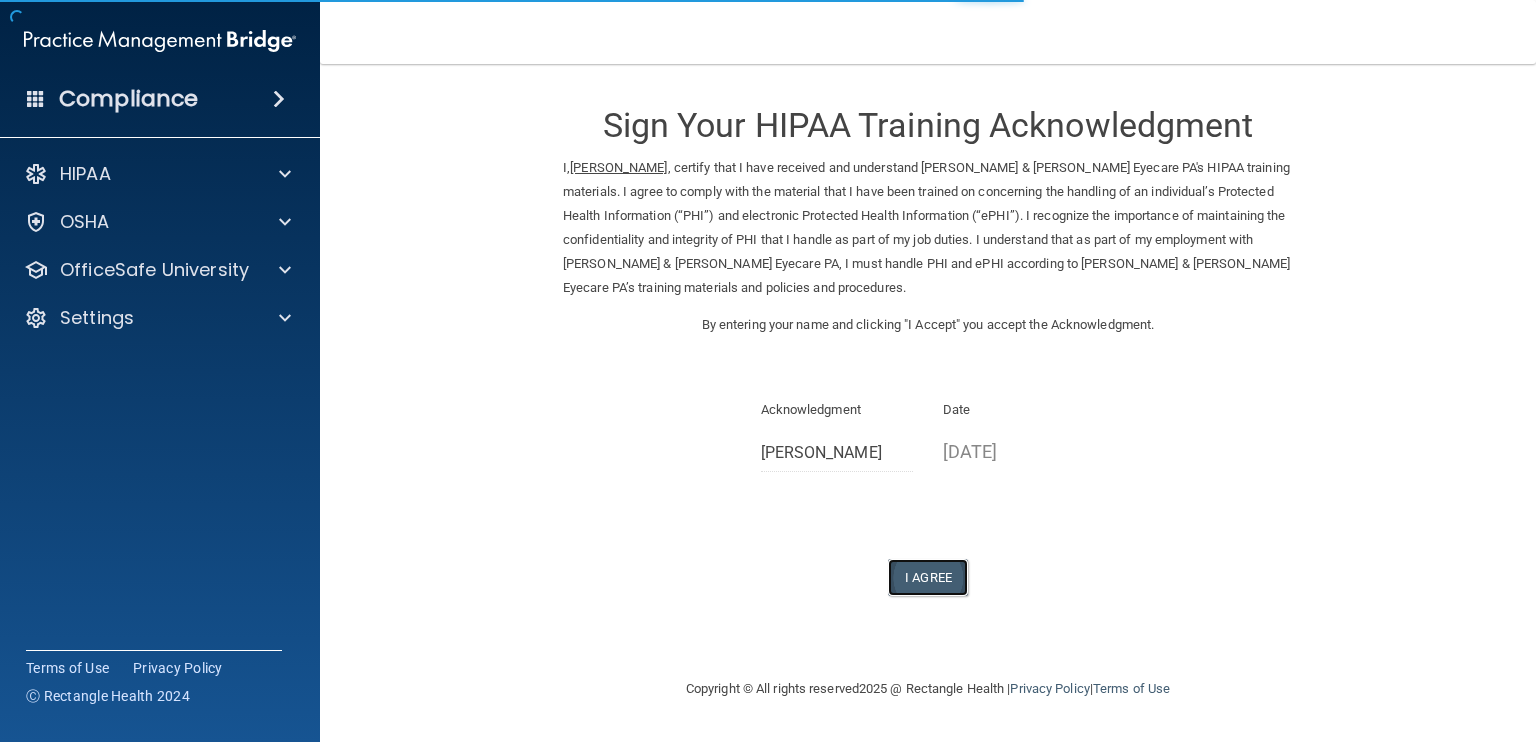 click on "I Agree" at bounding box center [928, 577] 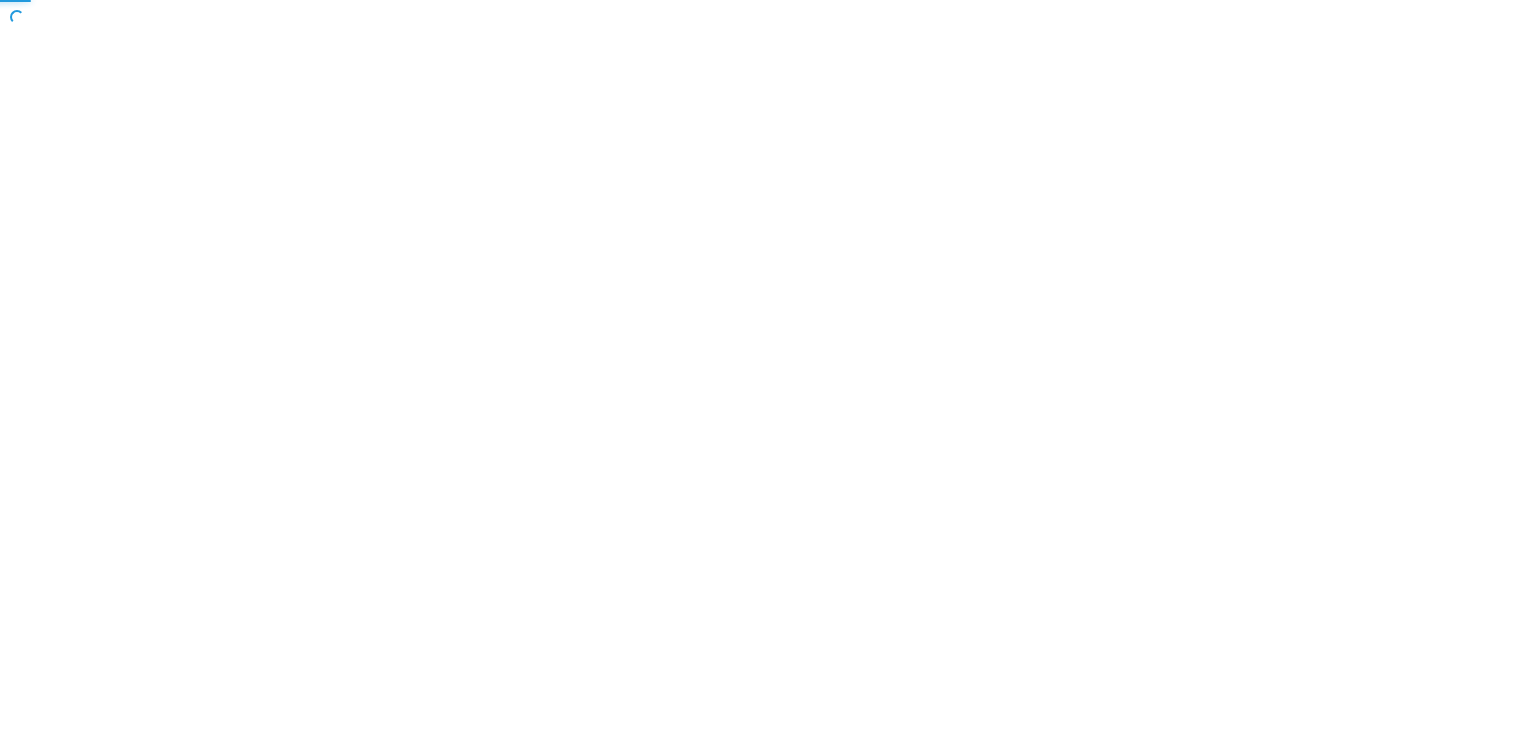 scroll, scrollTop: 0, scrollLeft: 0, axis: both 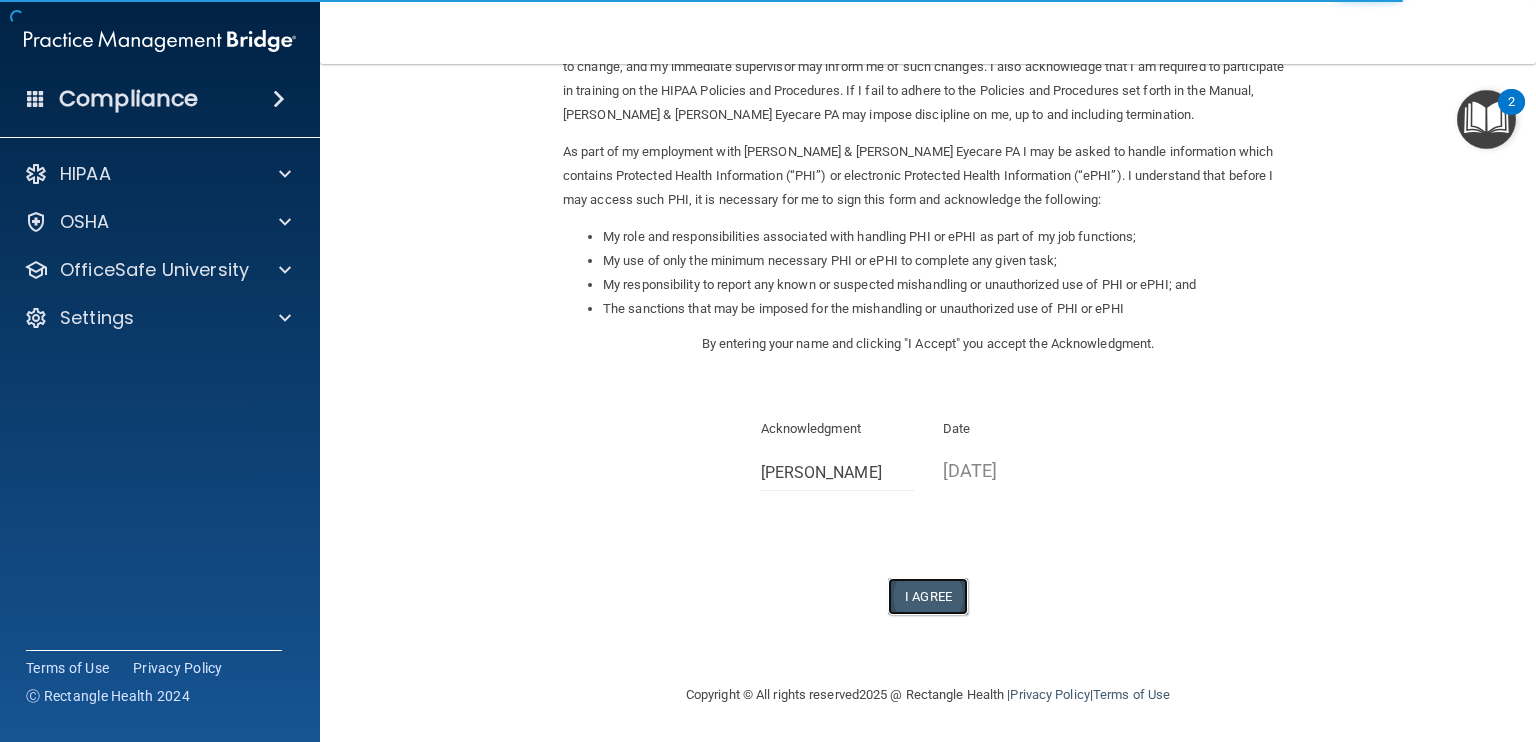click on "I Agree" at bounding box center [928, 596] 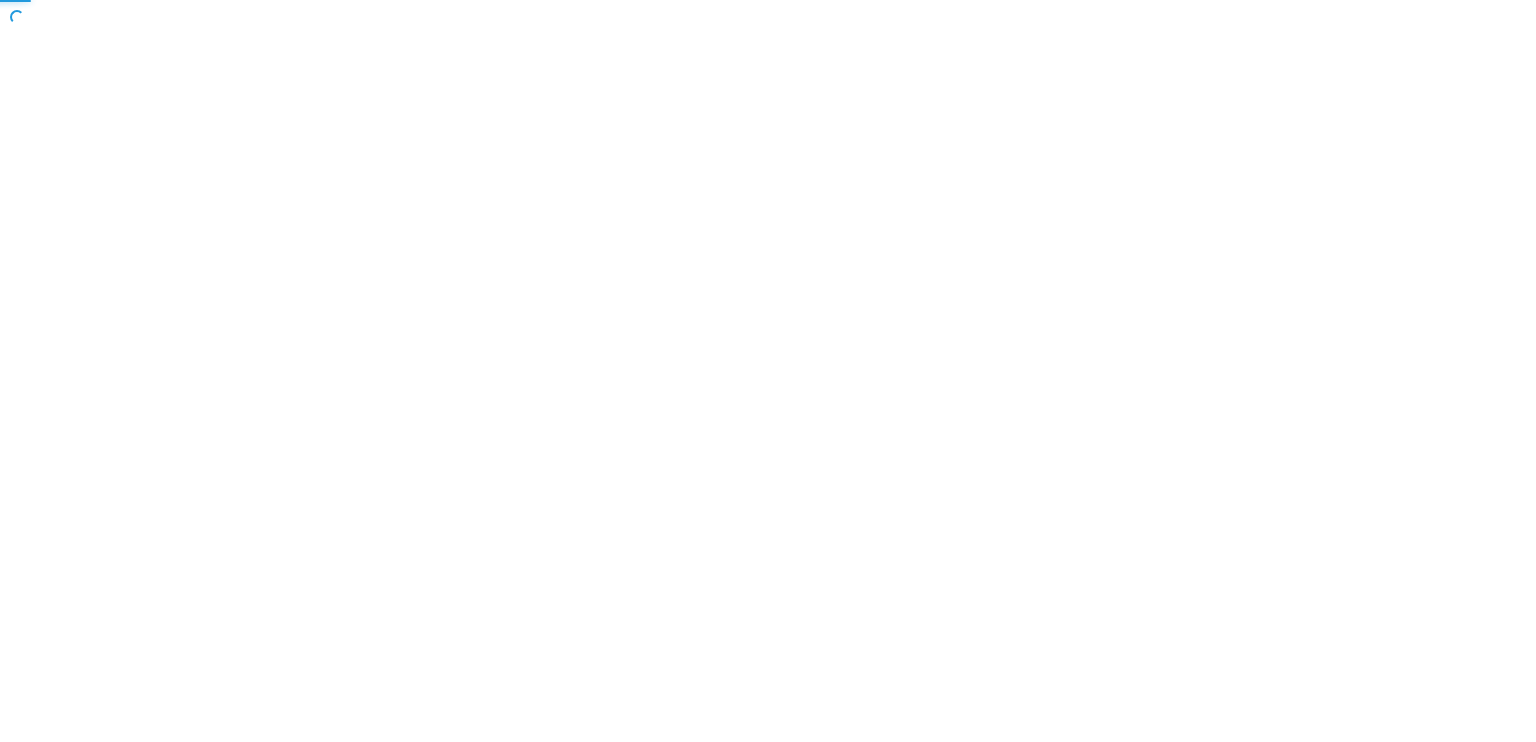 scroll, scrollTop: 0, scrollLeft: 0, axis: both 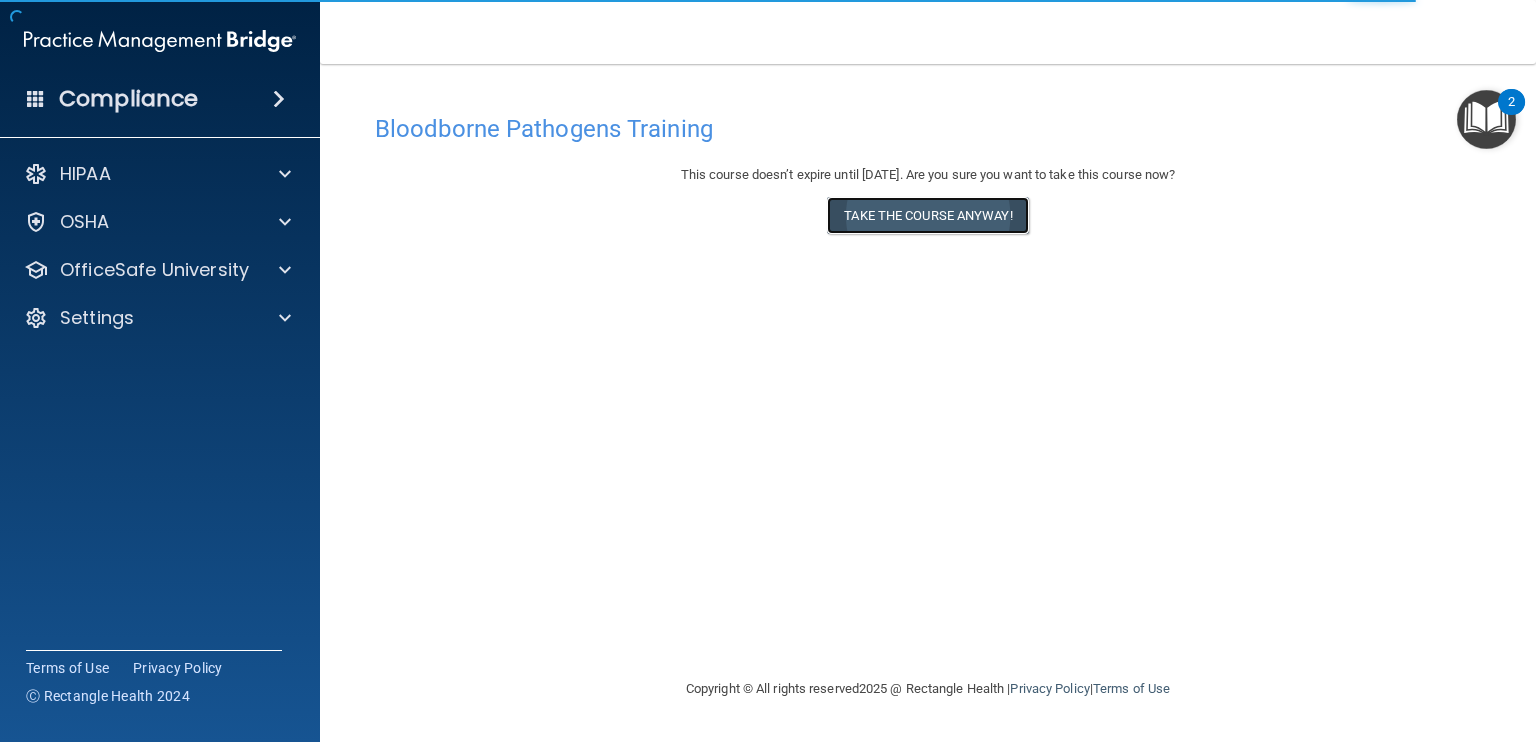 click on "Take the course anyway!" at bounding box center [927, 215] 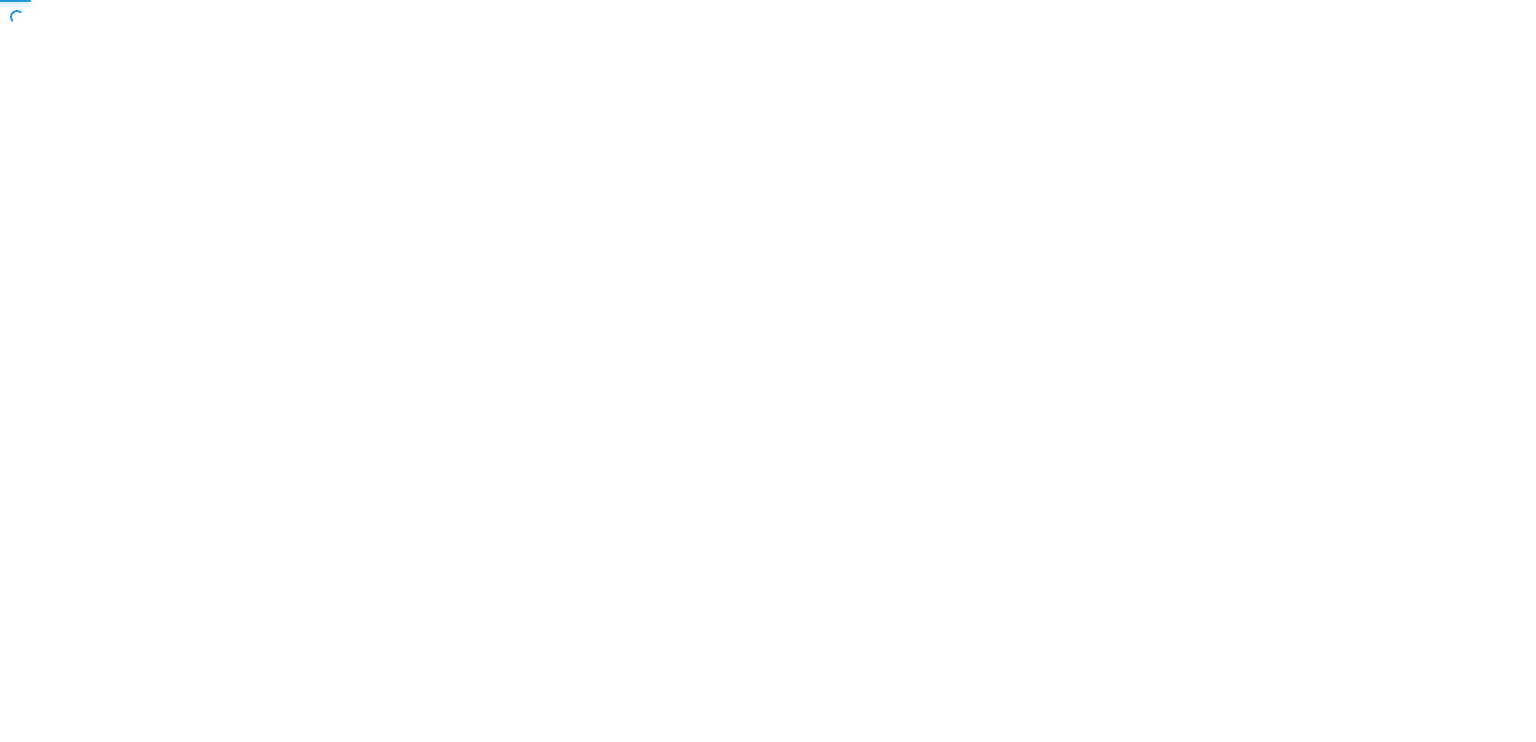 scroll, scrollTop: 0, scrollLeft: 0, axis: both 